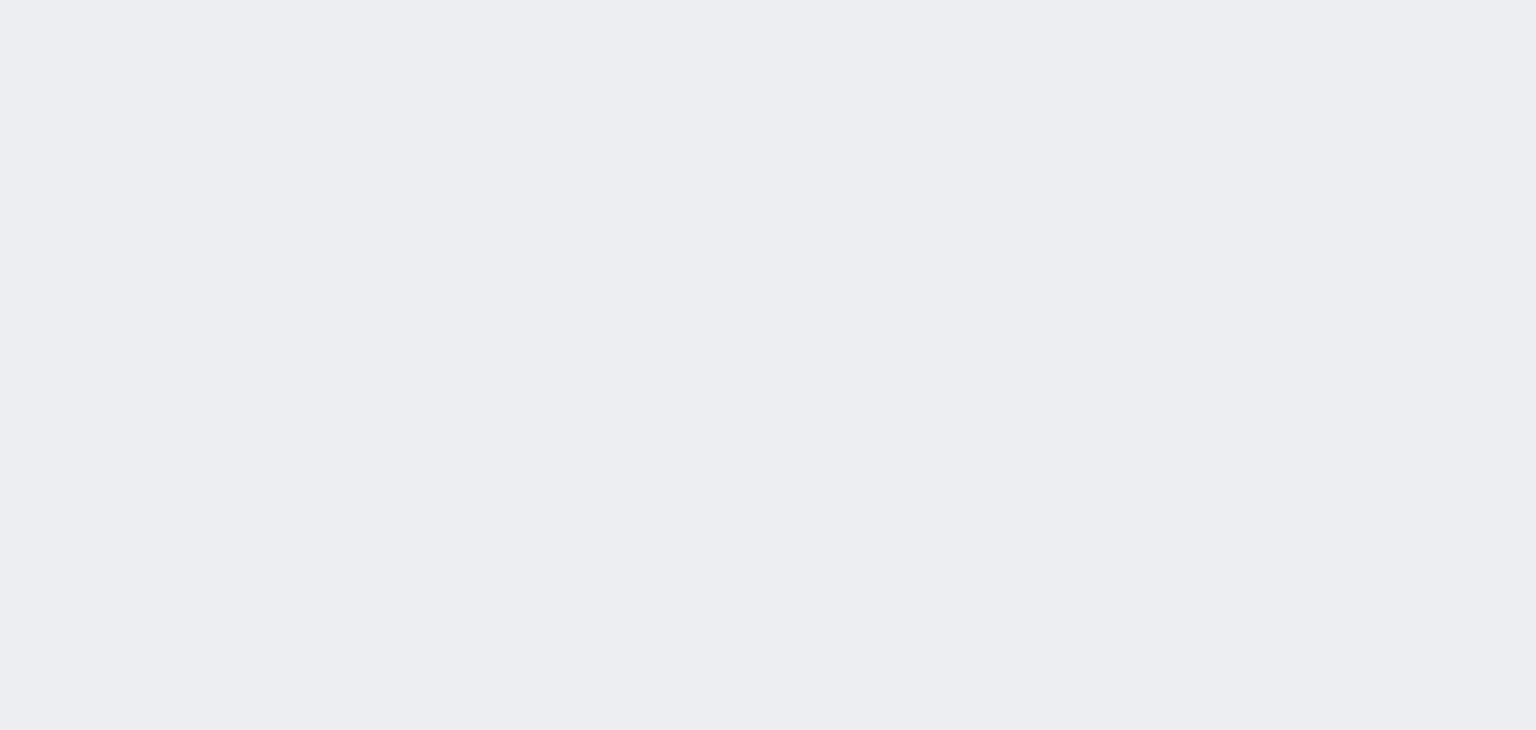 scroll, scrollTop: 0, scrollLeft: 0, axis: both 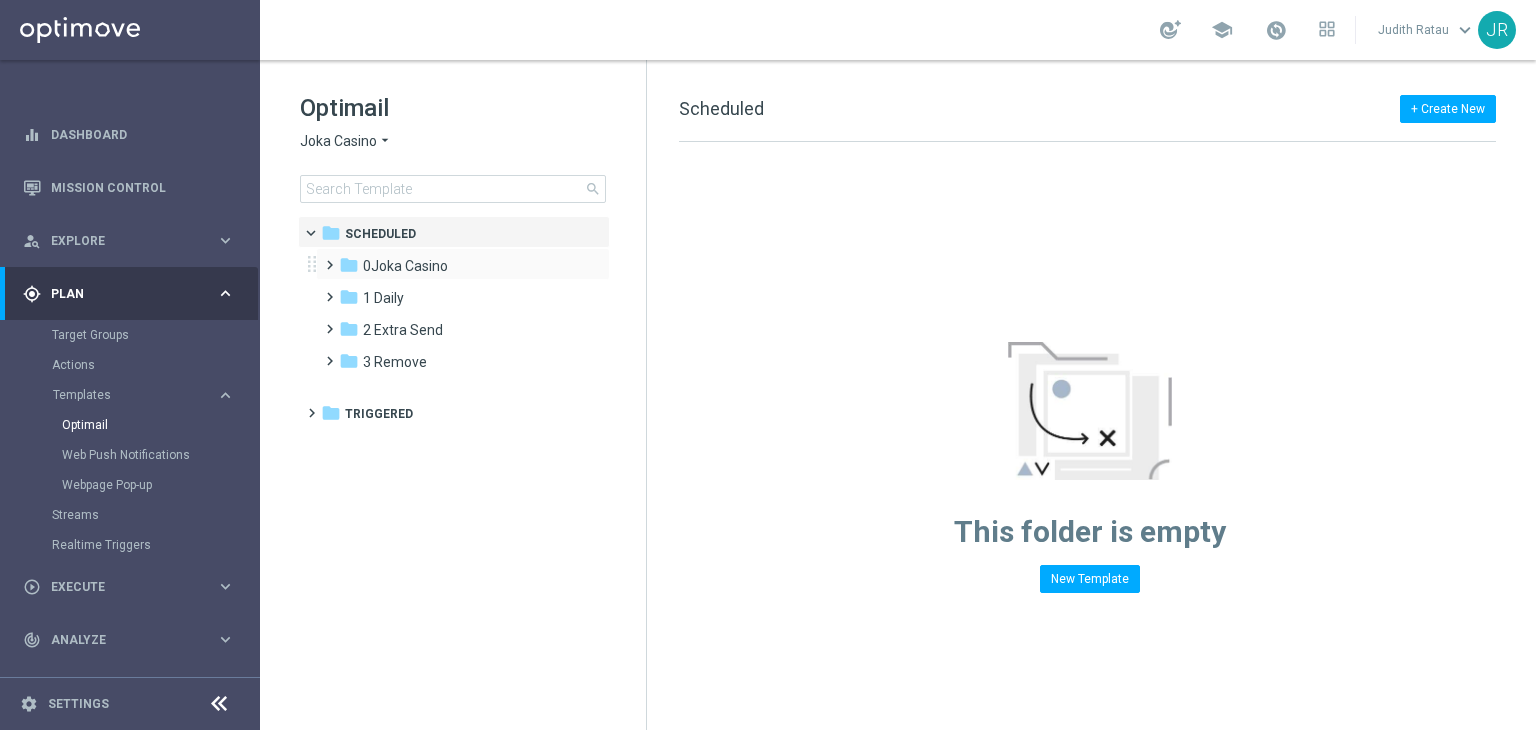 click on "folder
0Joka Casino
more_vert" at bounding box center [463, 264] 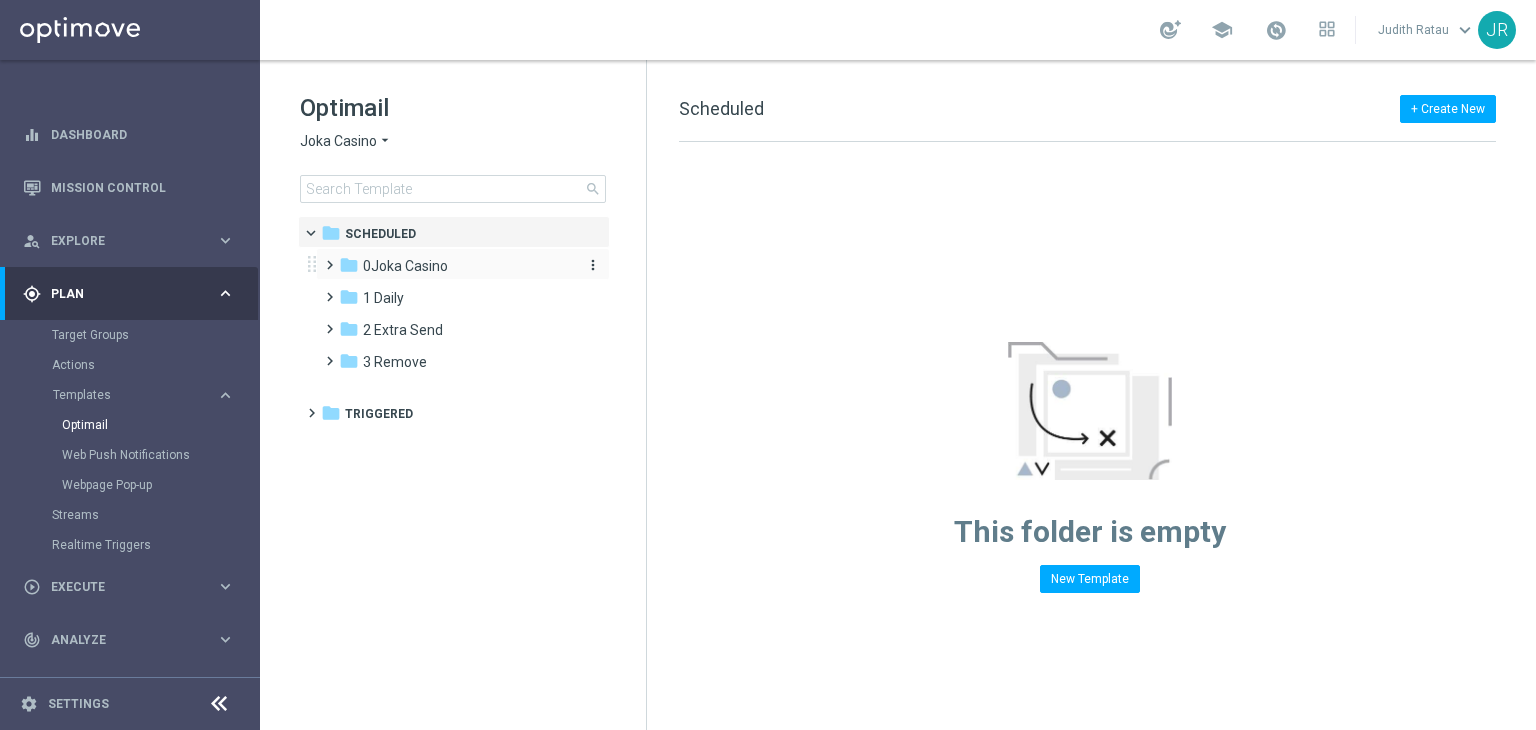 click on "0Joka Casino" at bounding box center (405, 266) 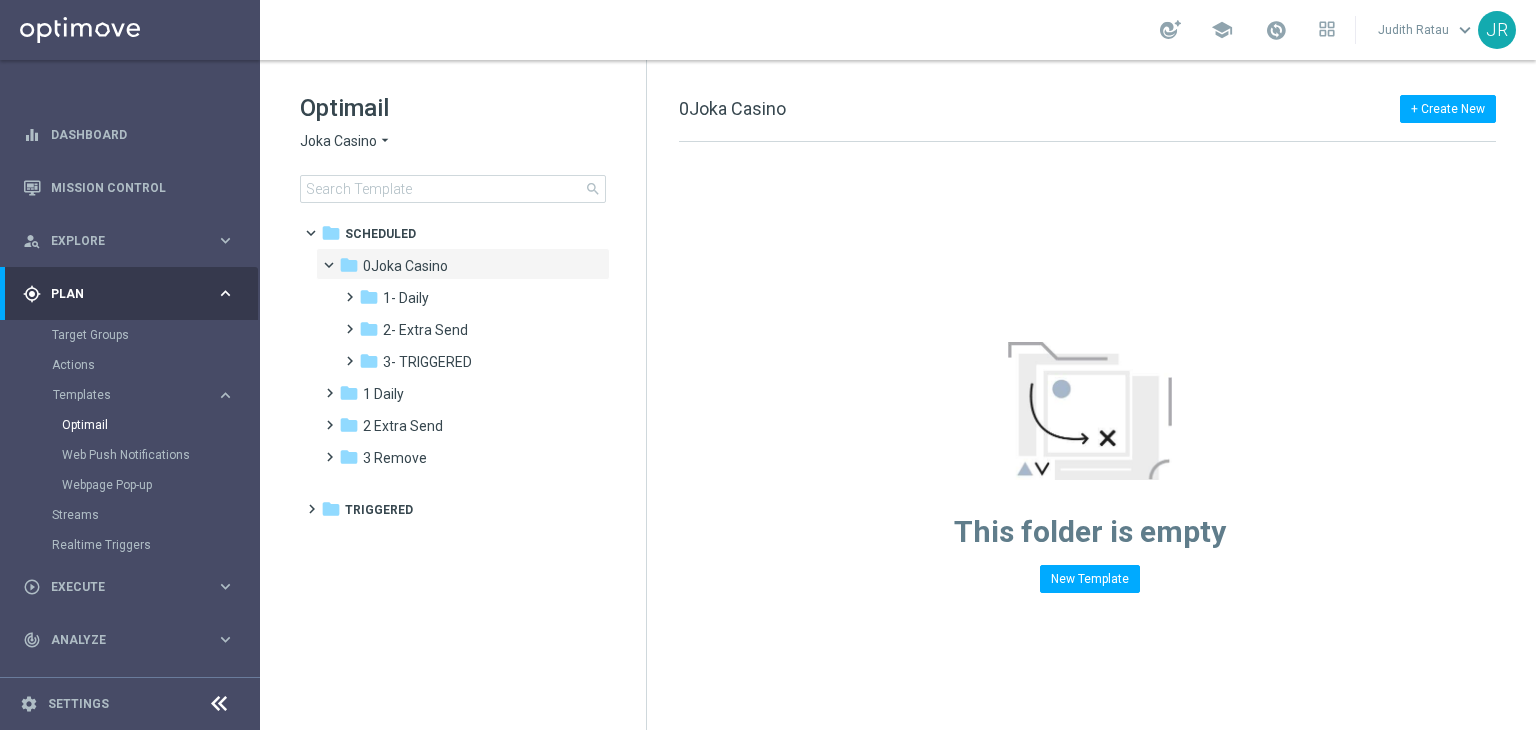 drag, startPoint x: 411, startPoint y: 295, endPoint x: 671, endPoint y: 382, distance: 274.16965 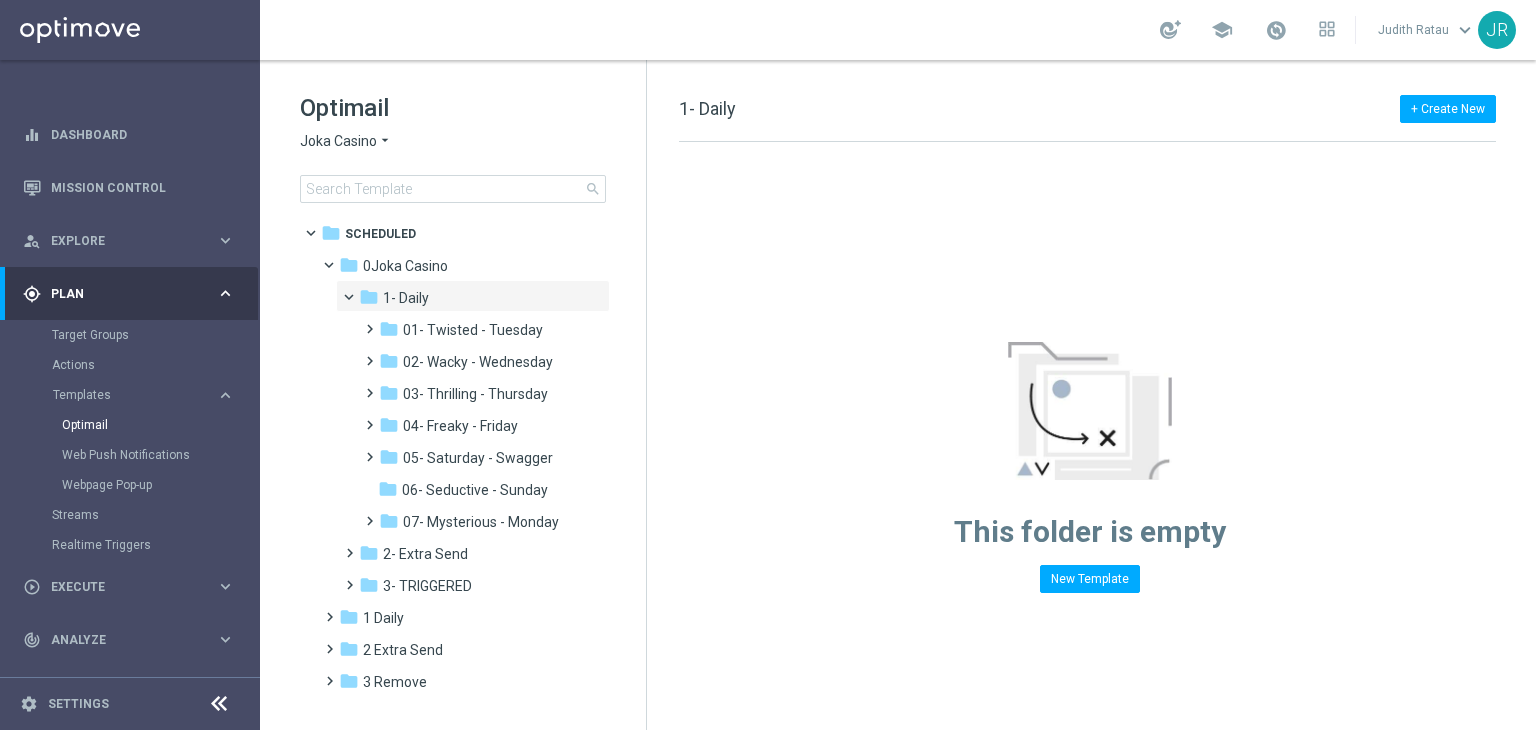 click on "Joka Casino" 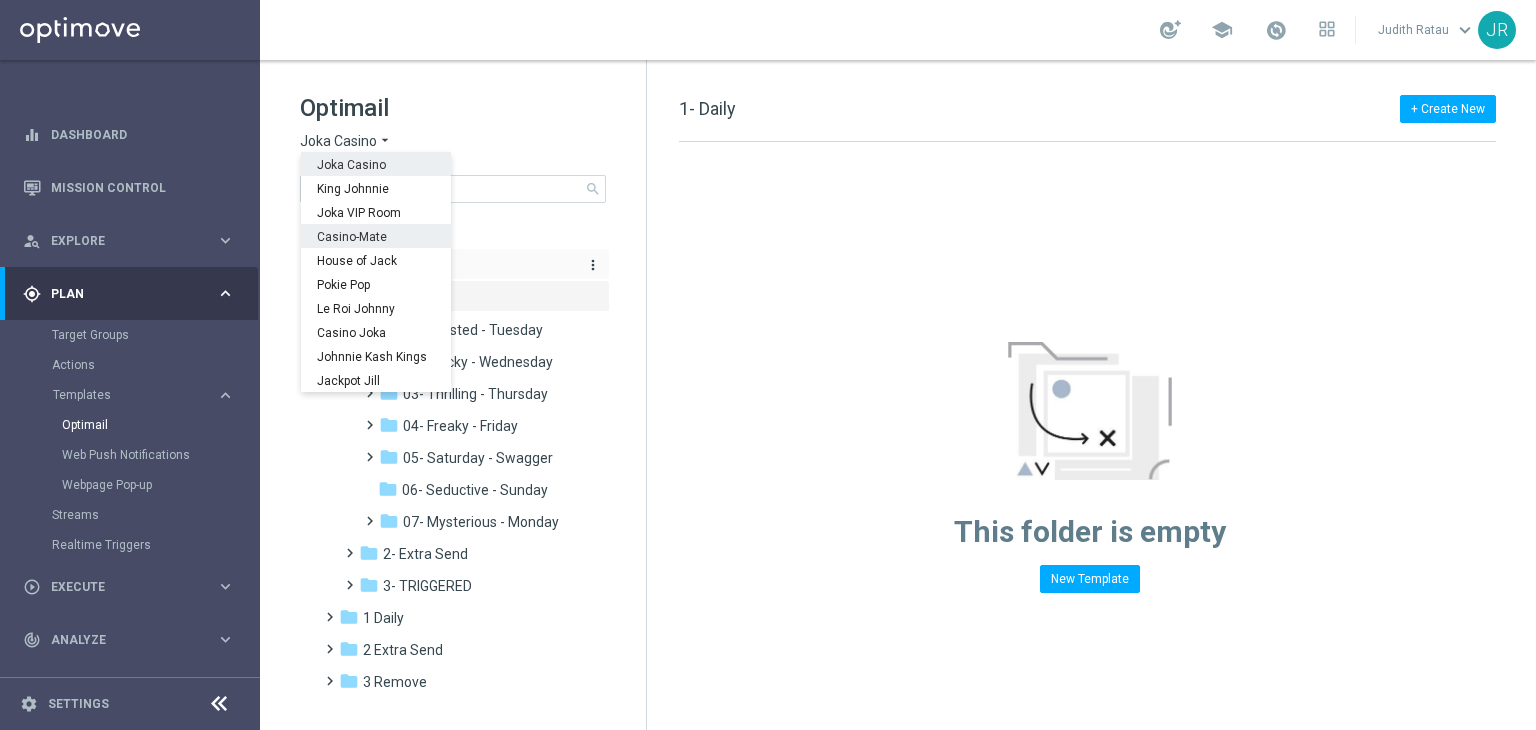 click on "Casino-Mate" at bounding box center [0, 0] 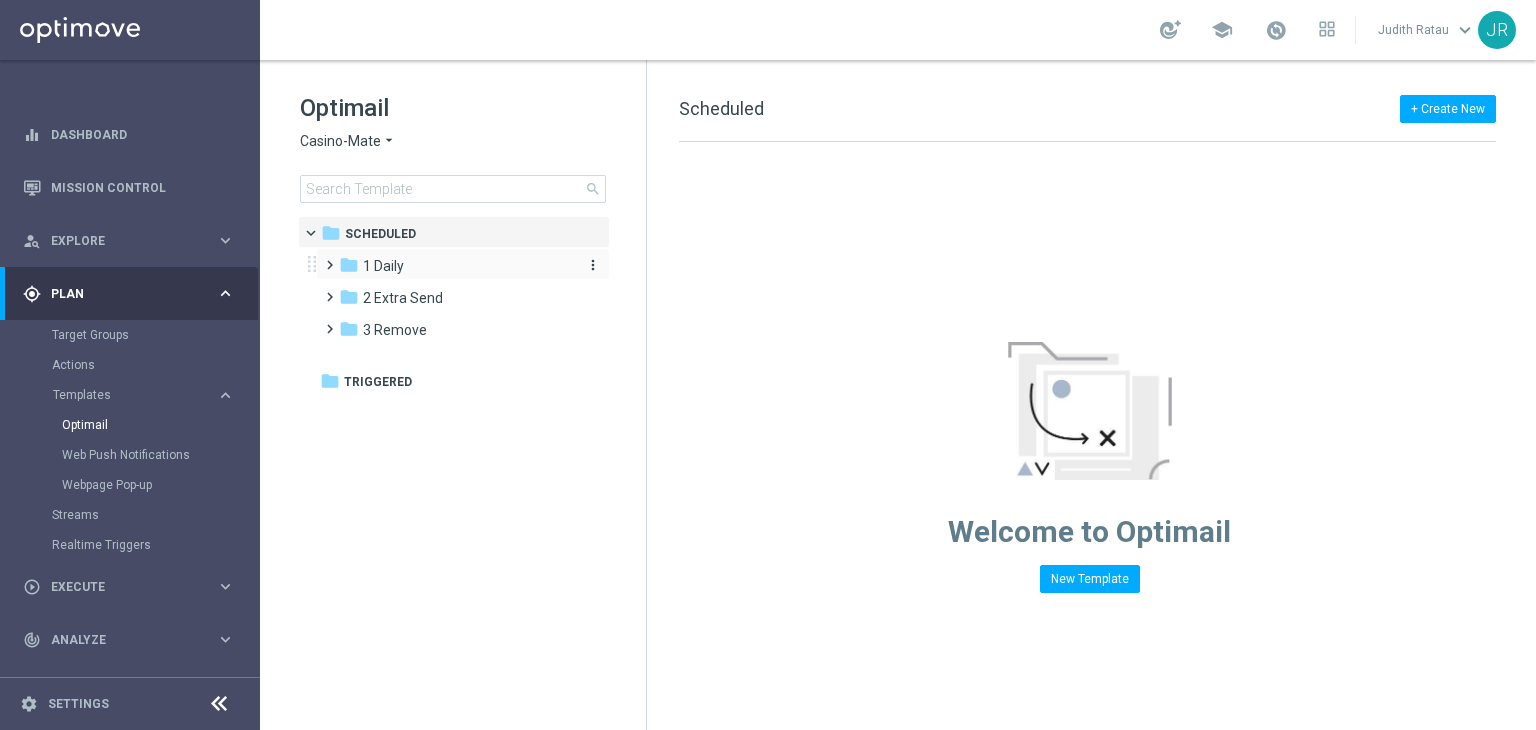 click on "1 Daily" at bounding box center [383, 266] 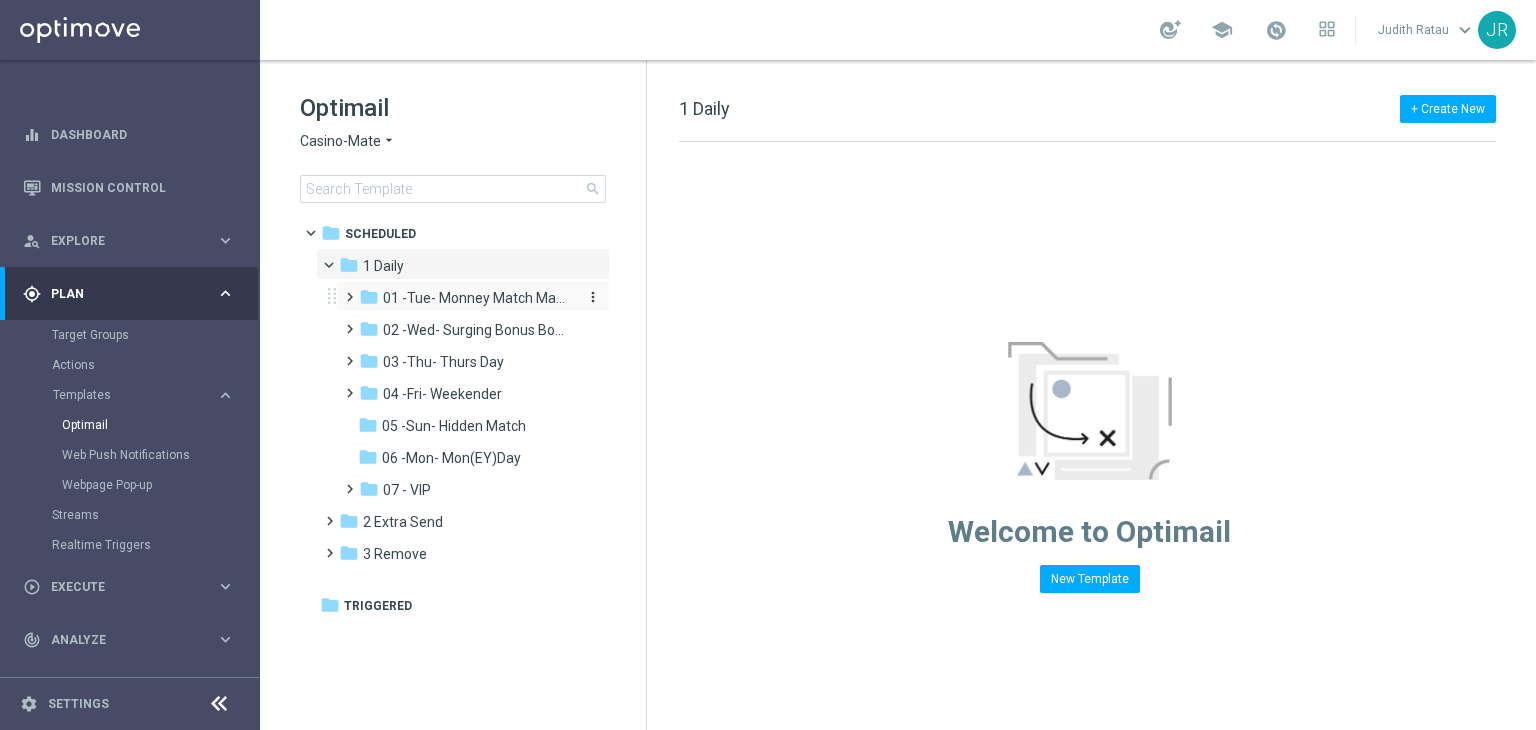 click on "01 -Tue- Monney Match Maker" at bounding box center (477, 298) 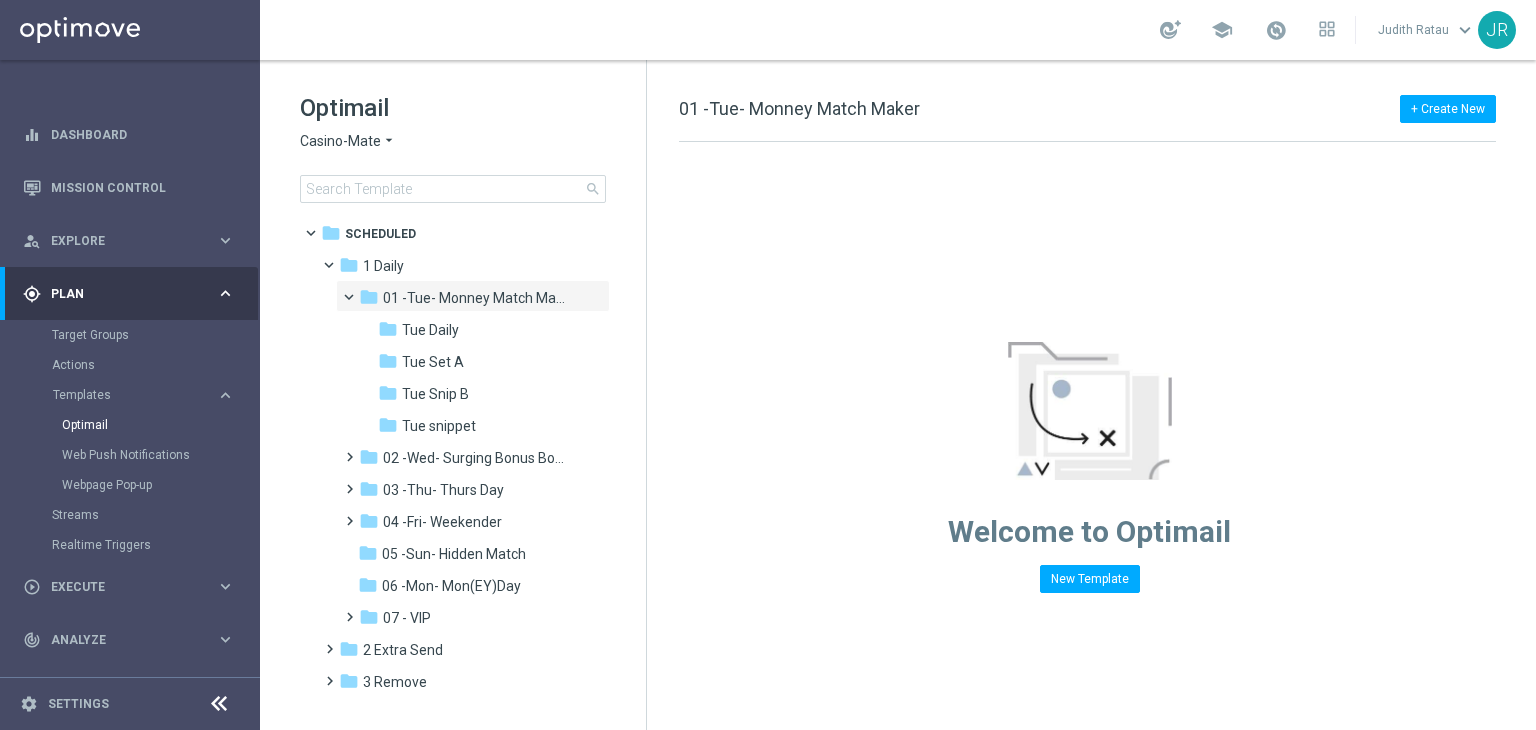 drag, startPoint x: 444, startPoint y: 430, endPoint x: 649, endPoint y: 458, distance: 206.90337 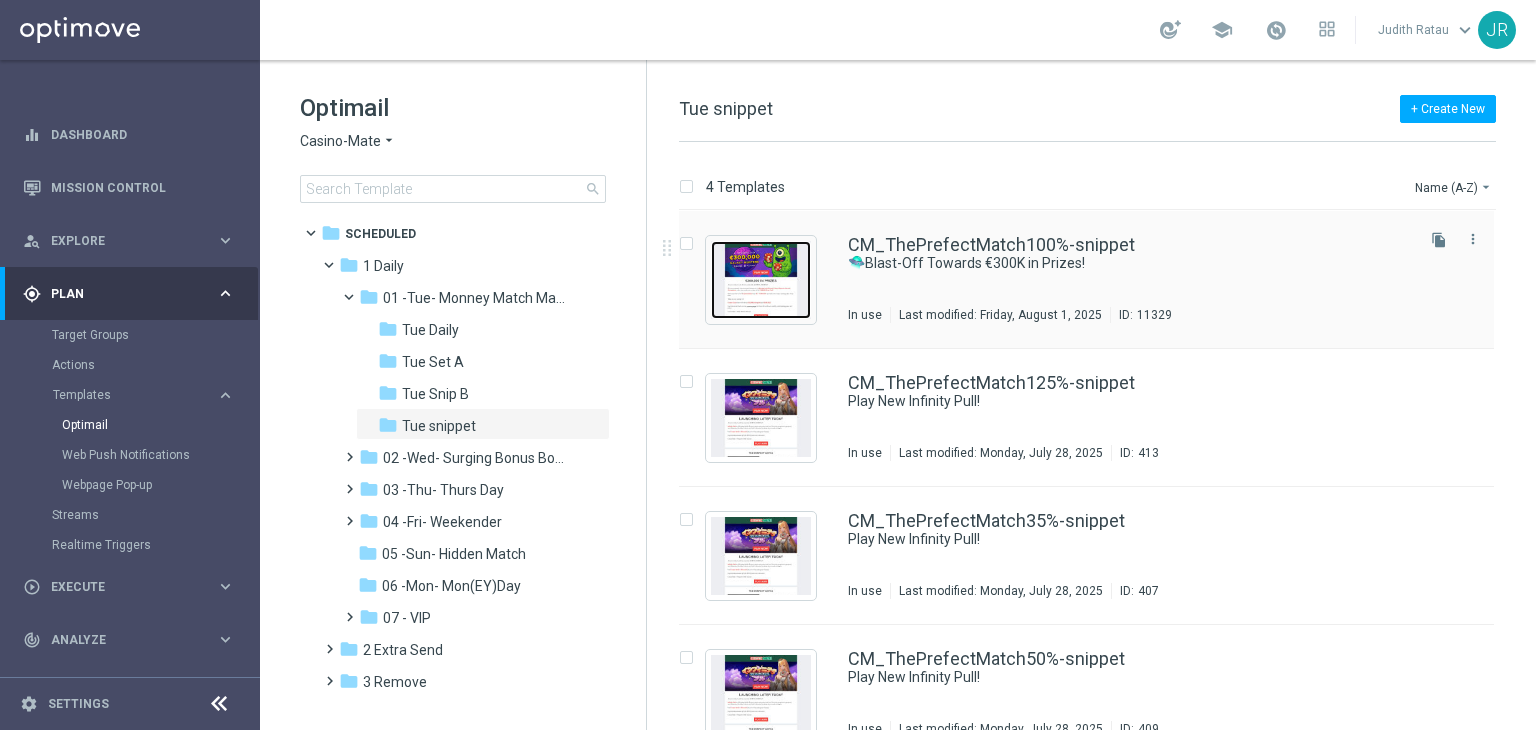 click at bounding box center (761, 280) 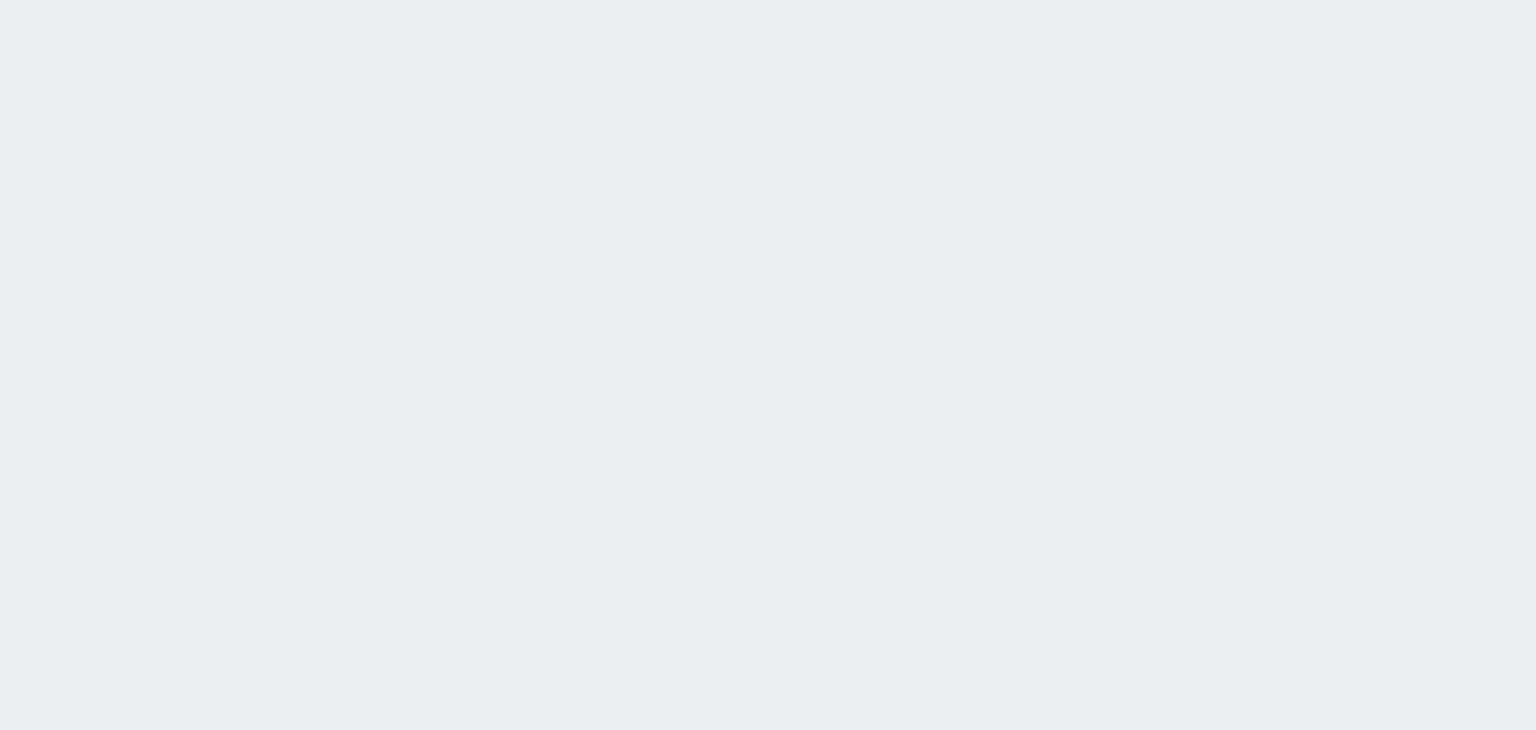 scroll, scrollTop: 0, scrollLeft: 0, axis: both 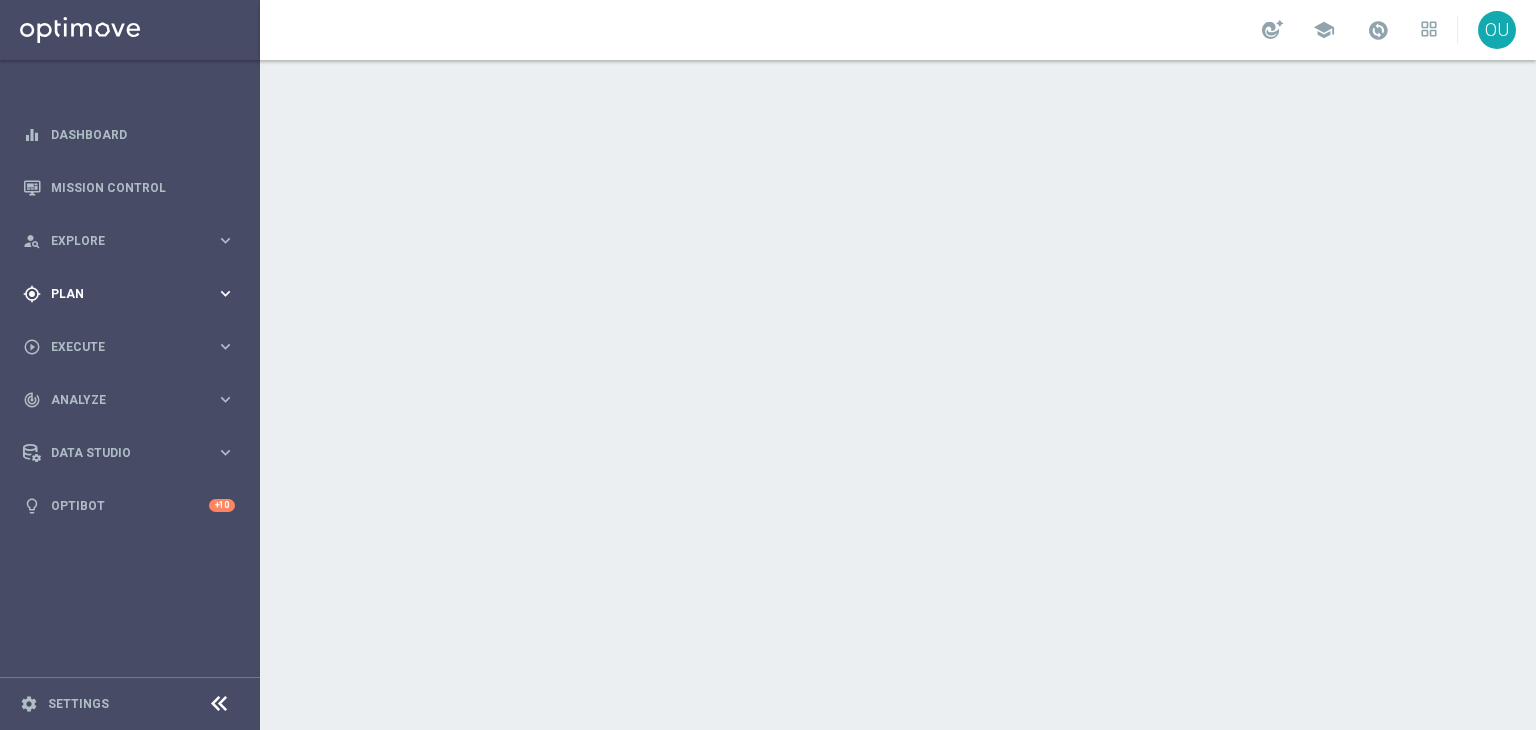 click on "gps_fixed
Plan
keyboard_arrow_right" at bounding box center [129, 293] 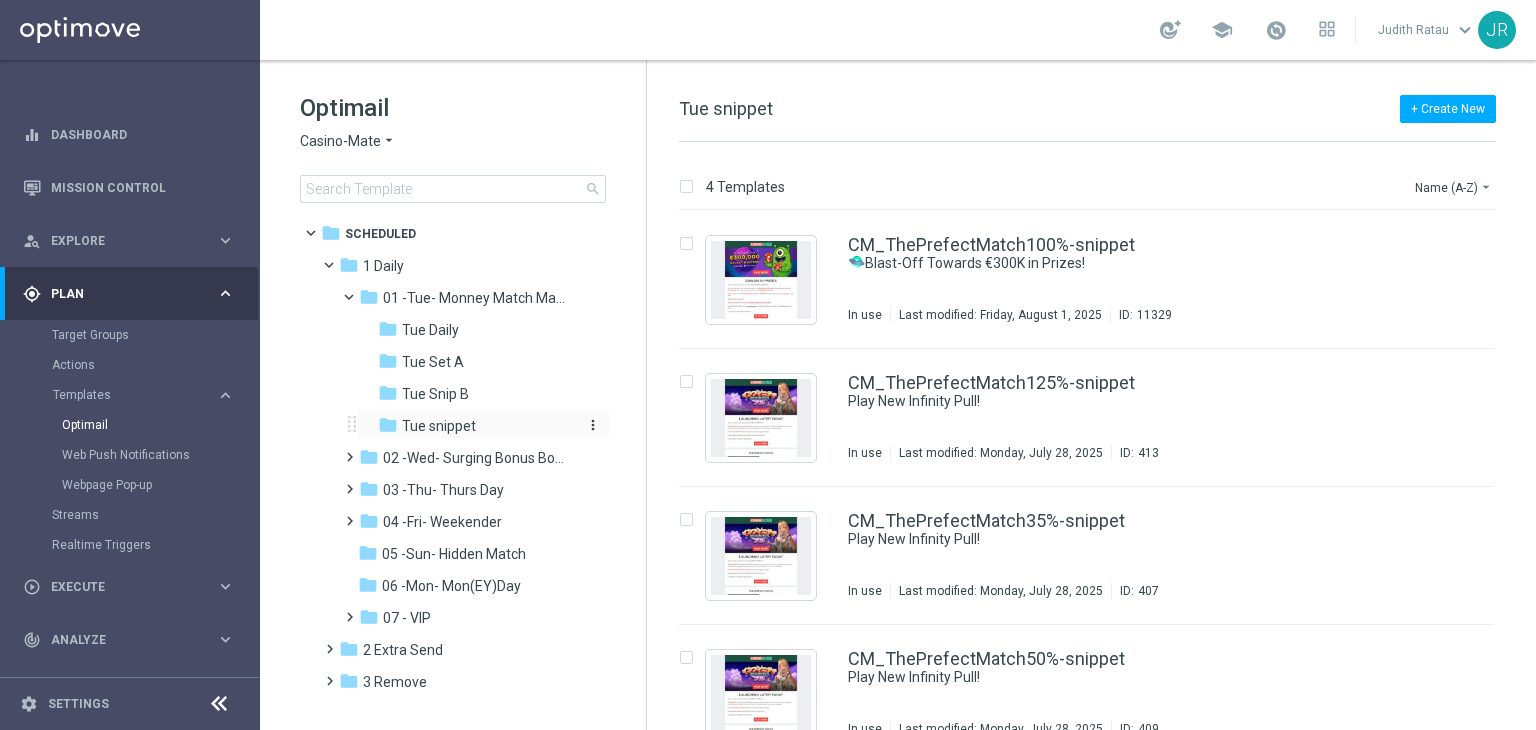 click on "Tue snippet" at bounding box center [439, 426] 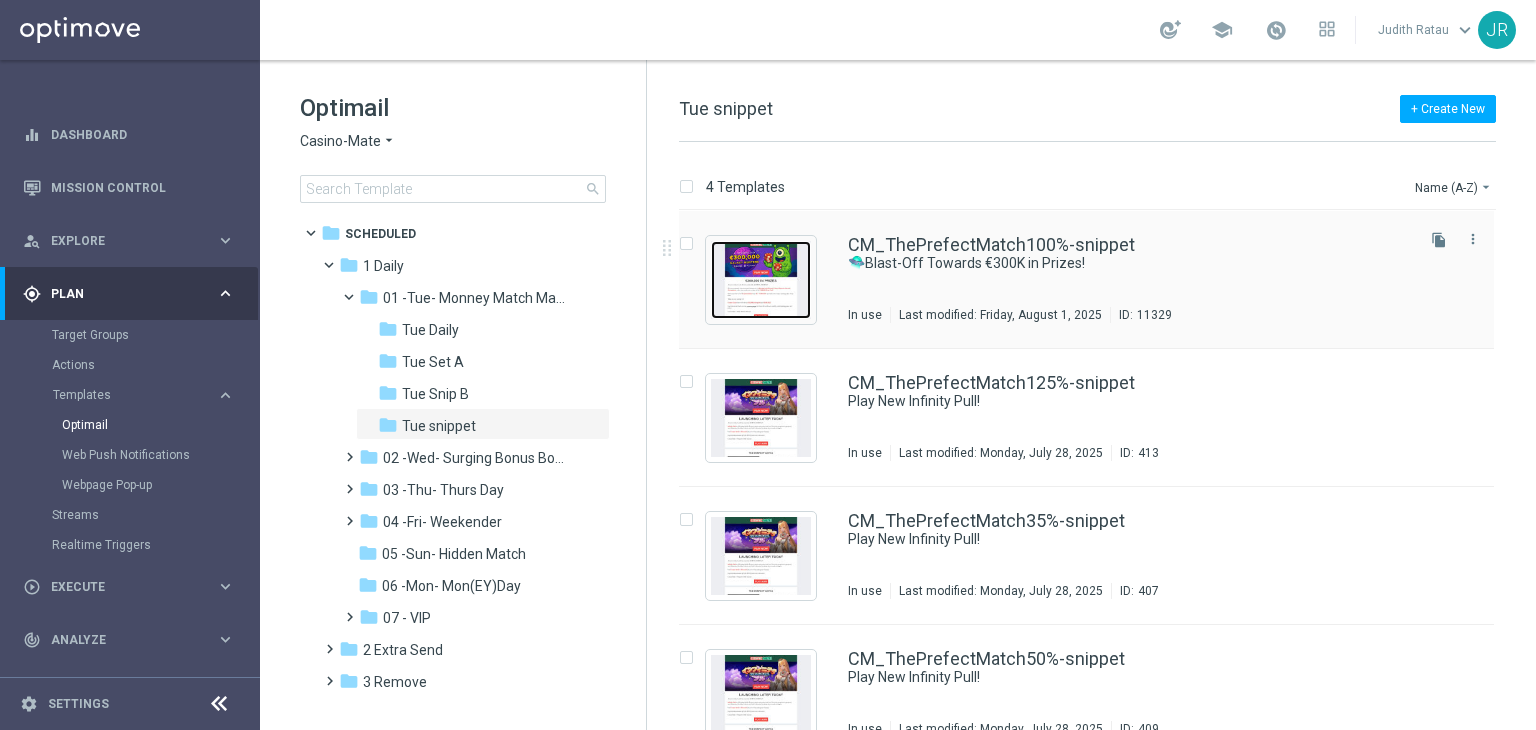 click at bounding box center [761, 280] 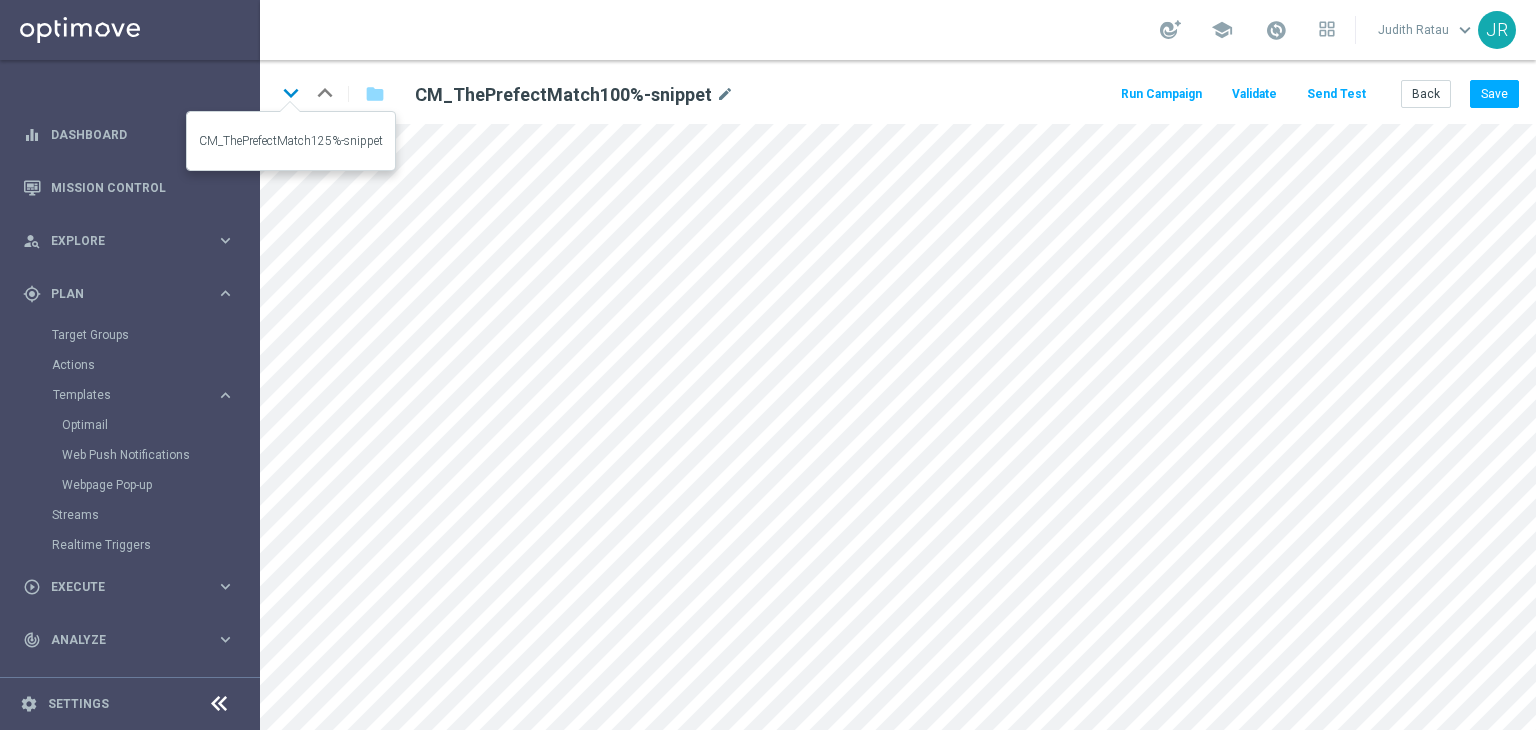 click on "keyboard_arrow_down" 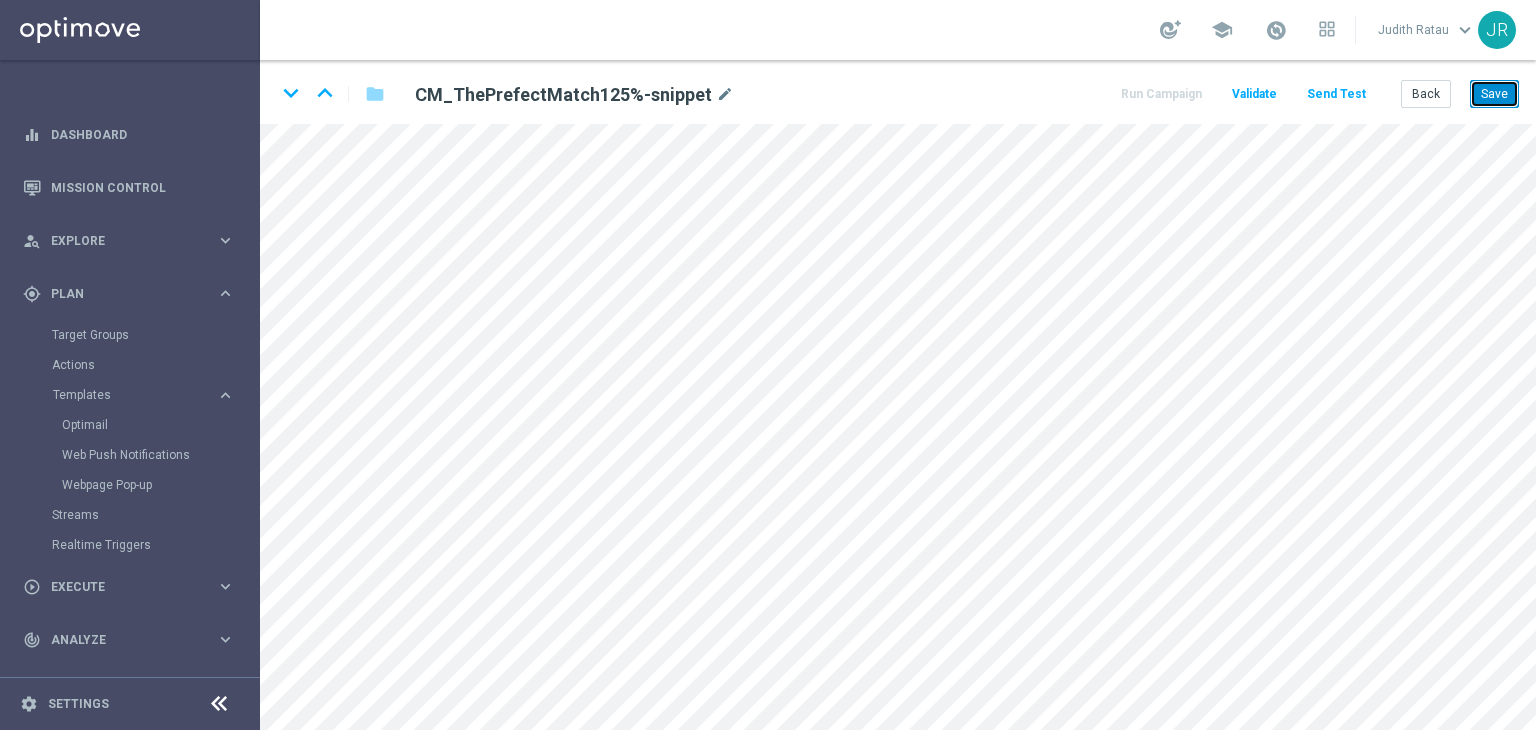 click on "Save" at bounding box center (1494, 94) 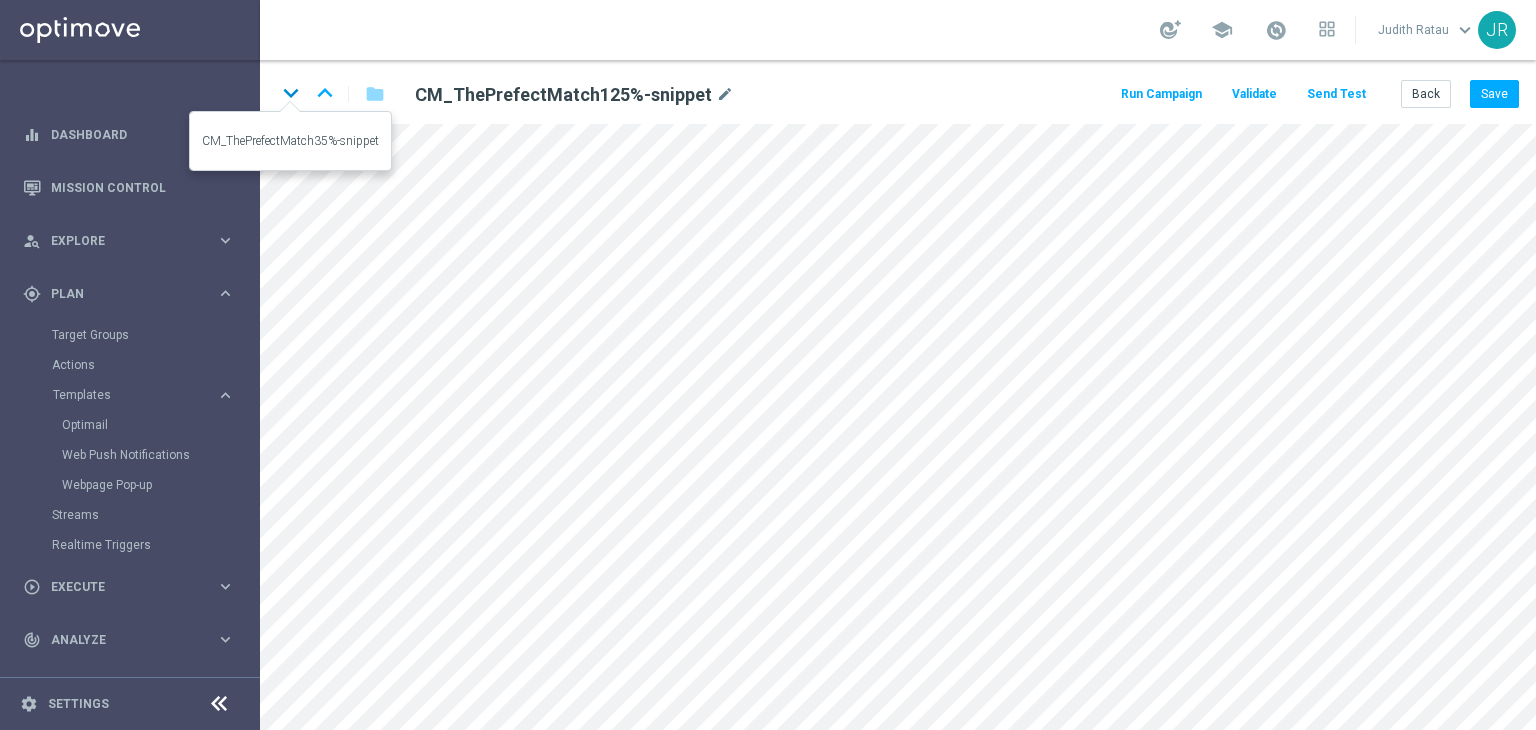 click on "keyboard_arrow_down" 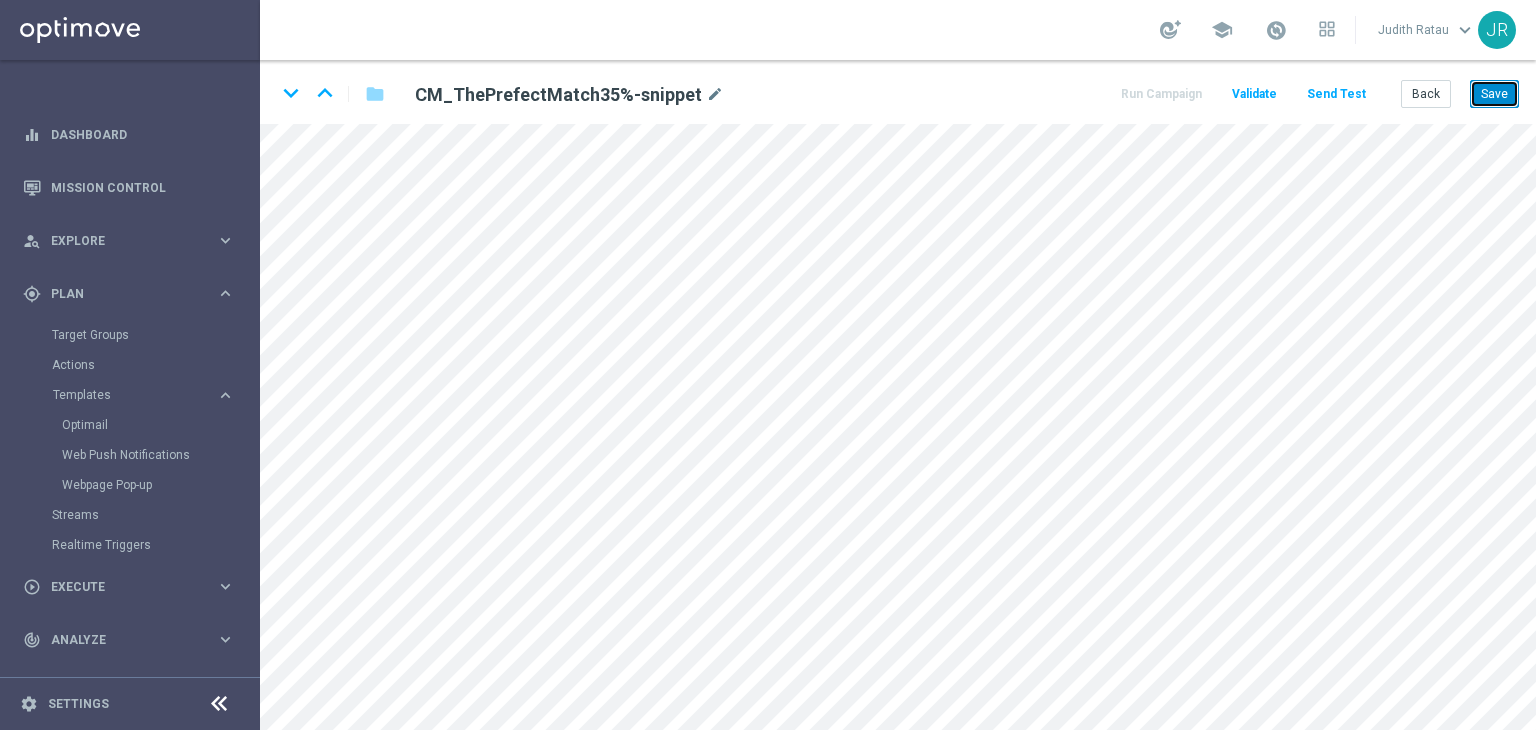 click on "Save" at bounding box center (1494, 94) 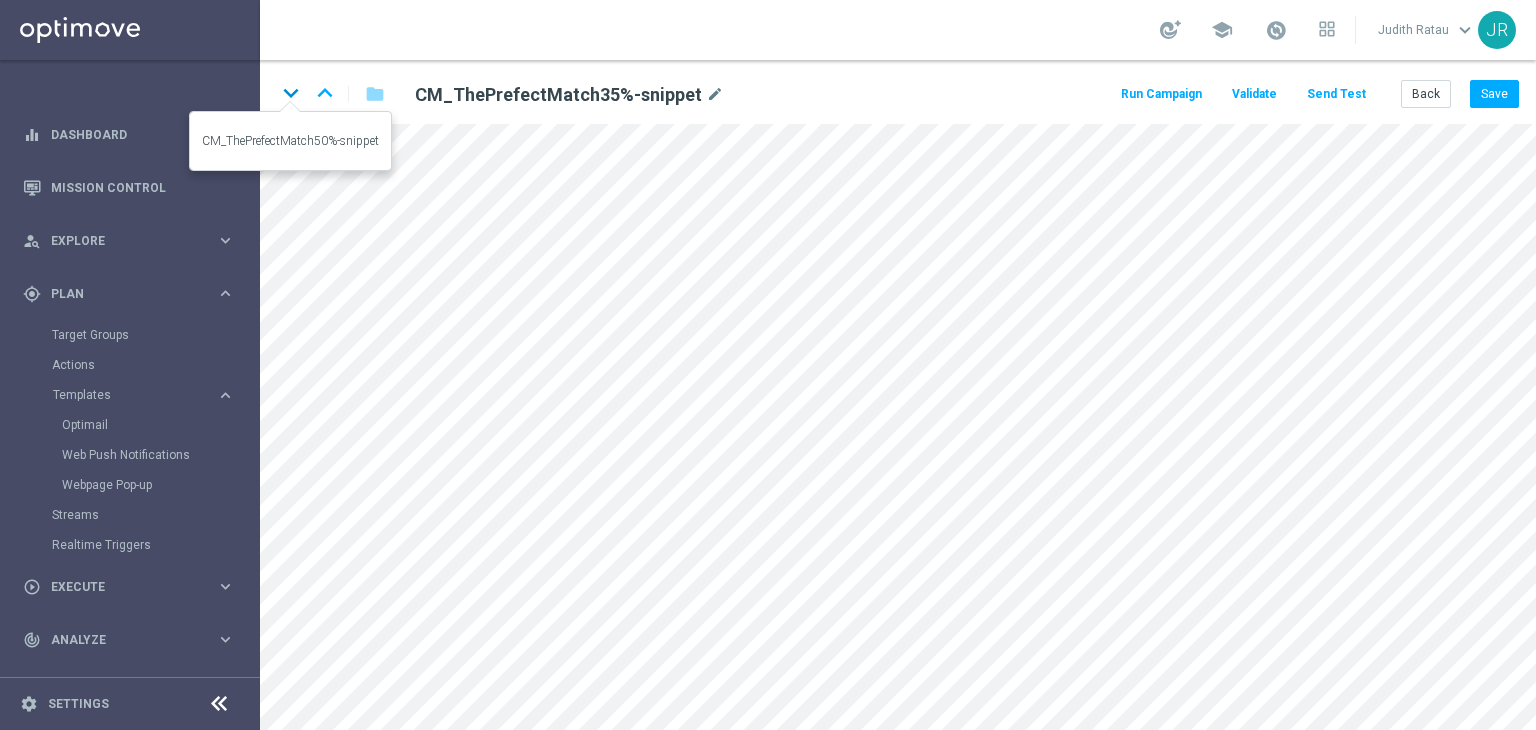 click on "keyboard_arrow_down" 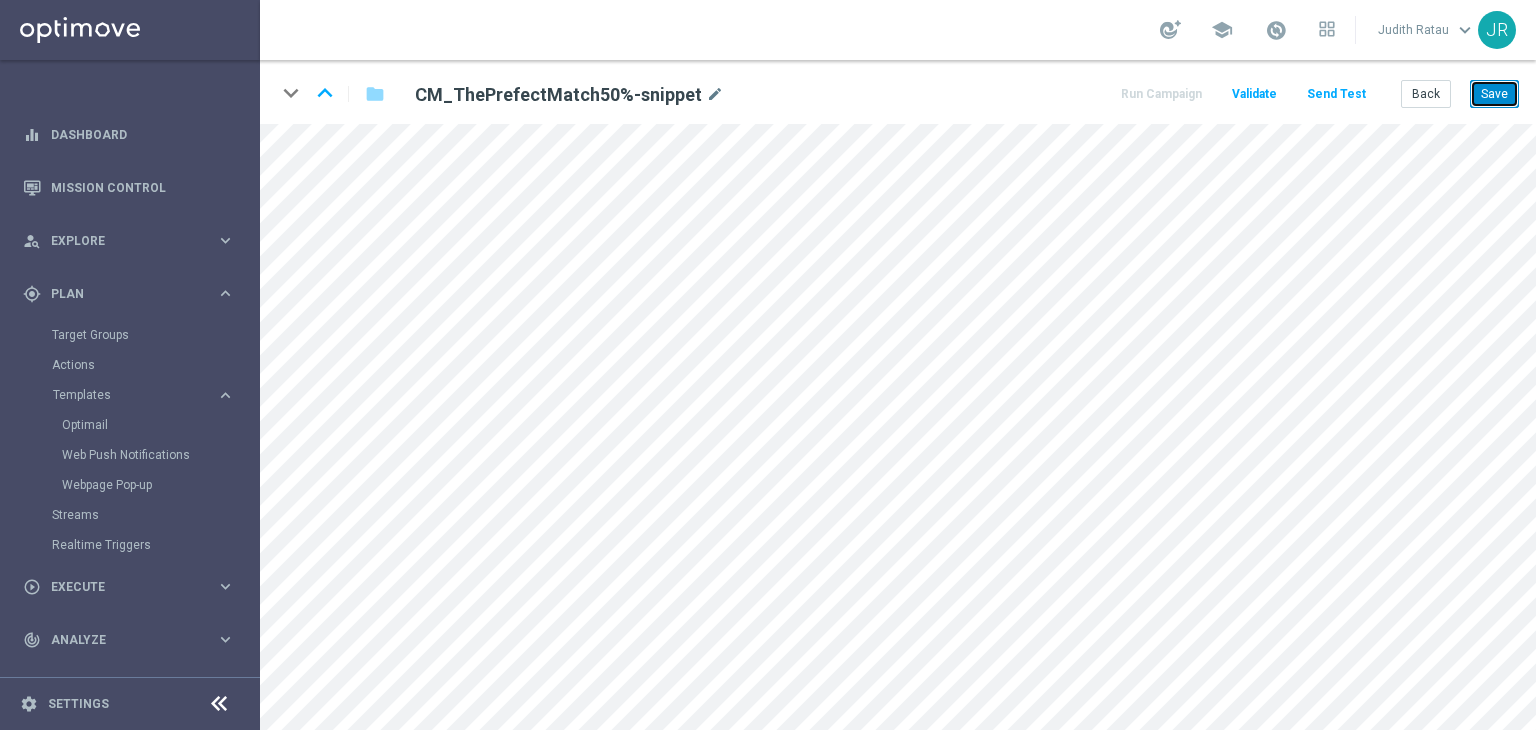click on "Save" at bounding box center (1494, 94) 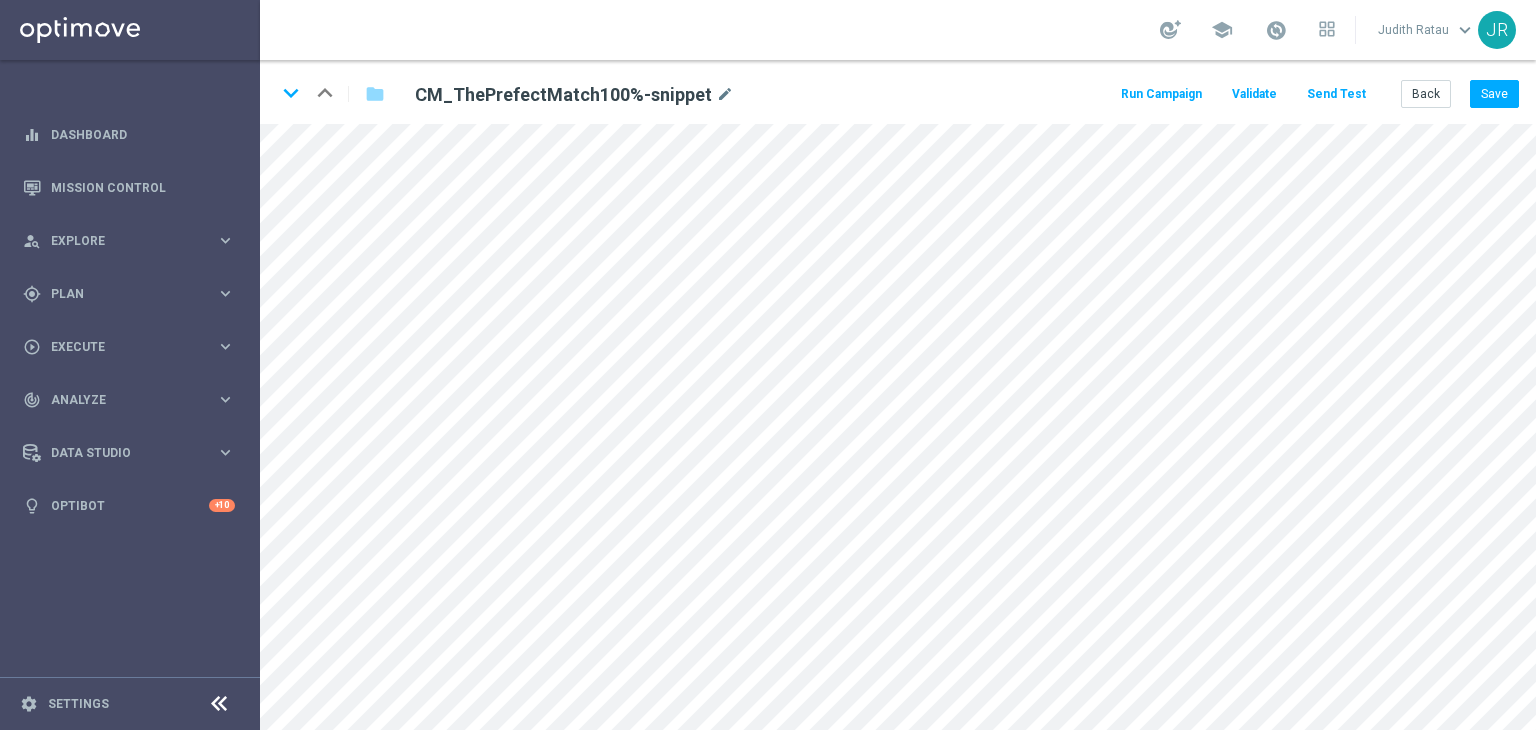 scroll, scrollTop: 0, scrollLeft: 0, axis: both 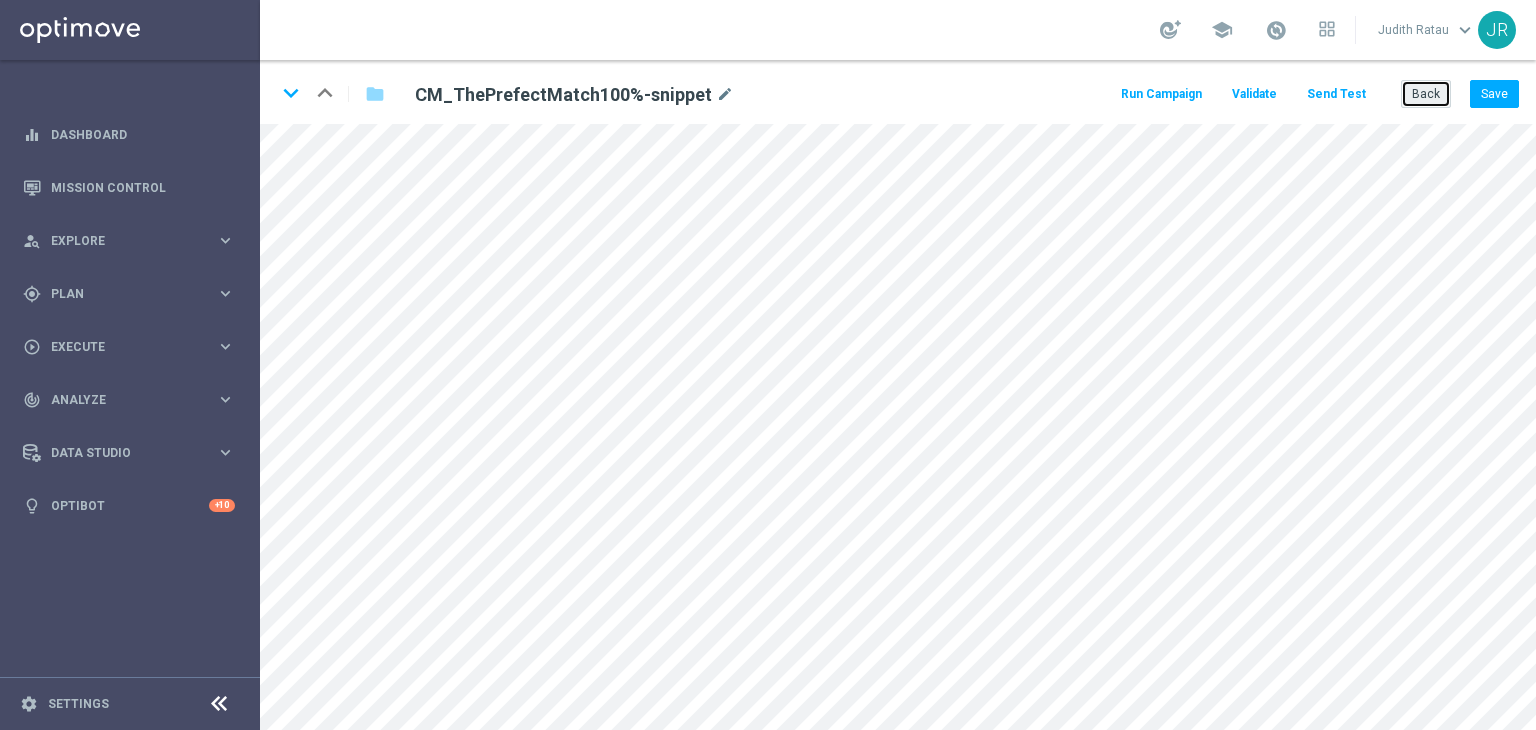 click on "Back" 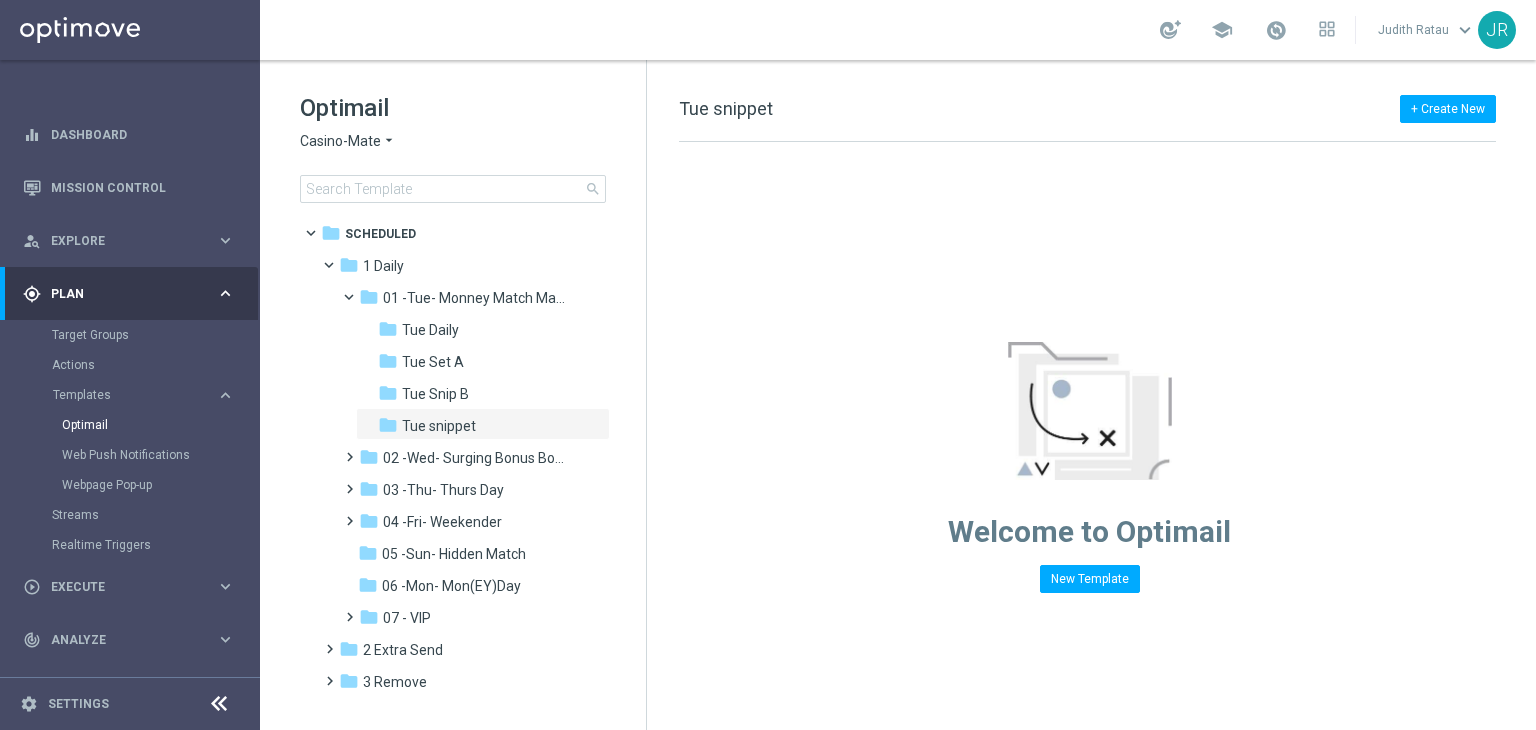 click on "Casino-Mate" 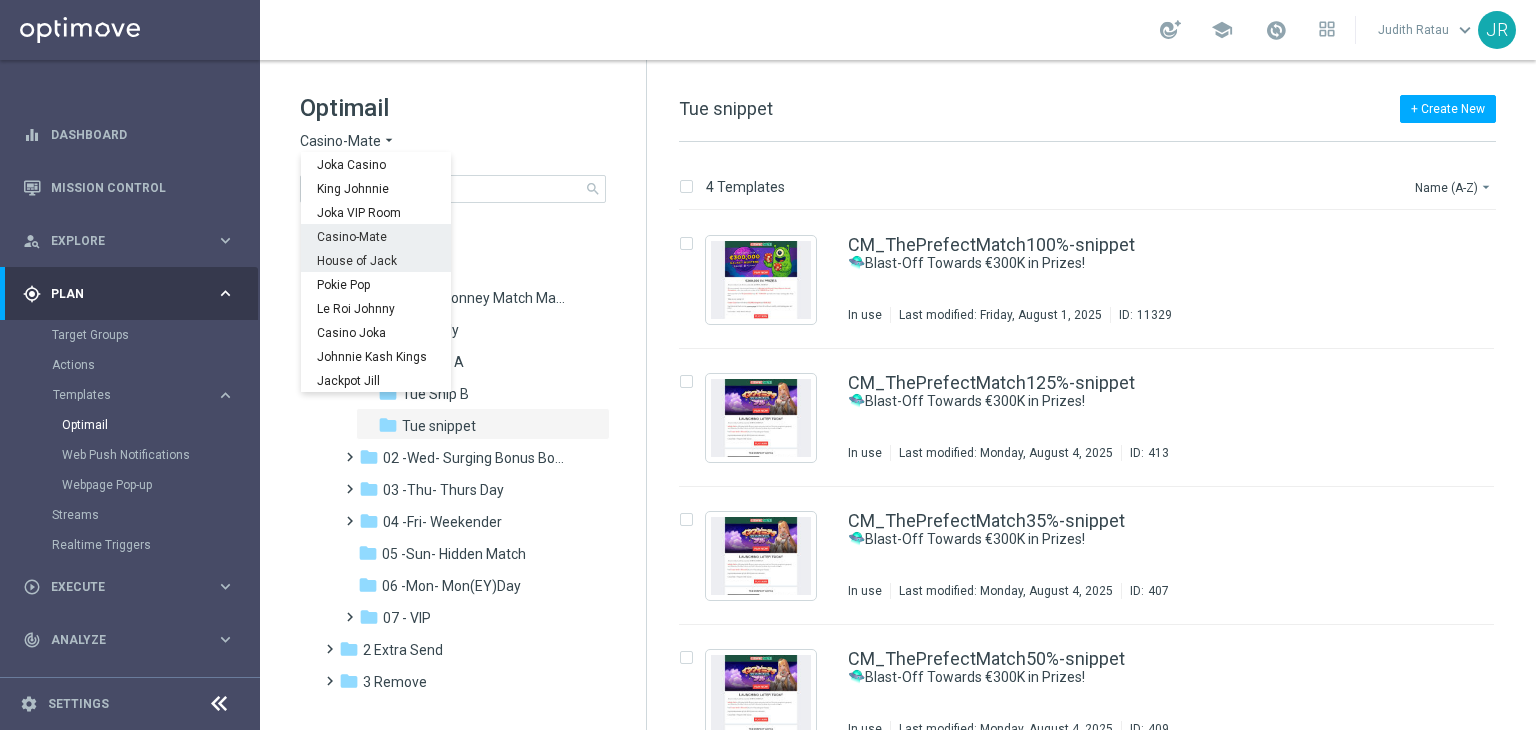 click on "House of Jack" at bounding box center (0, 0) 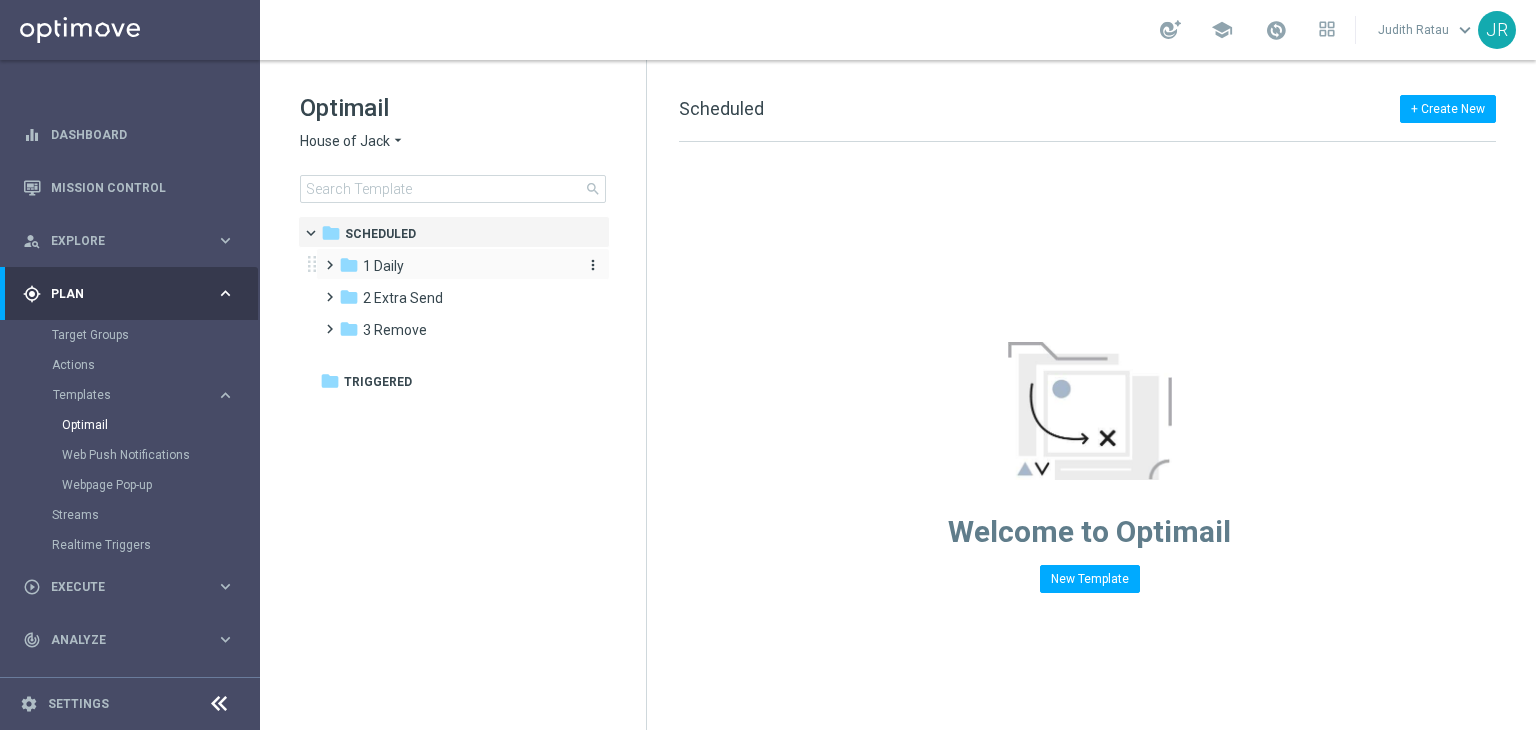 click on "1 Daily" at bounding box center (383, 266) 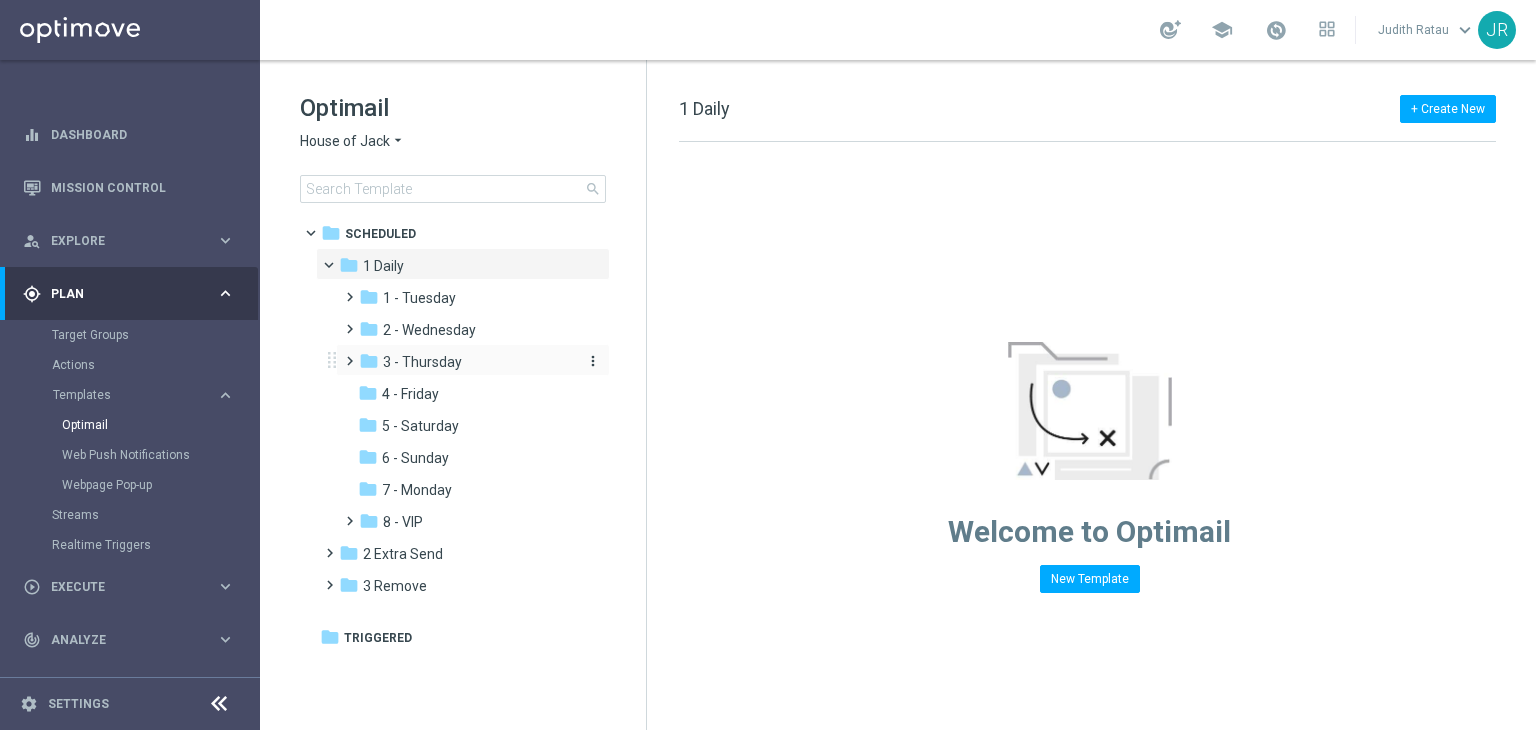 click on "3 - Thursday" at bounding box center (422, 362) 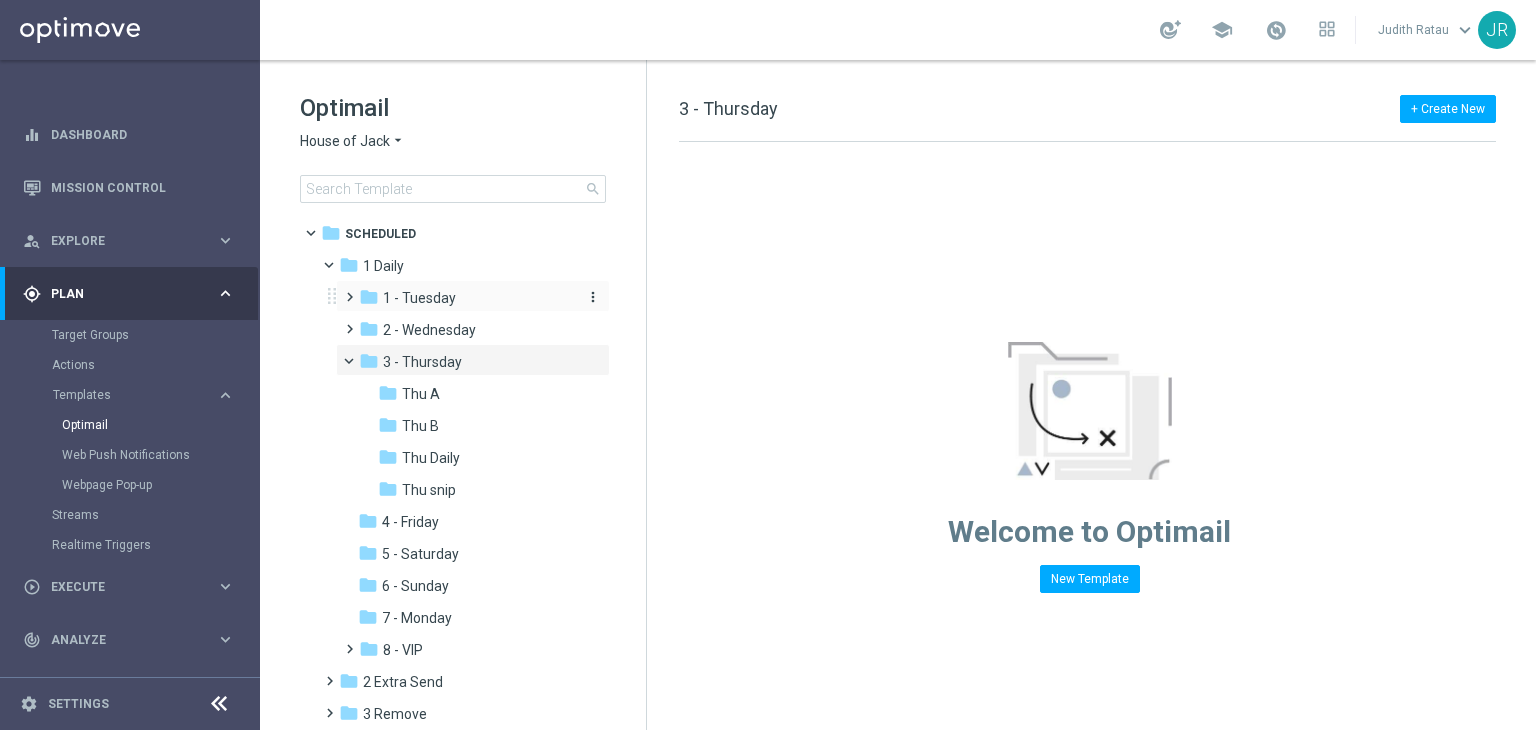 click on "1 - Tuesday" at bounding box center (419, 298) 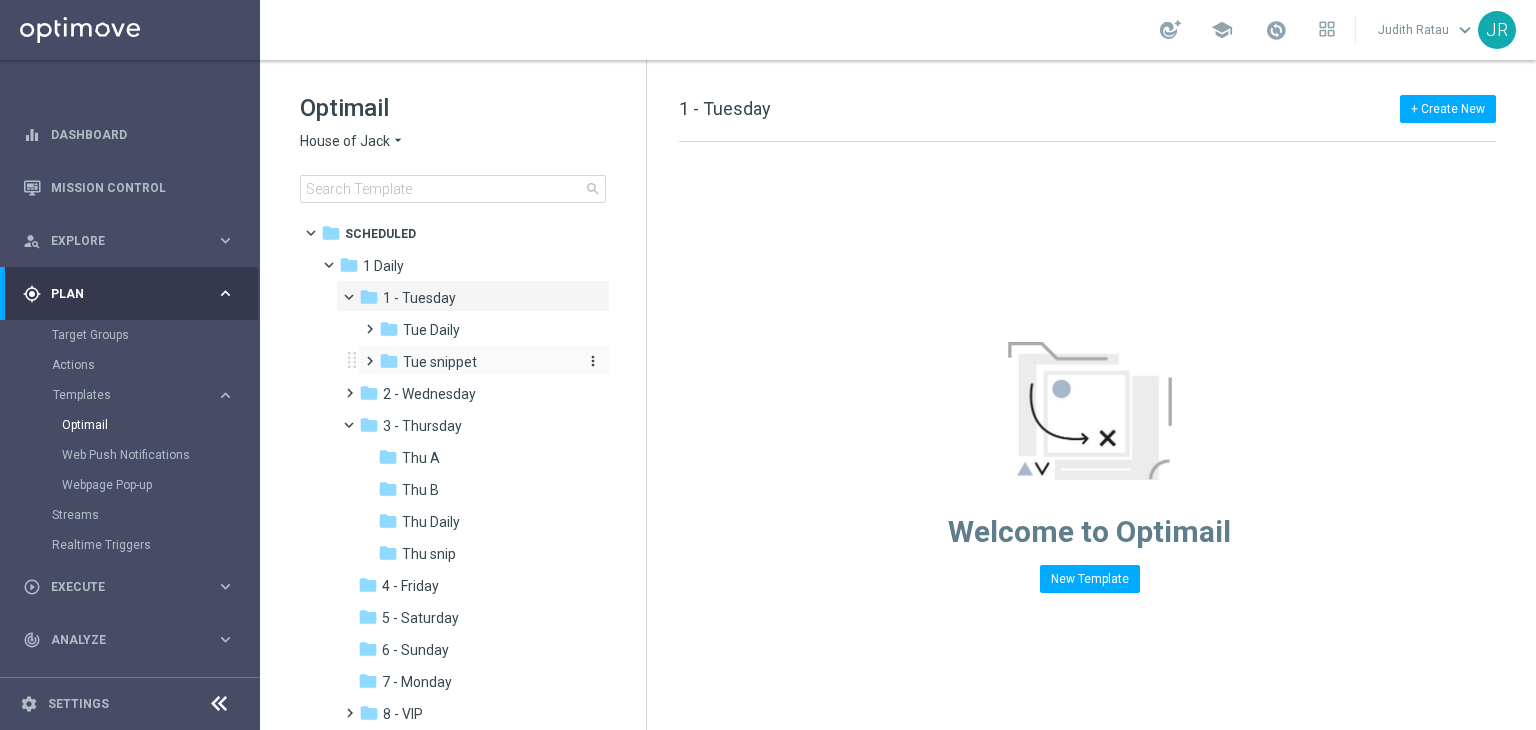 click on "folder
Tue snippet" at bounding box center [477, 362] 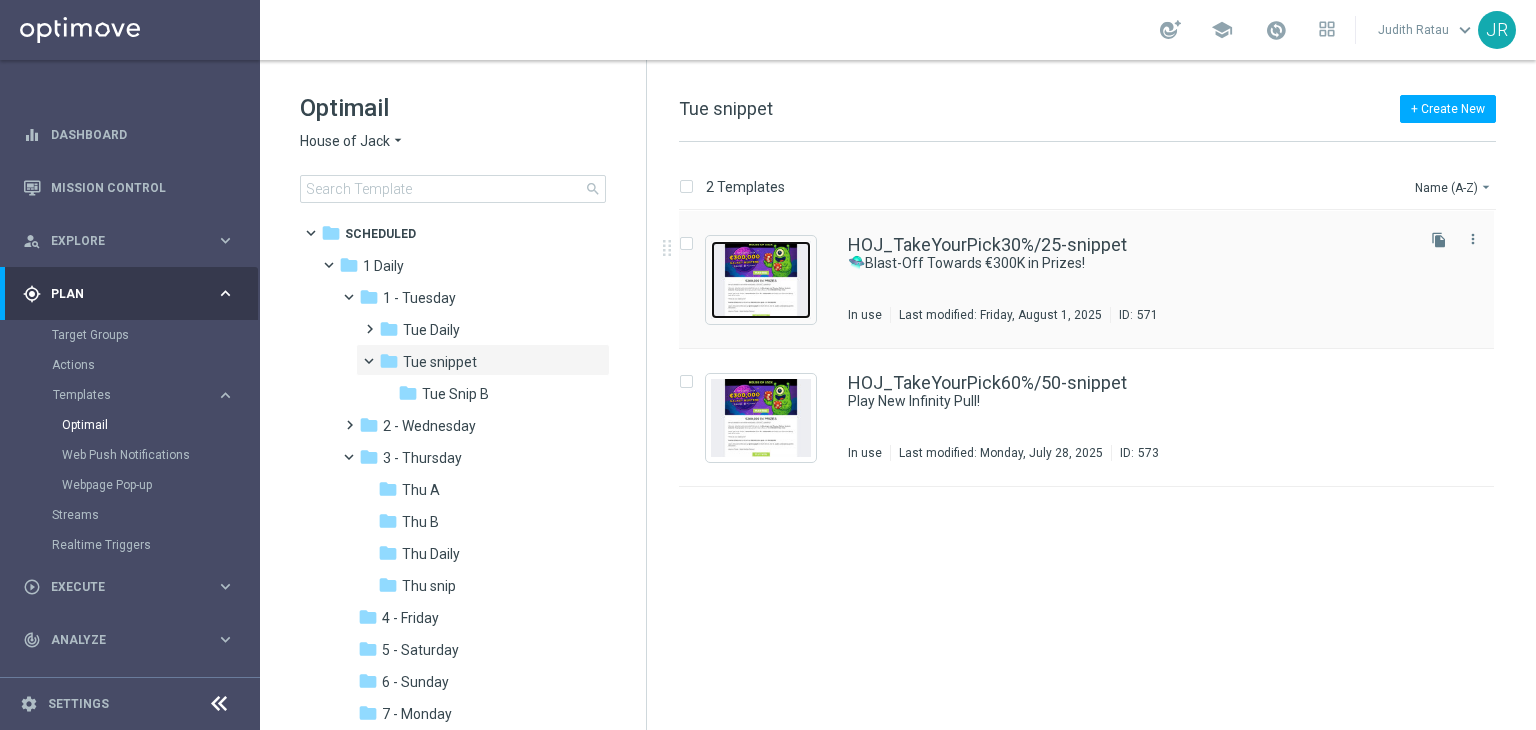 click at bounding box center (761, 280) 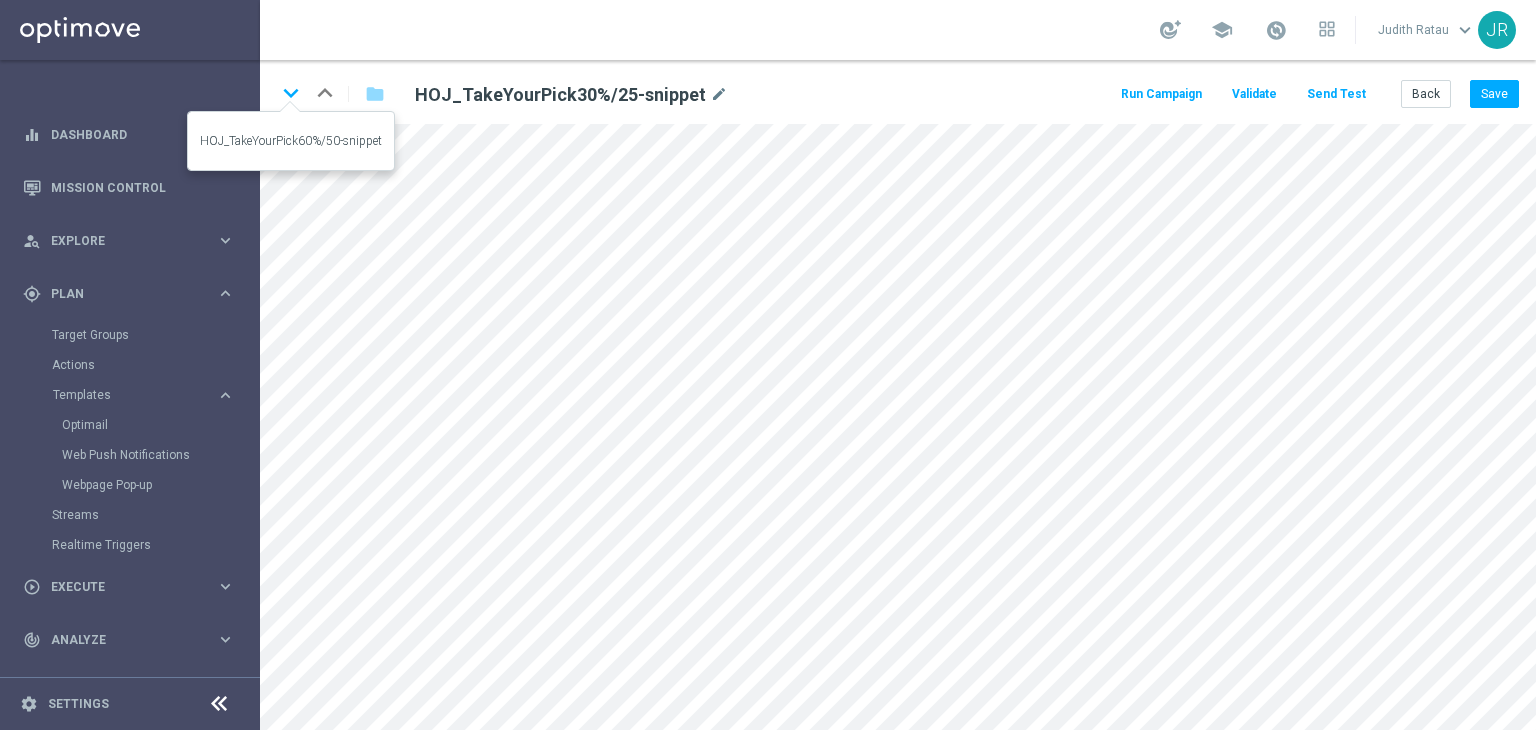 click on "keyboard_arrow_down" 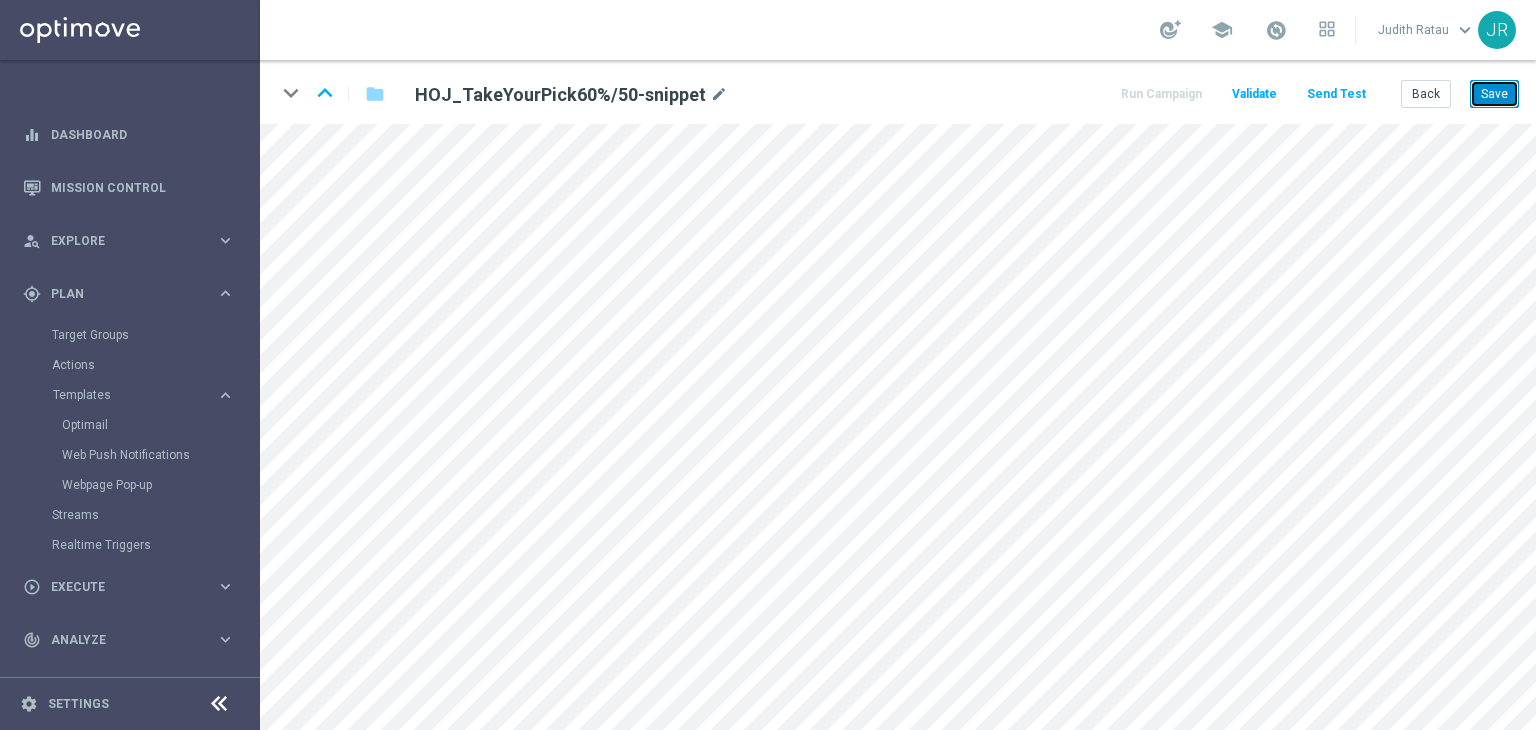 click on "Save" at bounding box center [1494, 94] 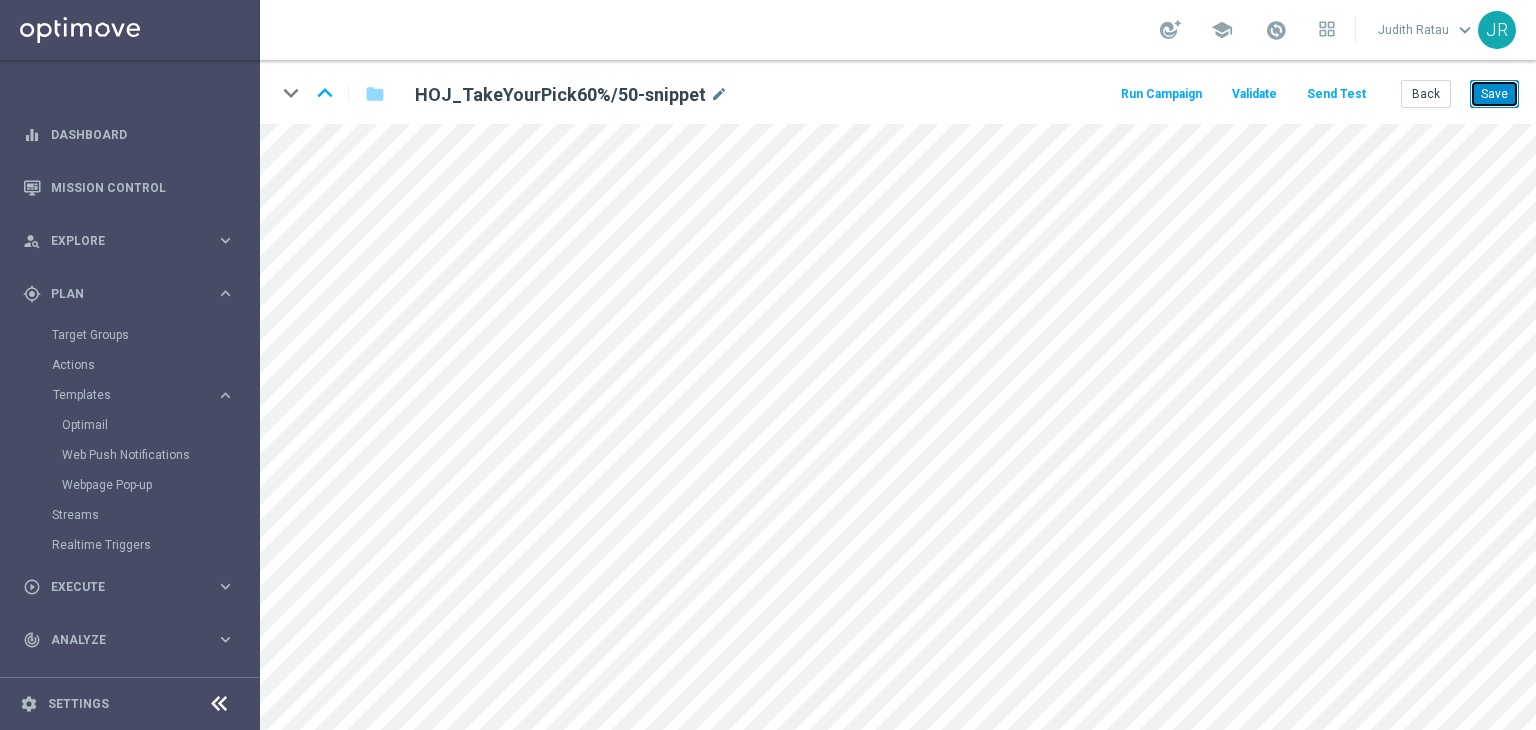 click on "Save" at bounding box center [1494, 94] 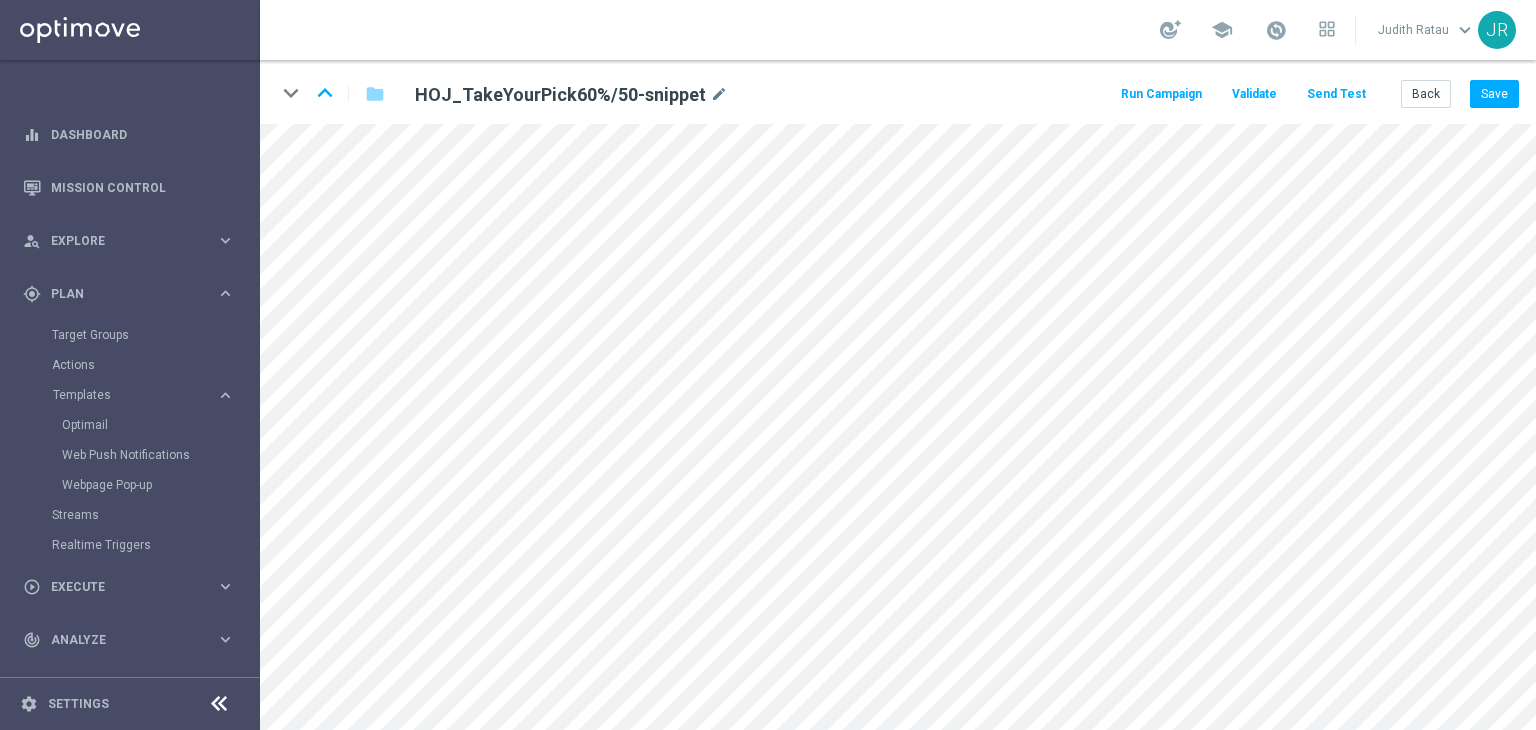 click on "keyboard_arrow_down
keyboard_arrow_up
folder
HOJ_TakeYourPick60%/50-snippet
mode_edit
Run Campaign
Validate
Send Test
Back
Save" 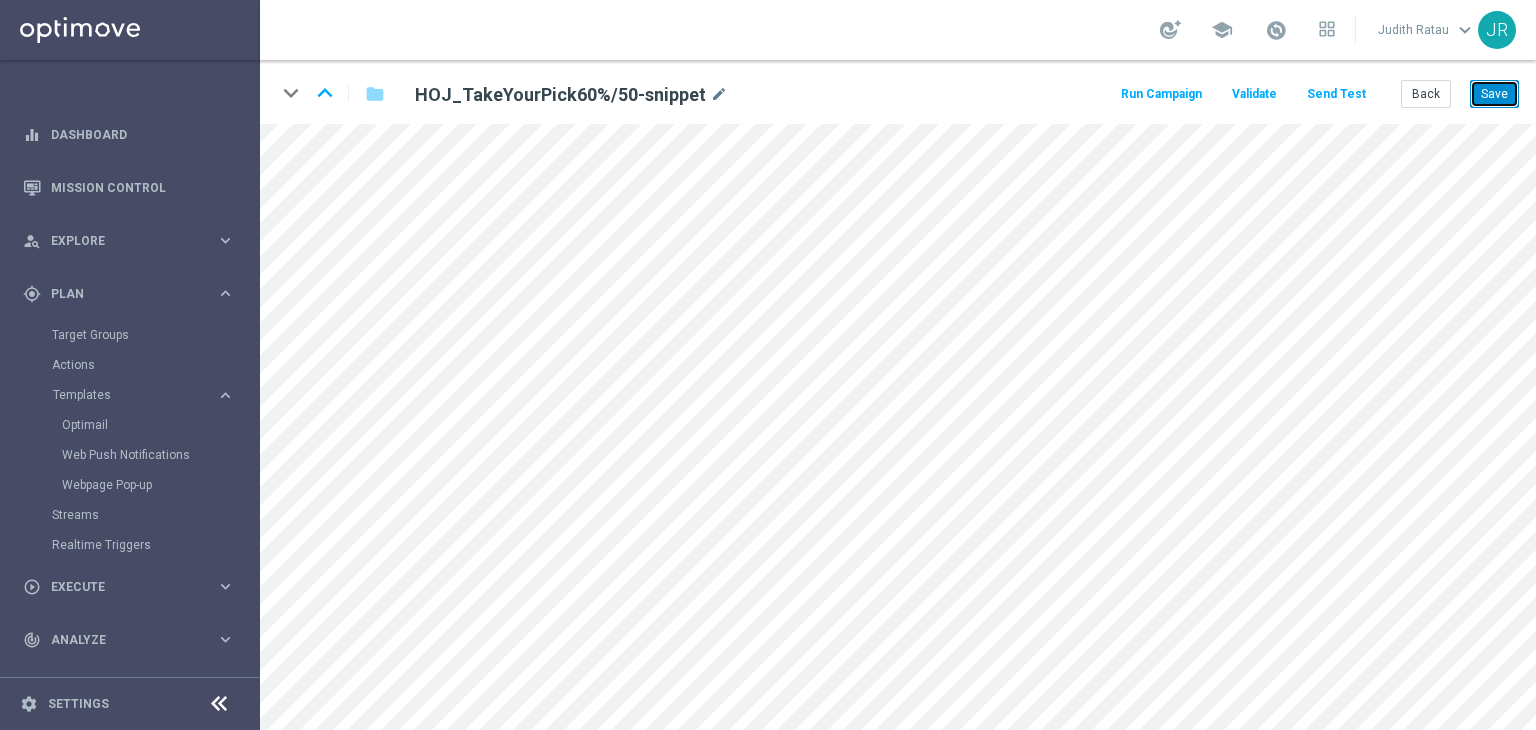 click on "Save" at bounding box center [1494, 94] 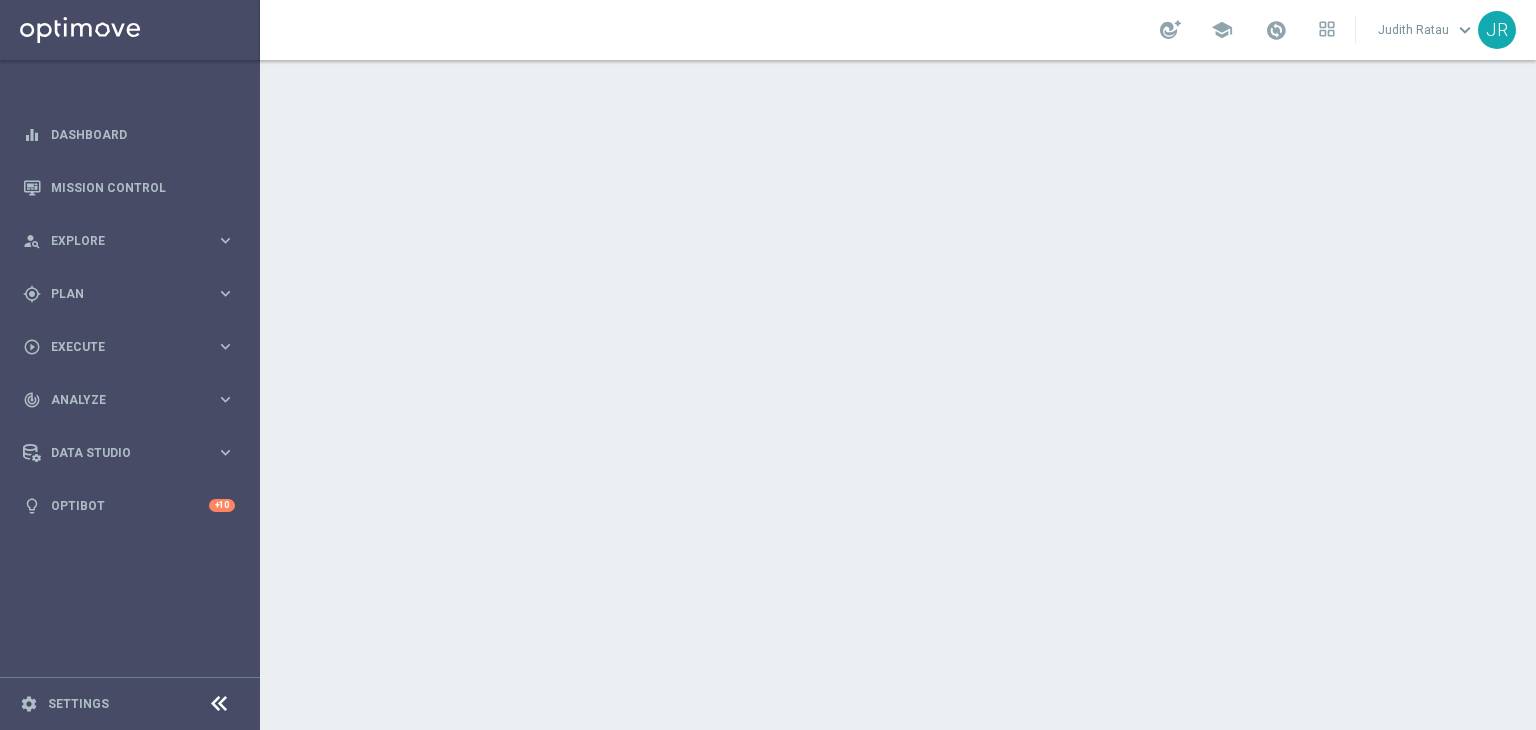 scroll, scrollTop: 0, scrollLeft: 0, axis: both 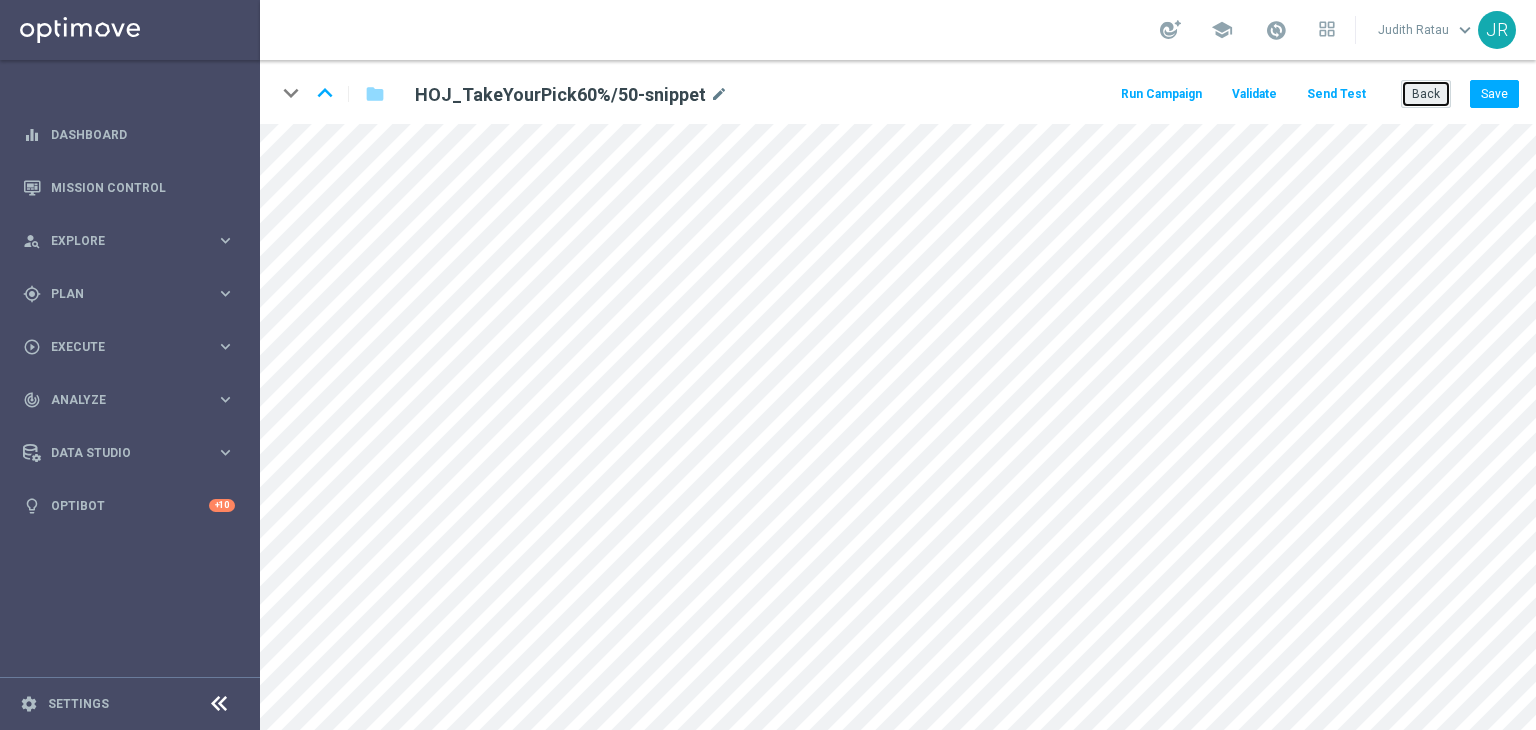 click on "Back" 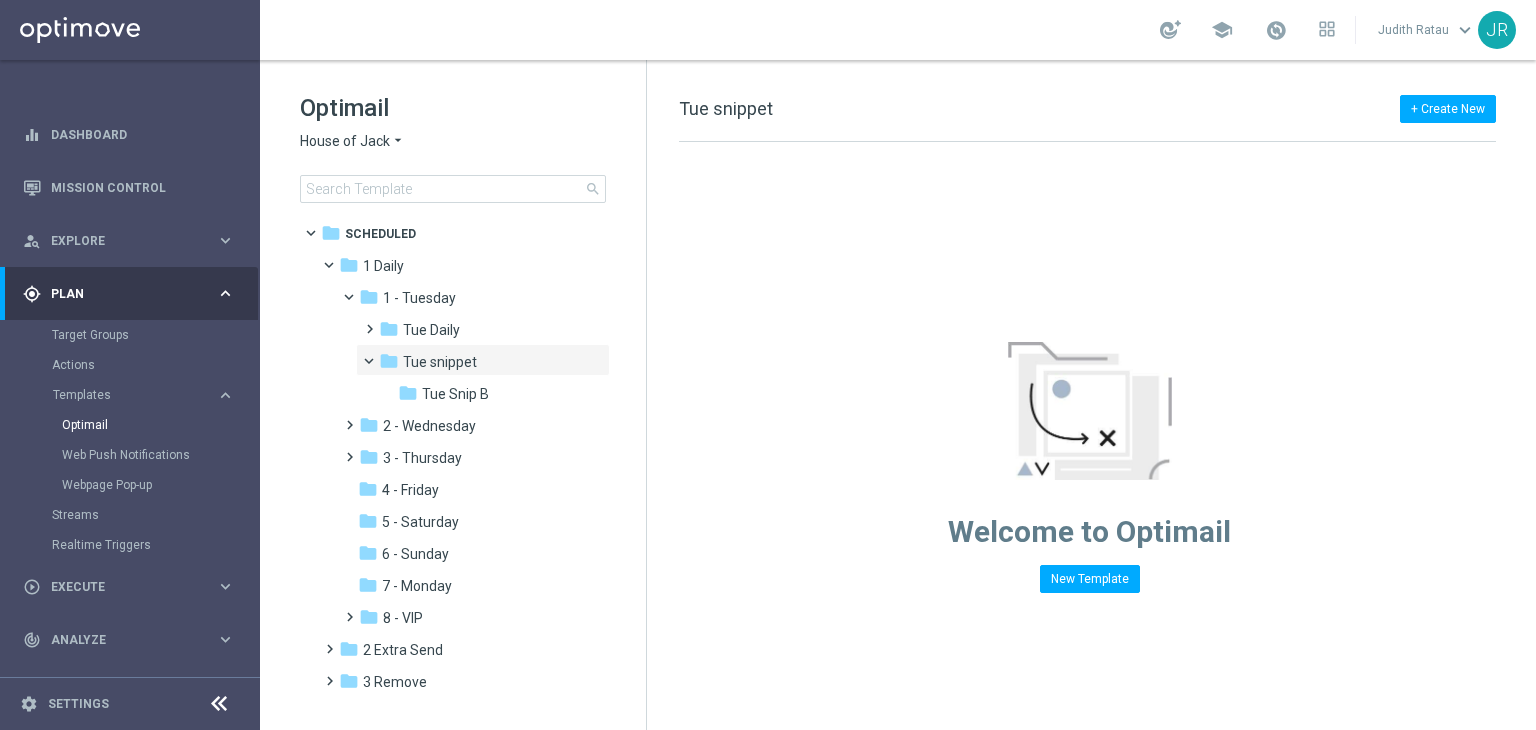 click on "House of Jack" 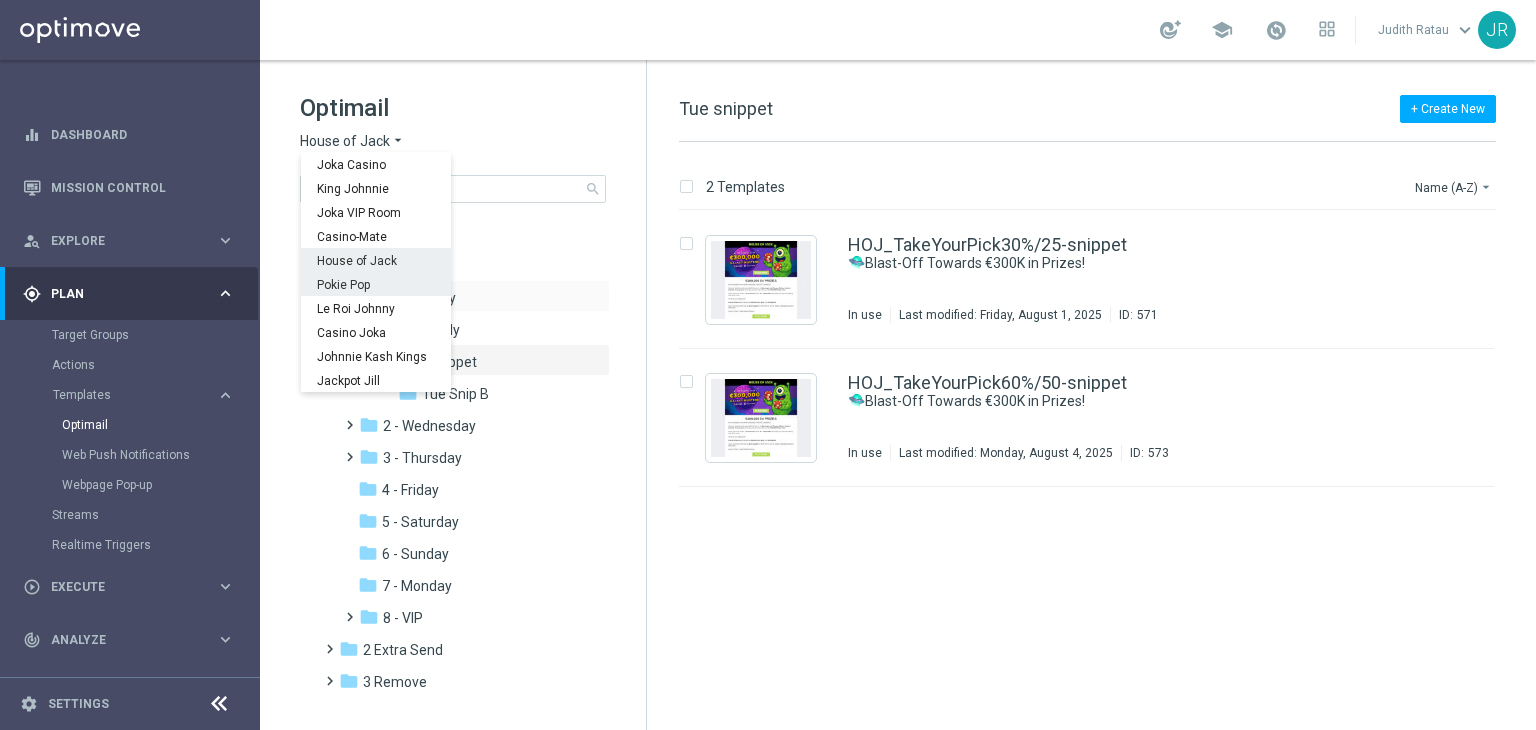 click on "Pokie Pop" at bounding box center [376, 284] 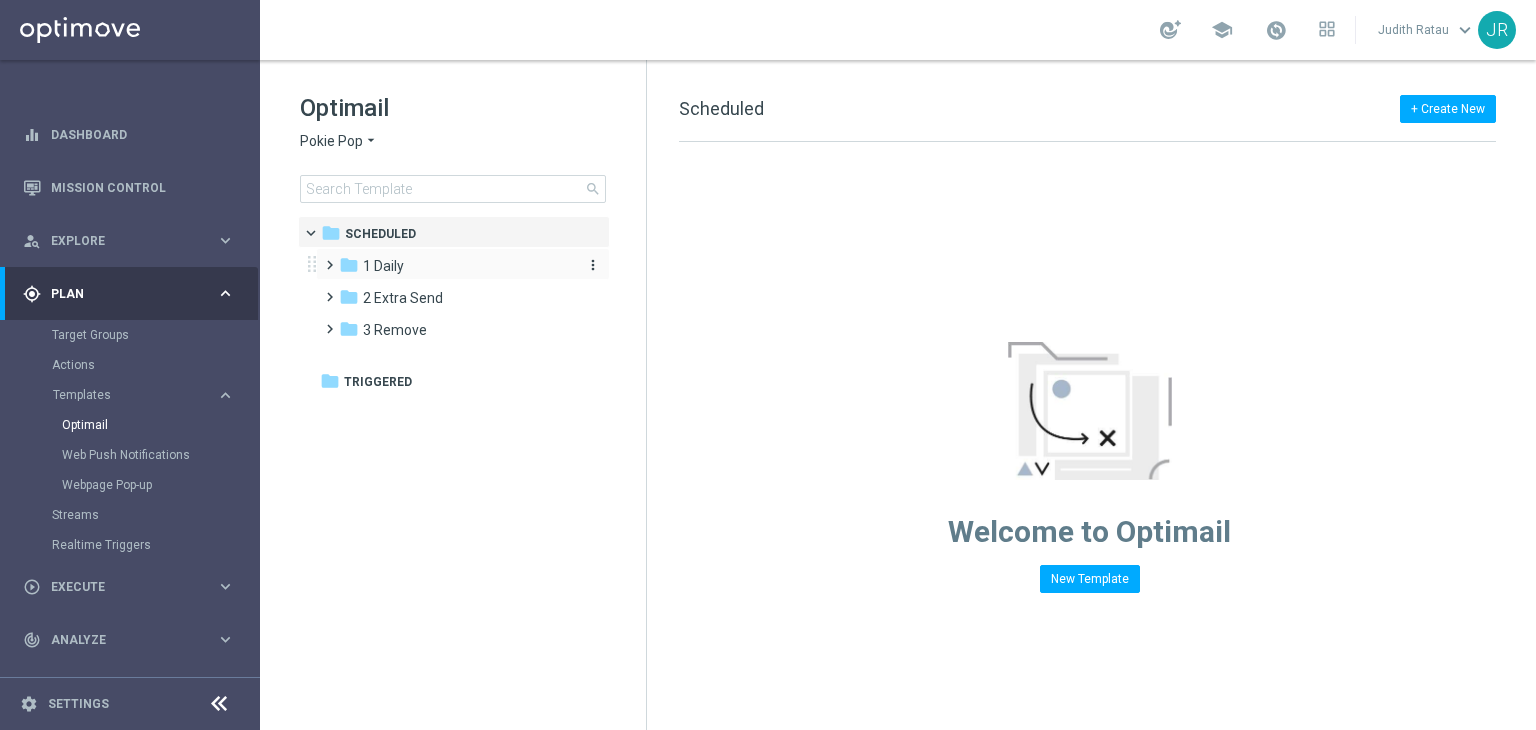 click on "1 Daily" at bounding box center [383, 266] 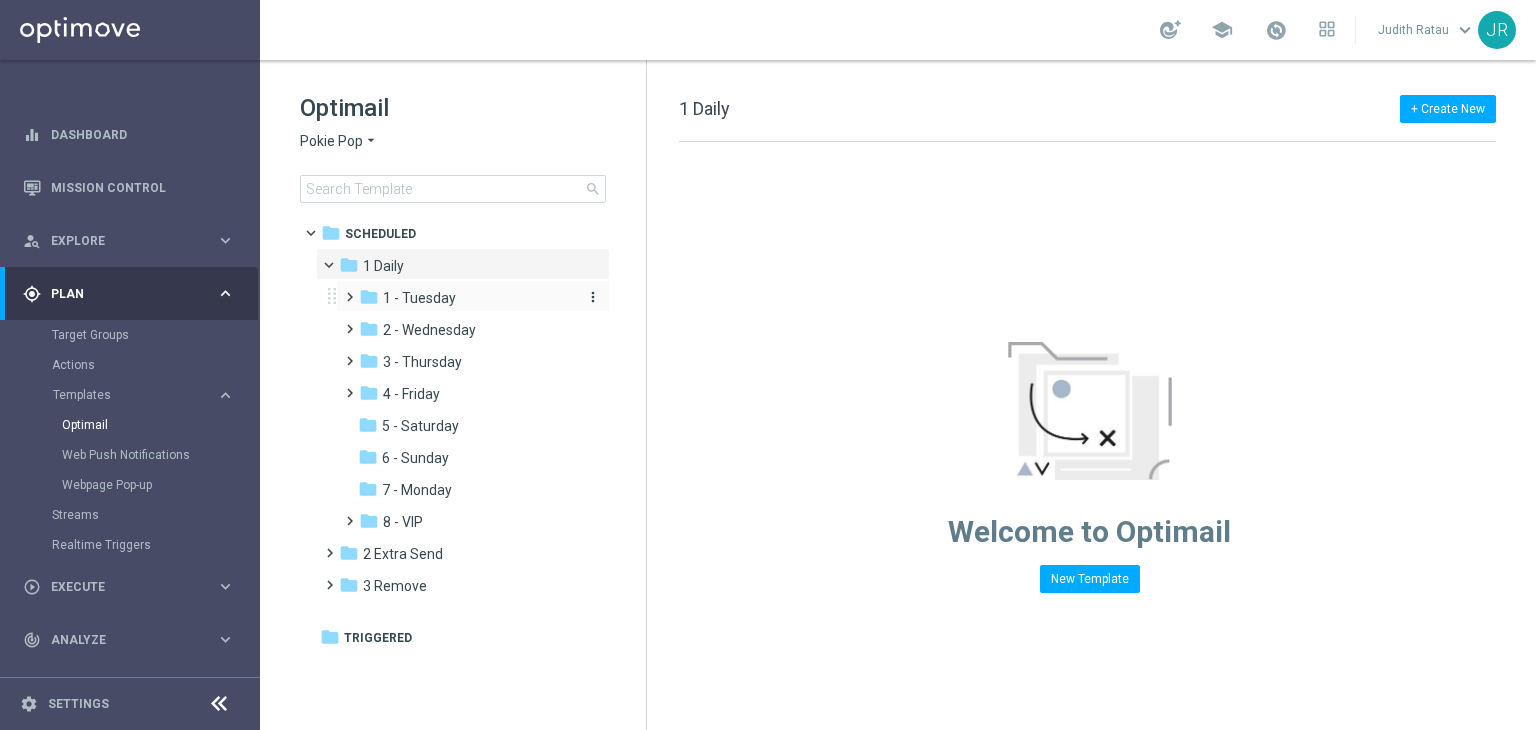 click on "folder
1 - Tuesday" at bounding box center [465, 298] 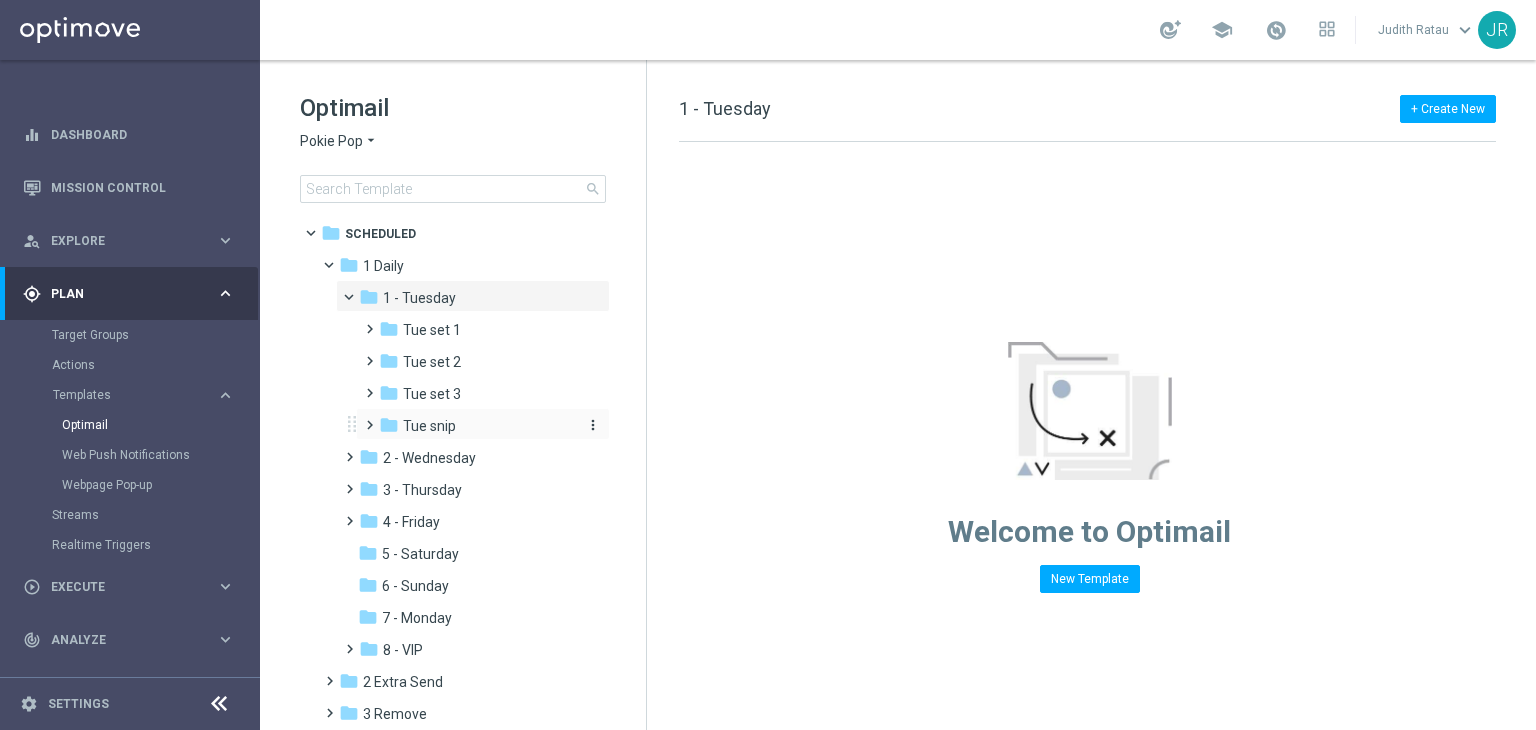 click on "Tue snip" at bounding box center [429, 426] 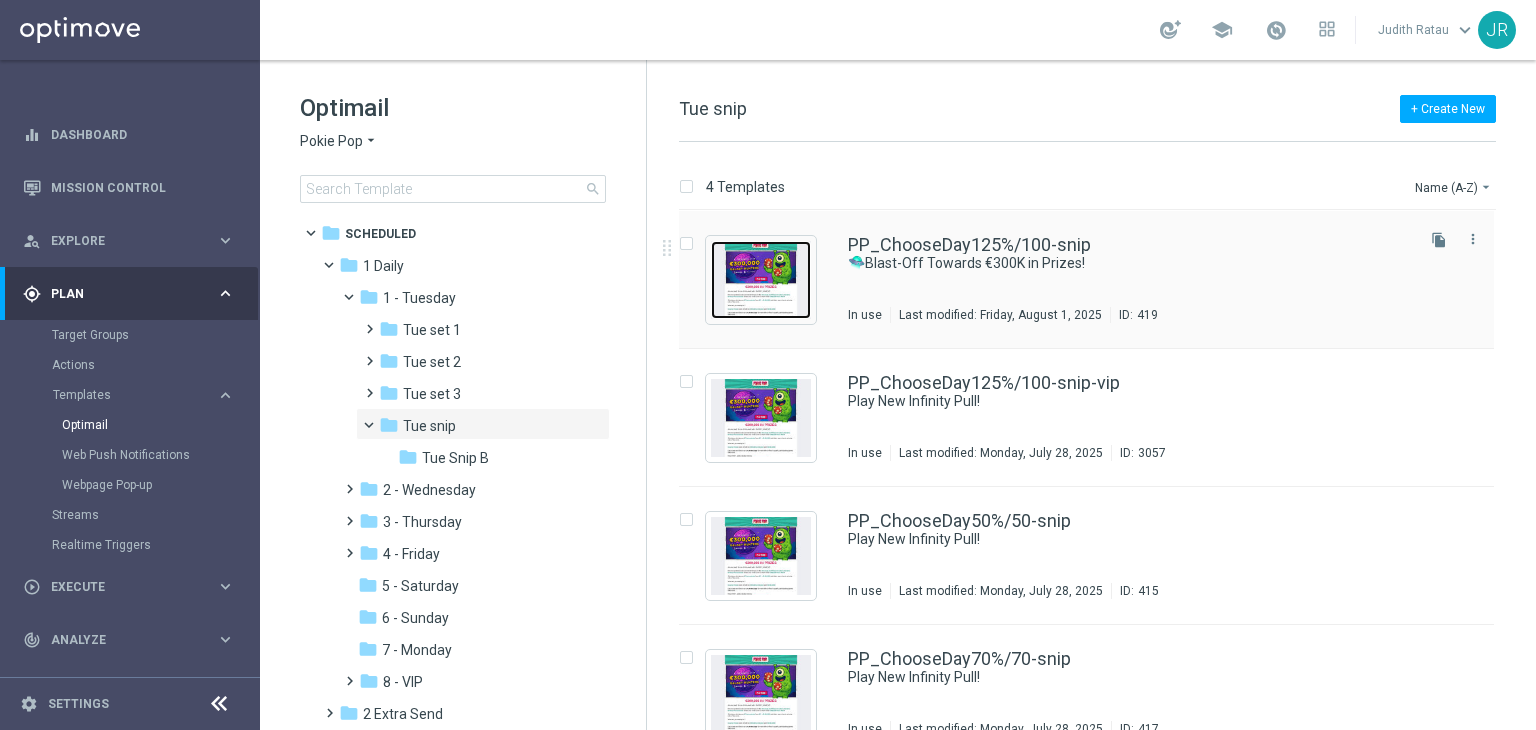 click at bounding box center (761, 280) 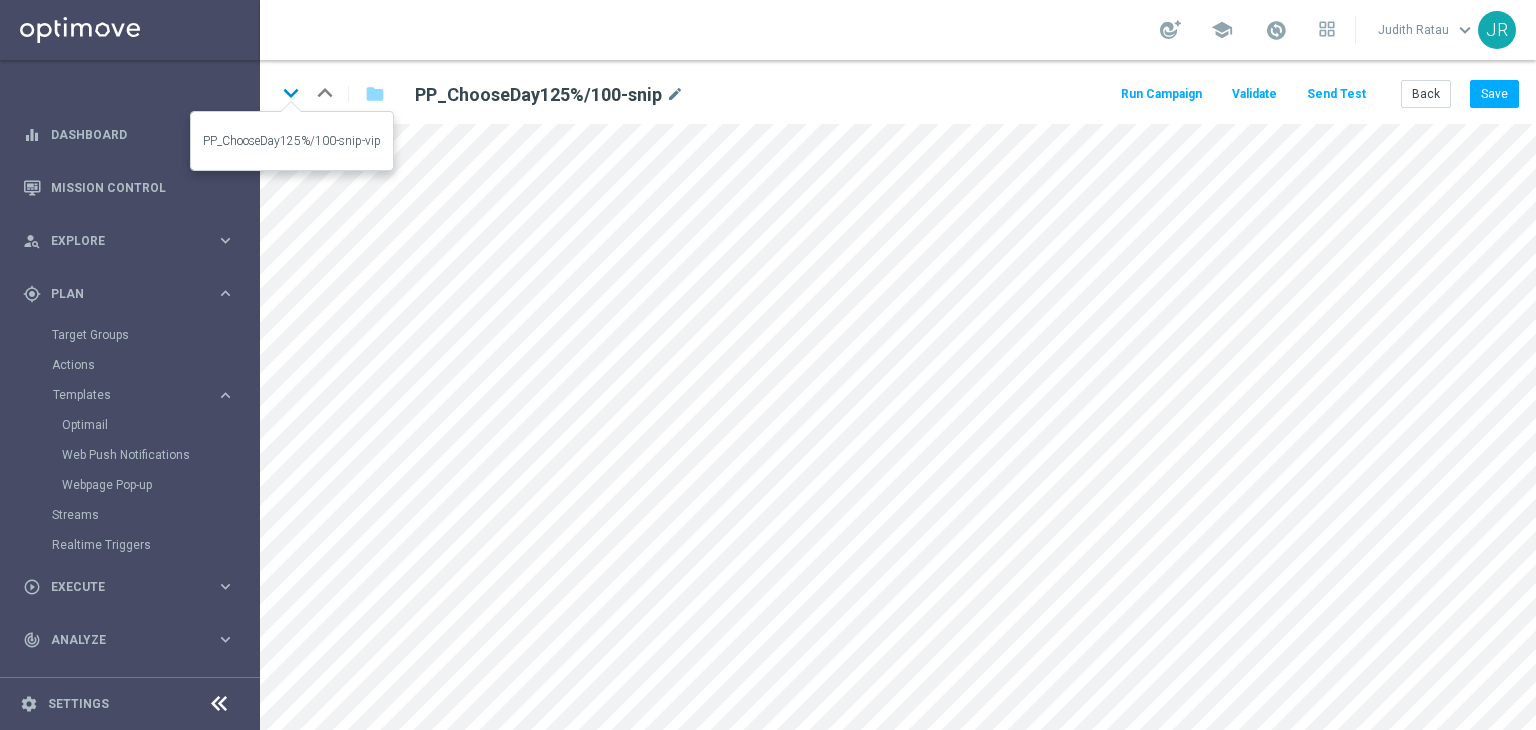 click on "keyboard_arrow_down" 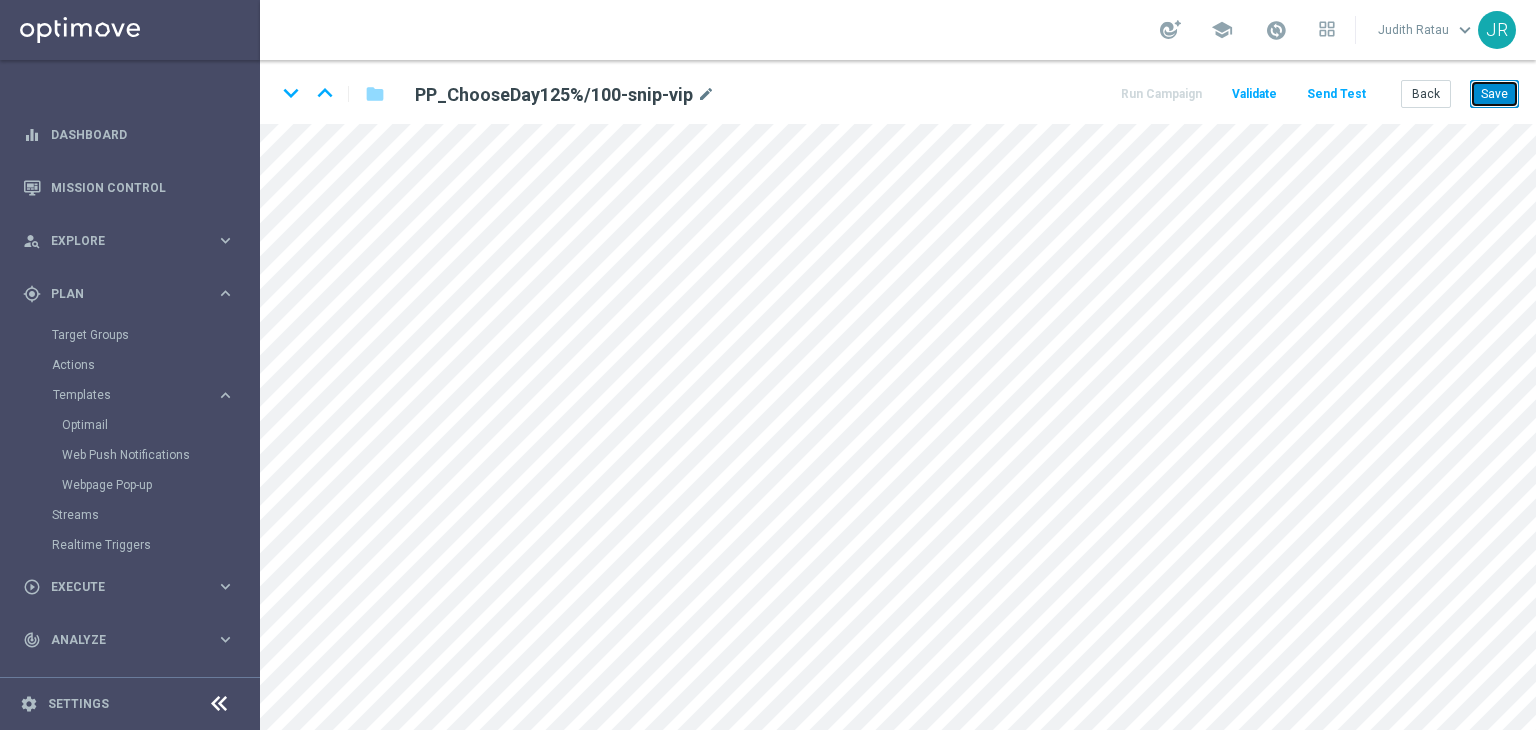 click on "Save" at bounding box center (1494, 94) 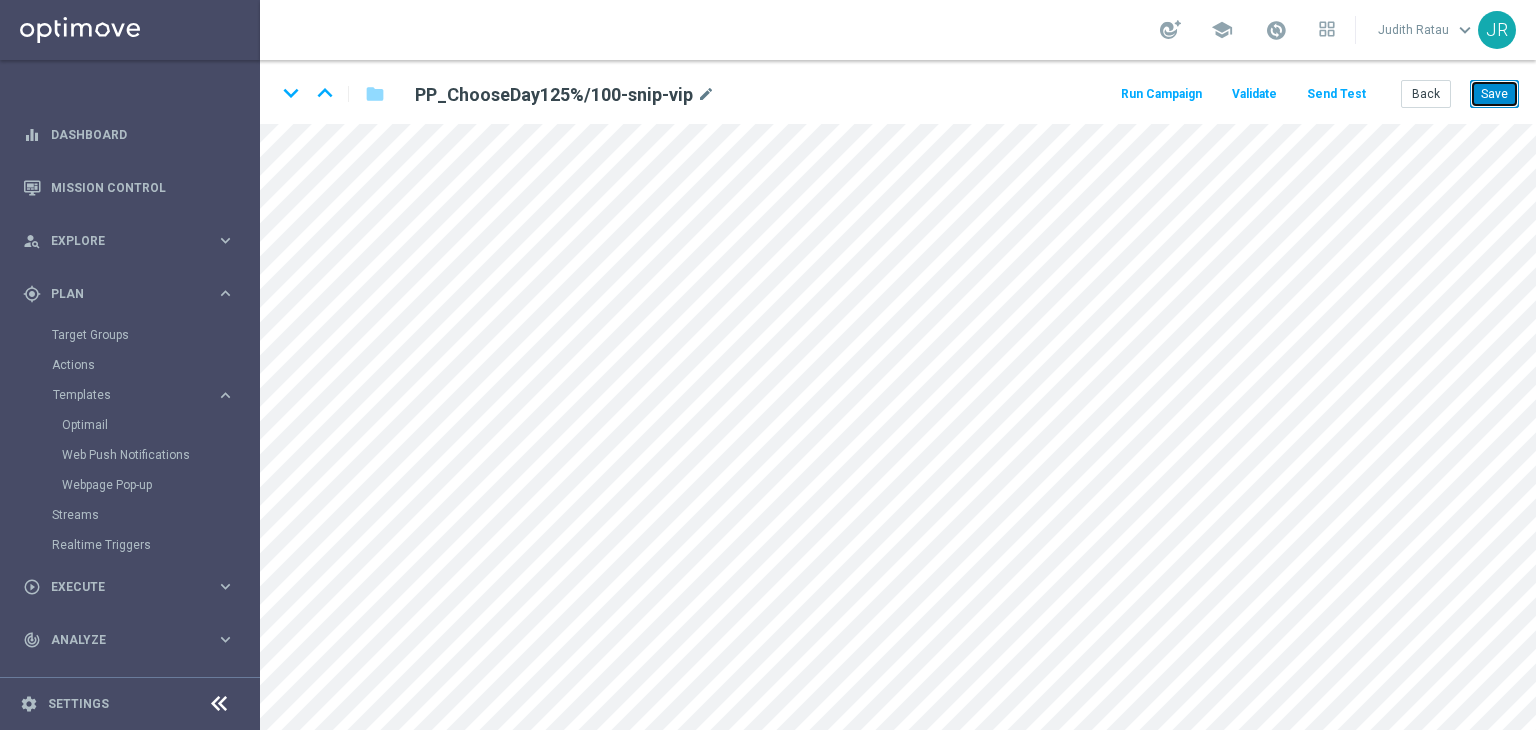 click on "Save" at bounding box center (1494, 94) 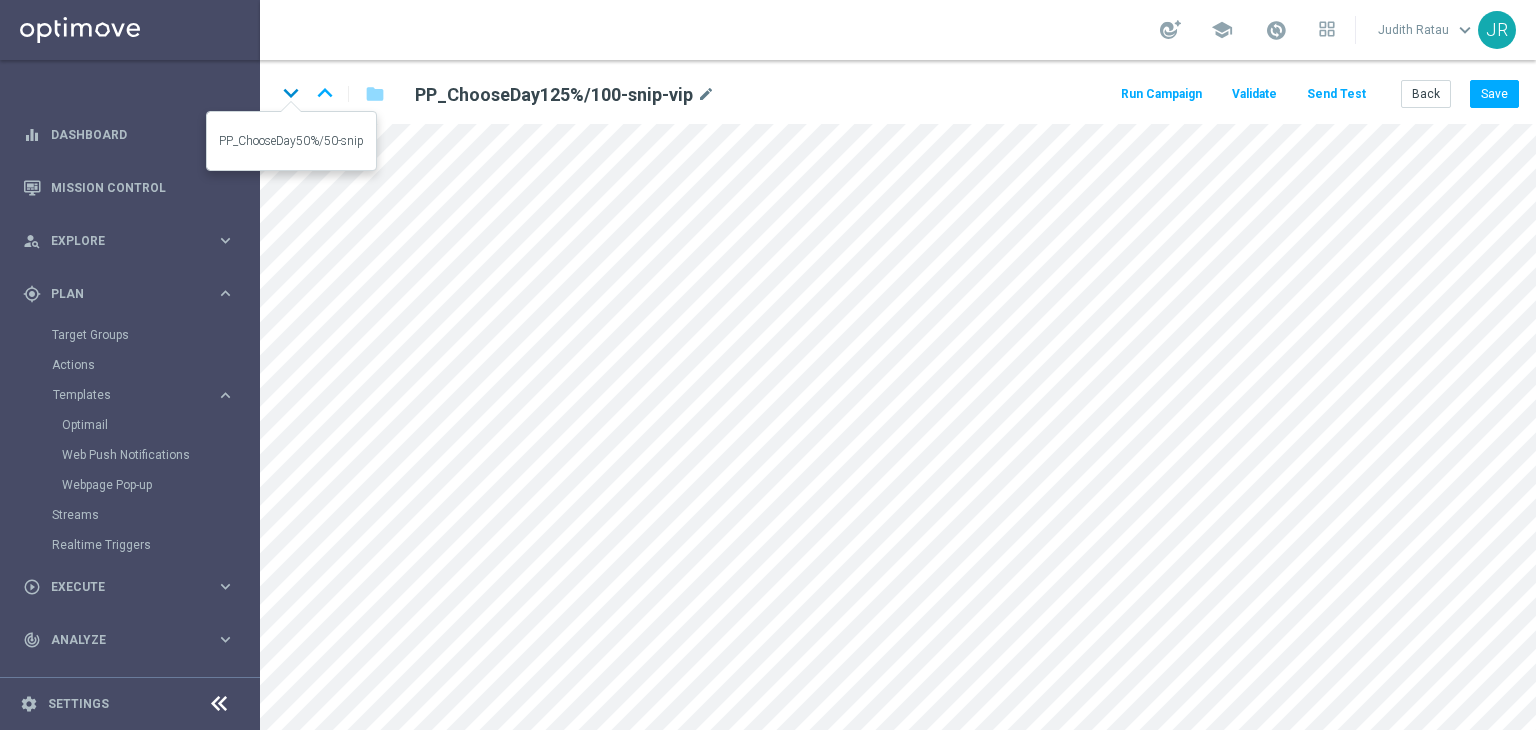 click on "keyboard_arrow_down" 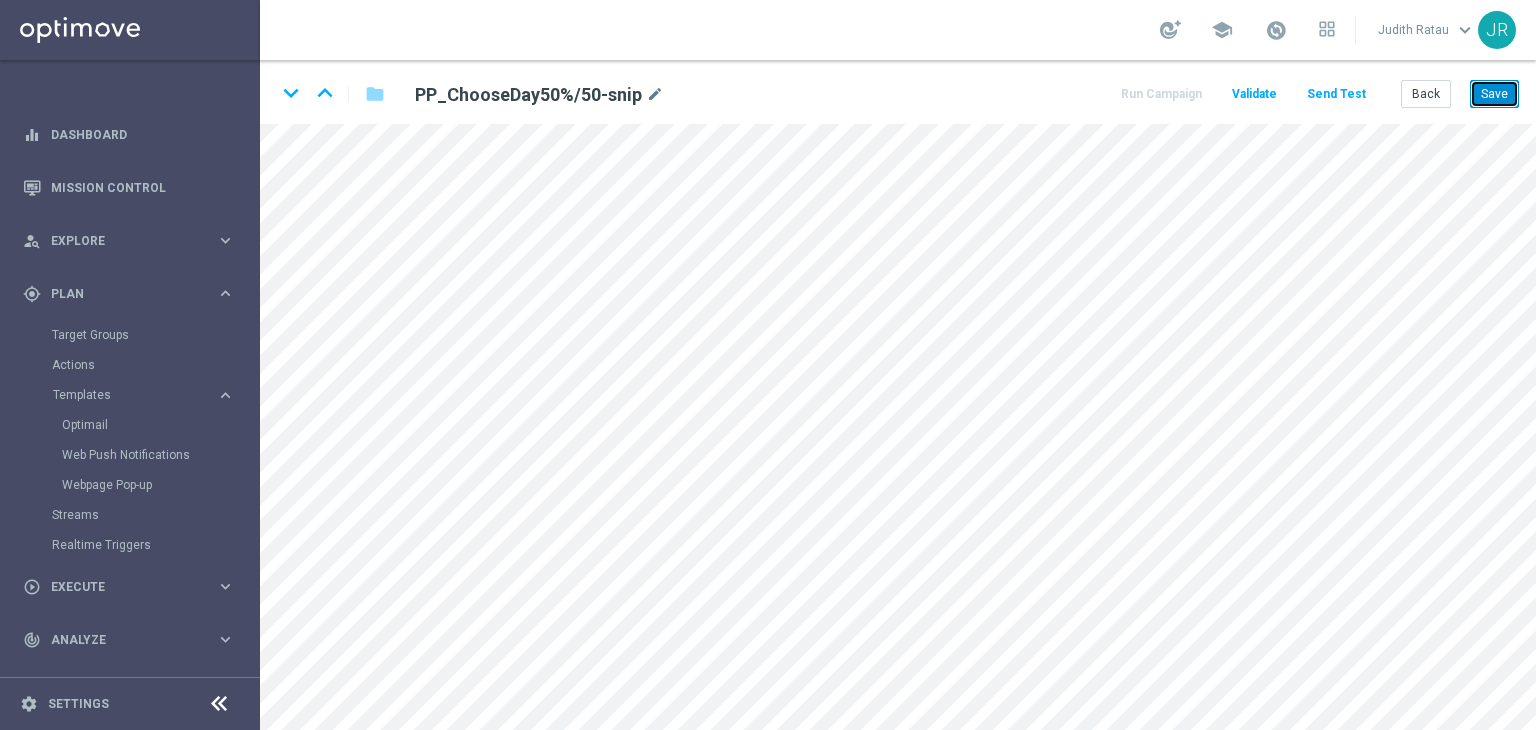 click on "Save" at bounding box center [1494, 94] 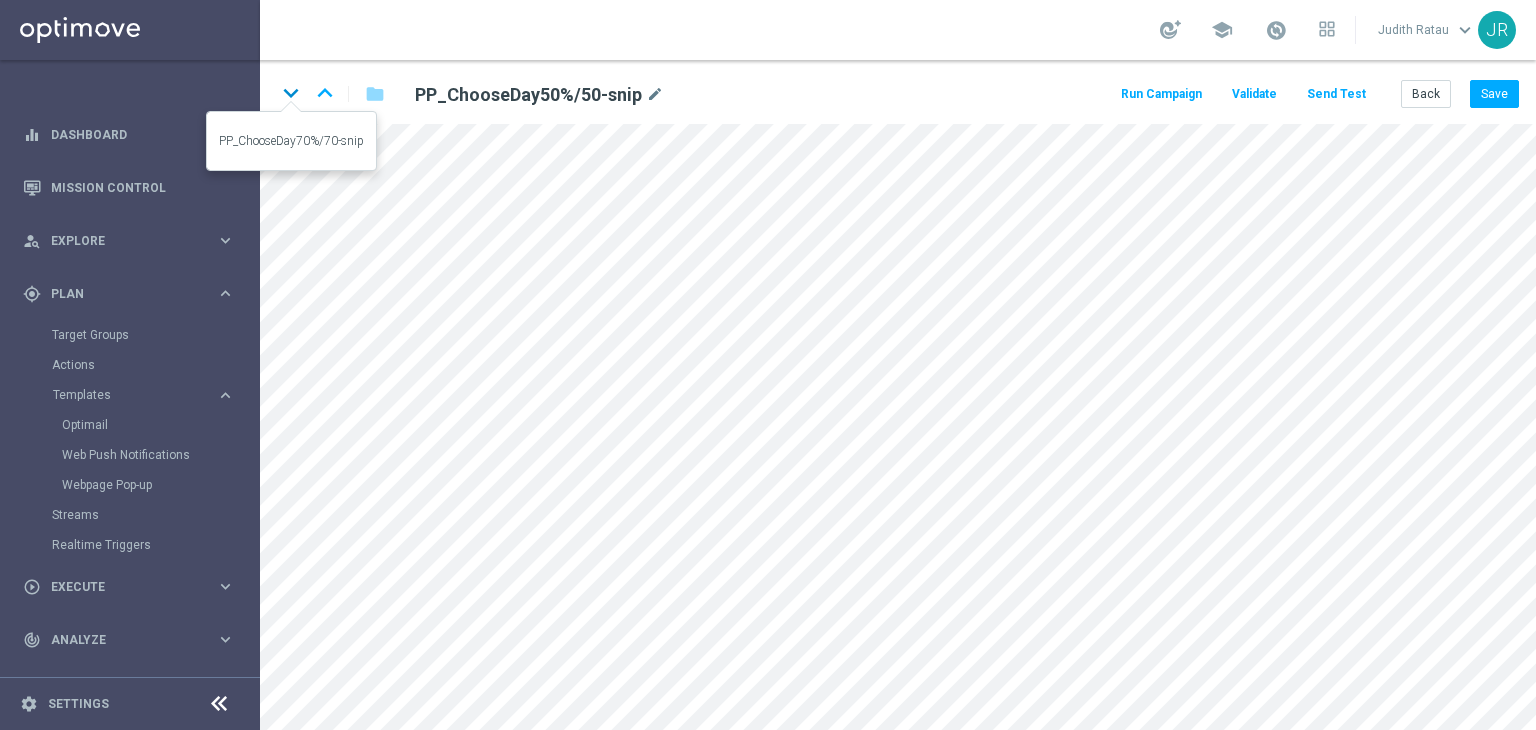 click on "keyboard_arrow_down" 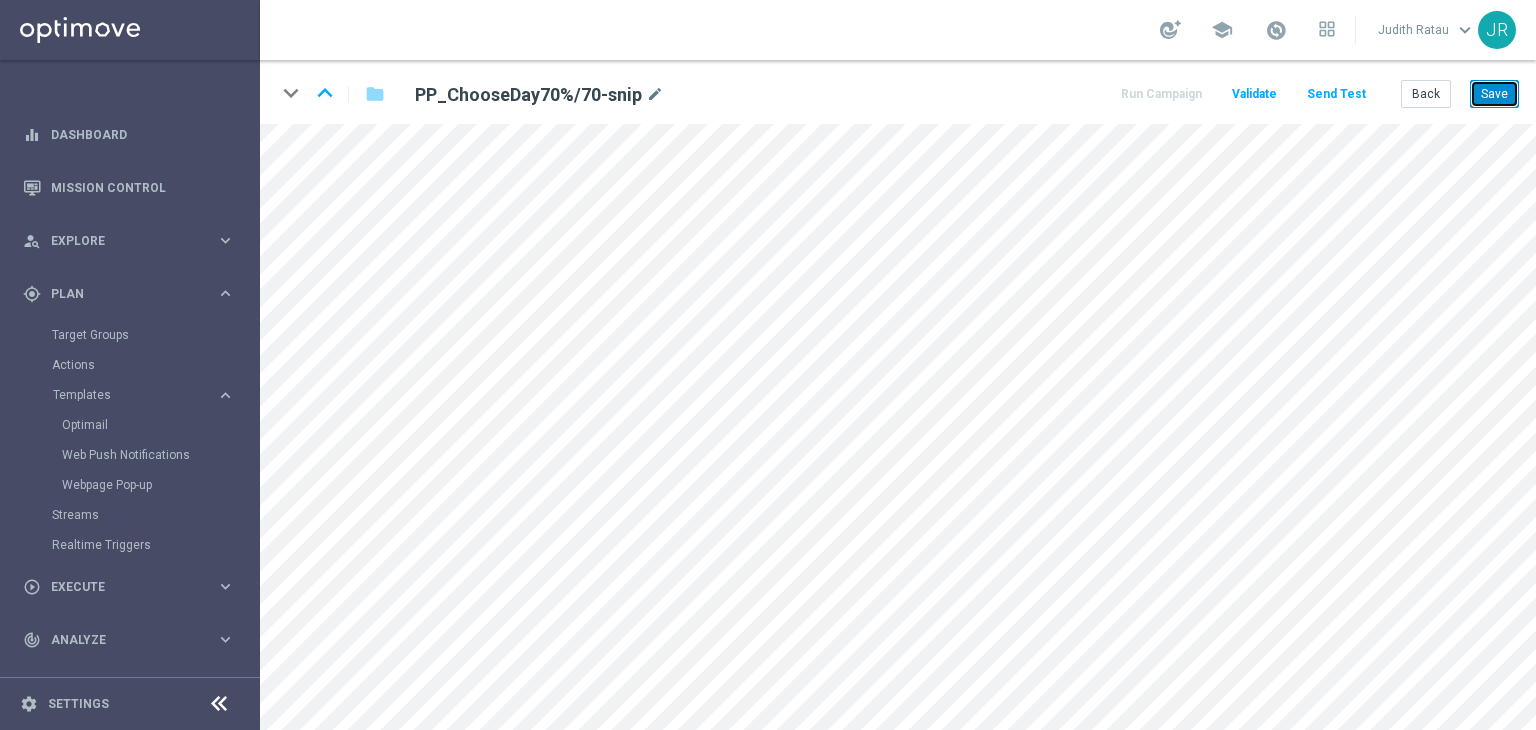 click on "Save" at bounding box center [1494, 94] 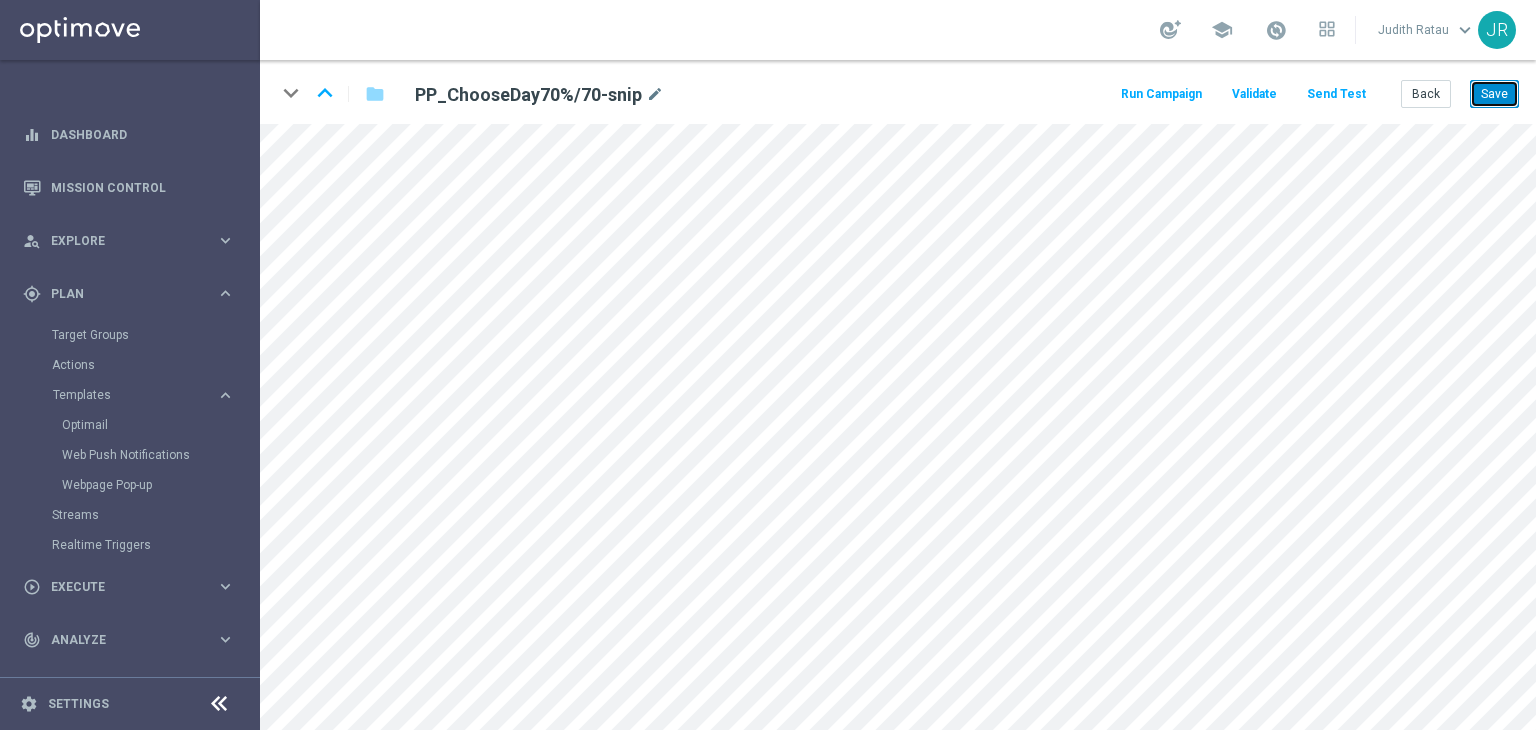 click on "Save" at bounding box center [1494, 94] 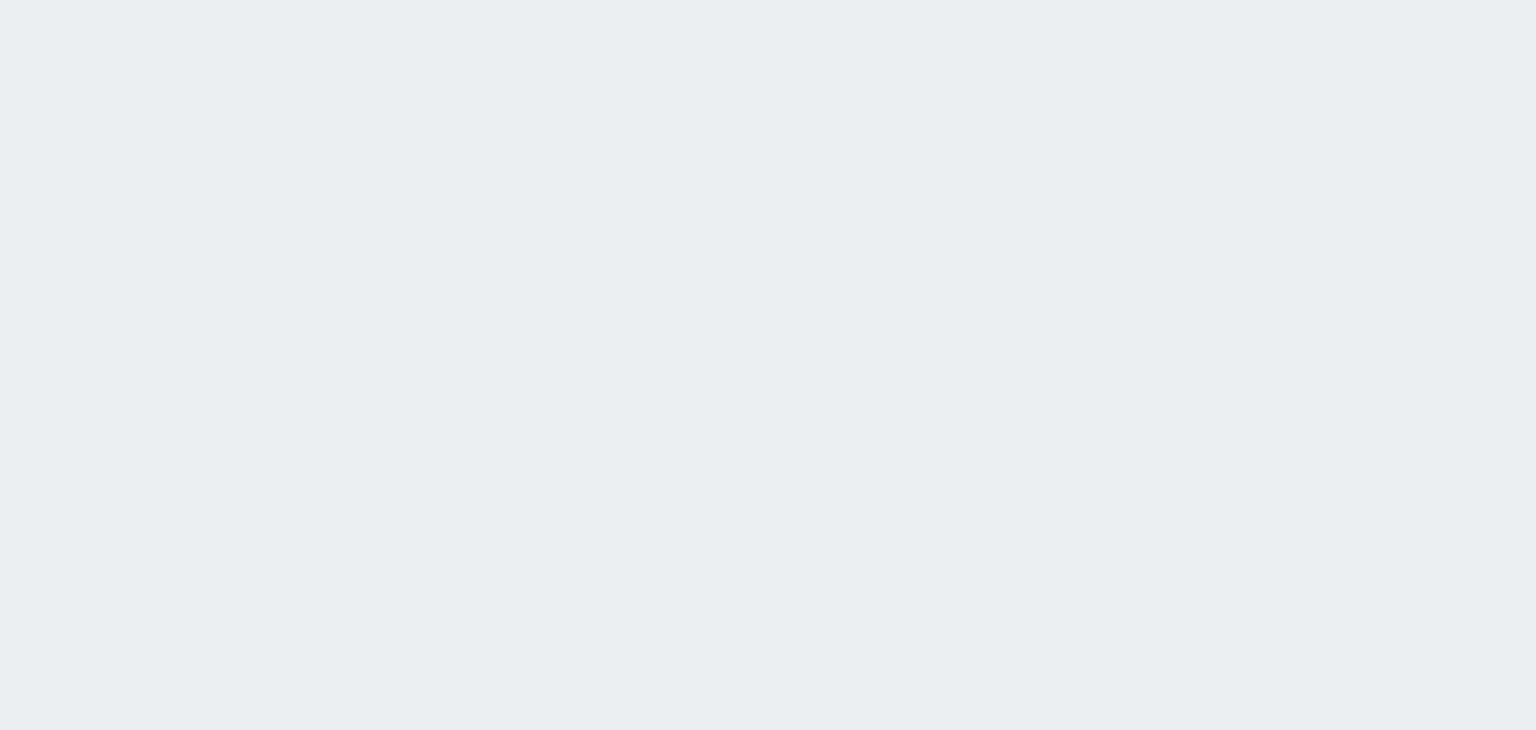 scroll, scrollTop: 0, scrollLeft: 0, axis: both 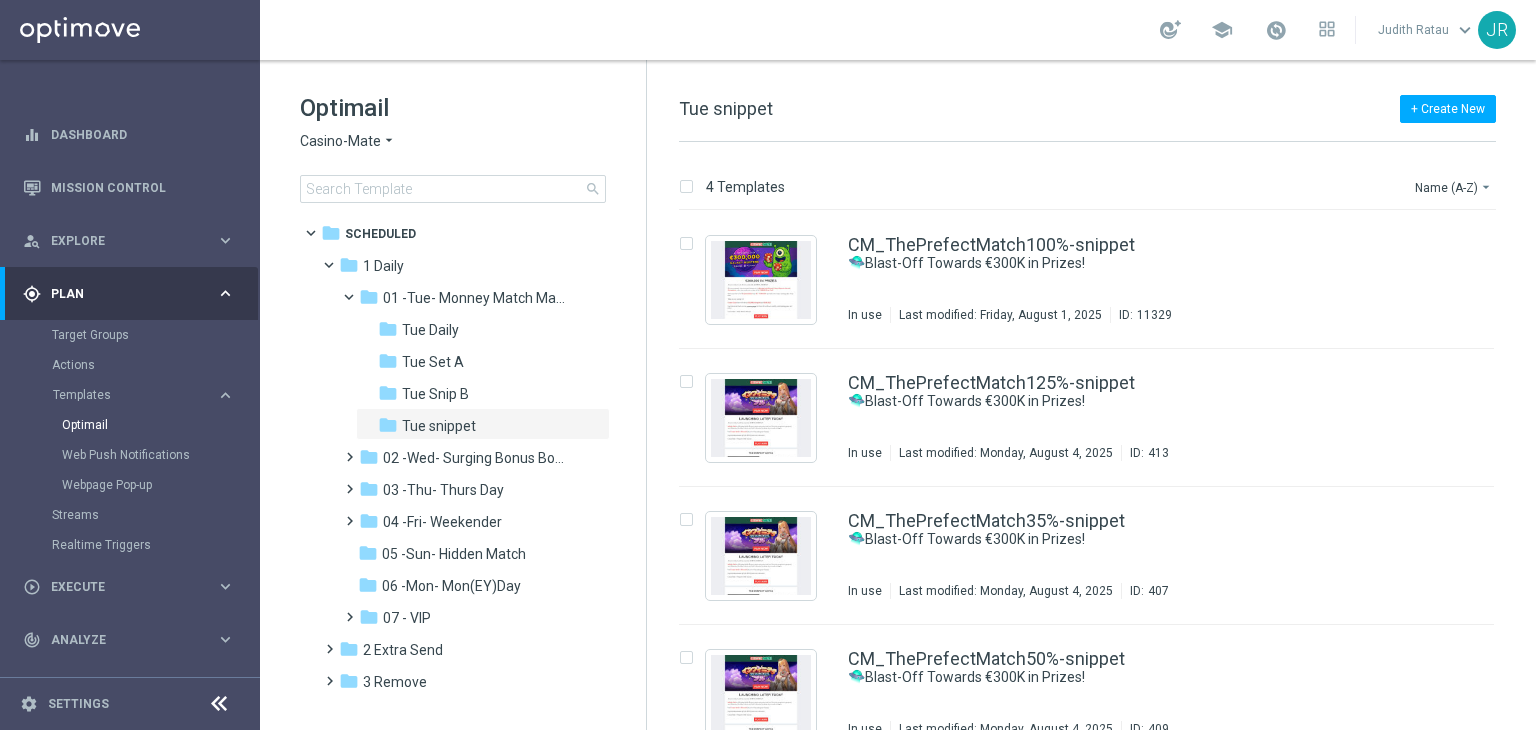 click on "Casino-Mate" 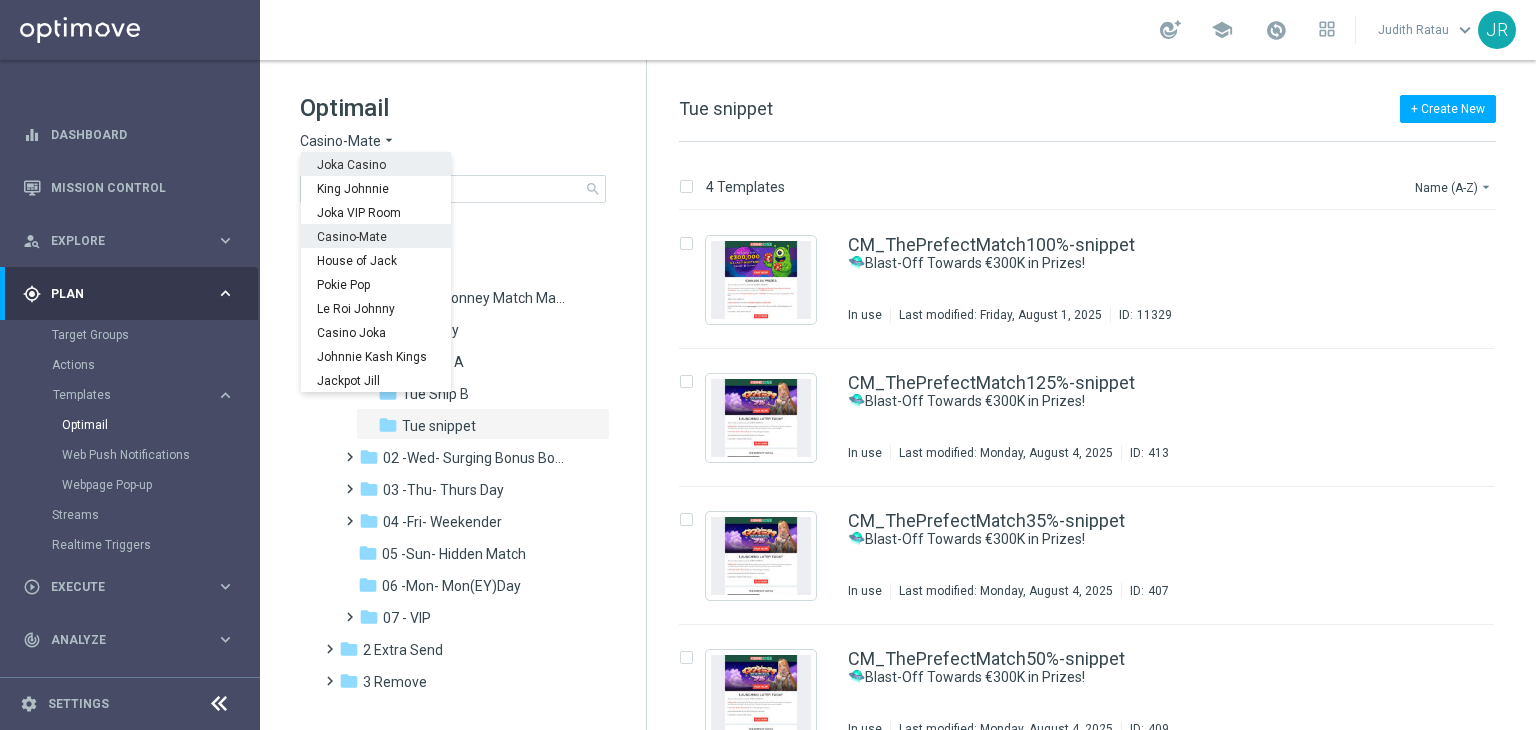 click on "Joka Casino" at bounding box center [0, 0] 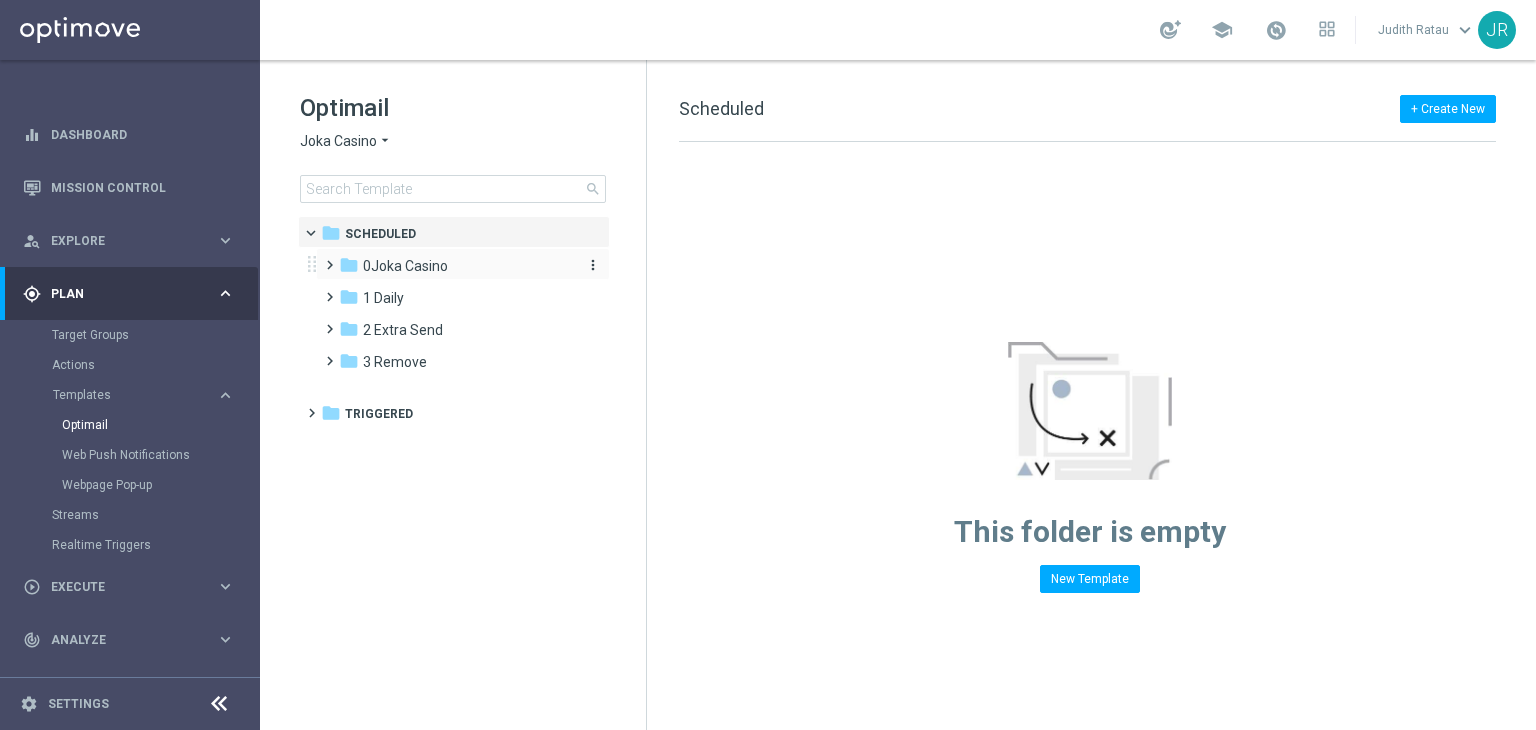 click on "0Joka Casino" at bounding box center (405, 266) 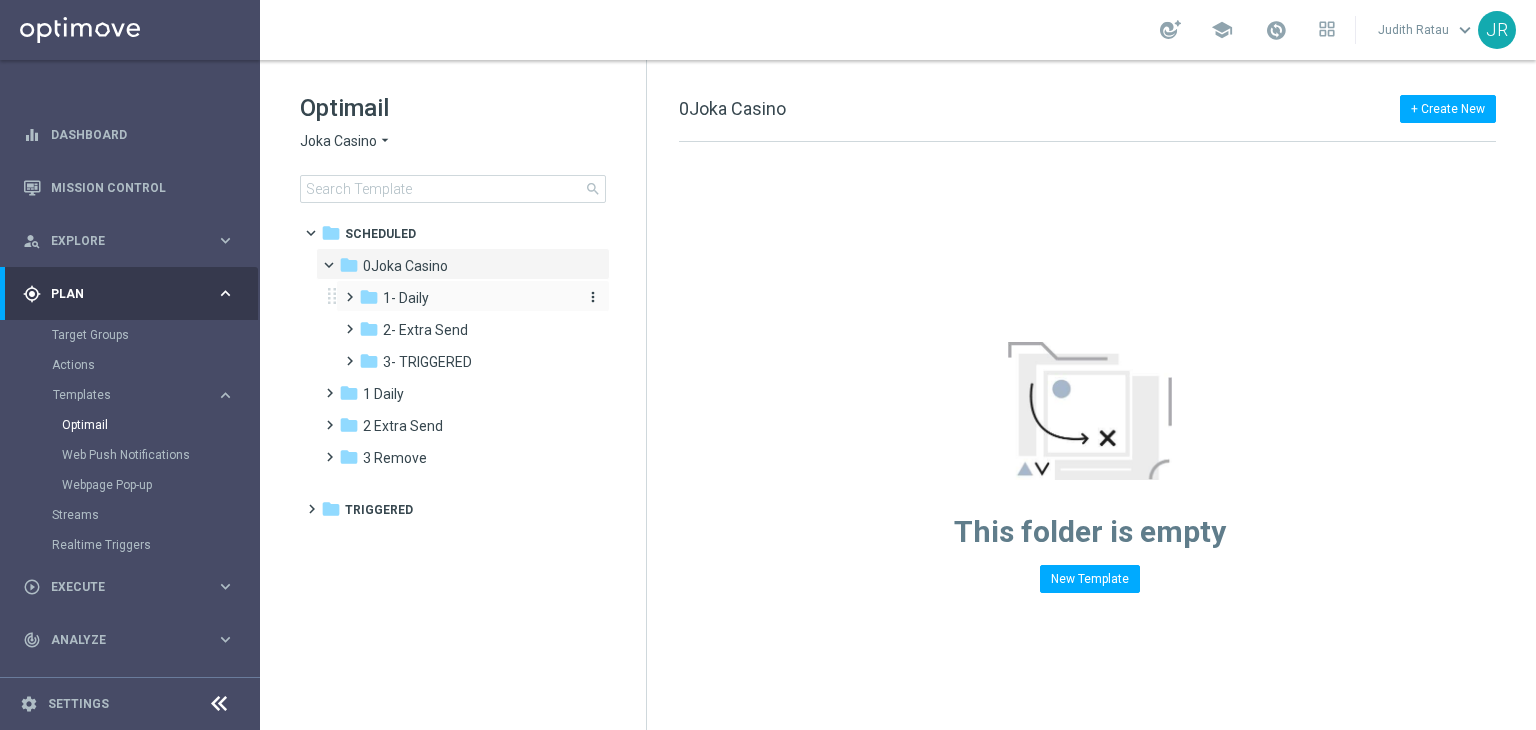 click on "1- Daily" at bounding box center (406, 298) 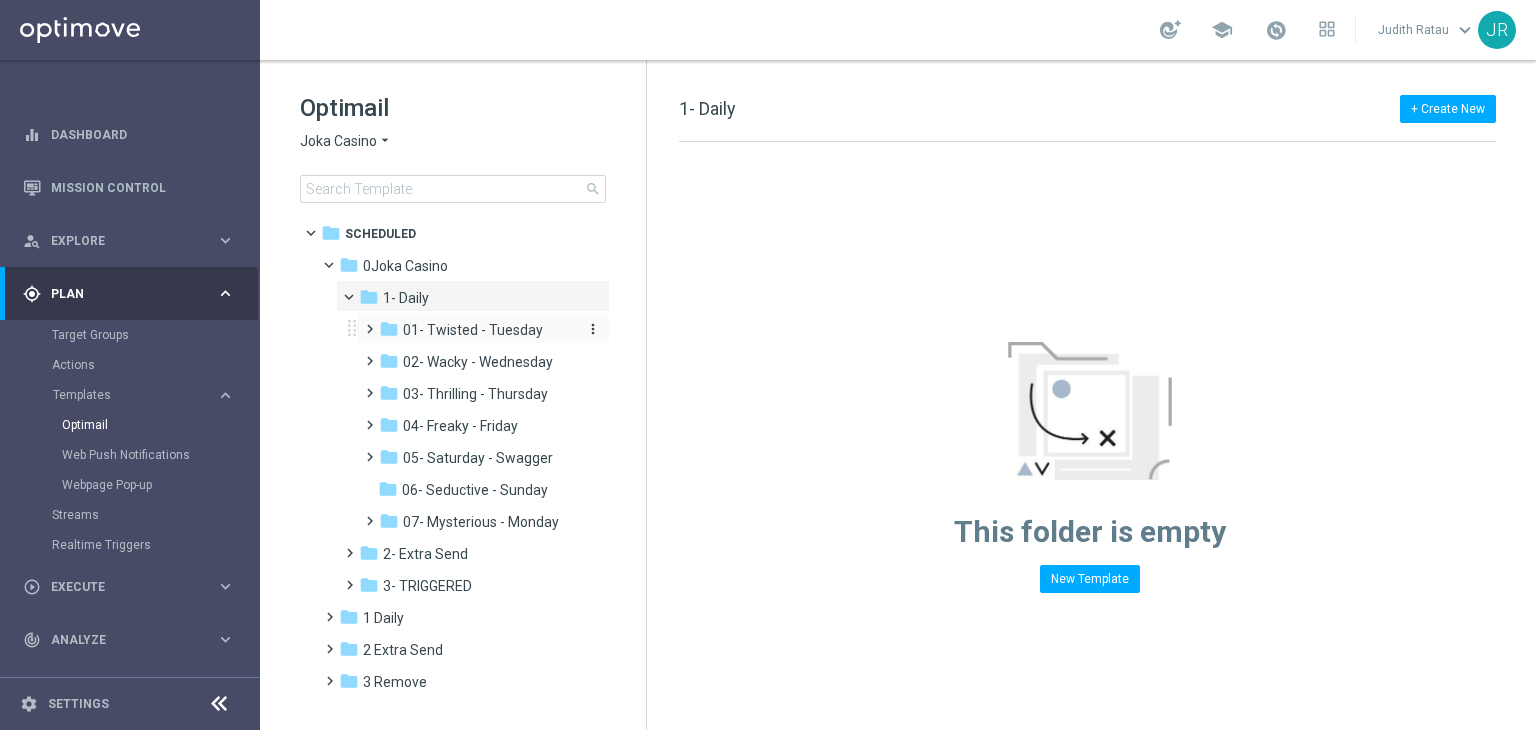 click on "01- Twisted - Tuesday" at bounding box center [473, 330] 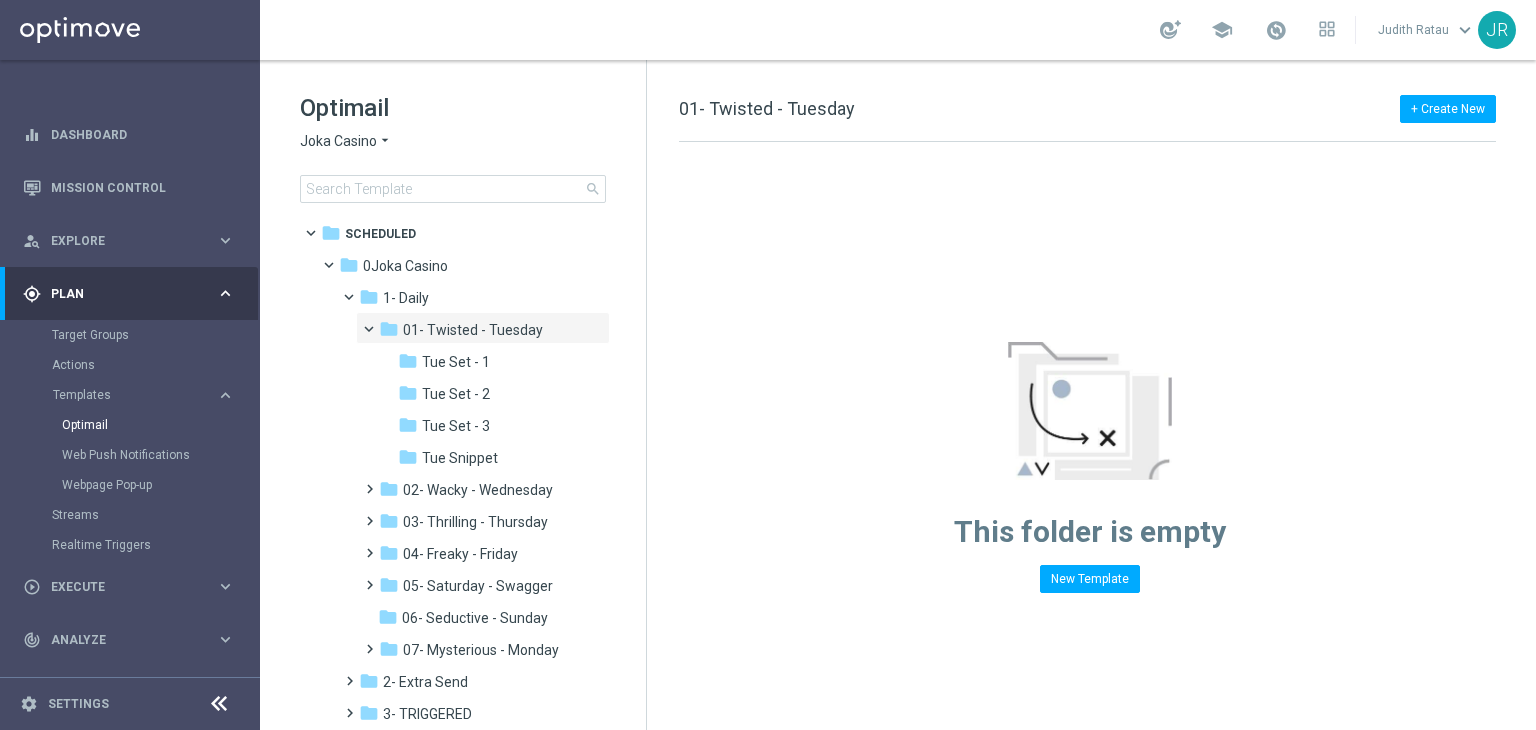 click on "Tue Snippet" at bounding box center (460, 458) 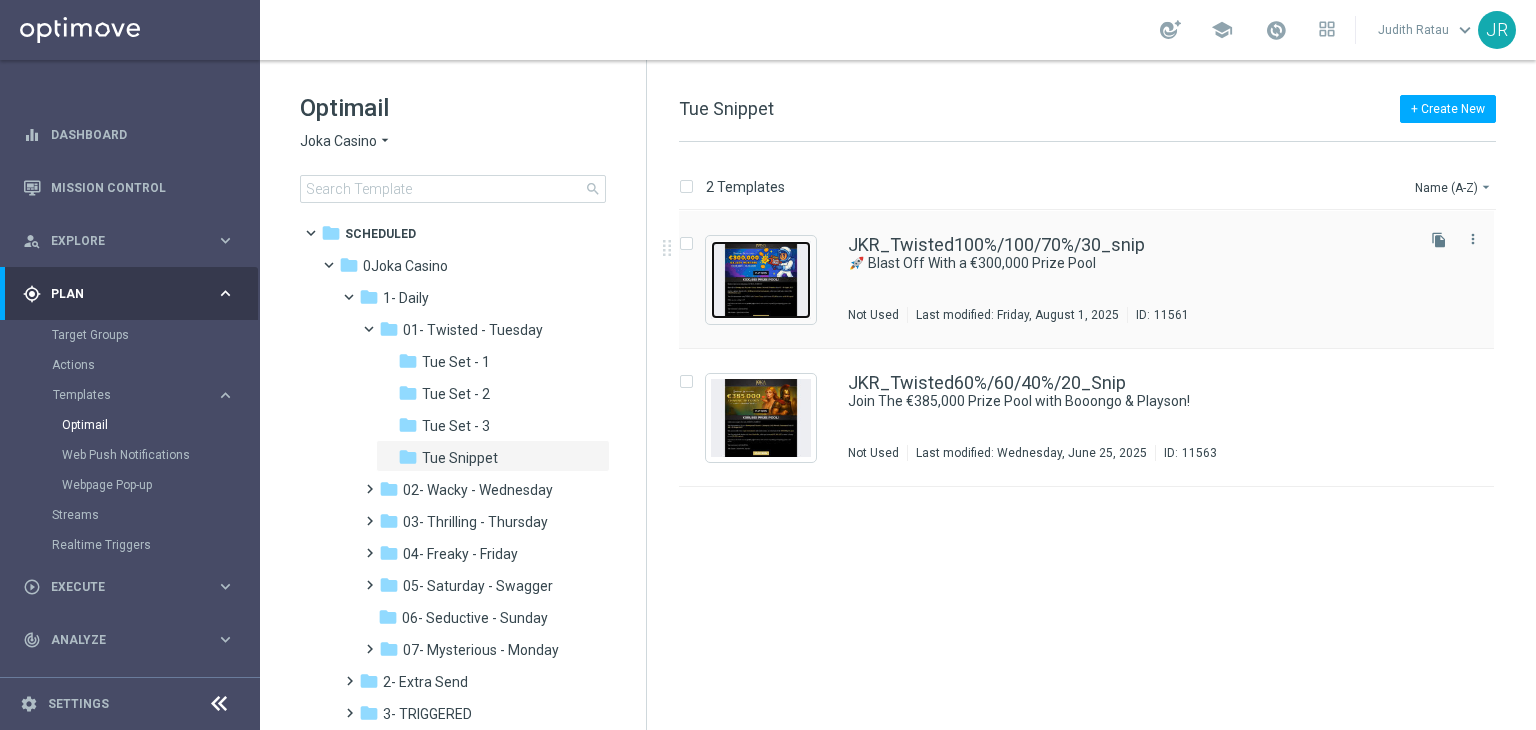 click at bounding box center (761, 280) 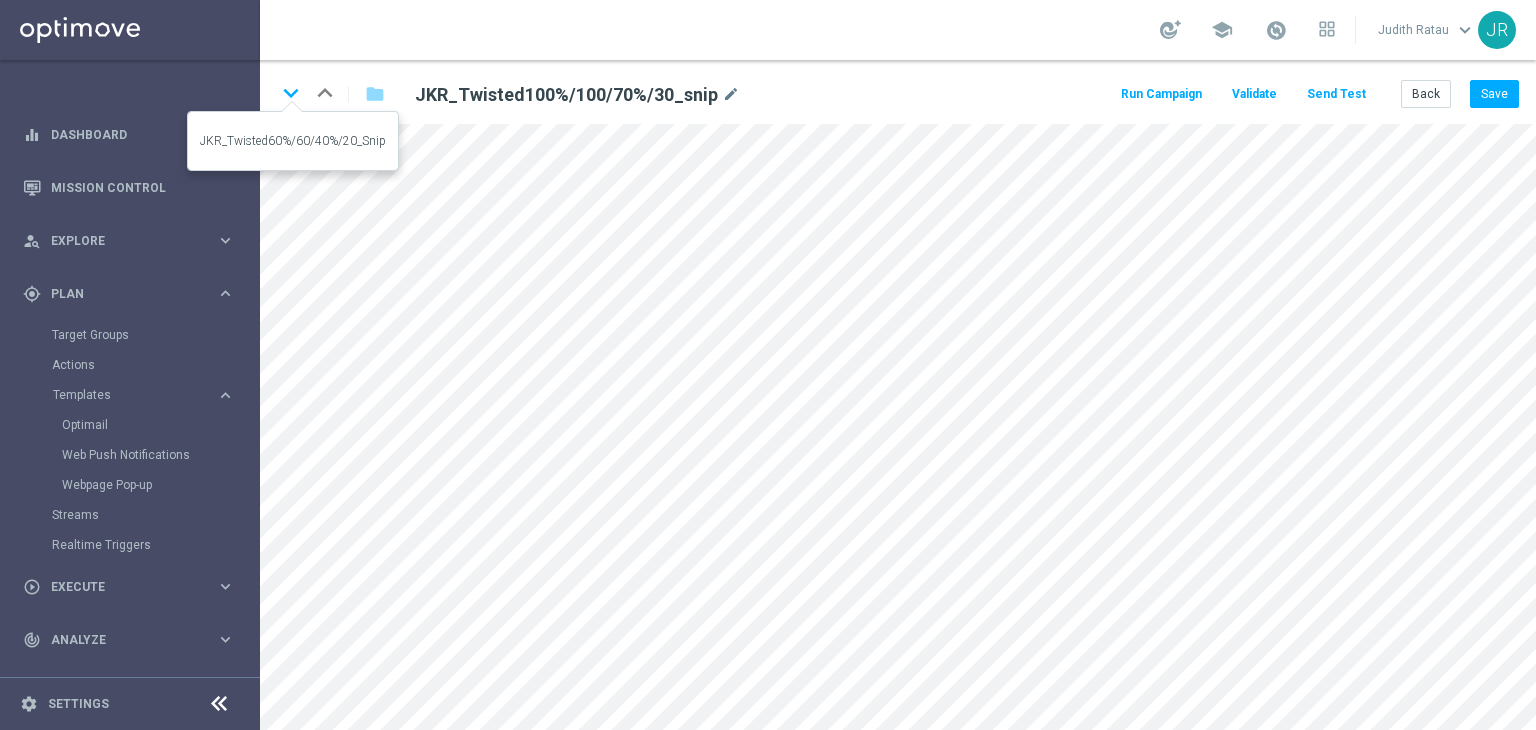 drag, startPoint x: 288, startPoint y: 94, endPoint x: 345, endPoint y: 153, distance: 82.036575 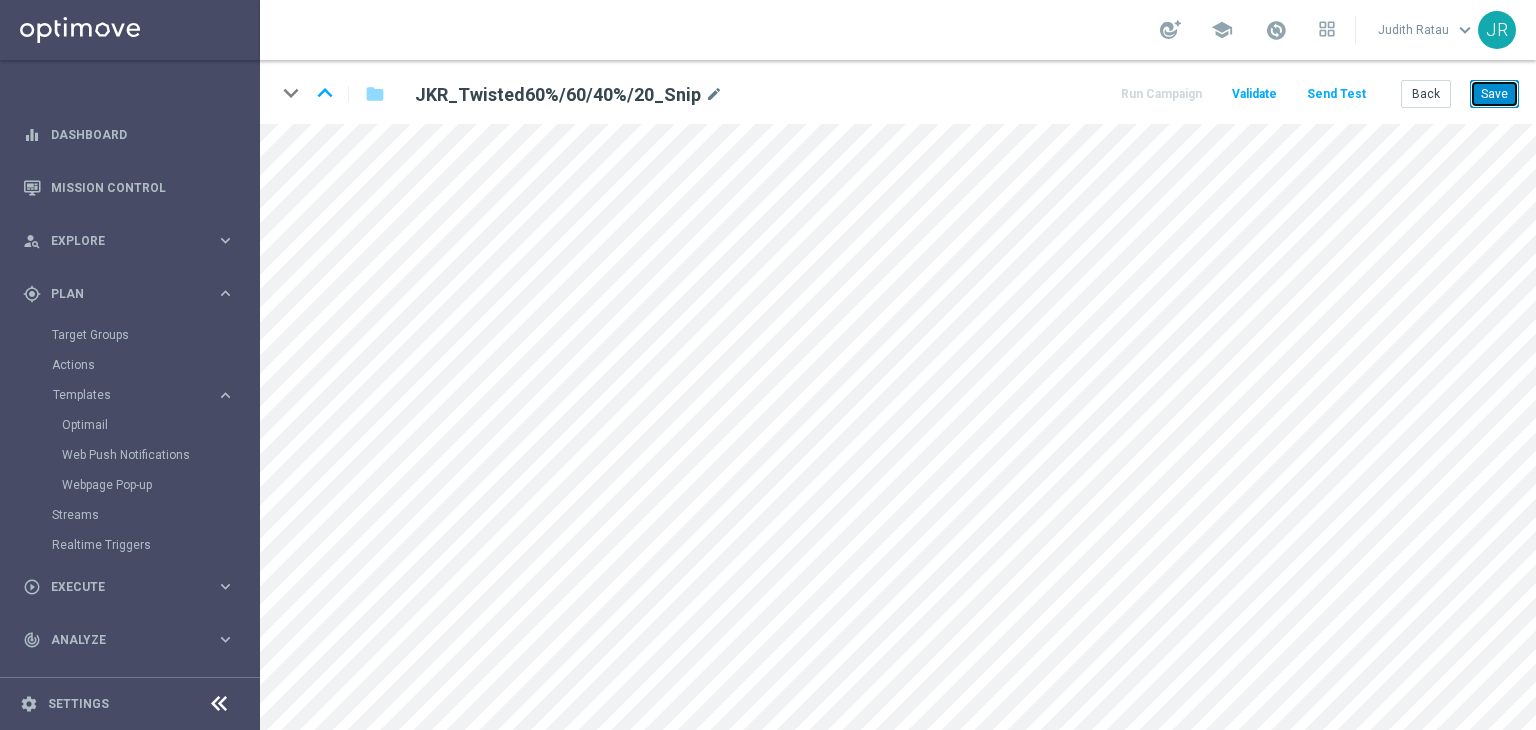 click on "Save" at bounding box center (1494, 94) 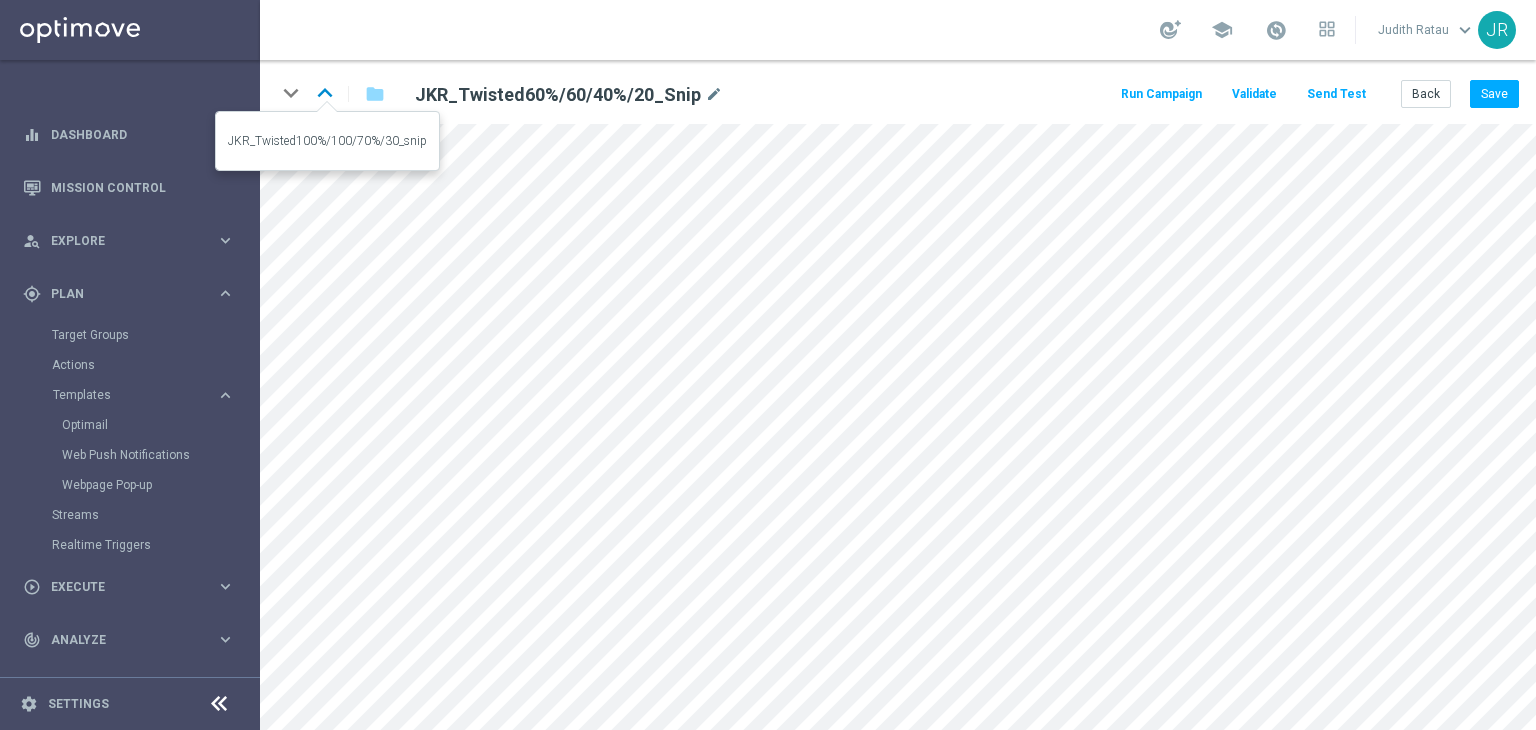 click on "keyboard_arrow_up" 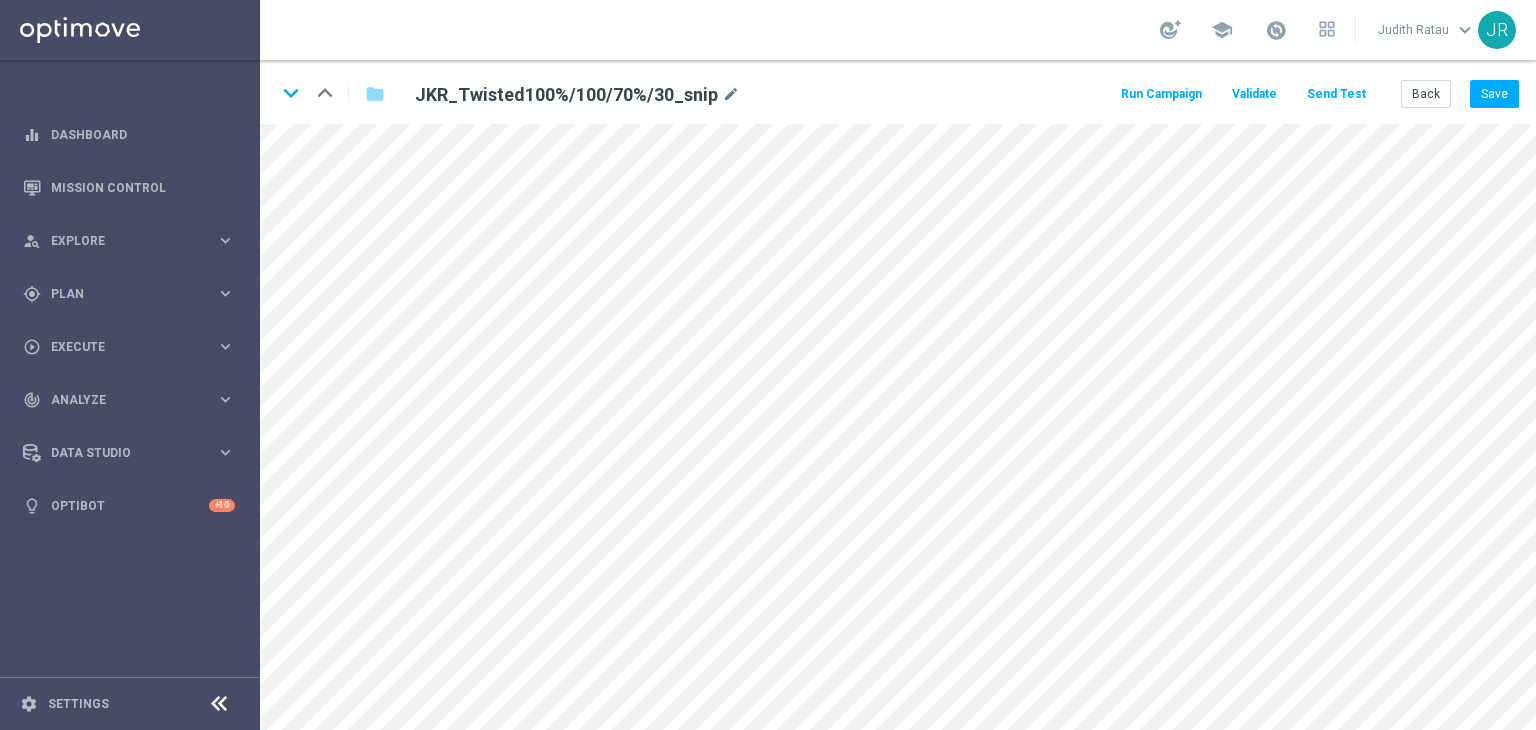 scroll, scrollTop: 0, scrollLeft: 0, axis: both 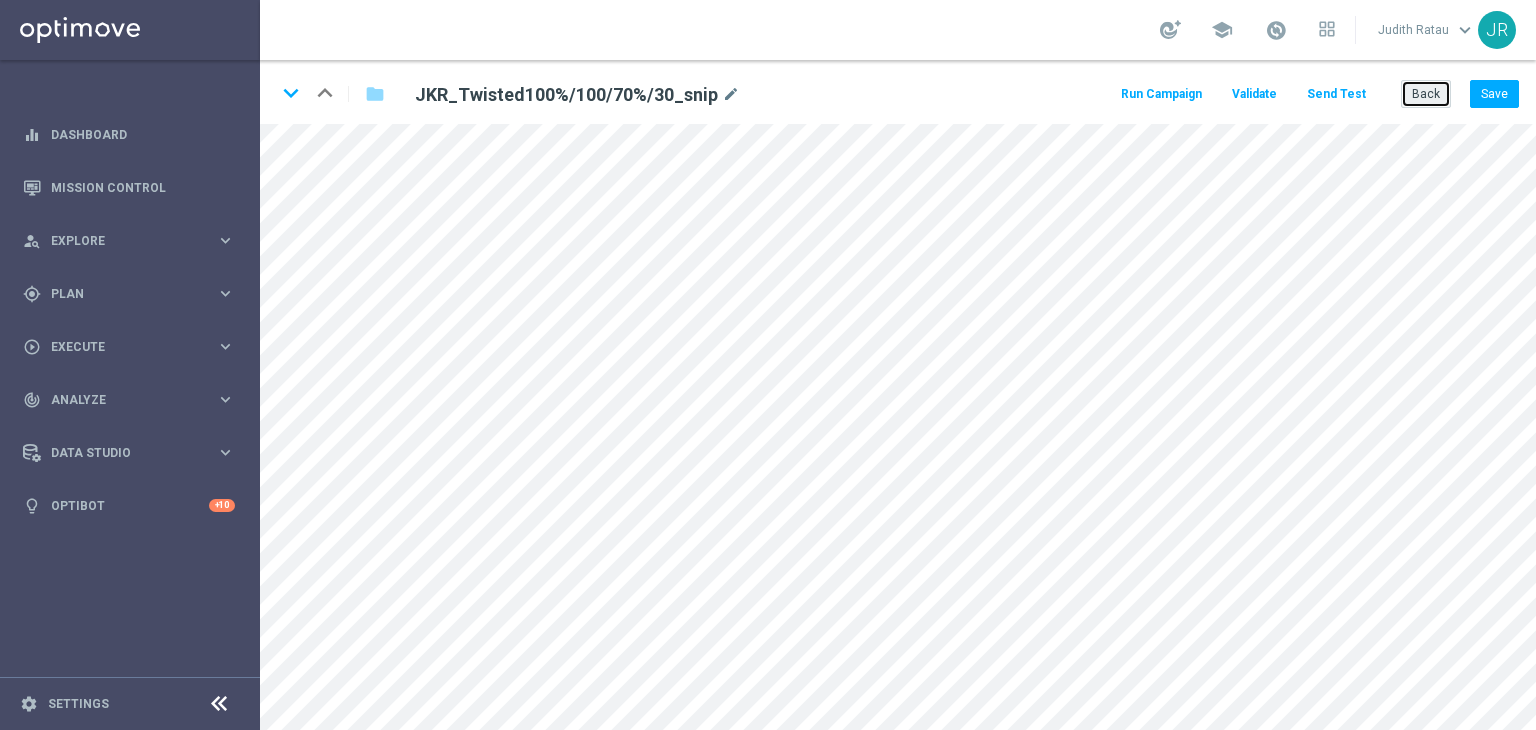 click on "Back" 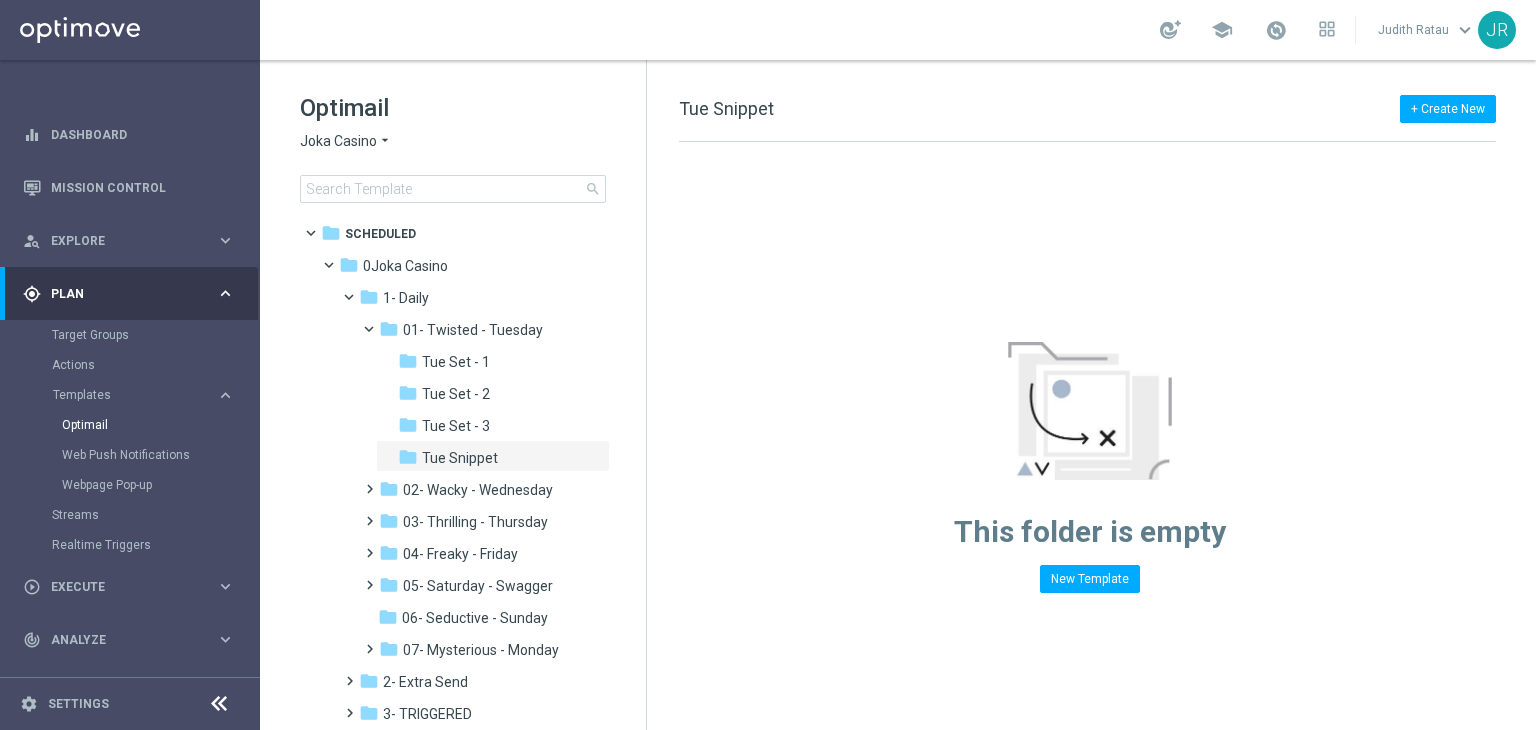 click on "Joka Casino" 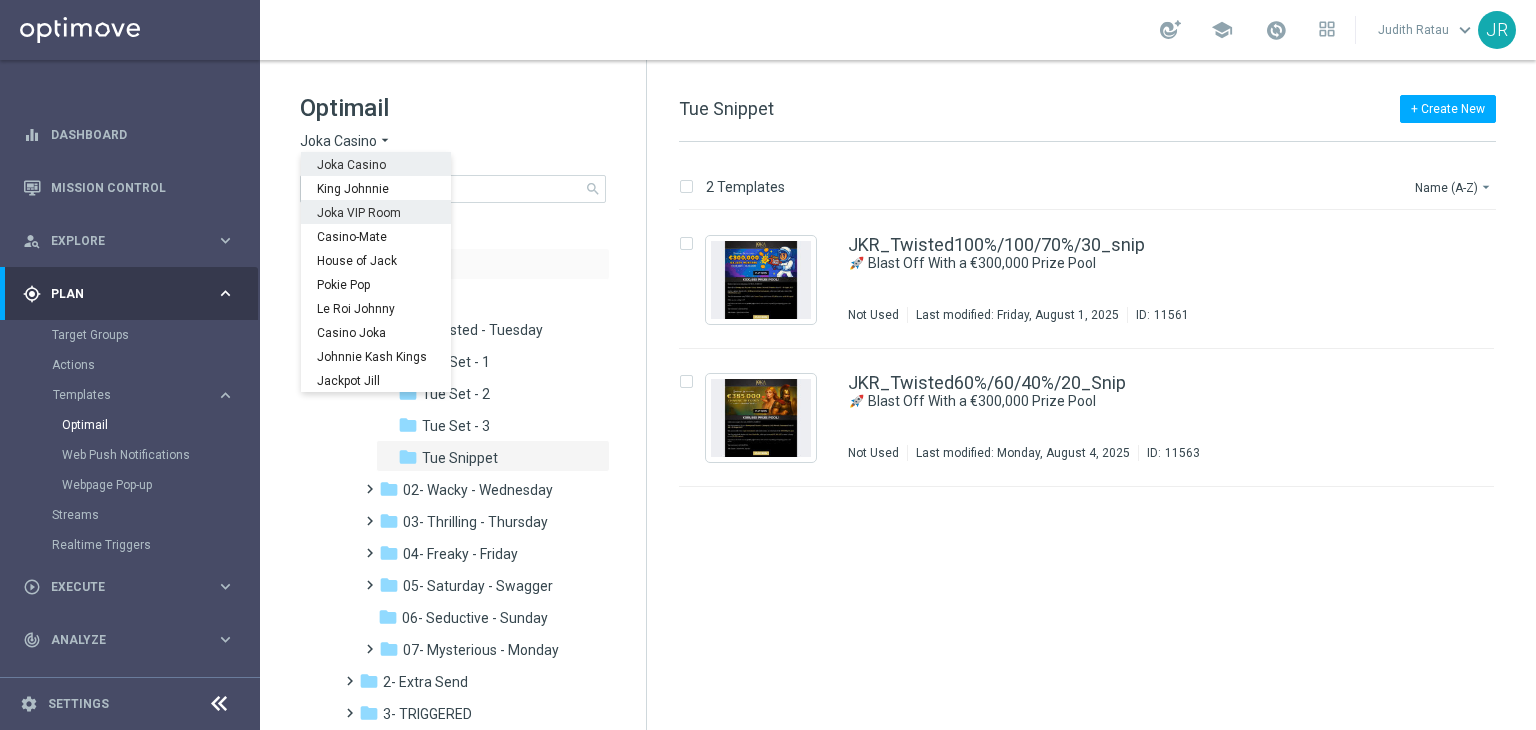 drag, startPoint x: 345, startPoint y: 204, endPoint x: 516, endPoint y: 248, distance: 176.5701 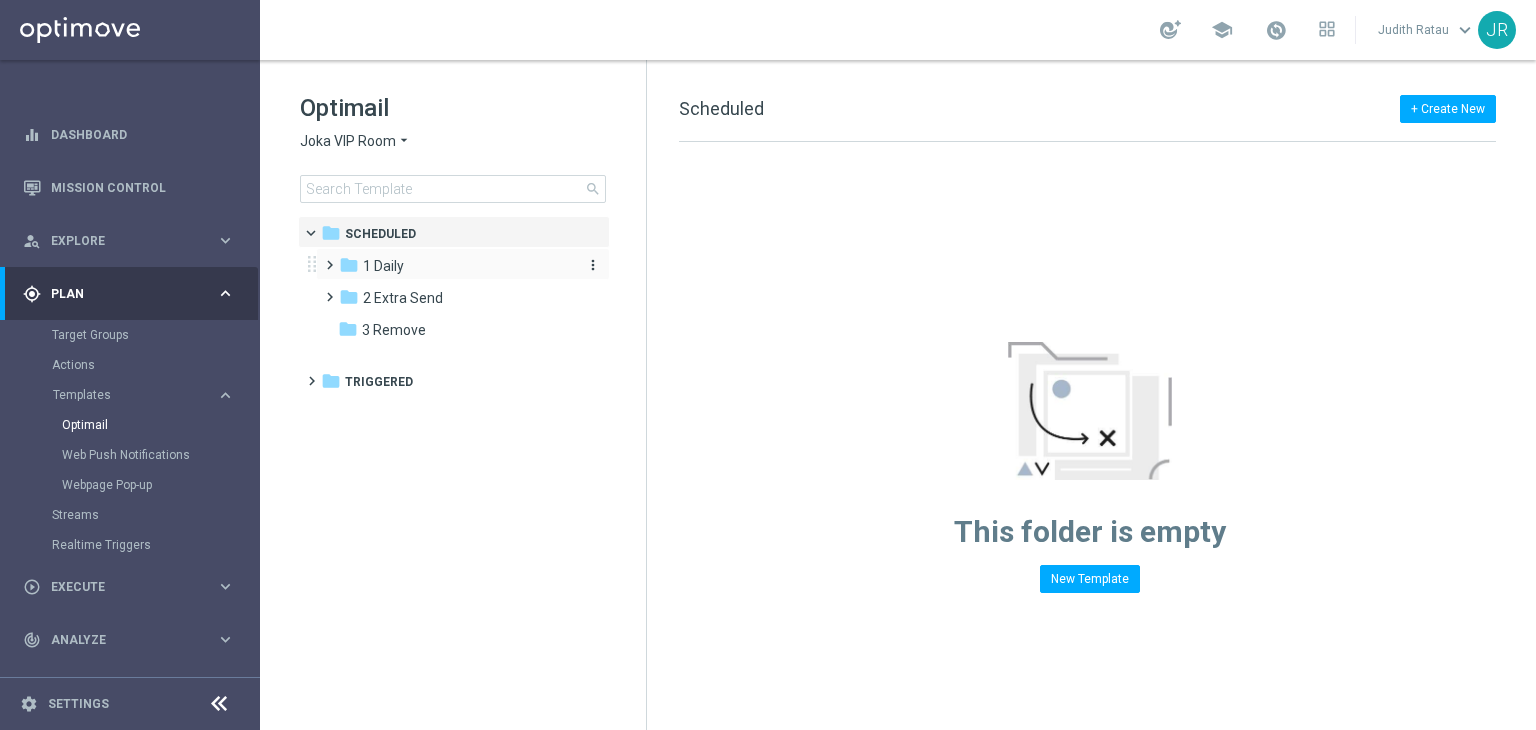 click on "1 Daily" at bounding box center [383, 266] 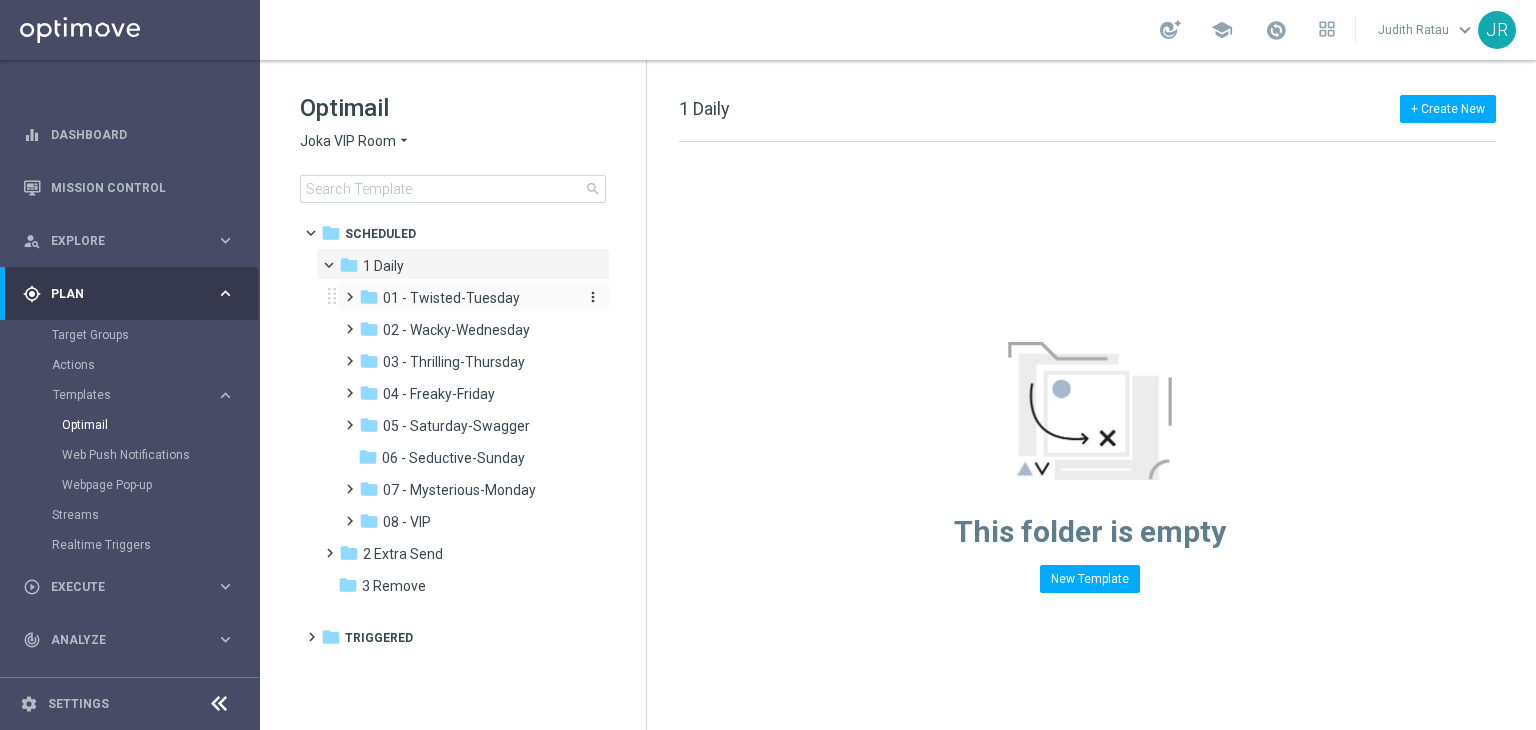 click on "01 - Twisted-Tuesday" at bounding box center [451, 298] 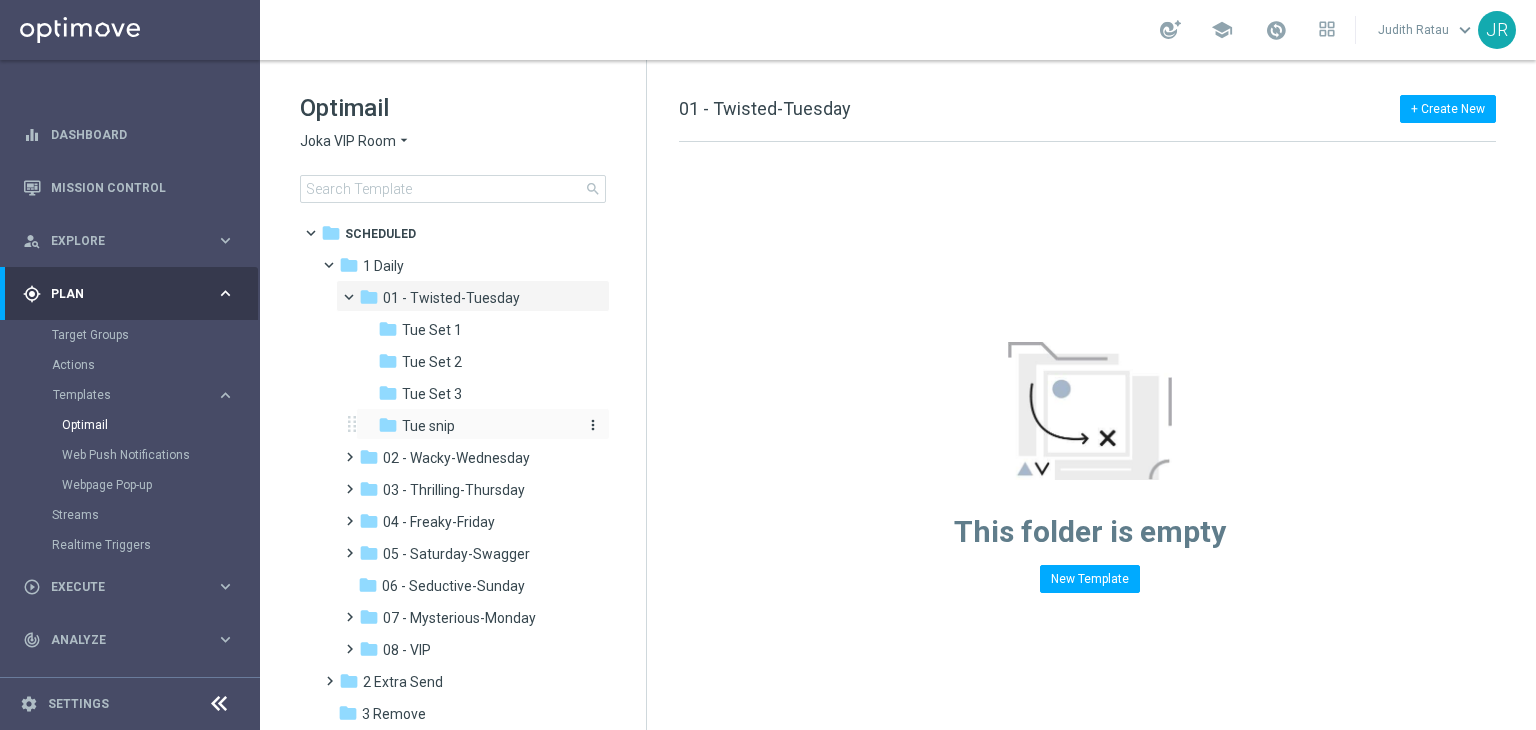 click on "Tue snip" at bounding box center (428, 426) 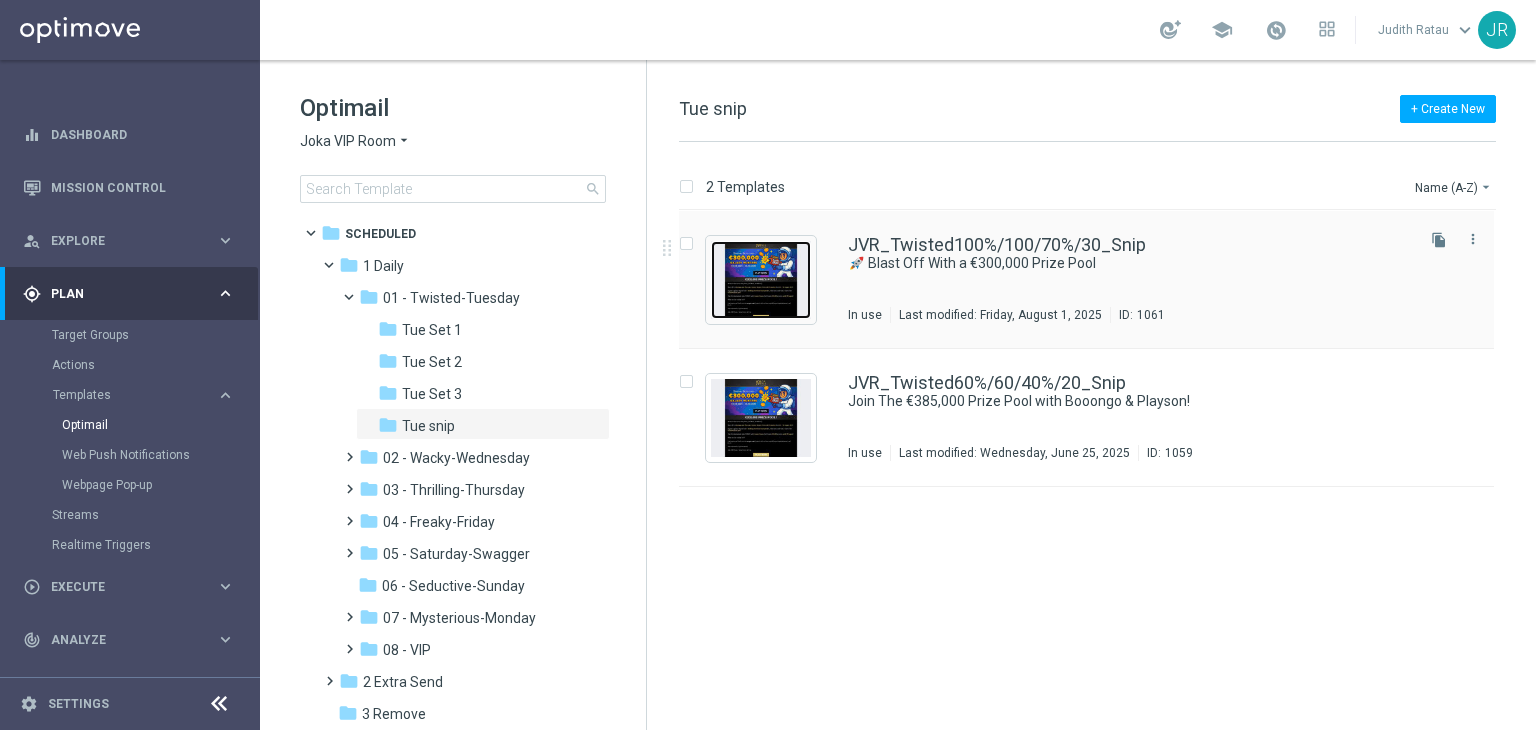 click at bounding box center (761, 280) 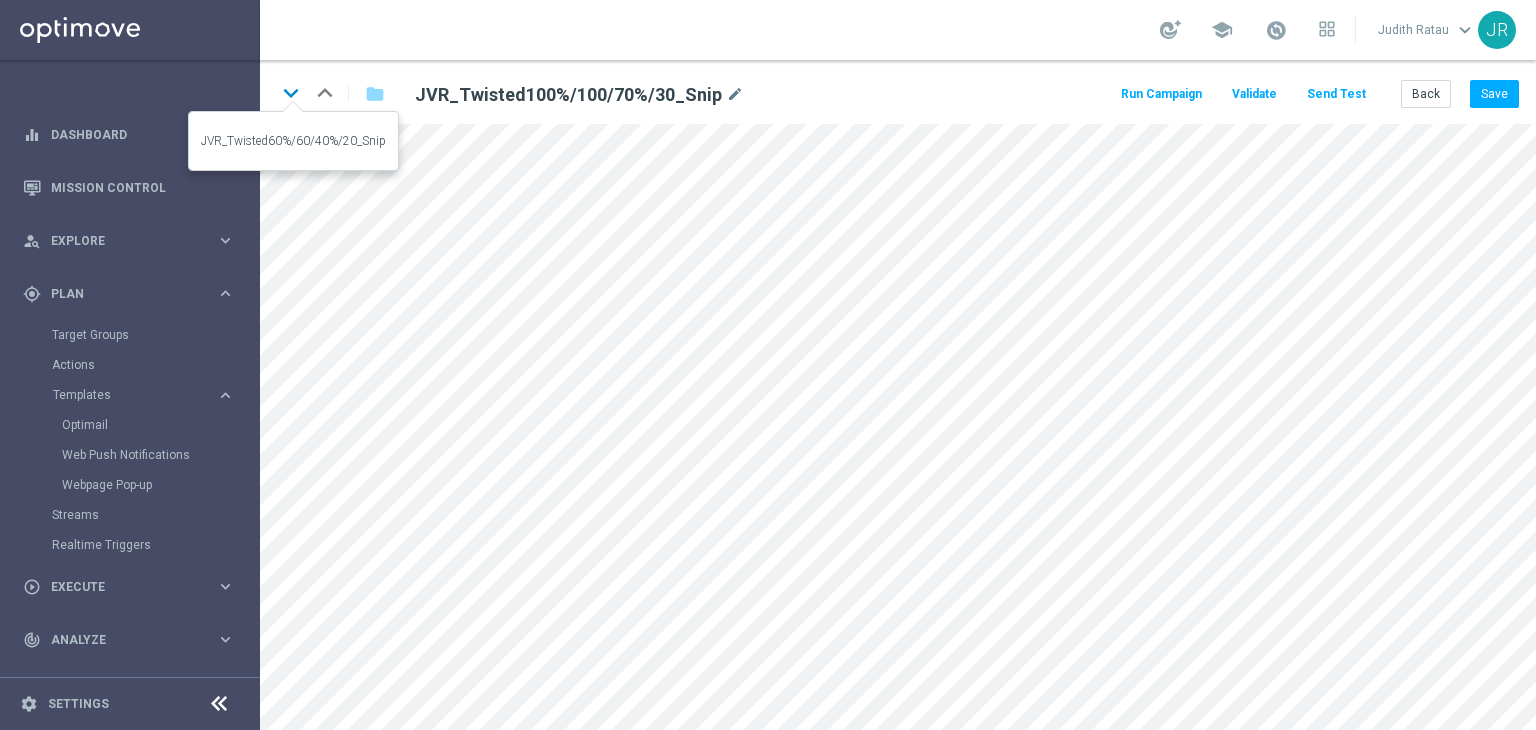 click on "keyboard_arrow_down" 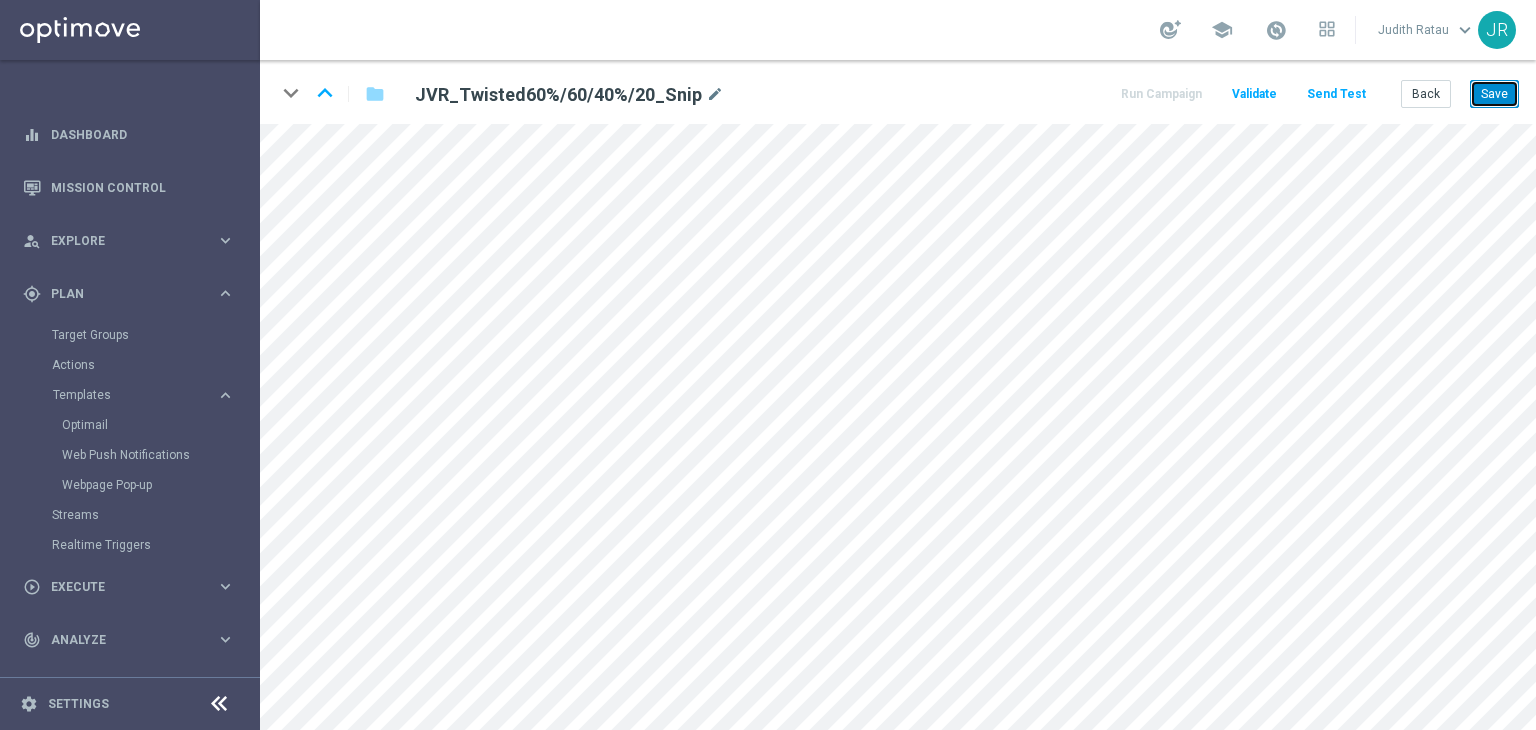 click on "Save" at bounding box center [1494, 94] 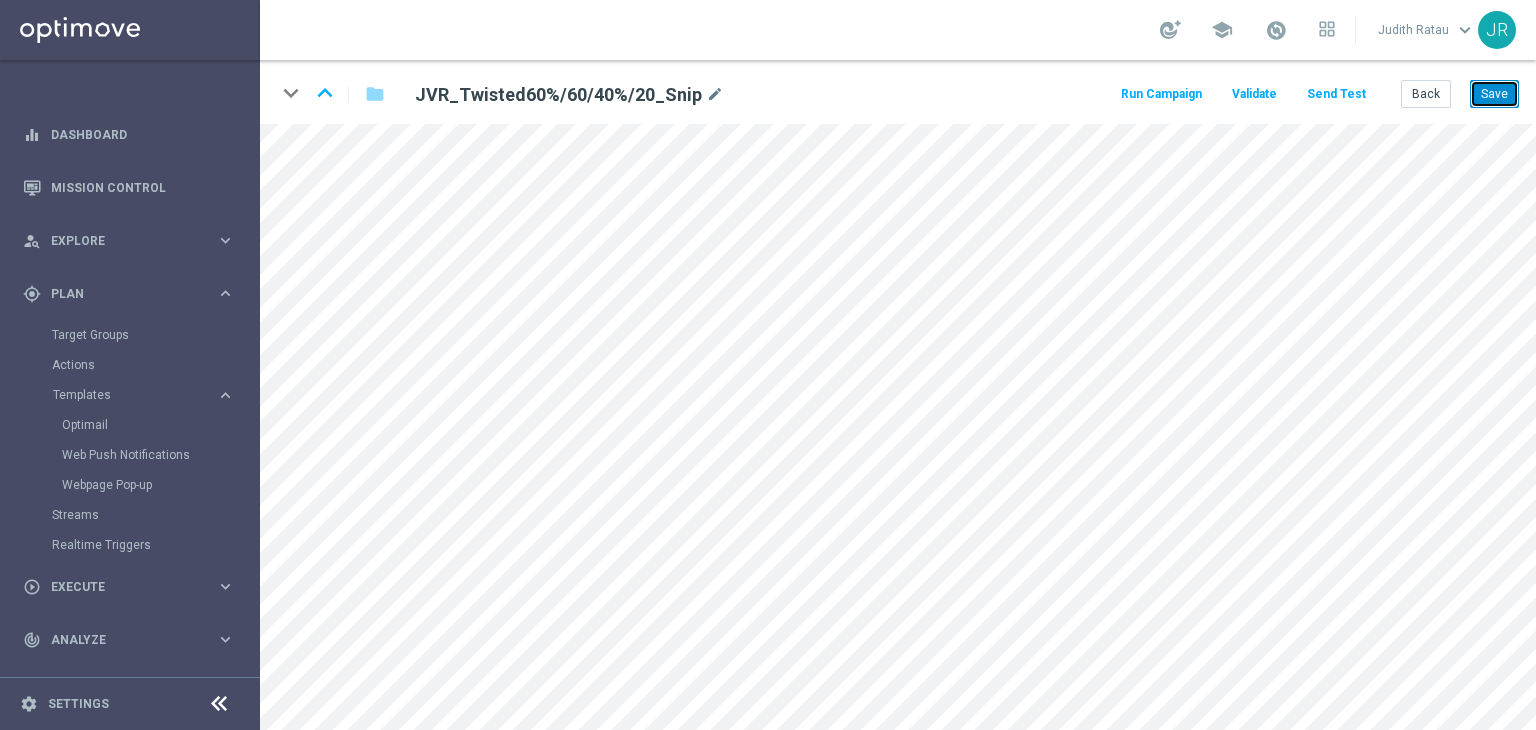 click on "Save" at bounding box center [1494, 94] 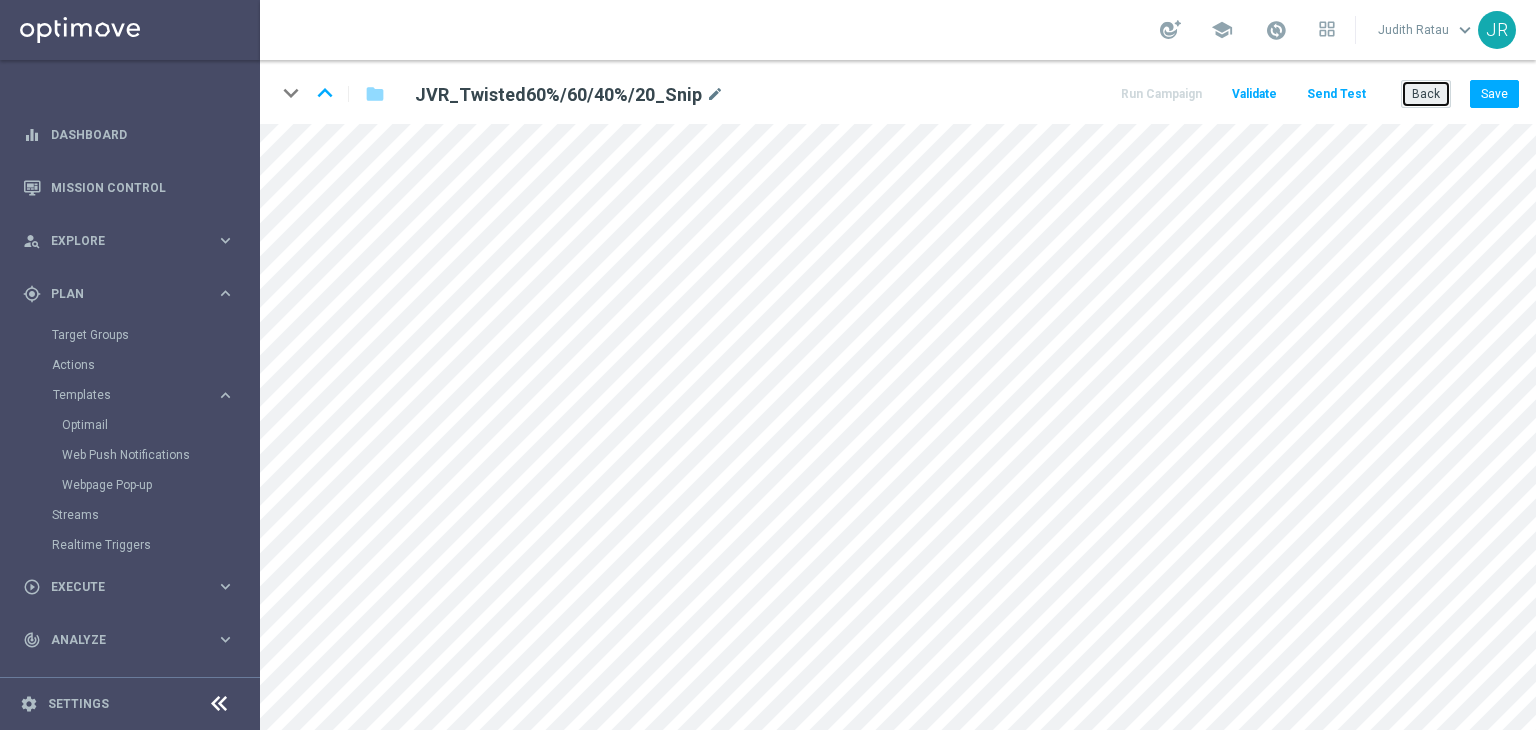 click on "Back" 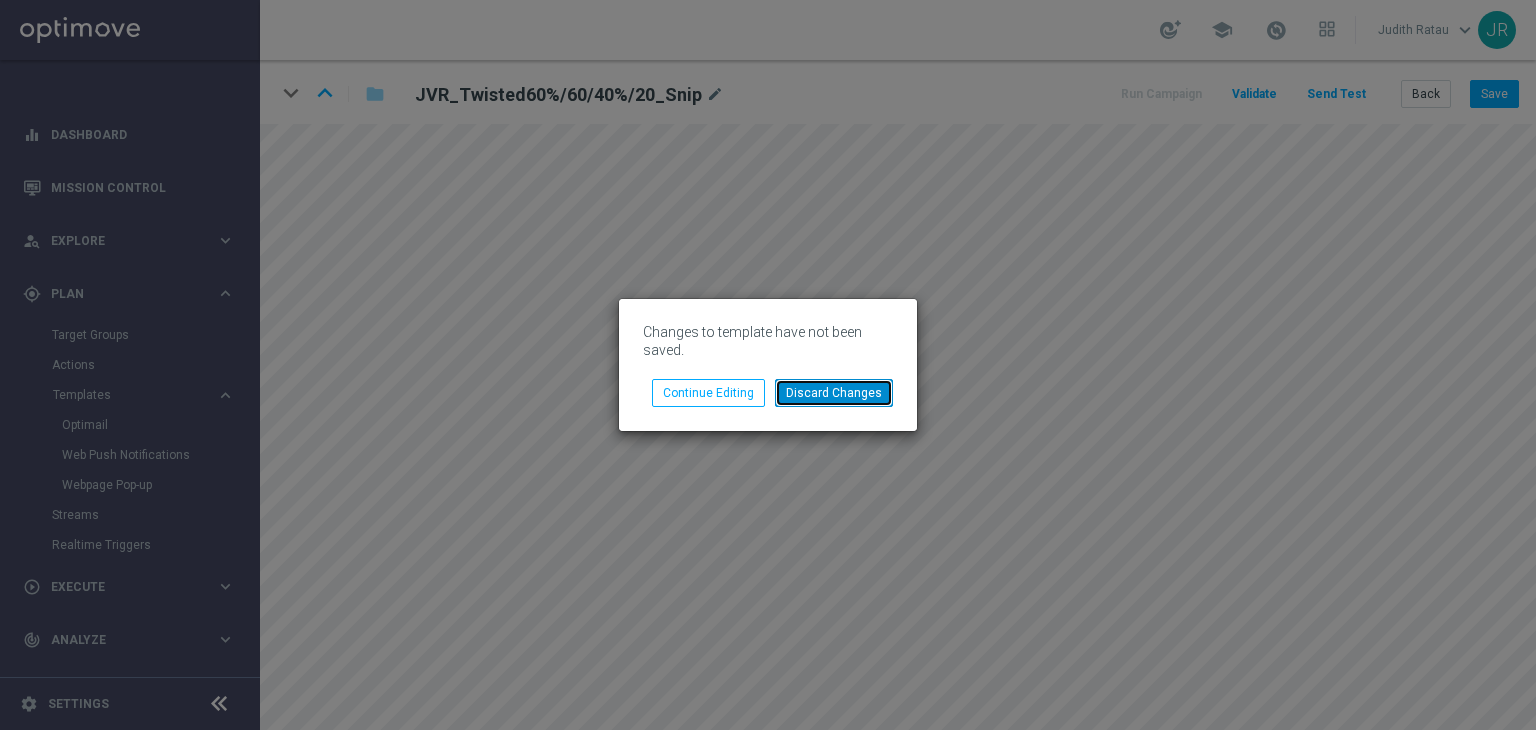 click on "Discard Changes" at bounding box center (834, 393) 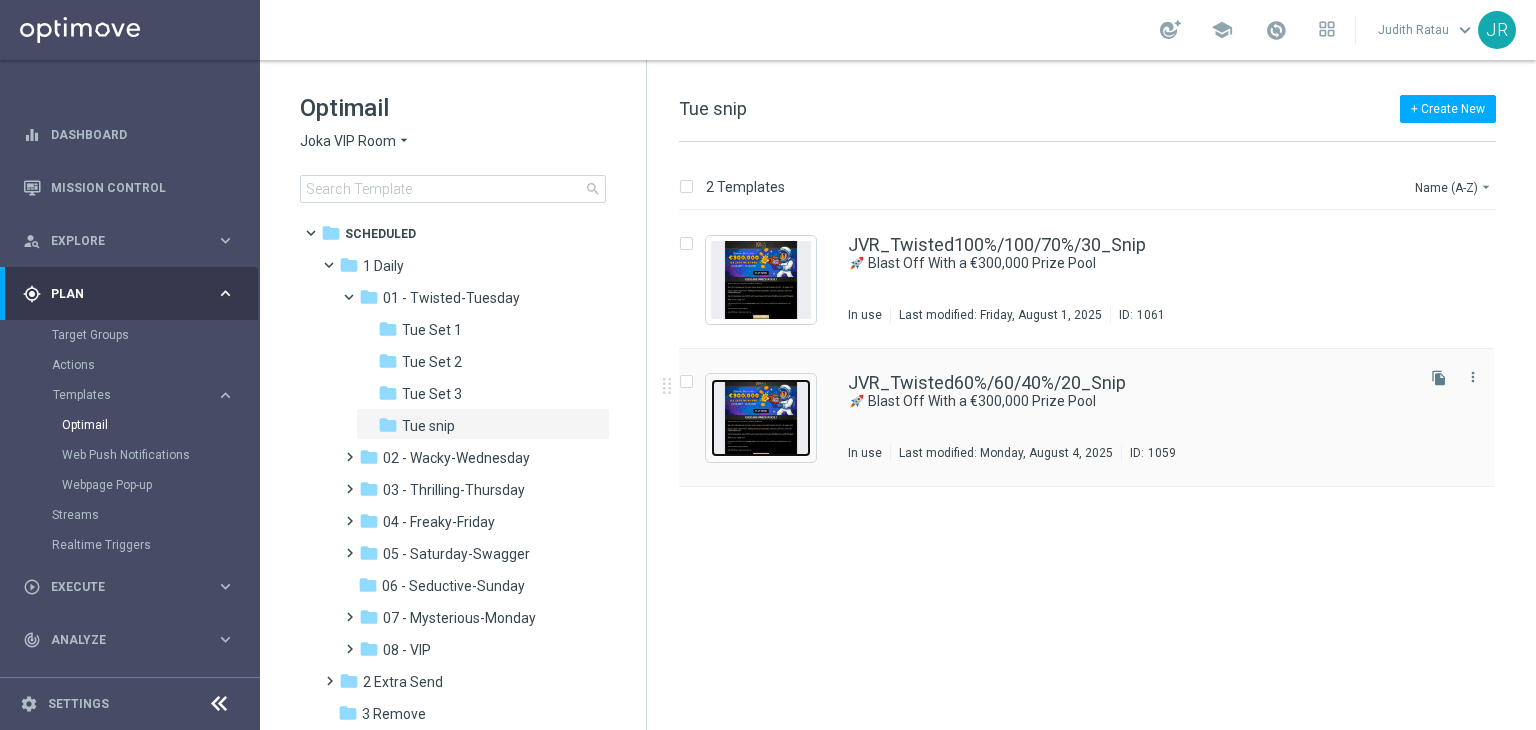 click at bounding box center (761, 418) 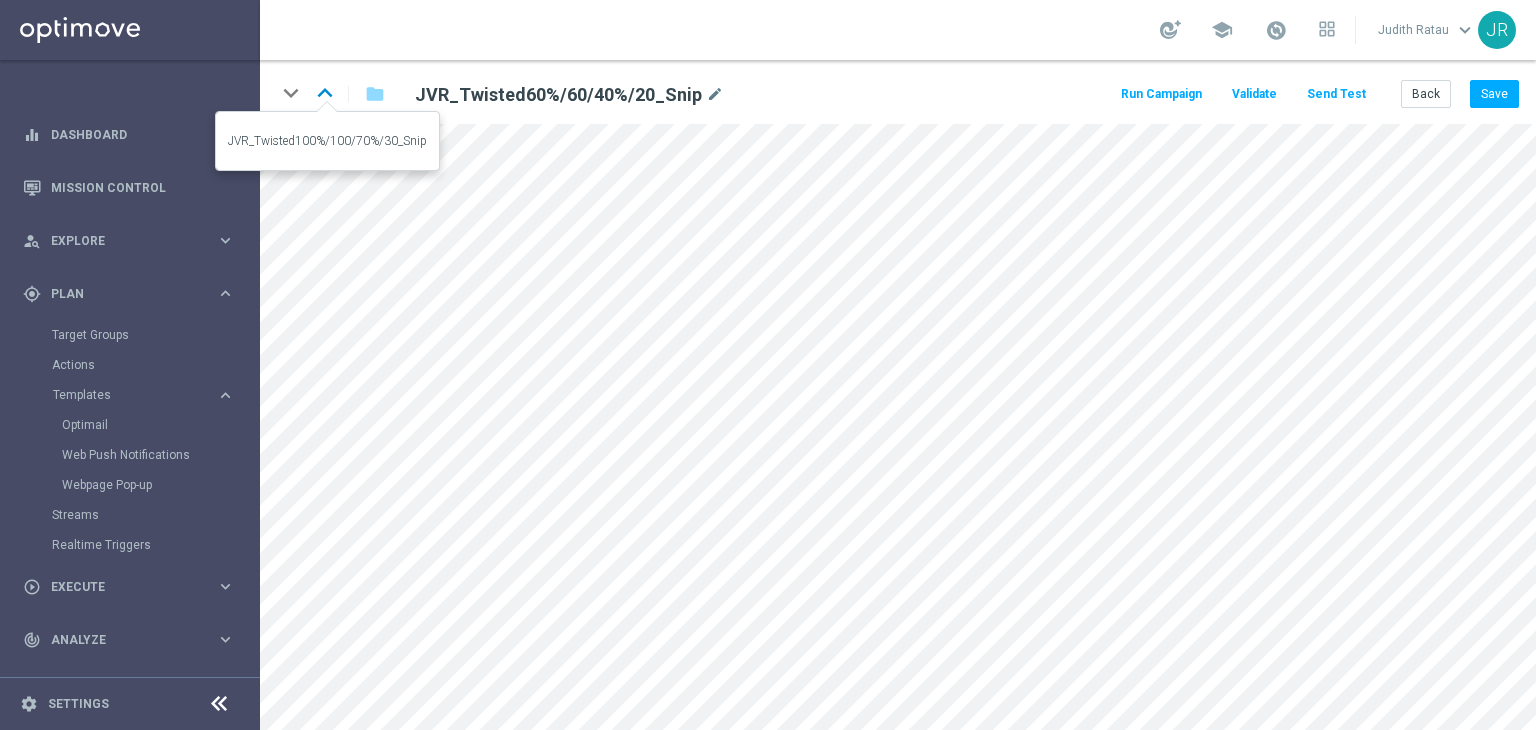click on "keyboard_arrow_up" 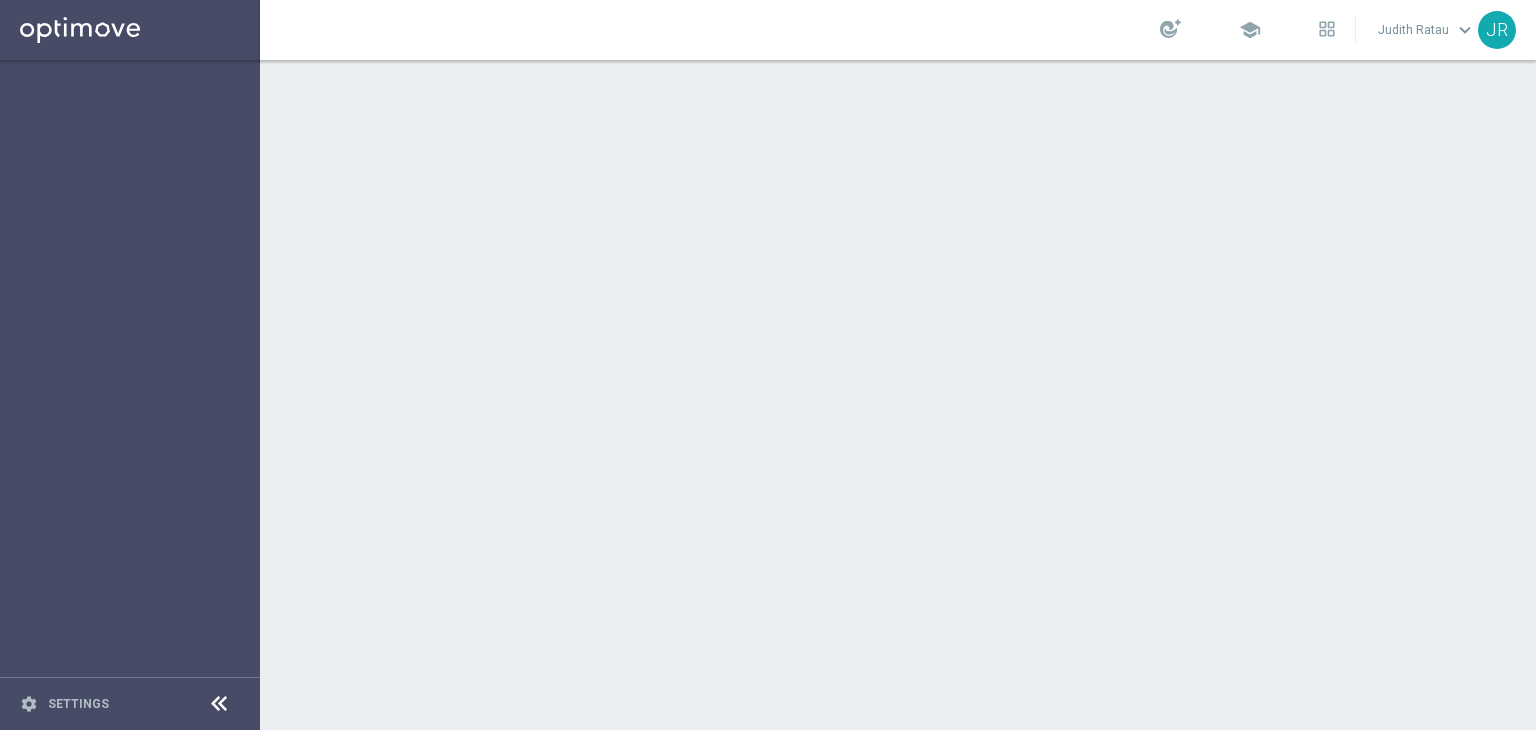 scroll, scrollTop: 0, scrollLeft: 0, axis: both 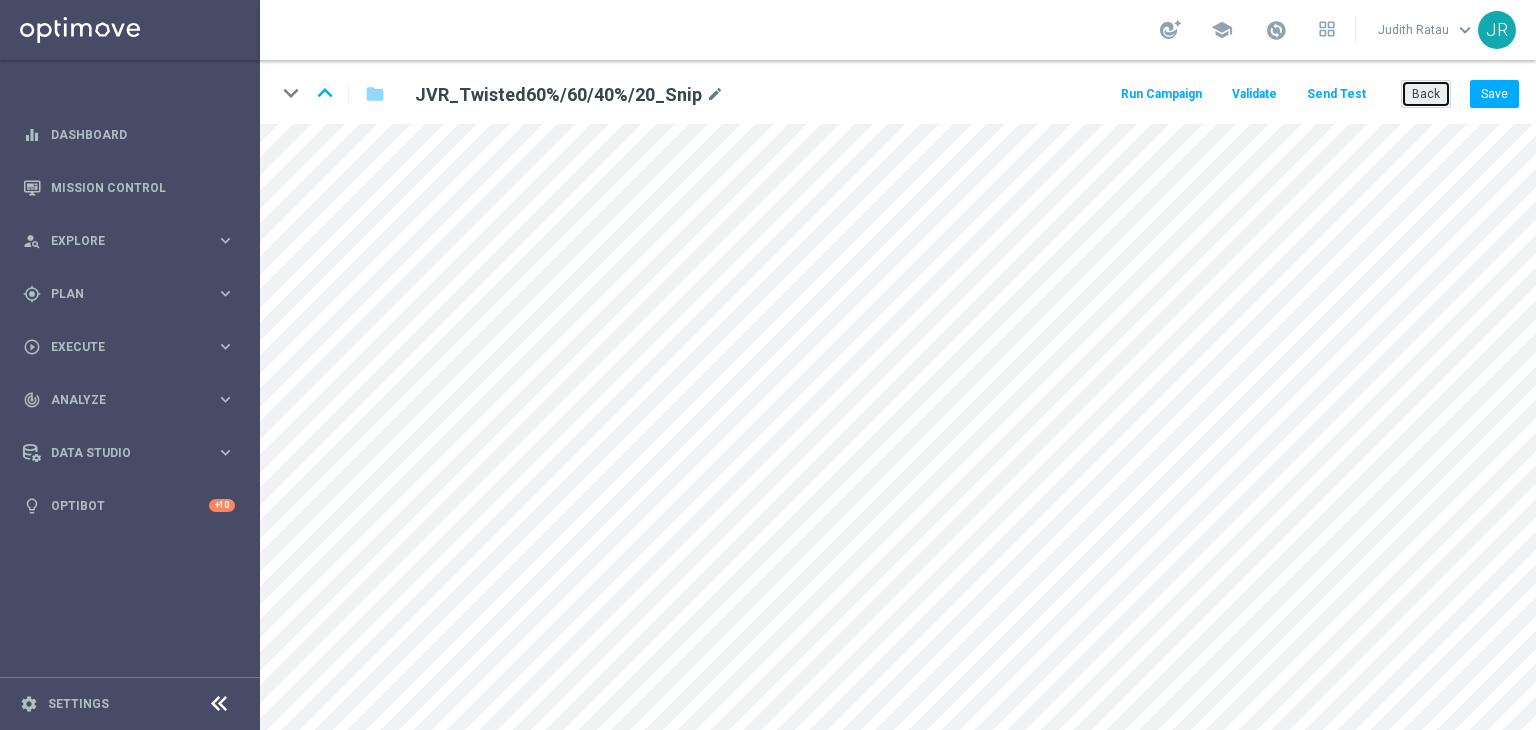 drag, startPoint x: 1418, startPoint y: 94, endPoint x: 1038, endPoint y: 3, distance: 390.74417 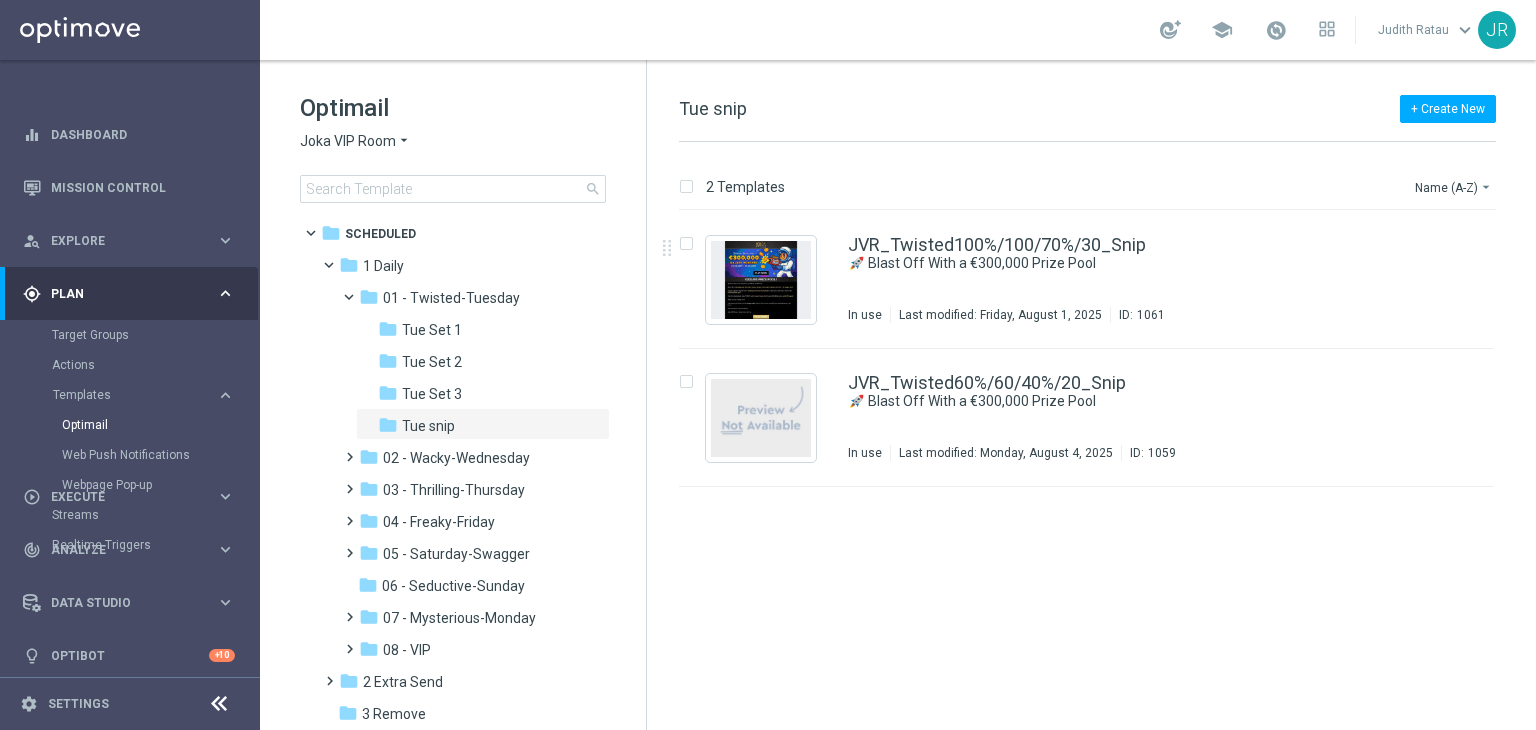 click on "Joka VIP Room" 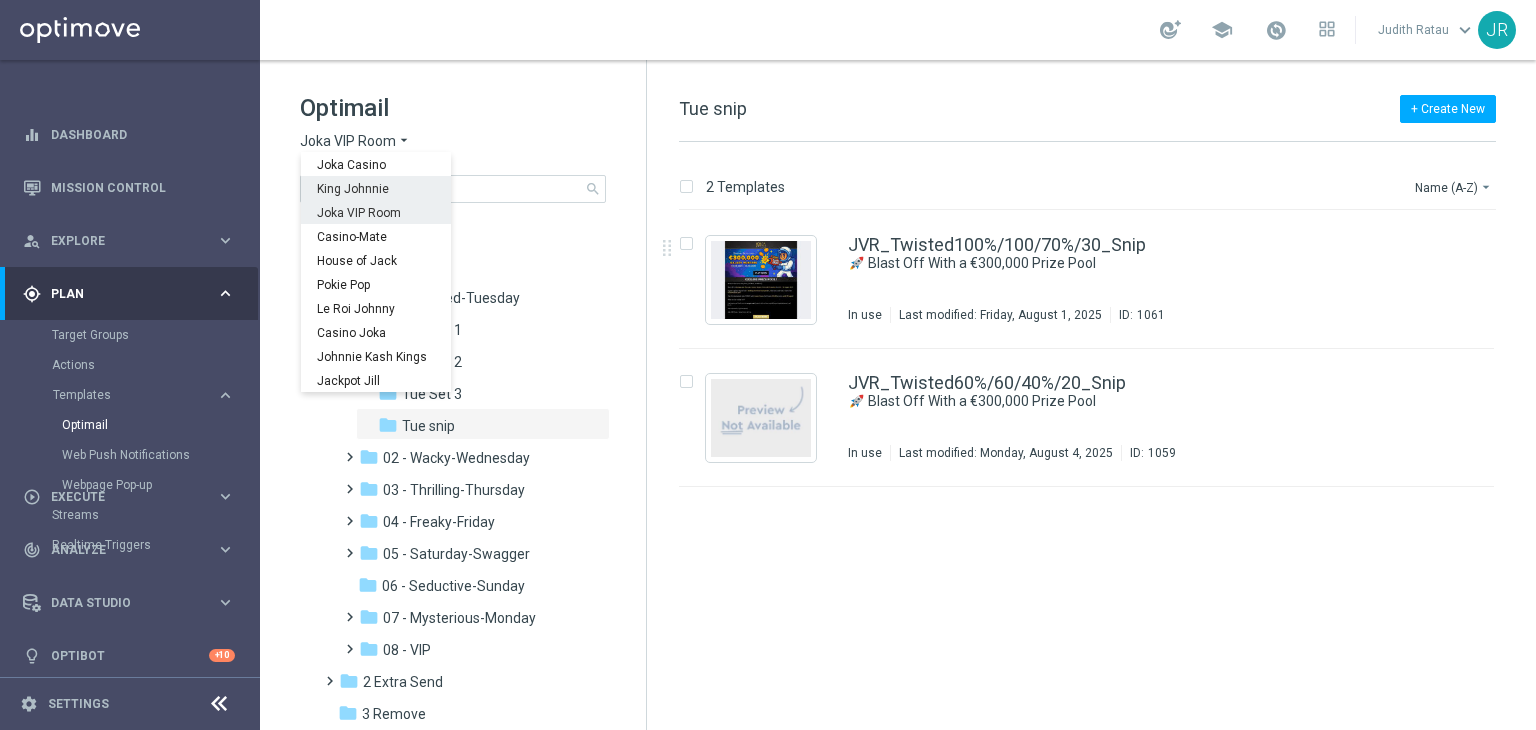 click on "King Johnnie" at bounding box center (0, 0) 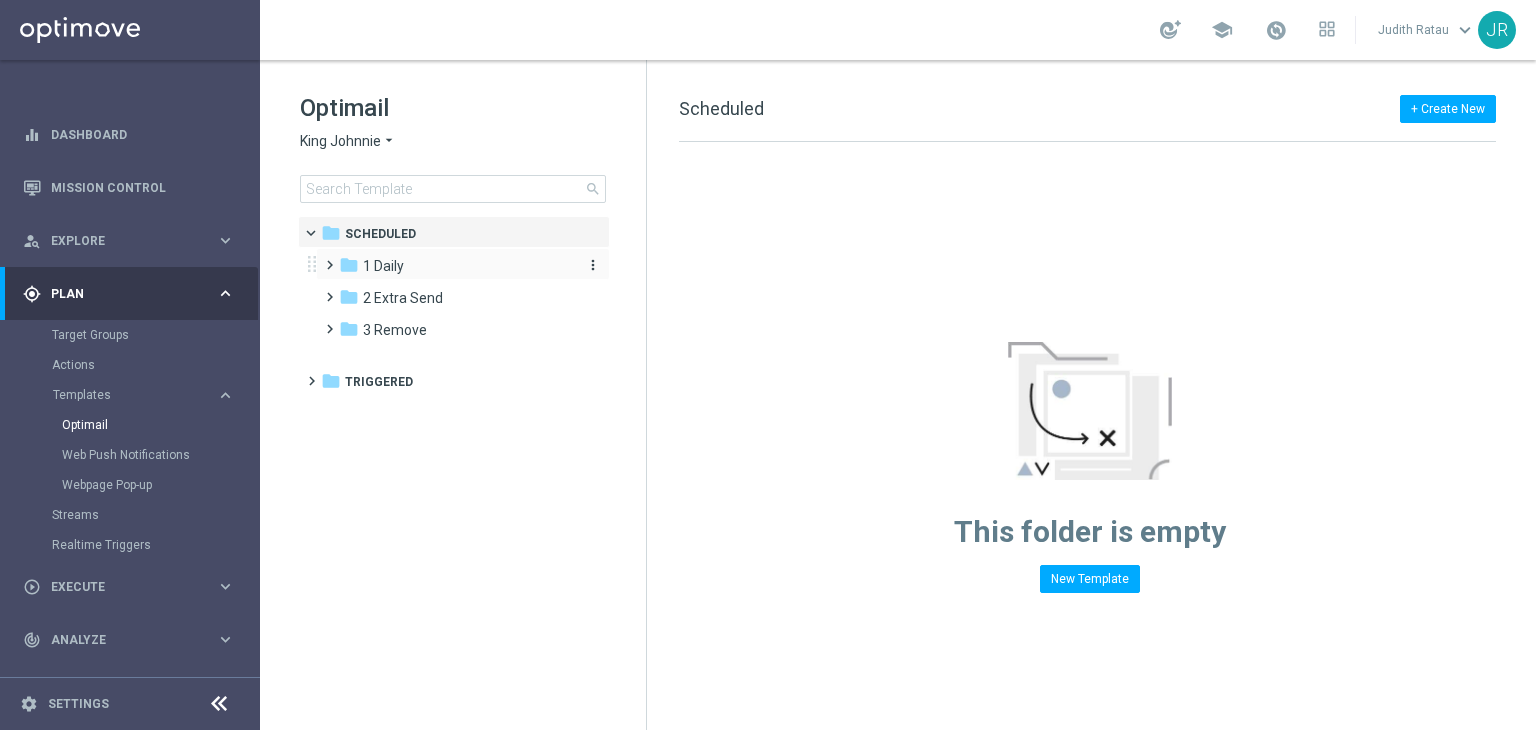 click on "1 Daily" at bounding box center [383, 266] 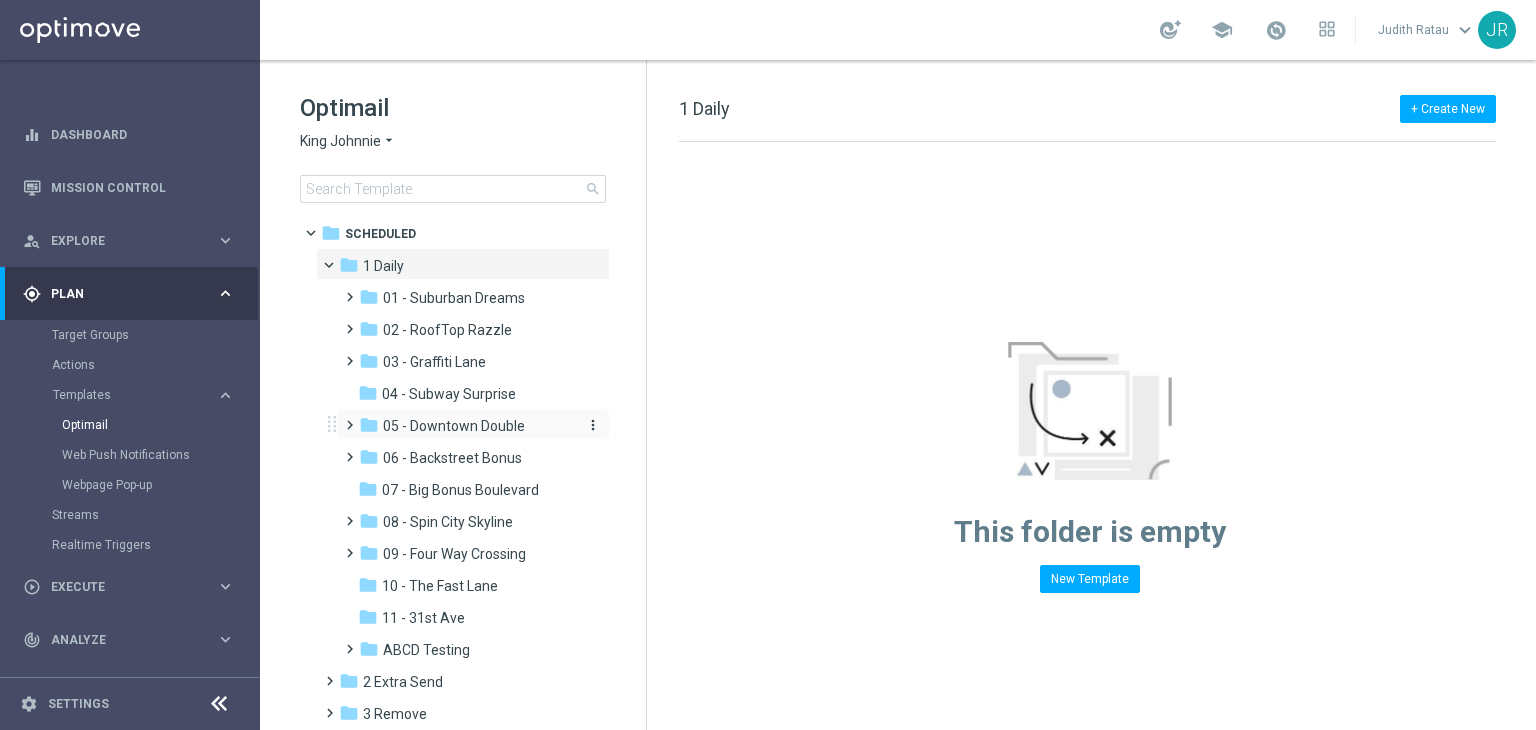 click on "05 - Downtown Double" at bounding box center (454, 426) 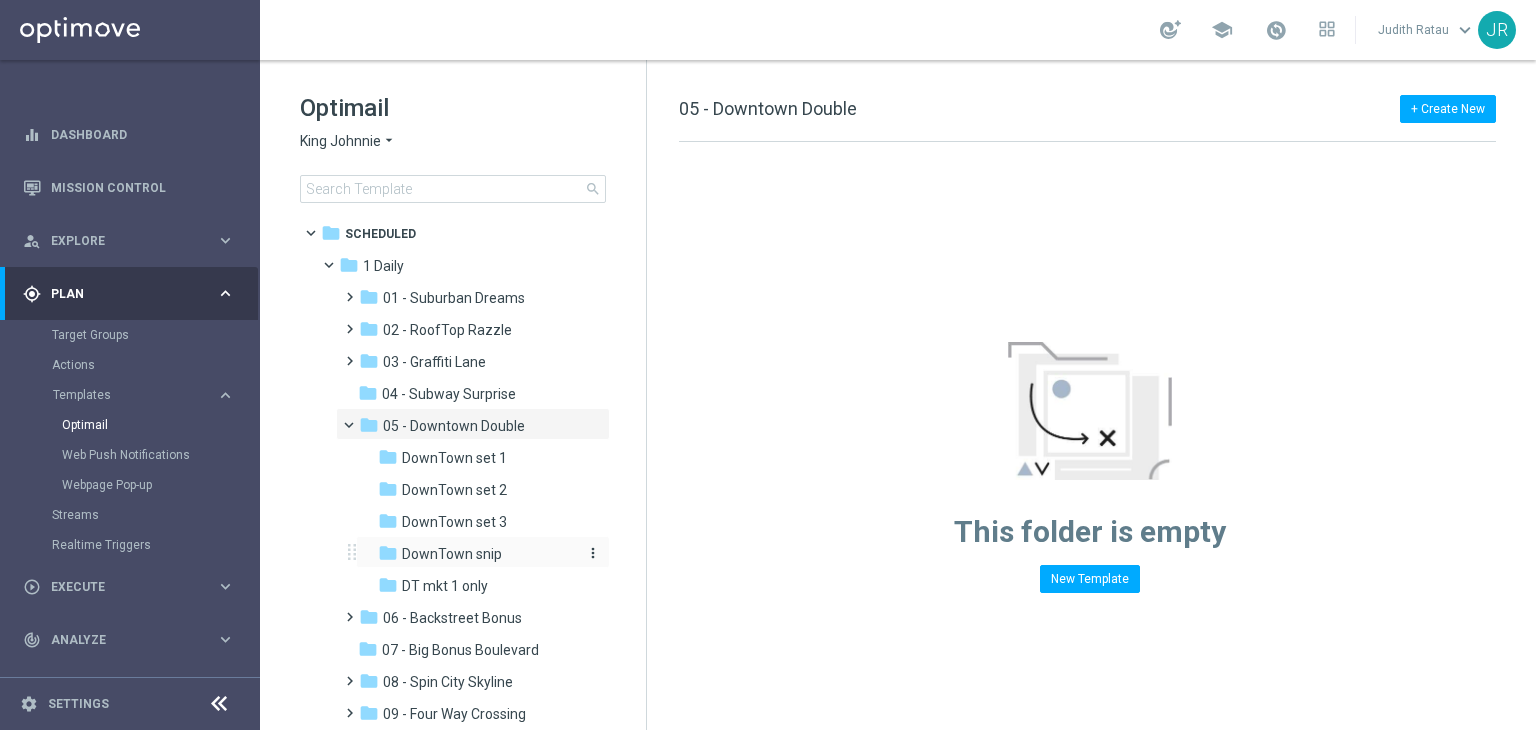 click on "DownTown snip" at bounding box center (452, 554) 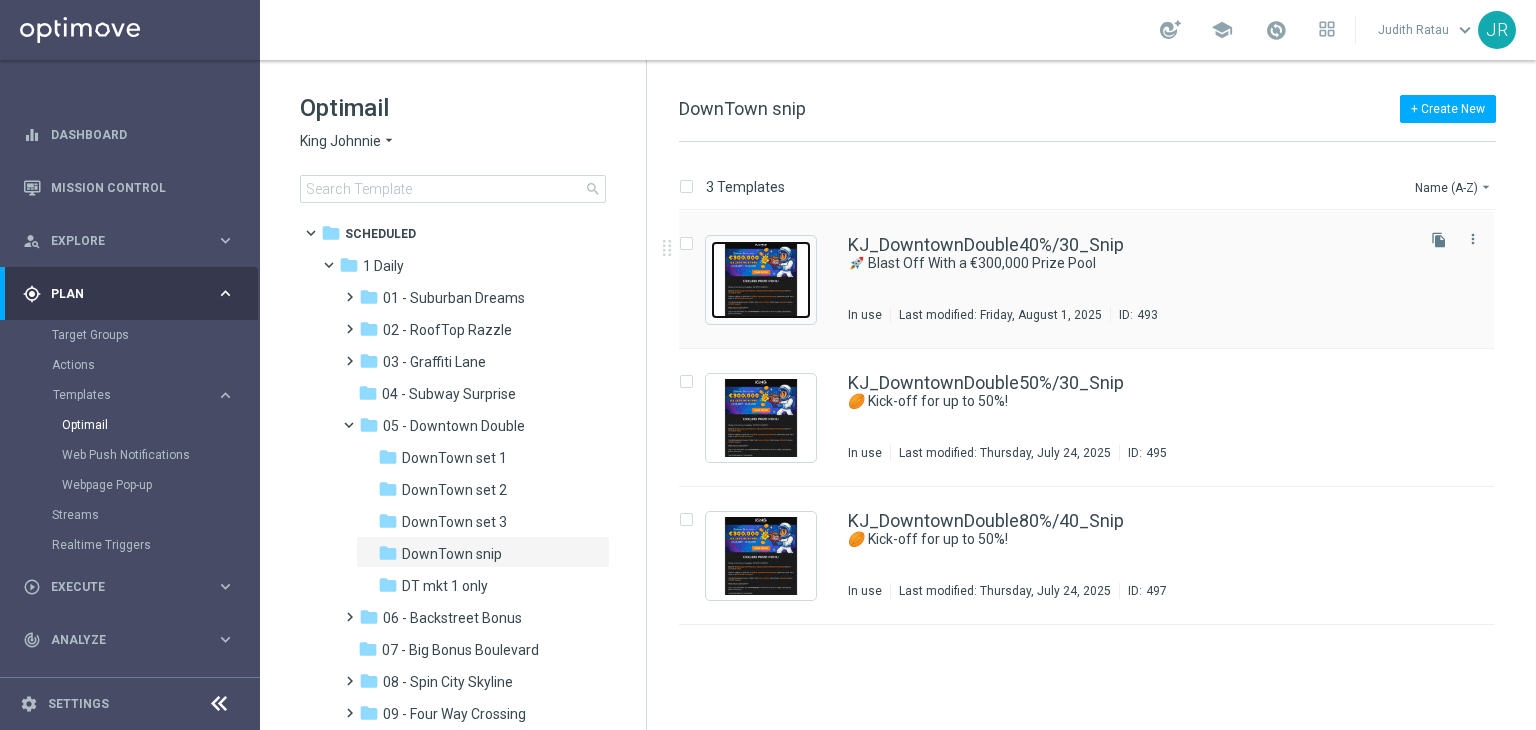 click at bounding box center [761, 280] 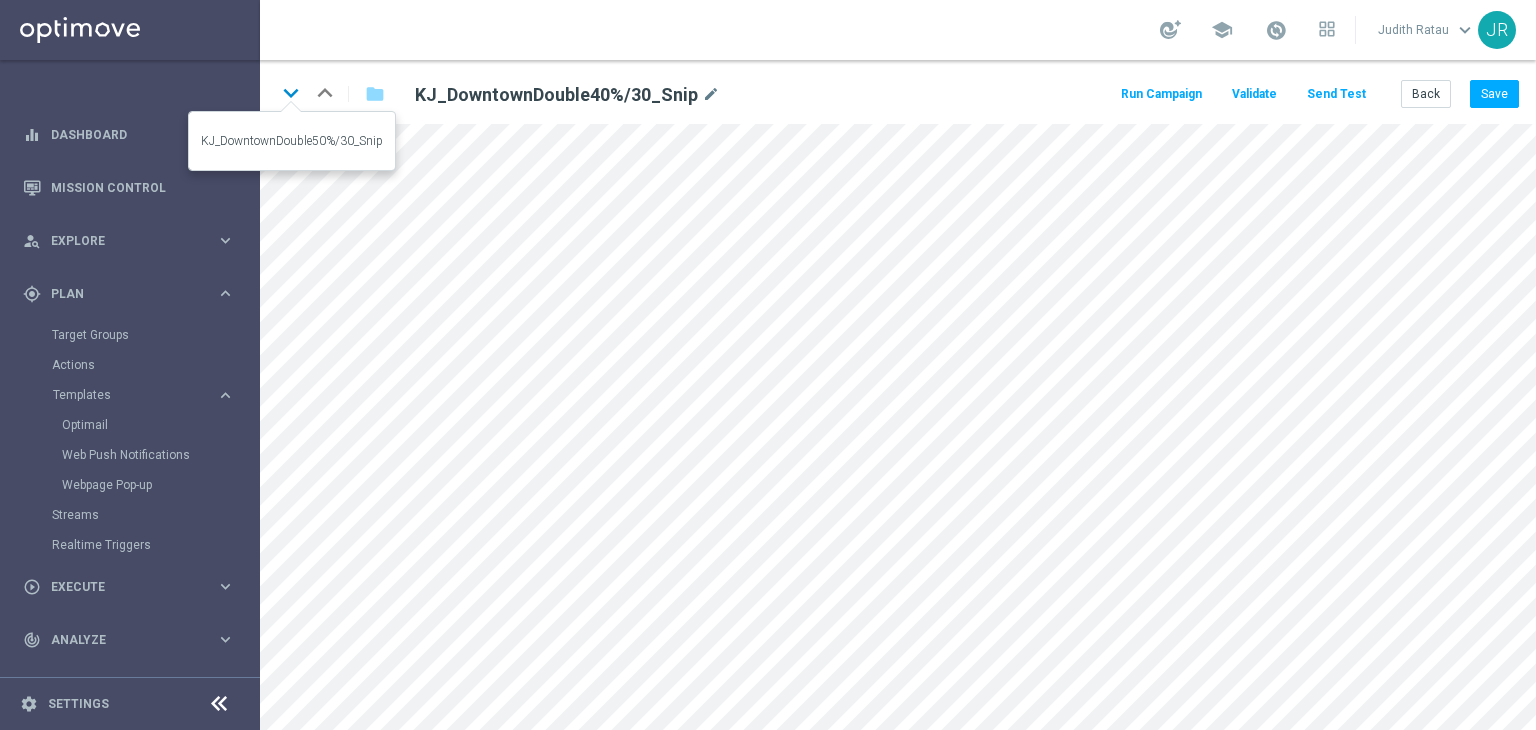 click on "keyboard_arrow_down" 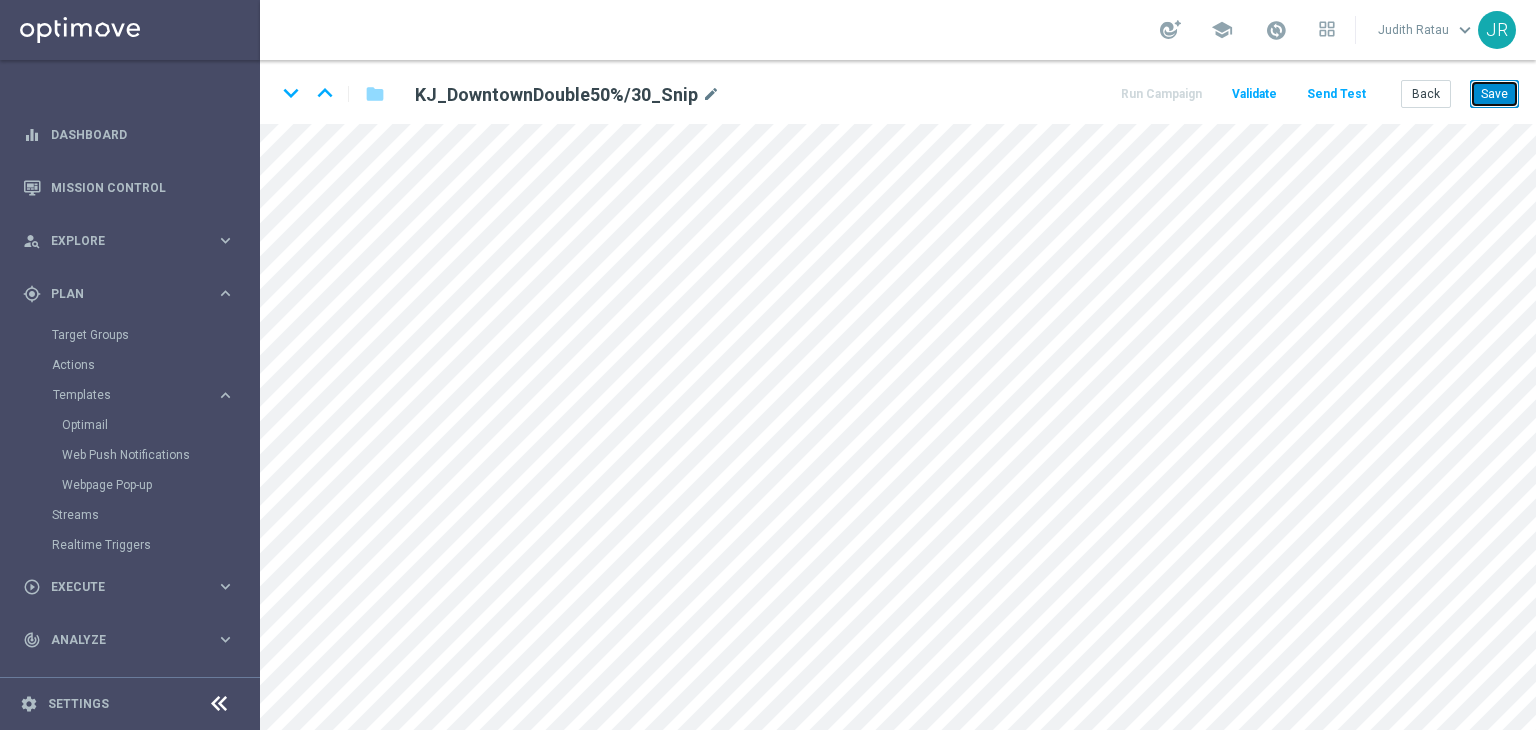 click on "Save" at bounding box center [1494, 94] 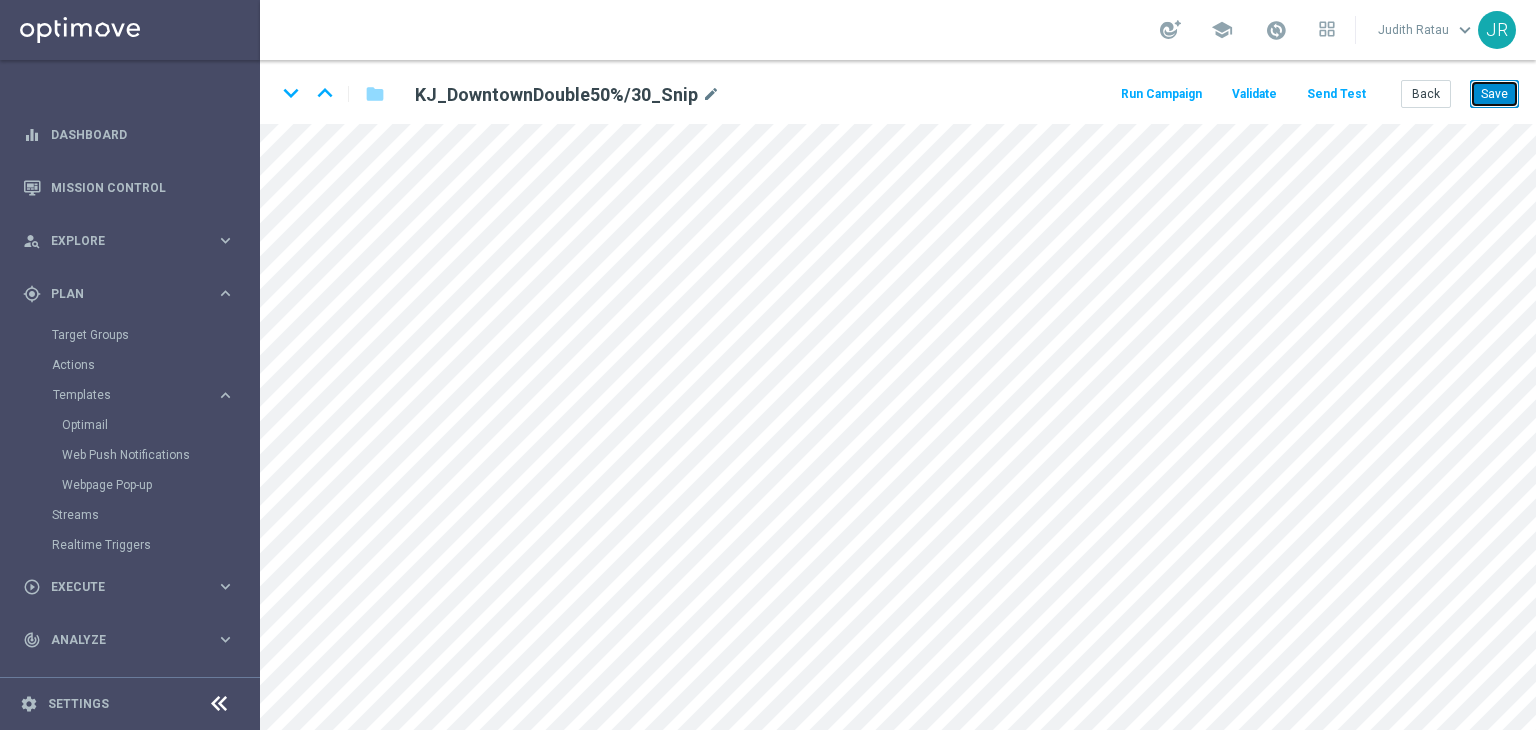 drag, startPoint x: 1480, startPoint y: 101, endPoint x: 1490, endPoint y: 122, distance: 23.259407 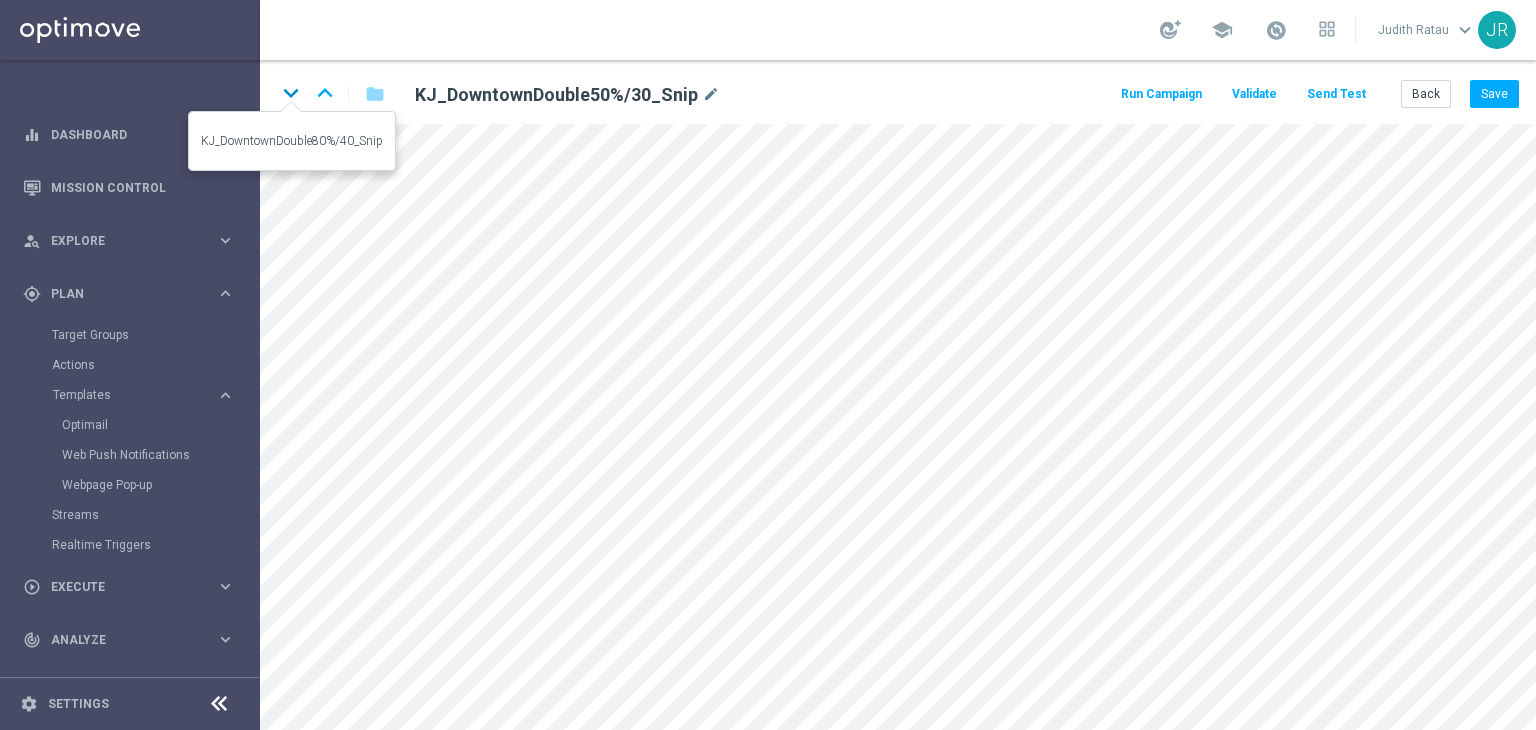 click on "keyboard_arrow_down" 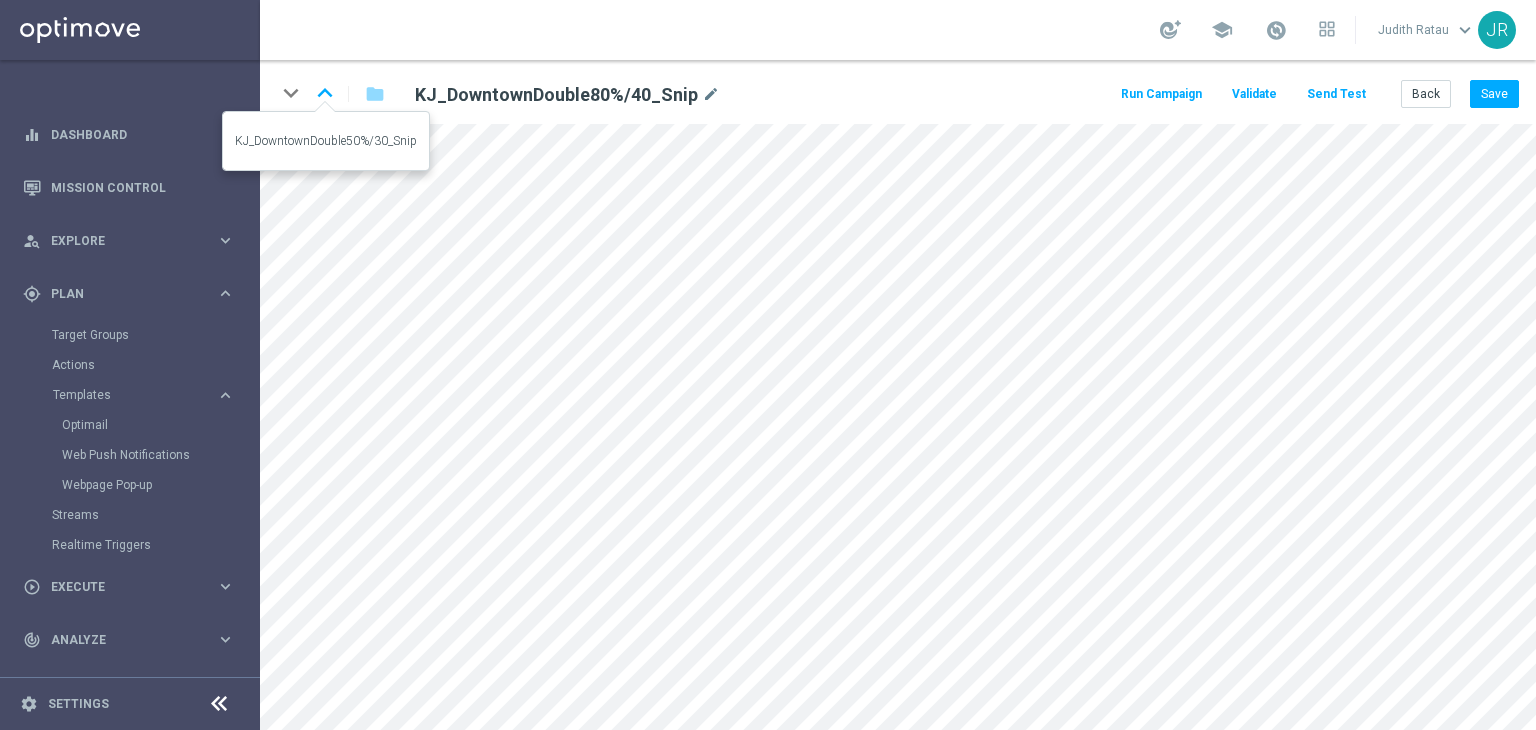 click on "keyboard_arrow_up" 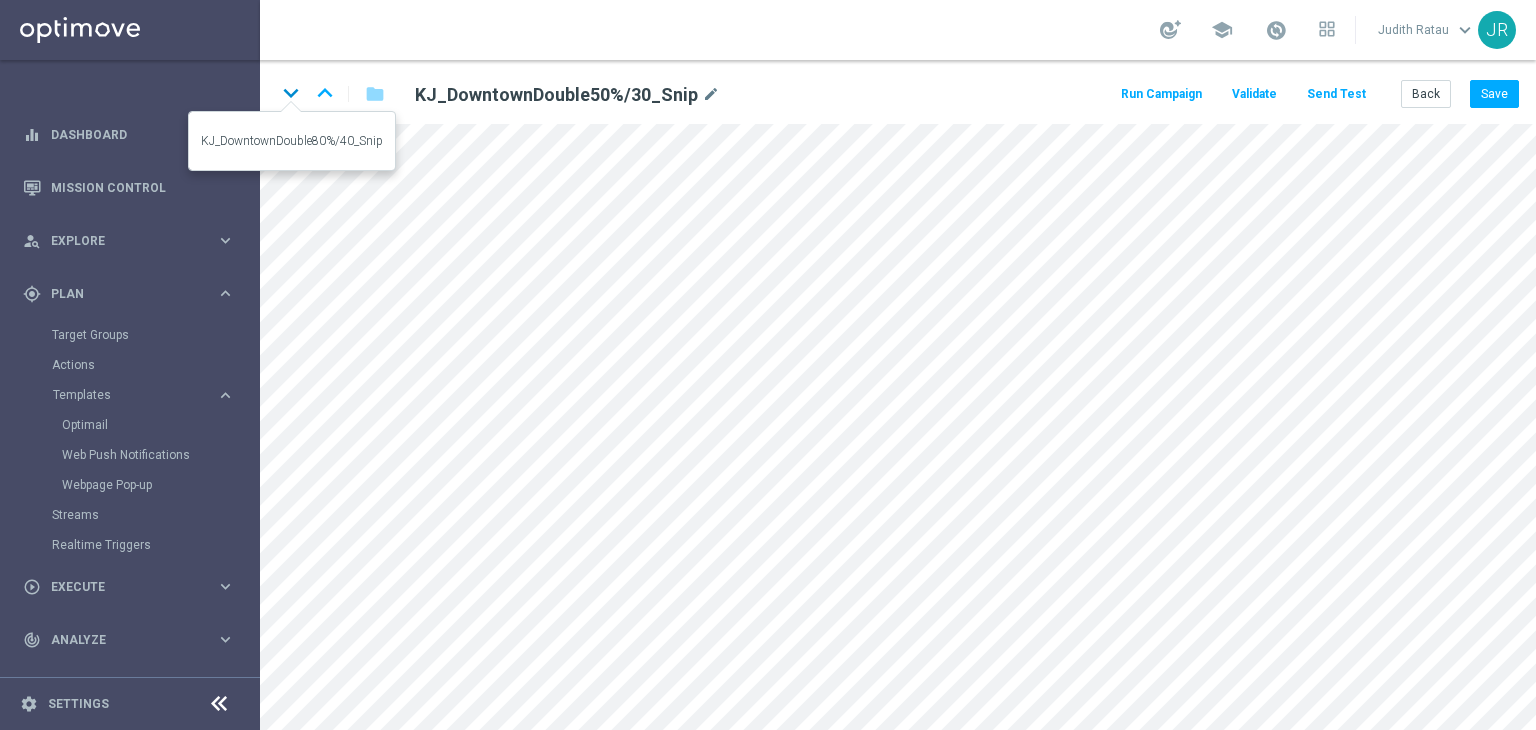 click on "keyboard_arrow_down" 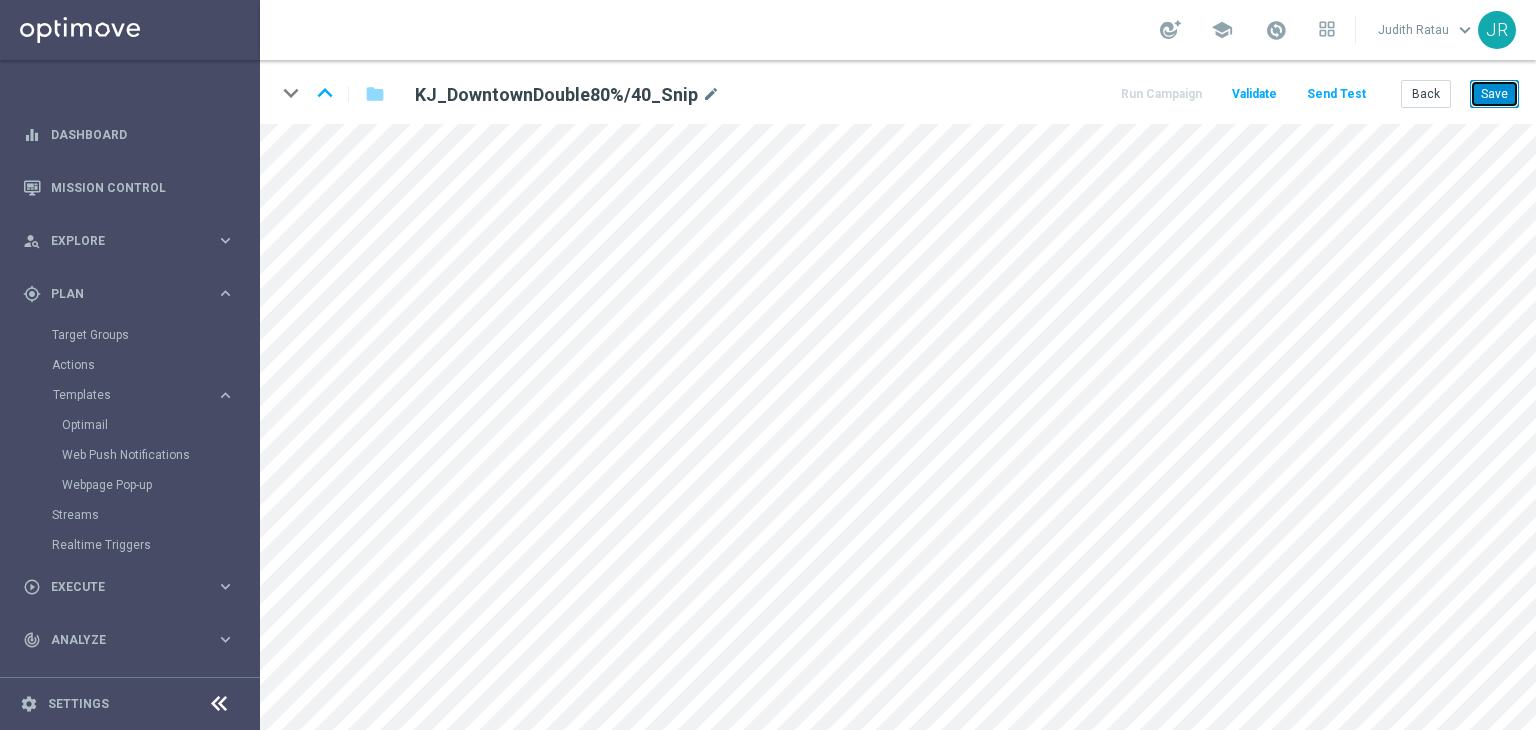 click on "Save" at bounding box center (1494, 94) 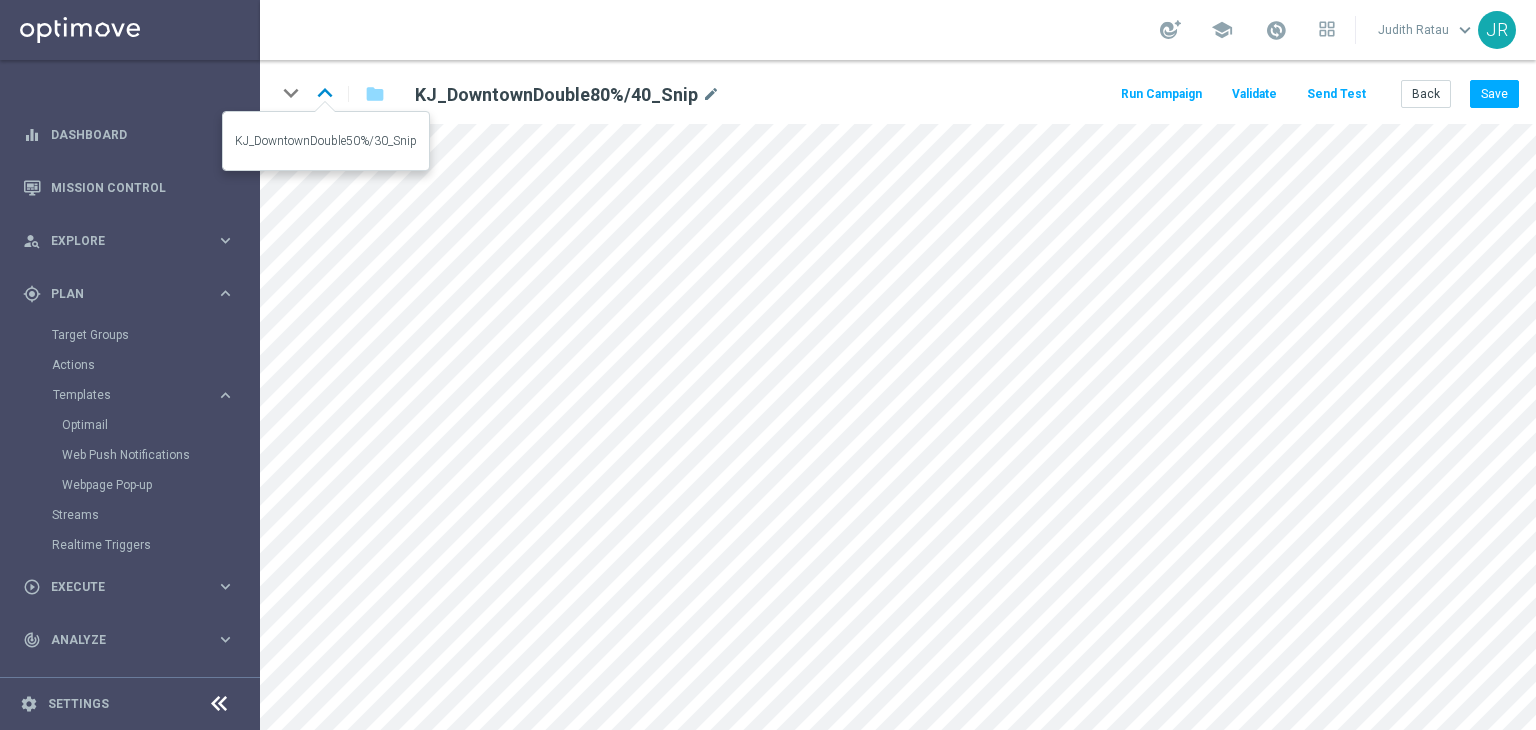 click on "keyboard_arrow_up" 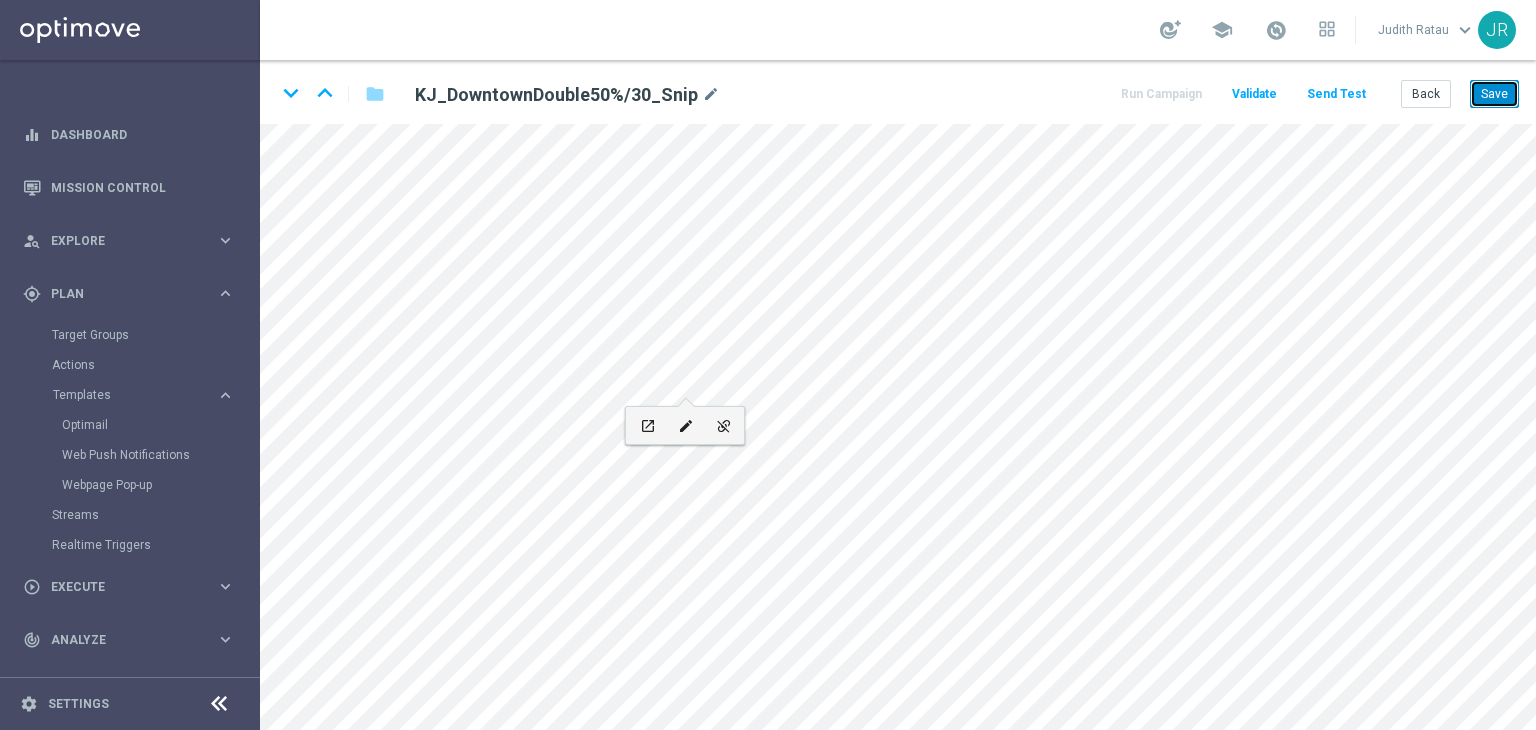 click on "Save" at bounding box center (1494, 94) 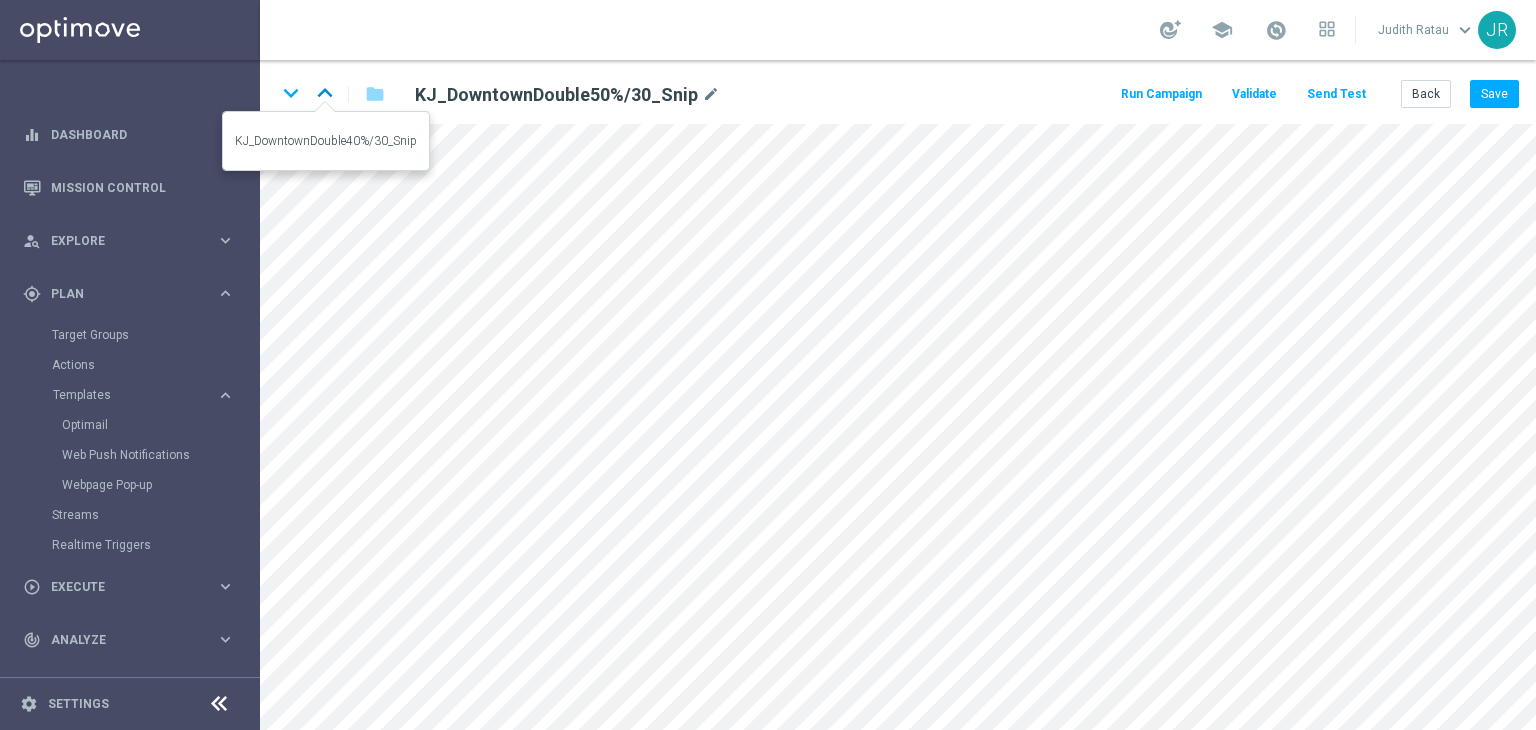 click on "keyboard_arrow_up" 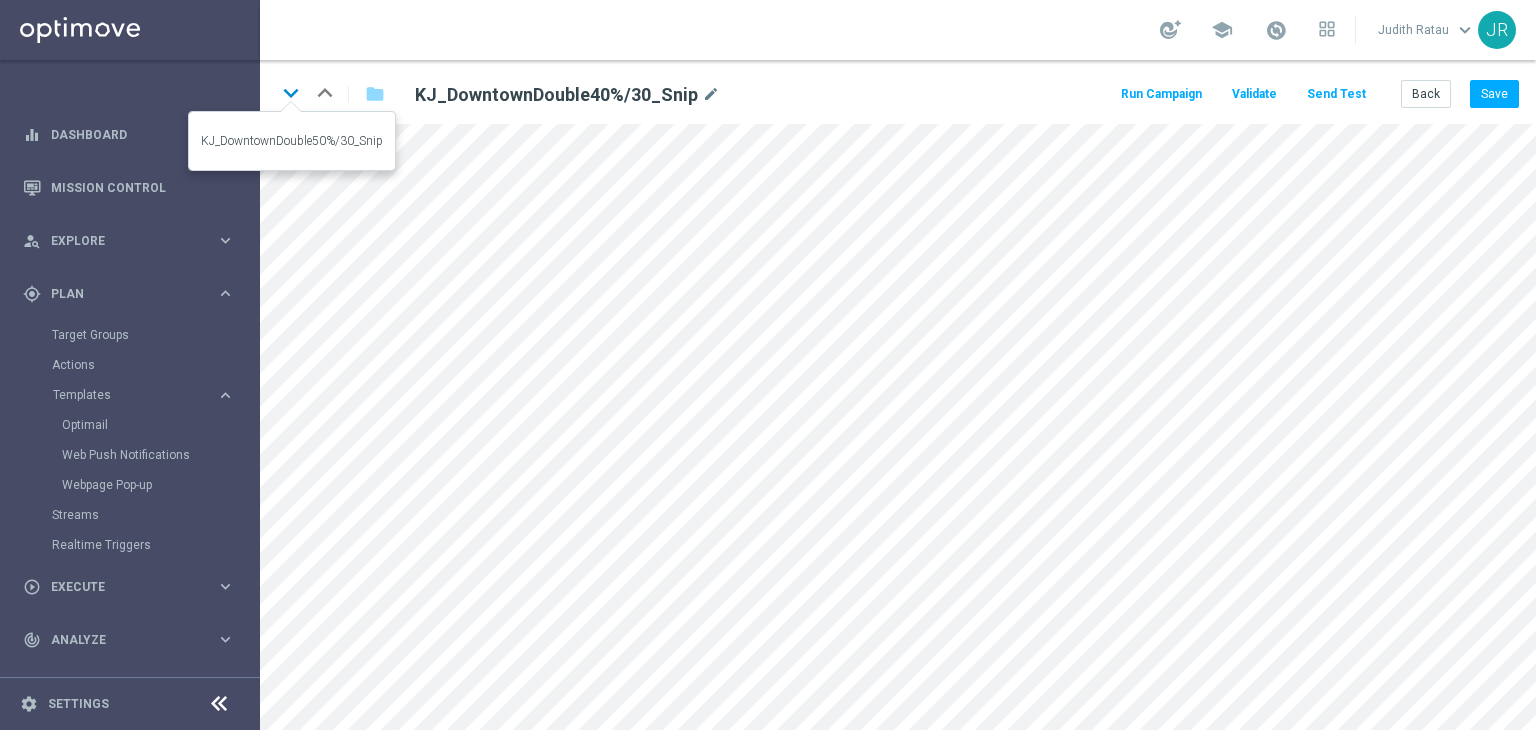 click on "keyboard_arrow_down" 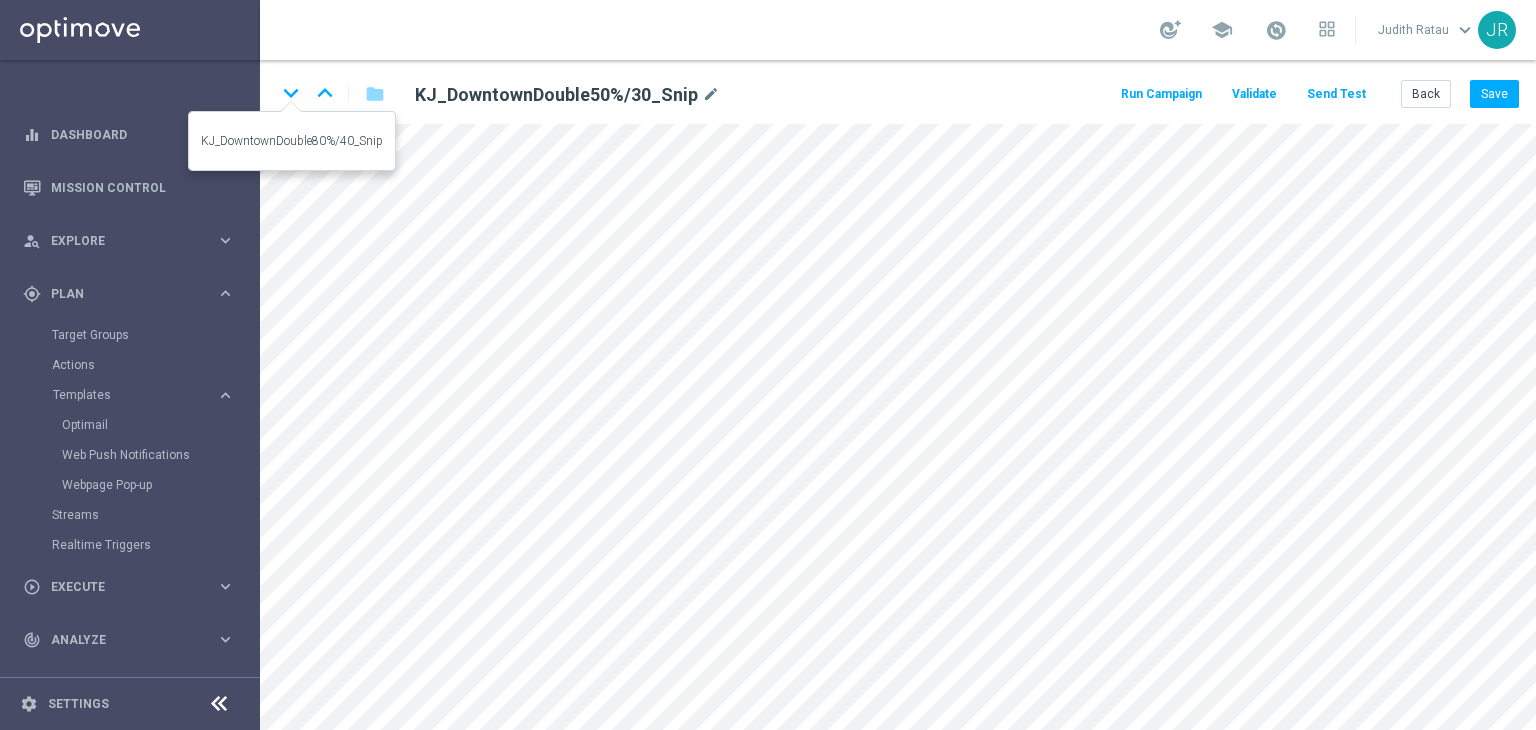 click on "keyboard_arrow_down" 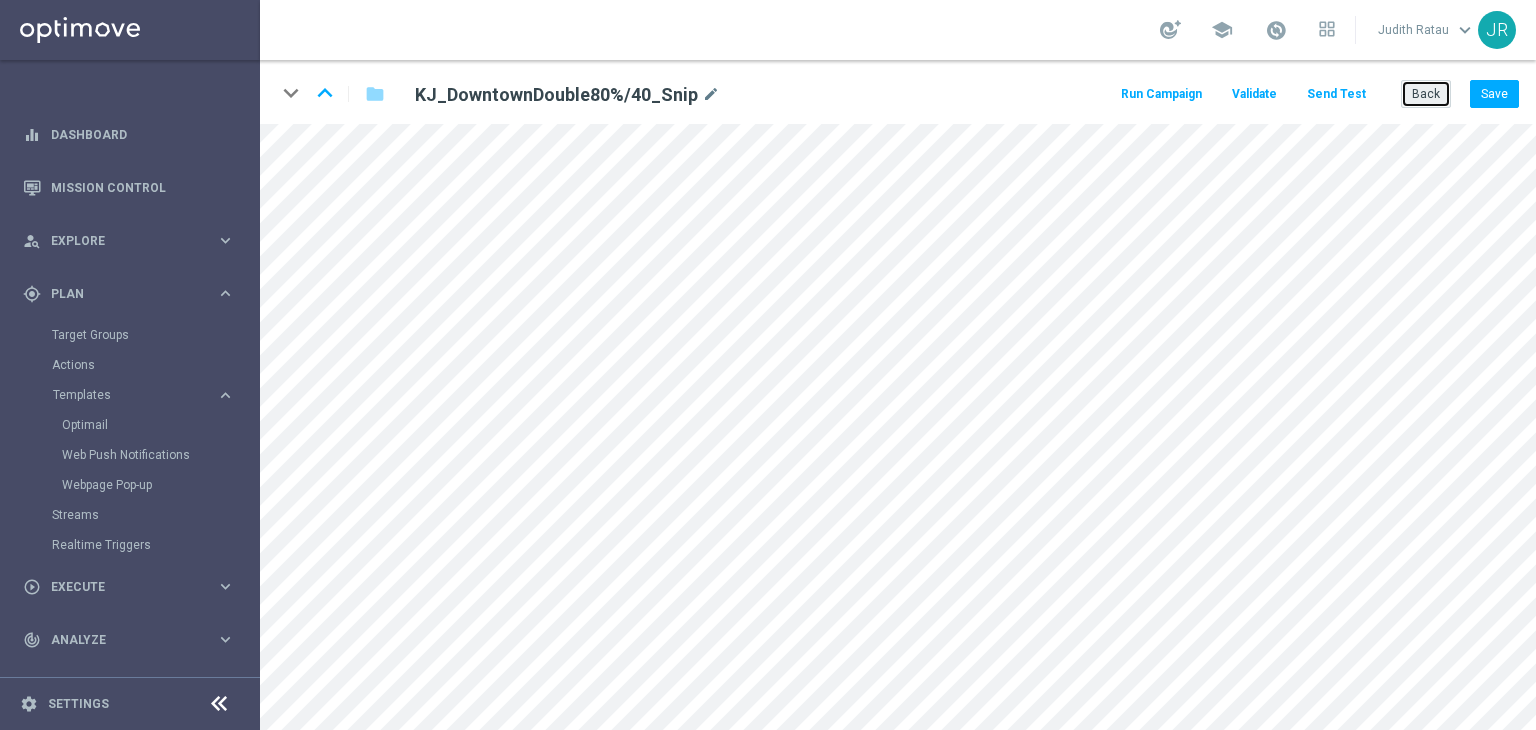 click on "Back" 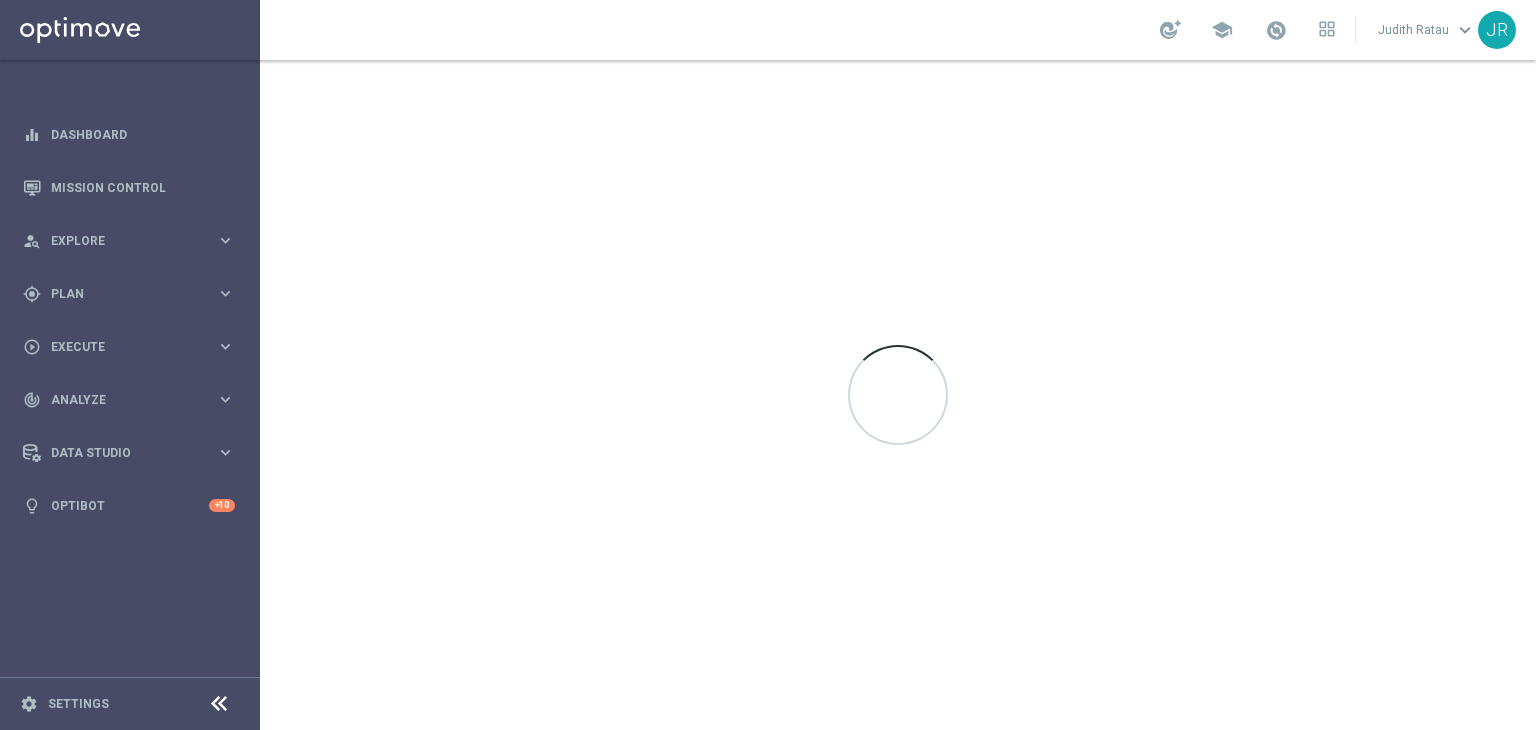 scroll, scrollTop: 0, scrollLeft: 0, axis: both 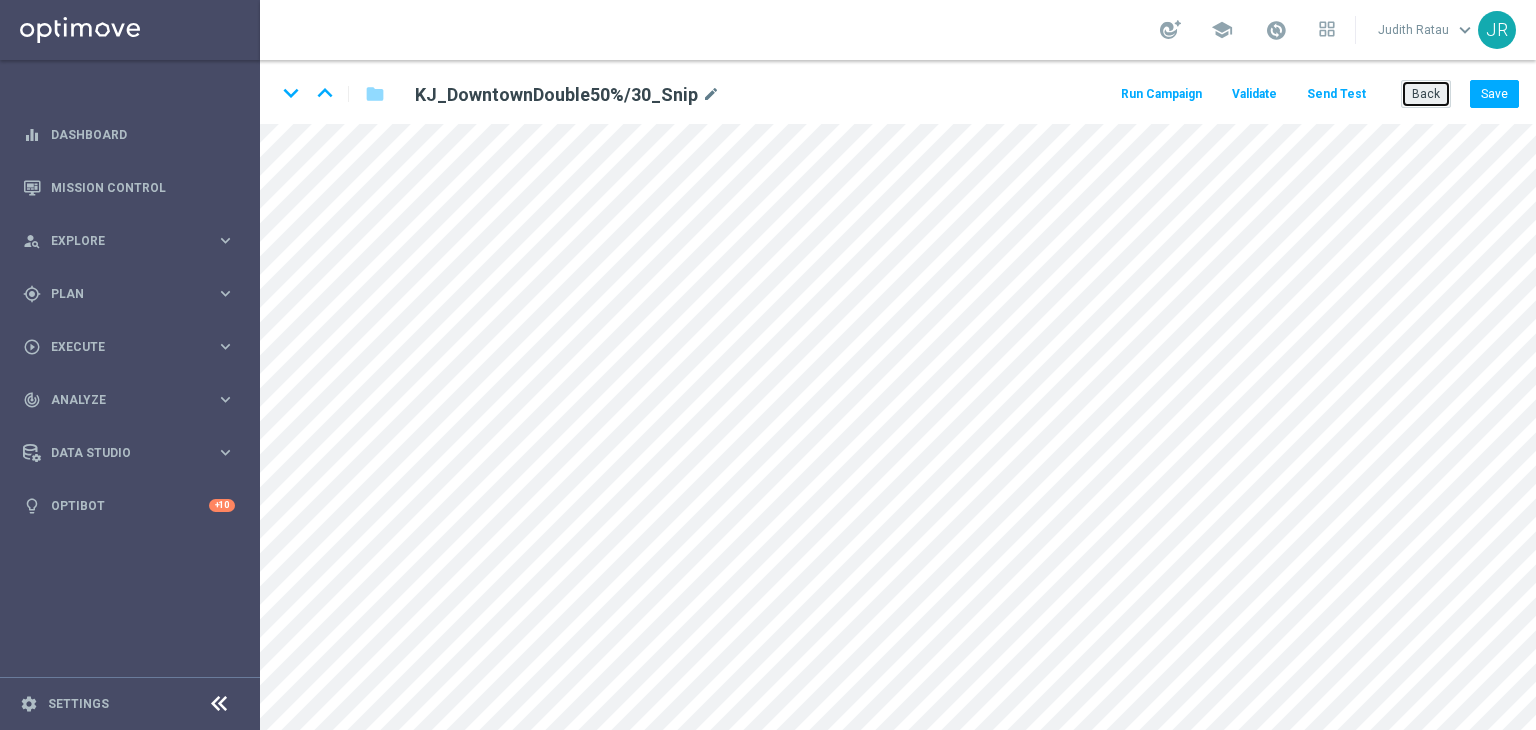 drag, startPoint x: 1416, startPoint y: 95, endPoint x: 1269, endPoint y: 141, distance: 154.02922 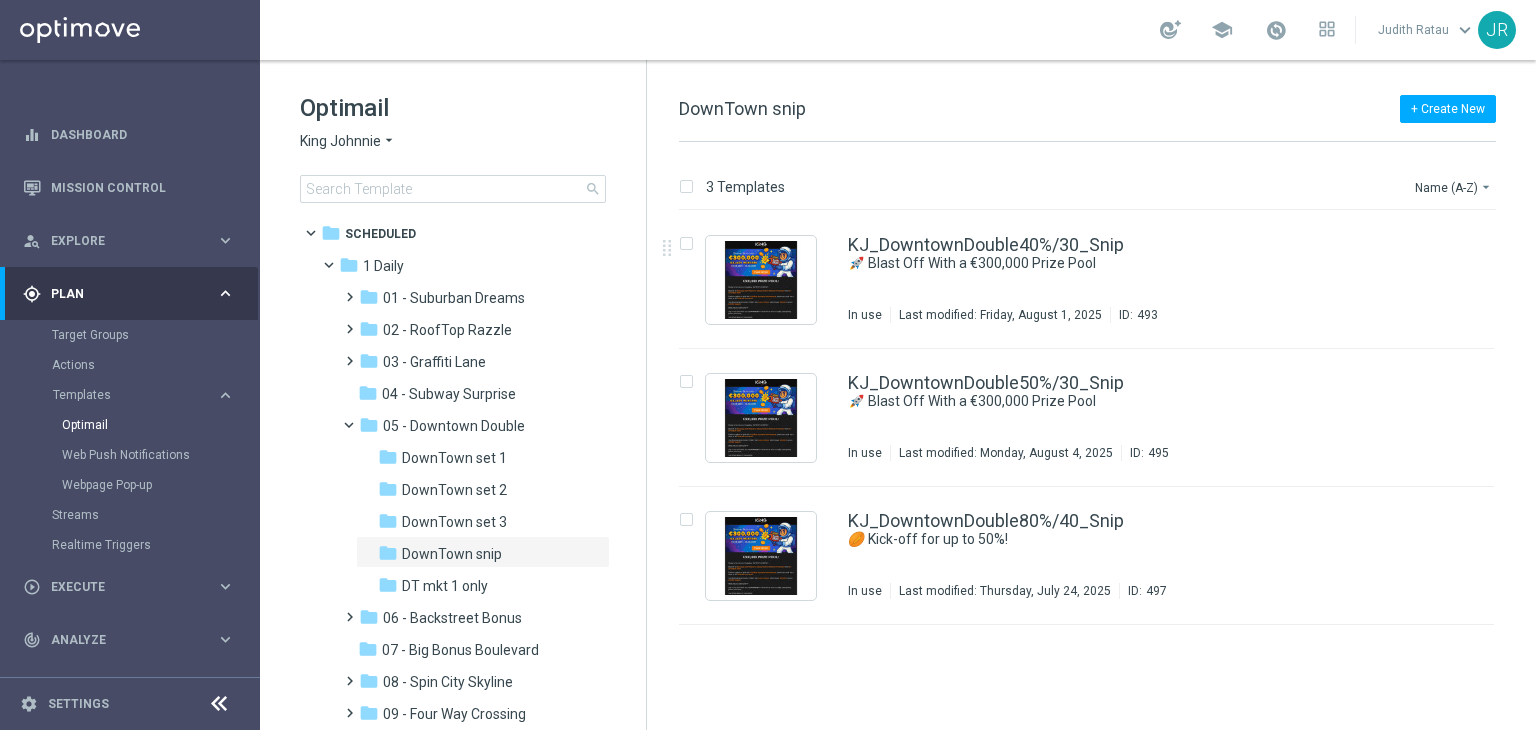 click on "King Johnnie" 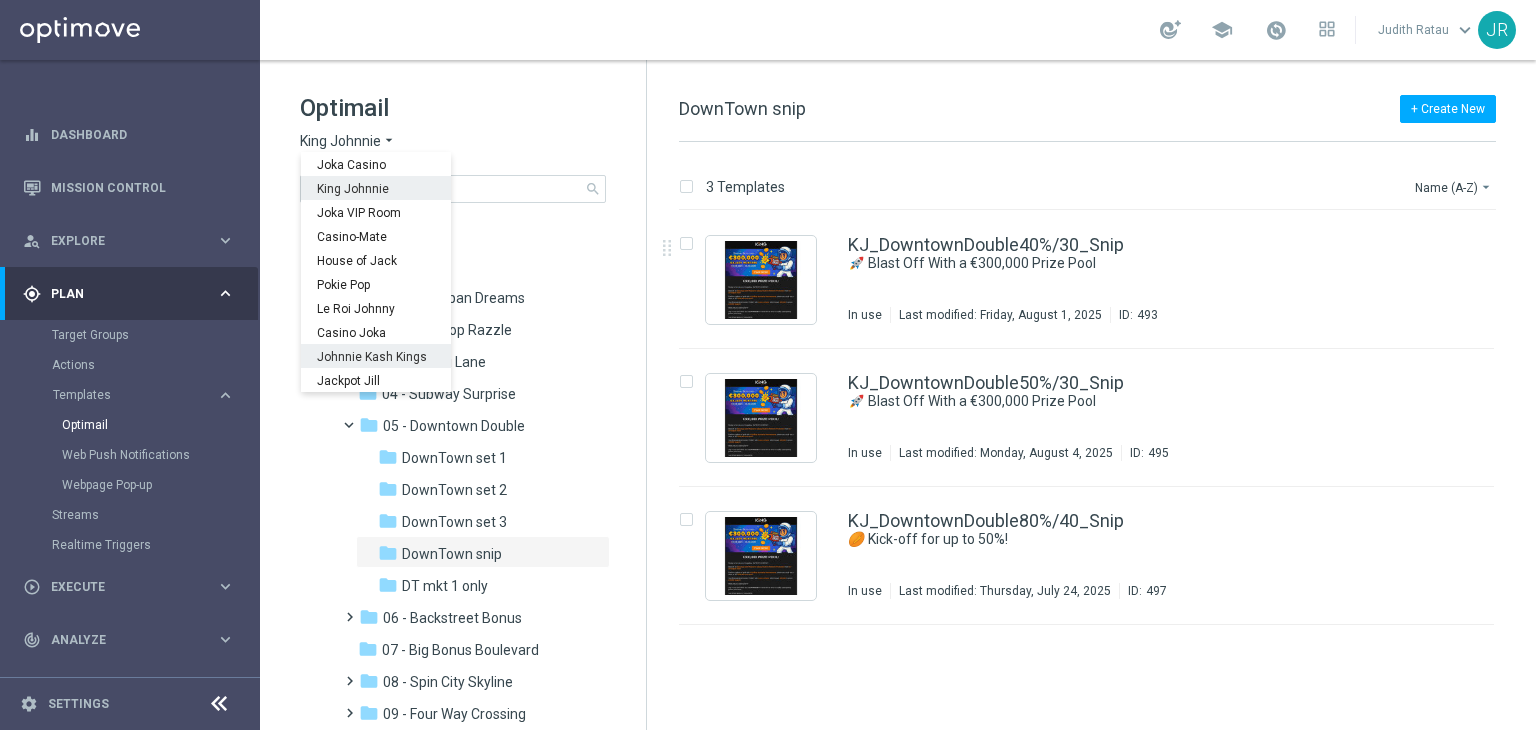 click on "Johnnie Kash Kings" at bounding box center [0, 0] 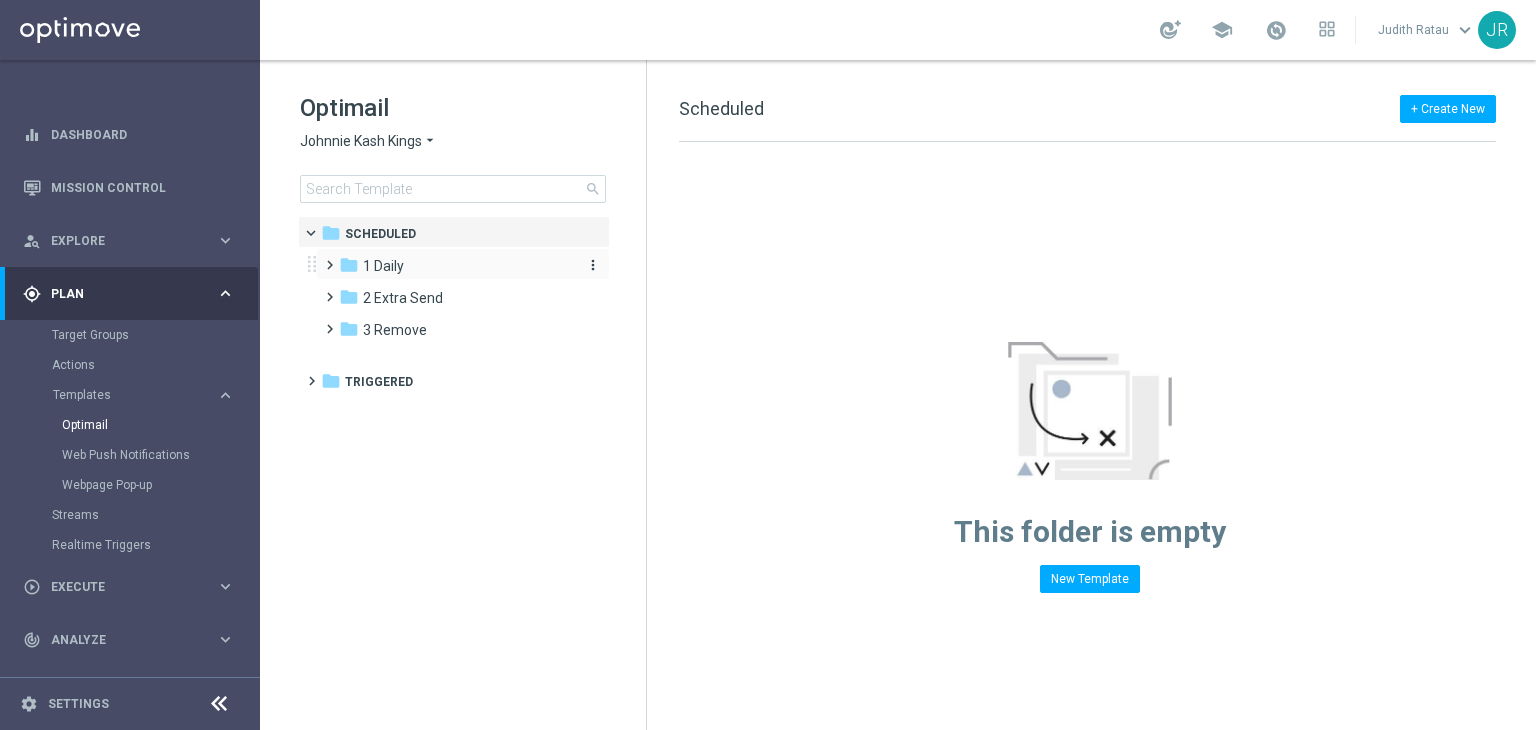 click on "1 Daily" at bounding box center (383, 266) 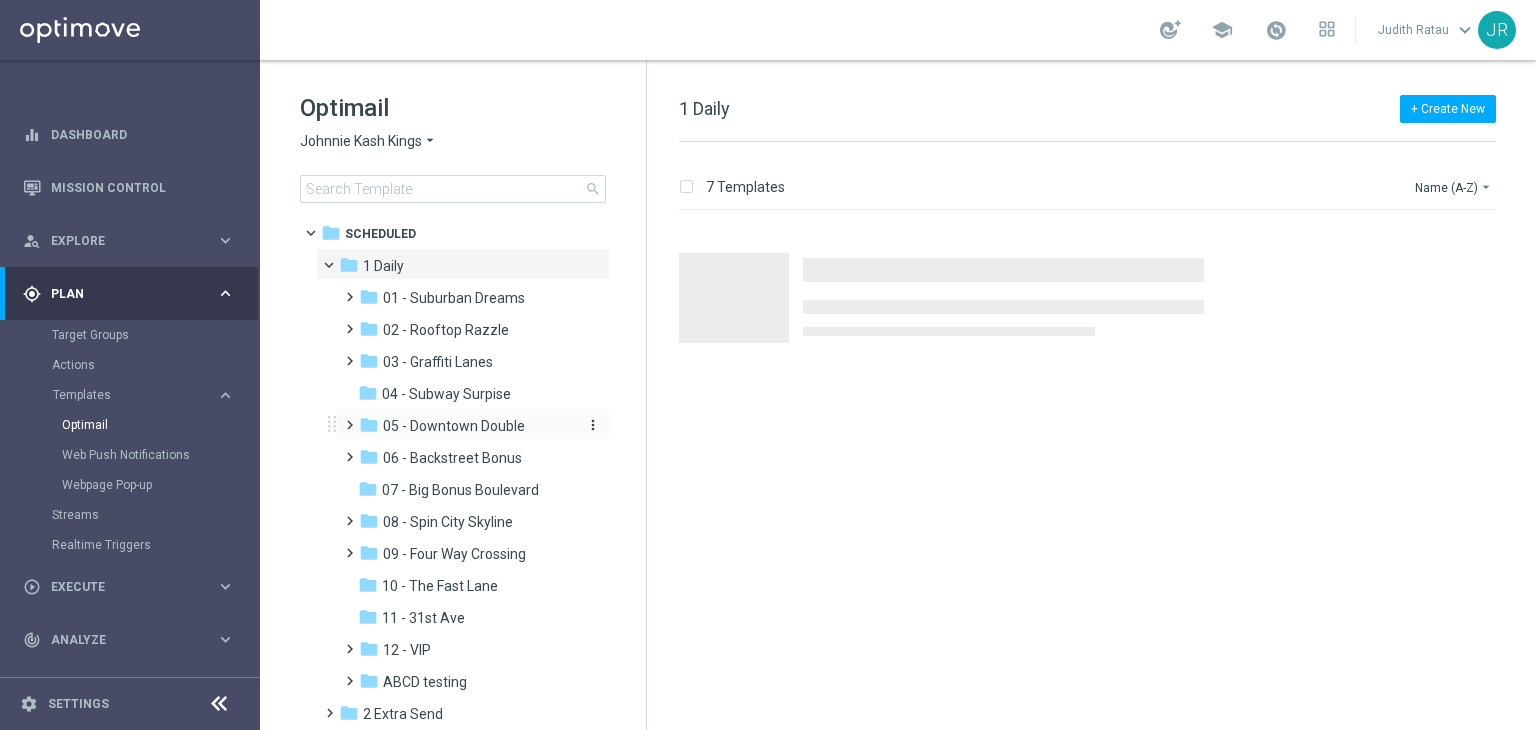 click on "05 - Downtown Double" at bounding box center [454, 426] 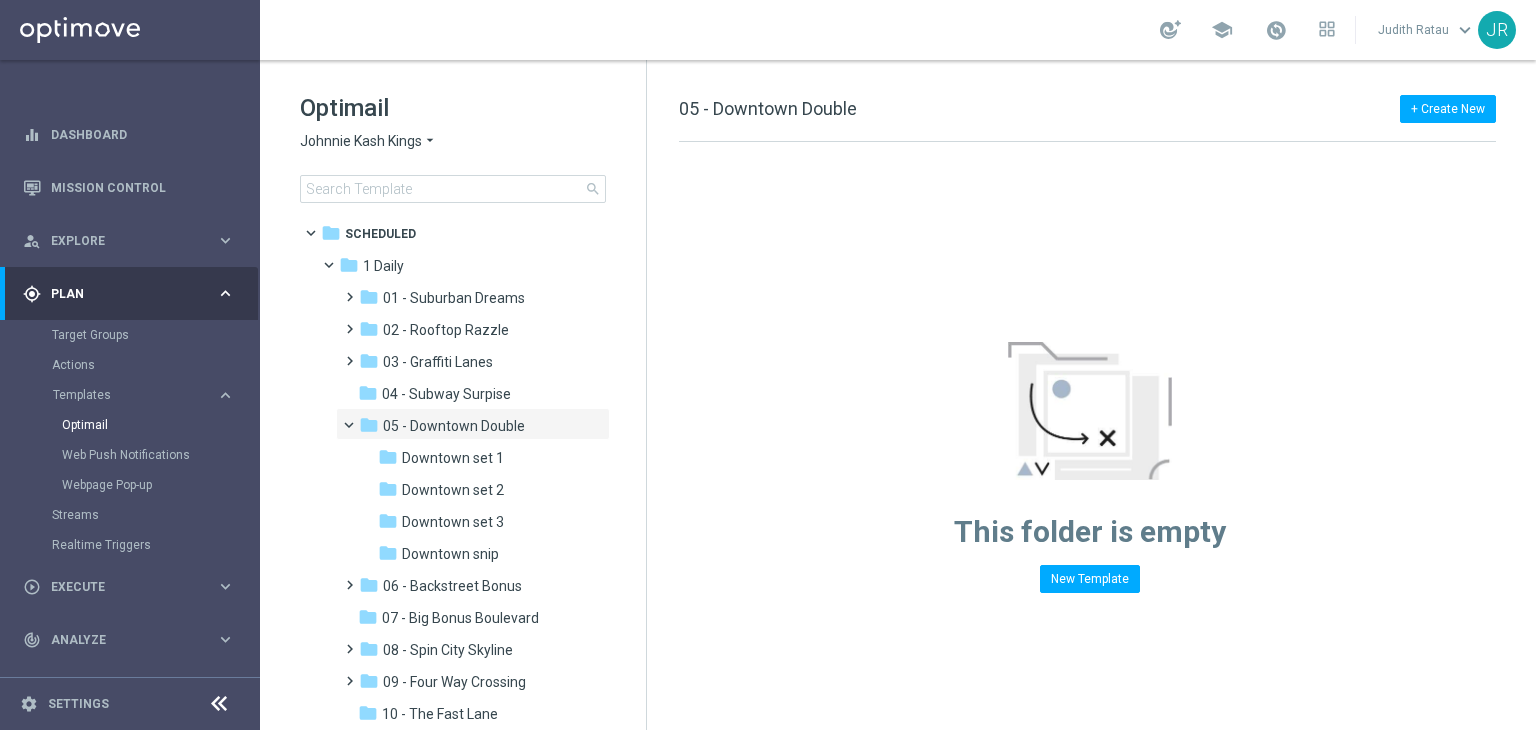 drag, startPoint x: 436, startPoint y: 549, endPoint x: 790, endPoint y: 440, distance: 370.40112 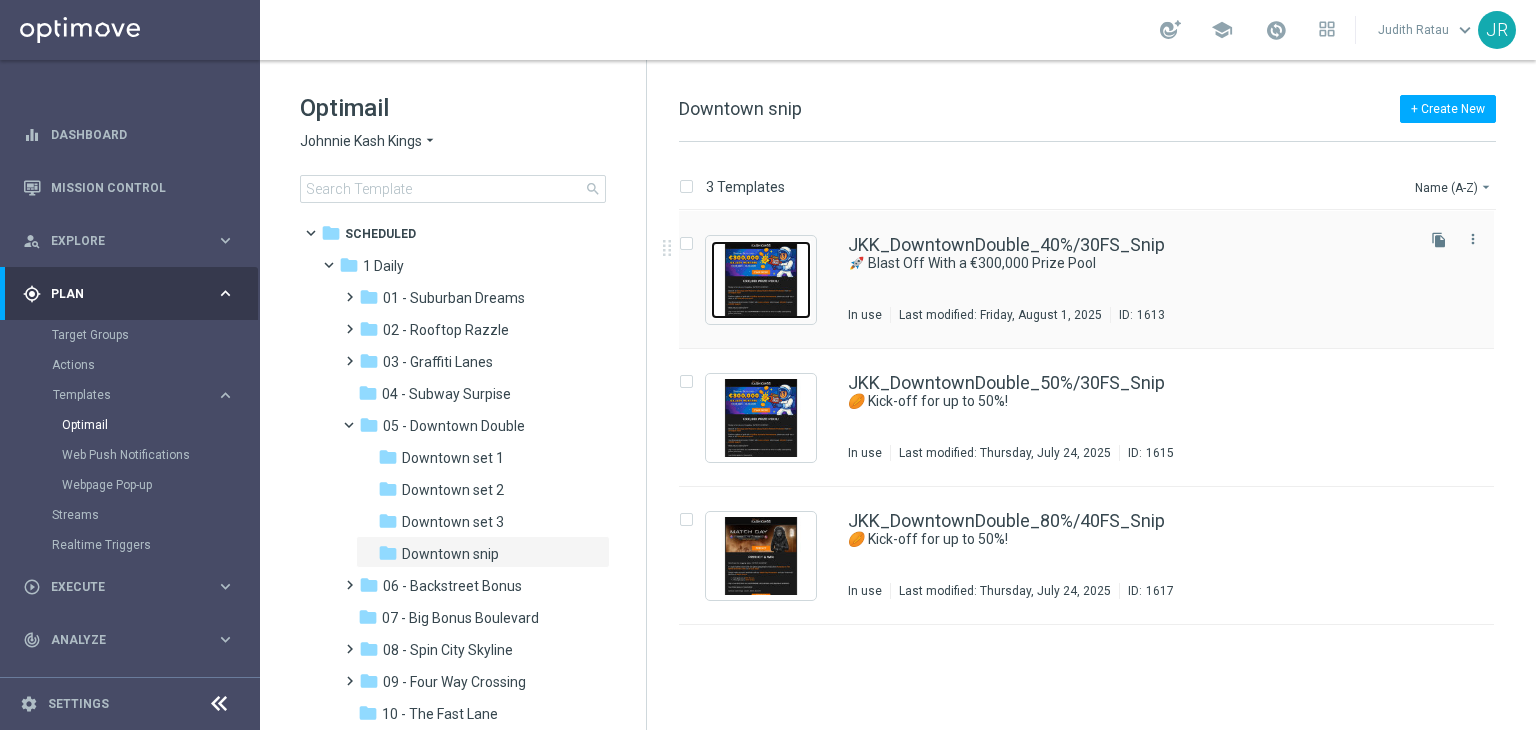 click at bounding box center [761, 280] 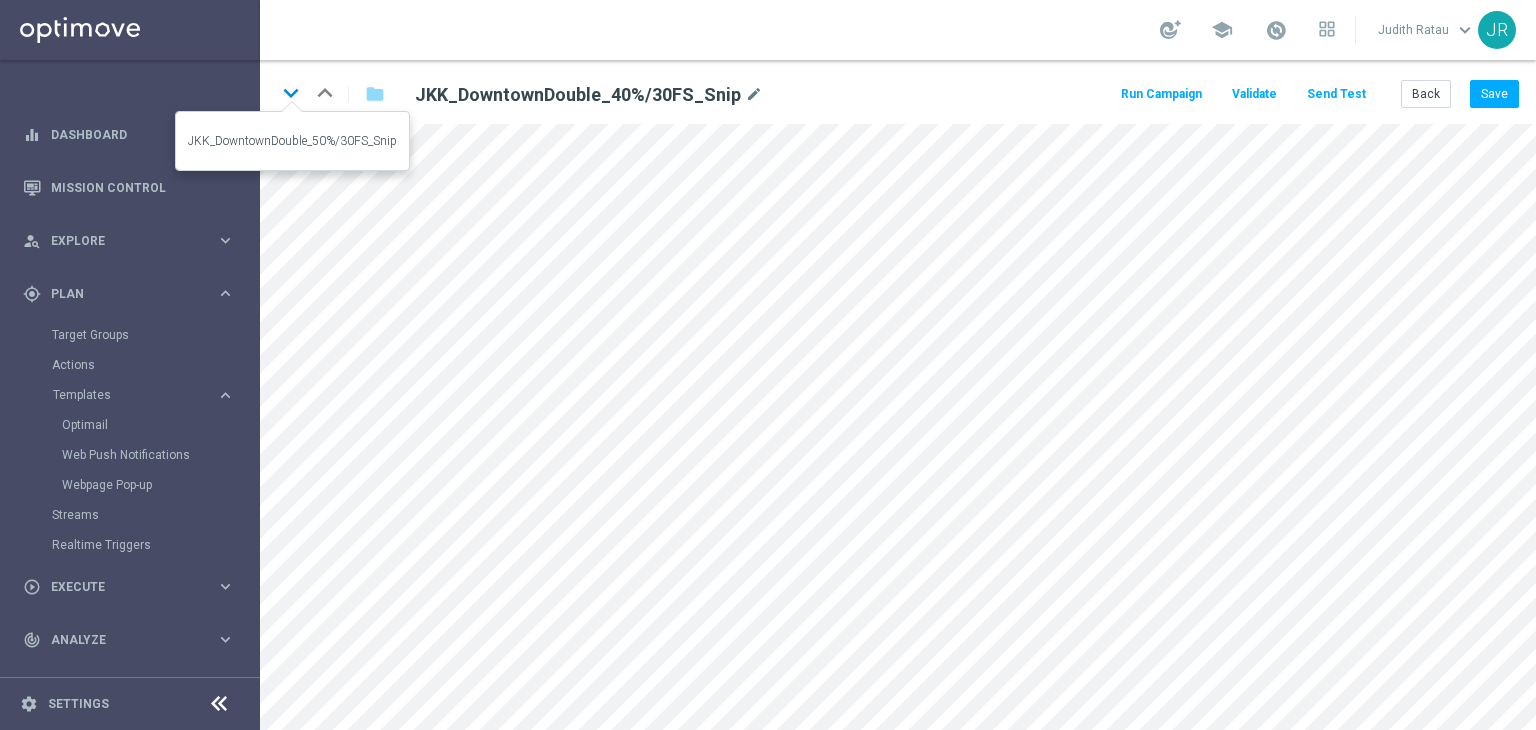 click on "keyboard_arrow_down" 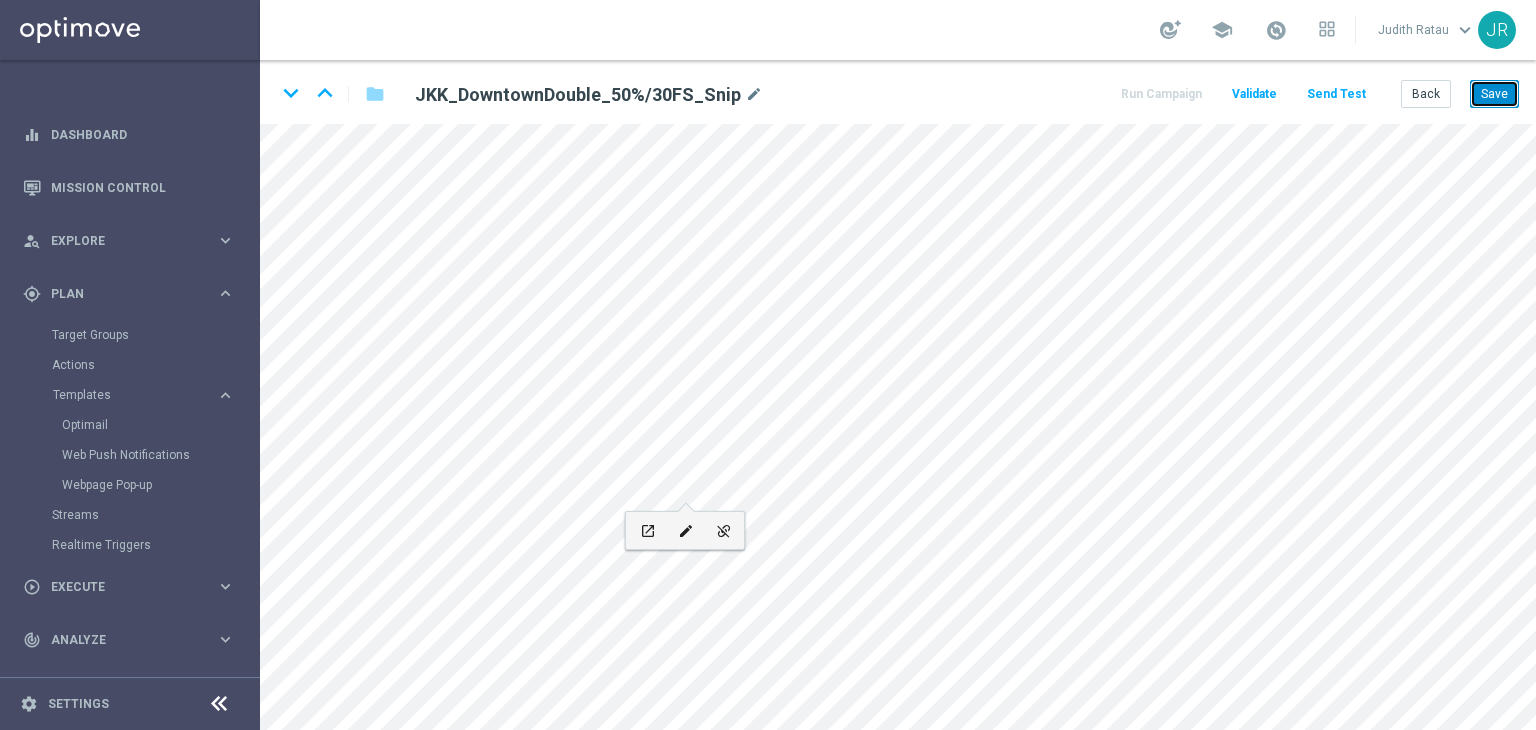 click on "Save" at bounding box center [1494, 94] 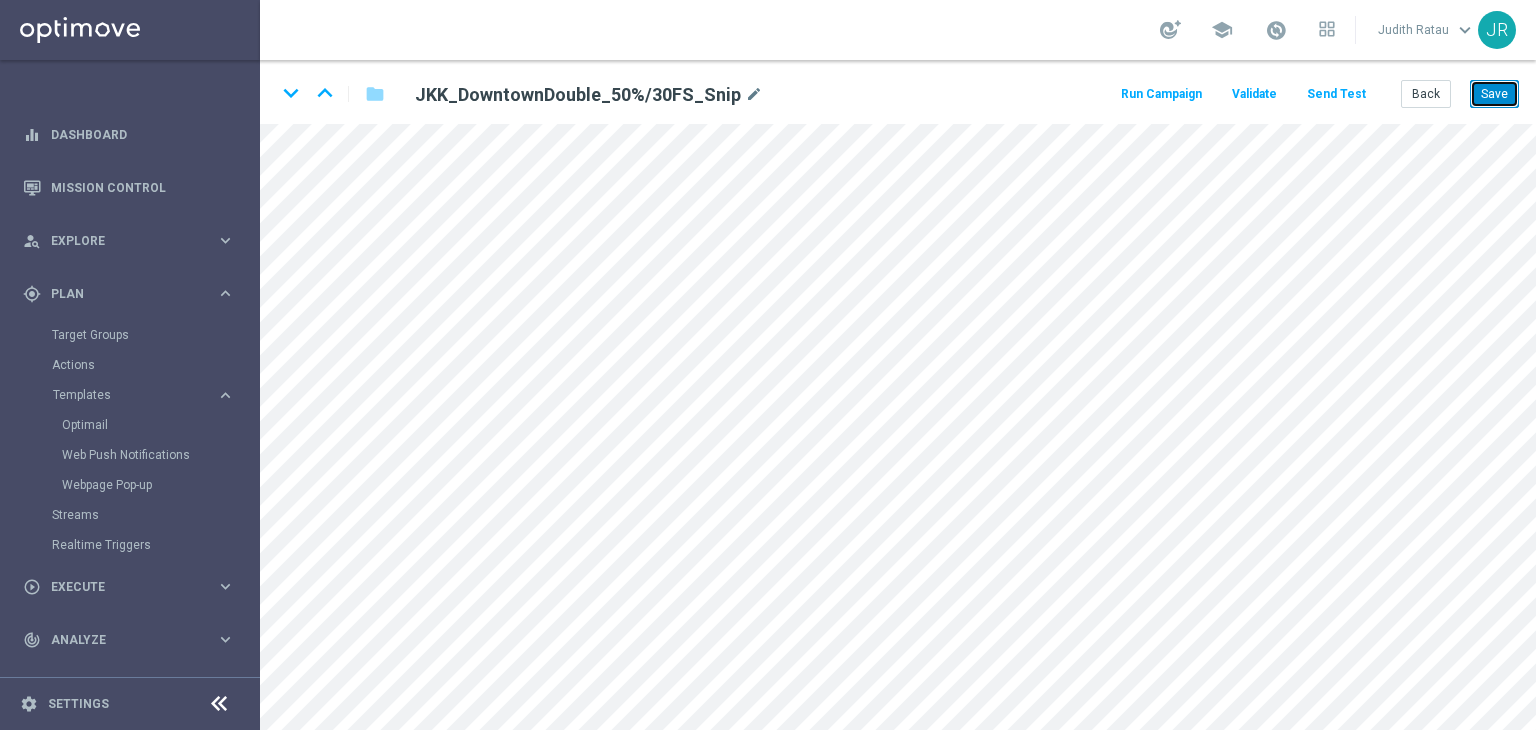 click on "Save" at bounding box center [1494, 94] 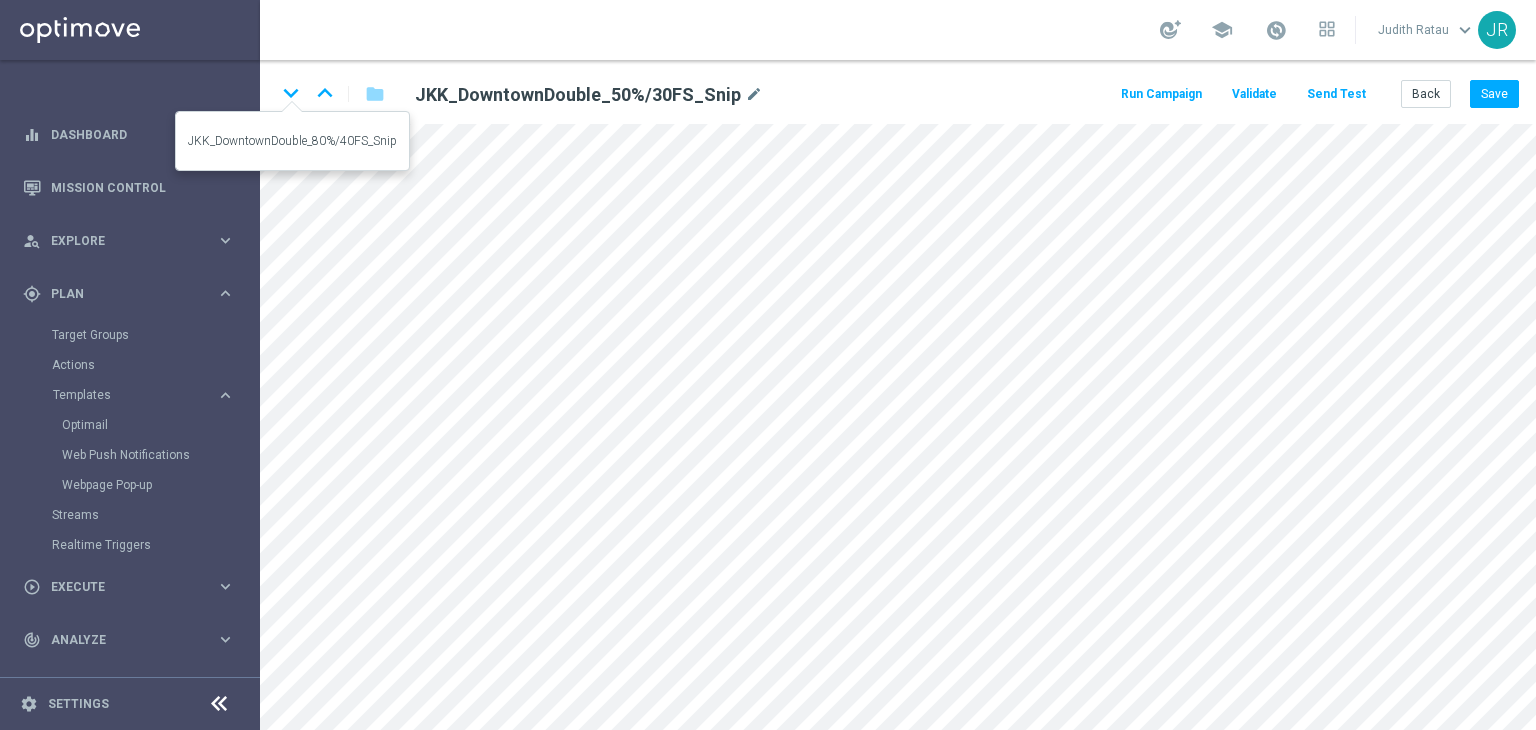 drag, startPoint x: 286, startPoint y: 89, endPoint x: 460, endPoint y: 193, distance: 202.71162 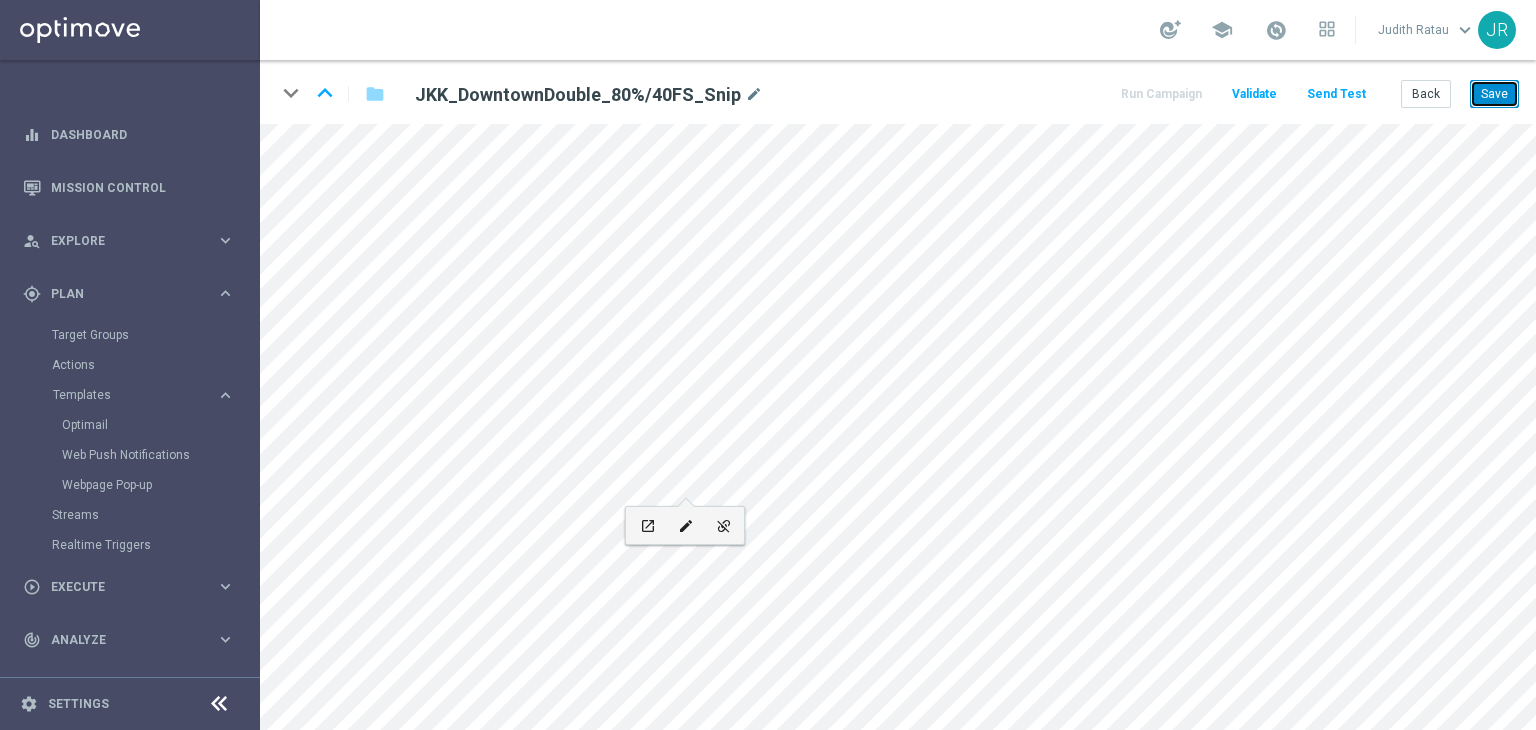 click on "Save" at bounding box center [1494, 94] 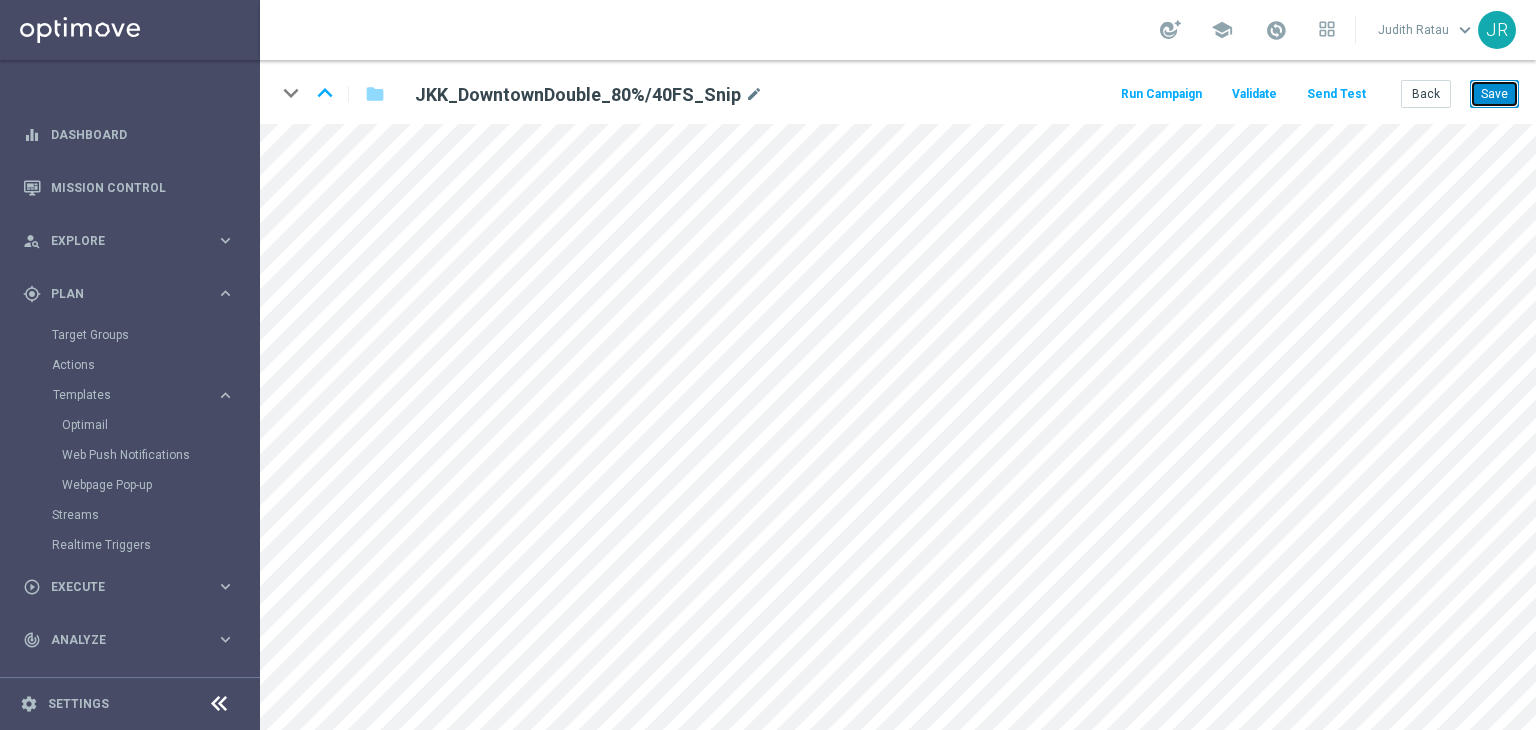 click on "Save" at bounding box center [1494, 94] 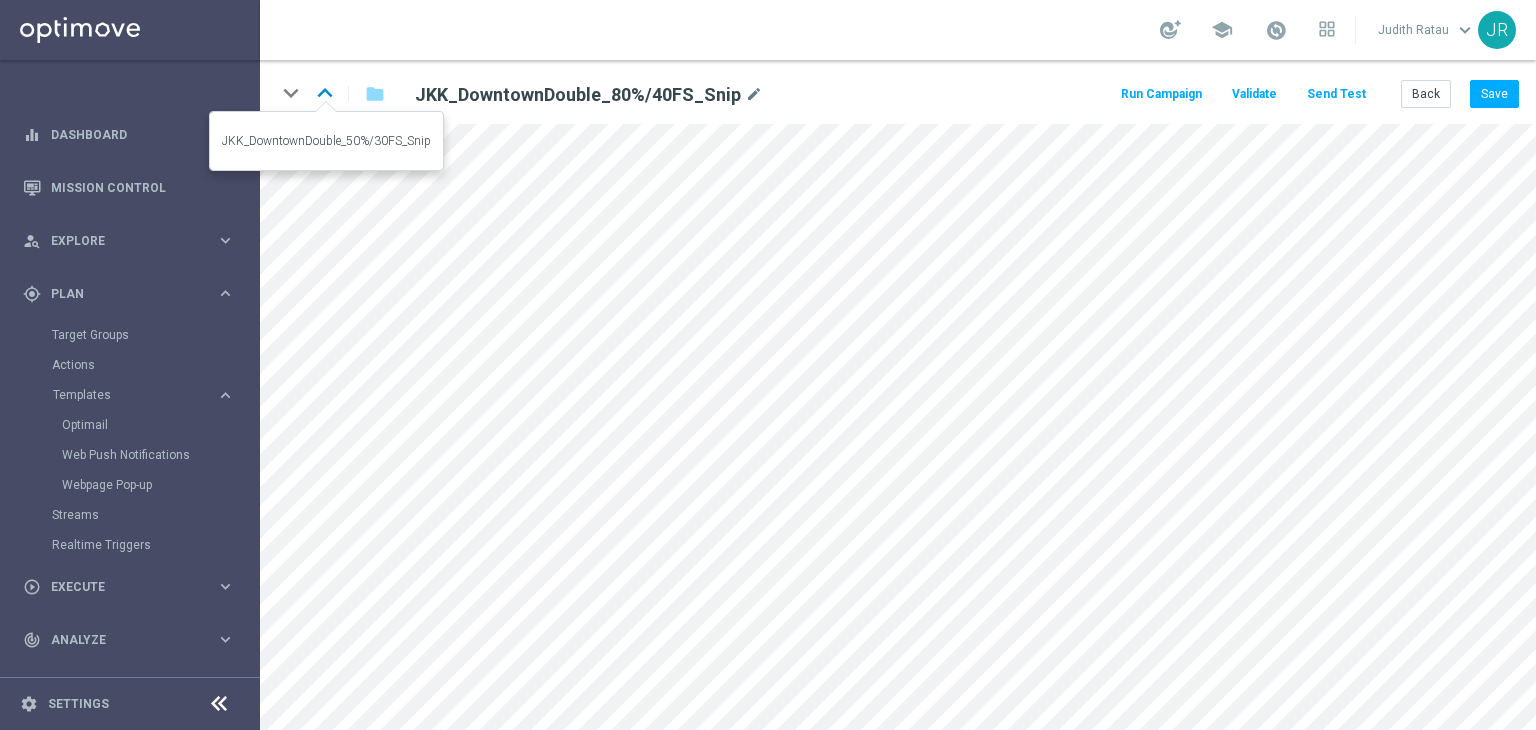 click on "keyboard_arrow_up" 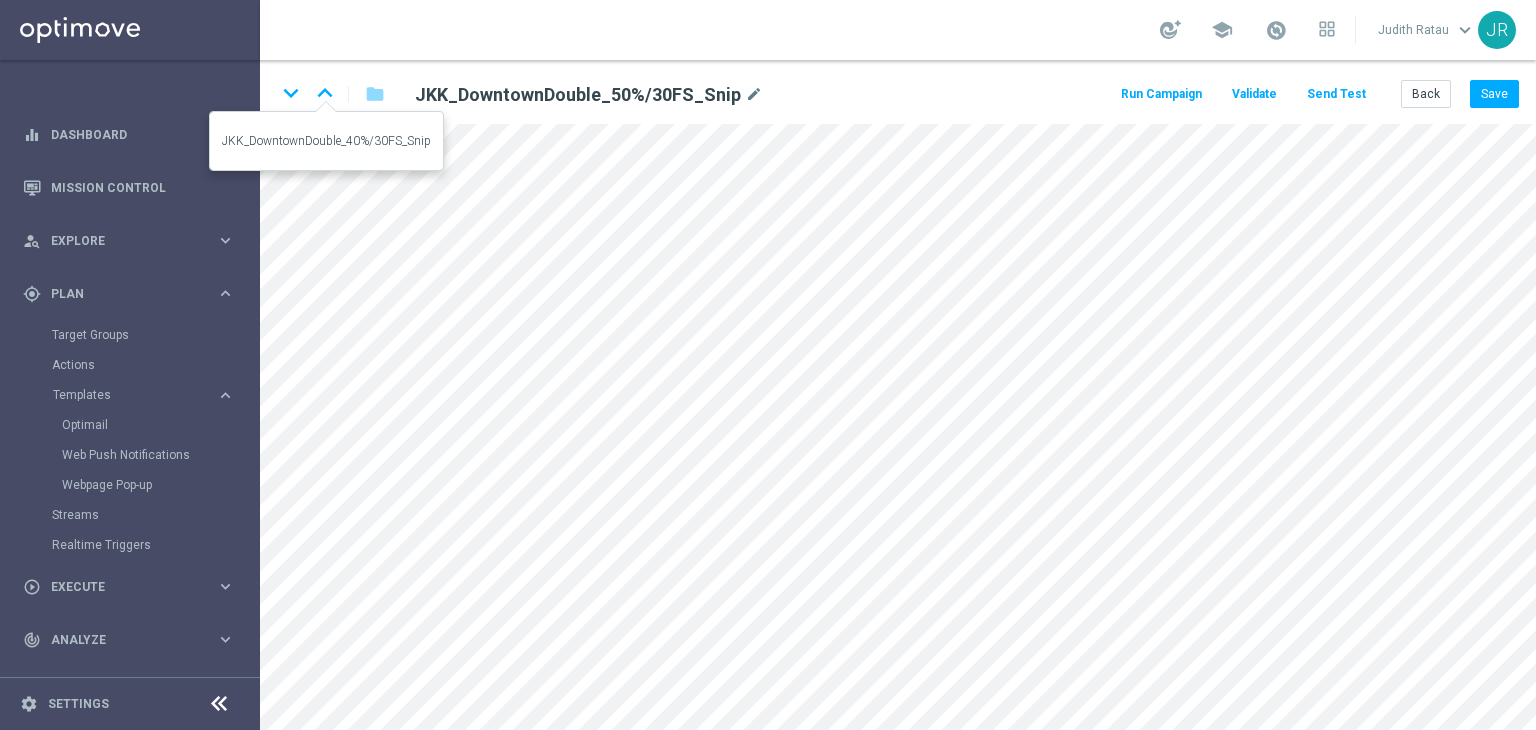 drag, startPoint x: 320, startPoint y: 93, endPoint x: 532, endPoint y: 320, distance: 310.60104 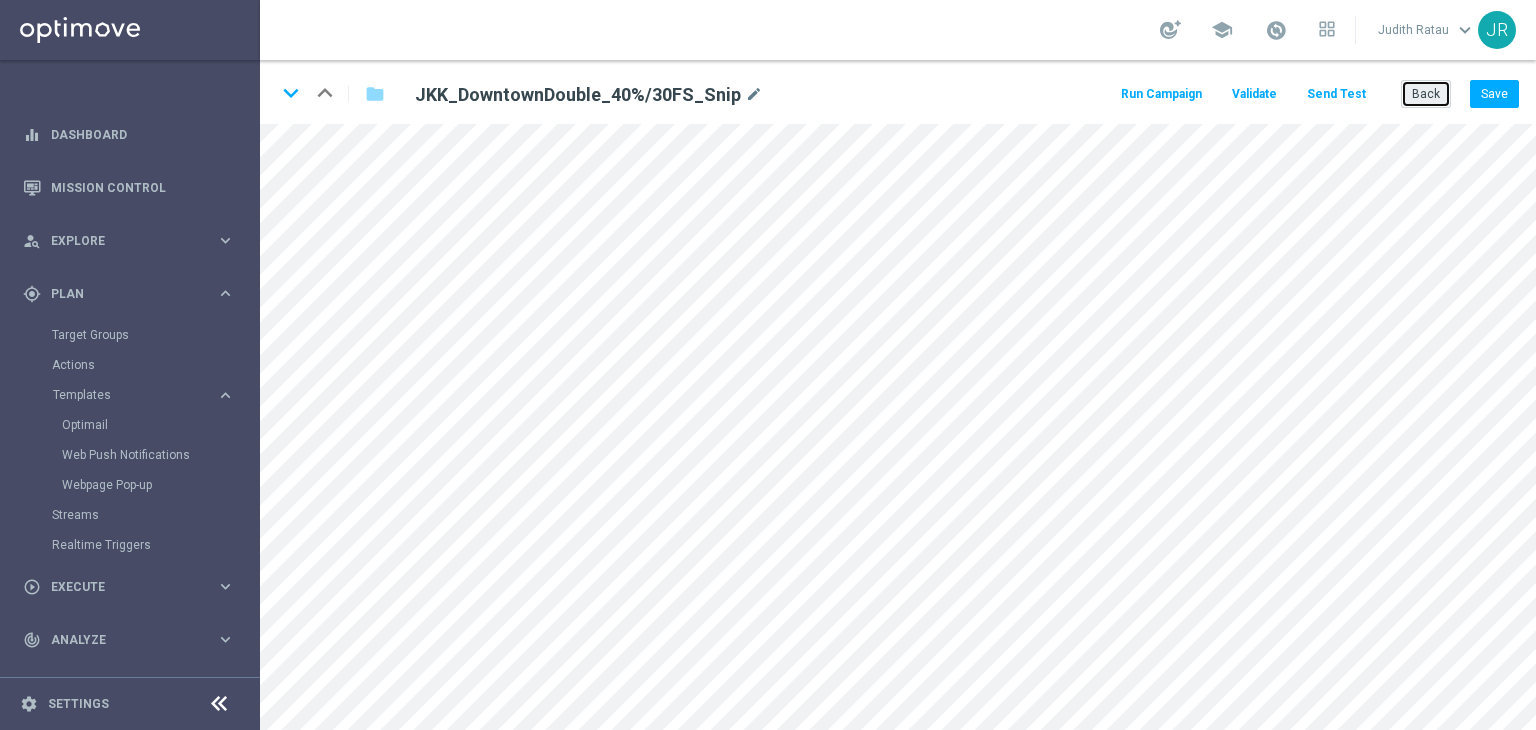 click on "Back" 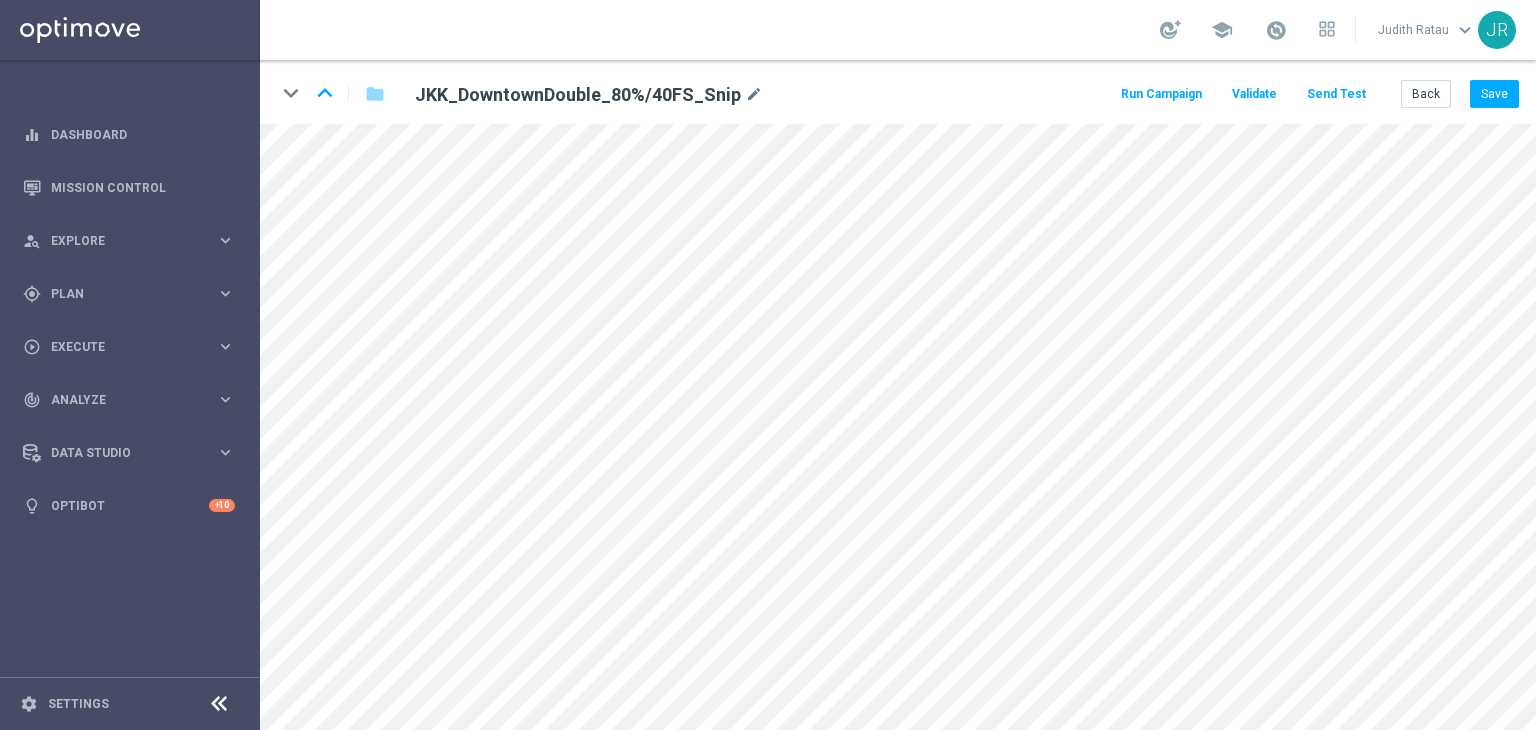scroll, scrollTop: 0, scrollLeft: 0, axis: both 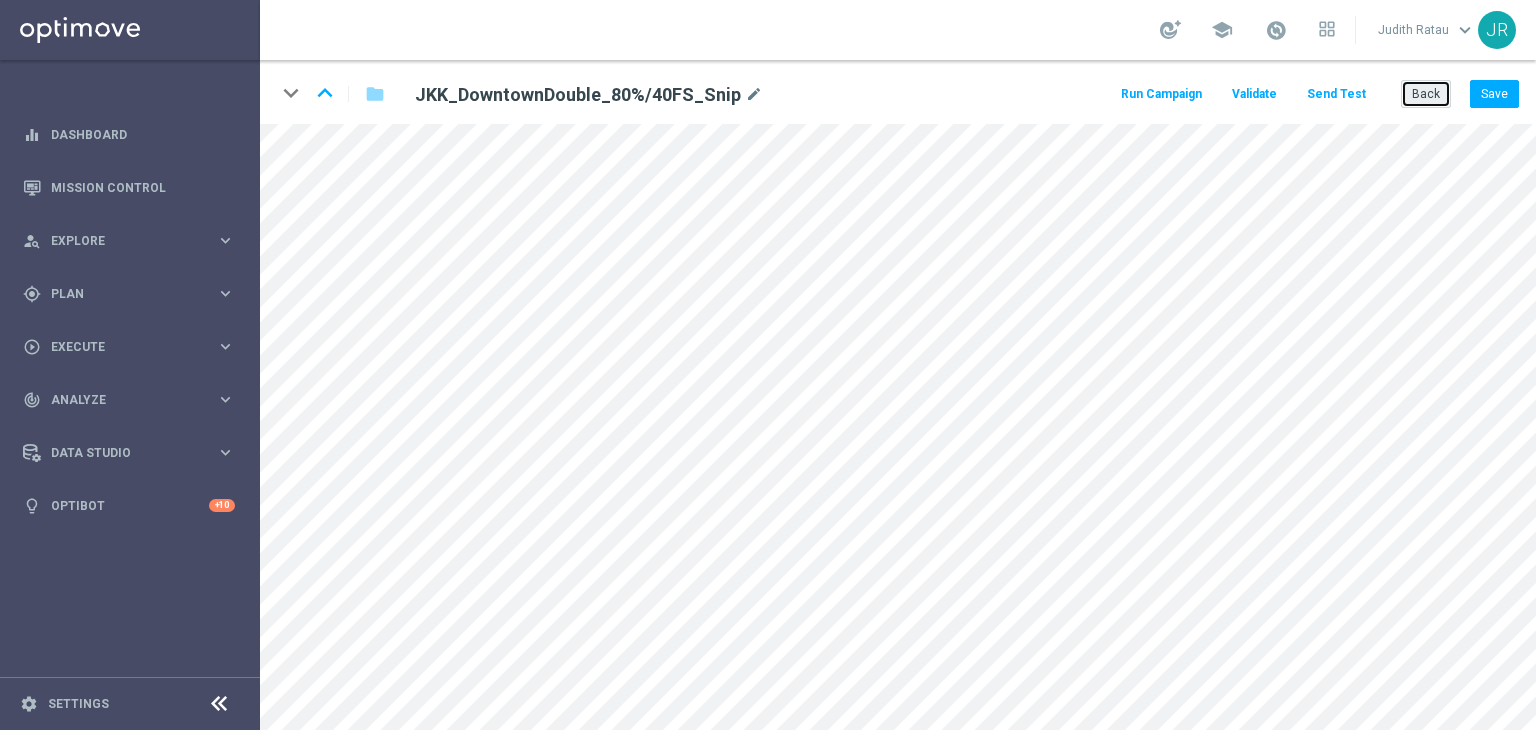 click on "Back" 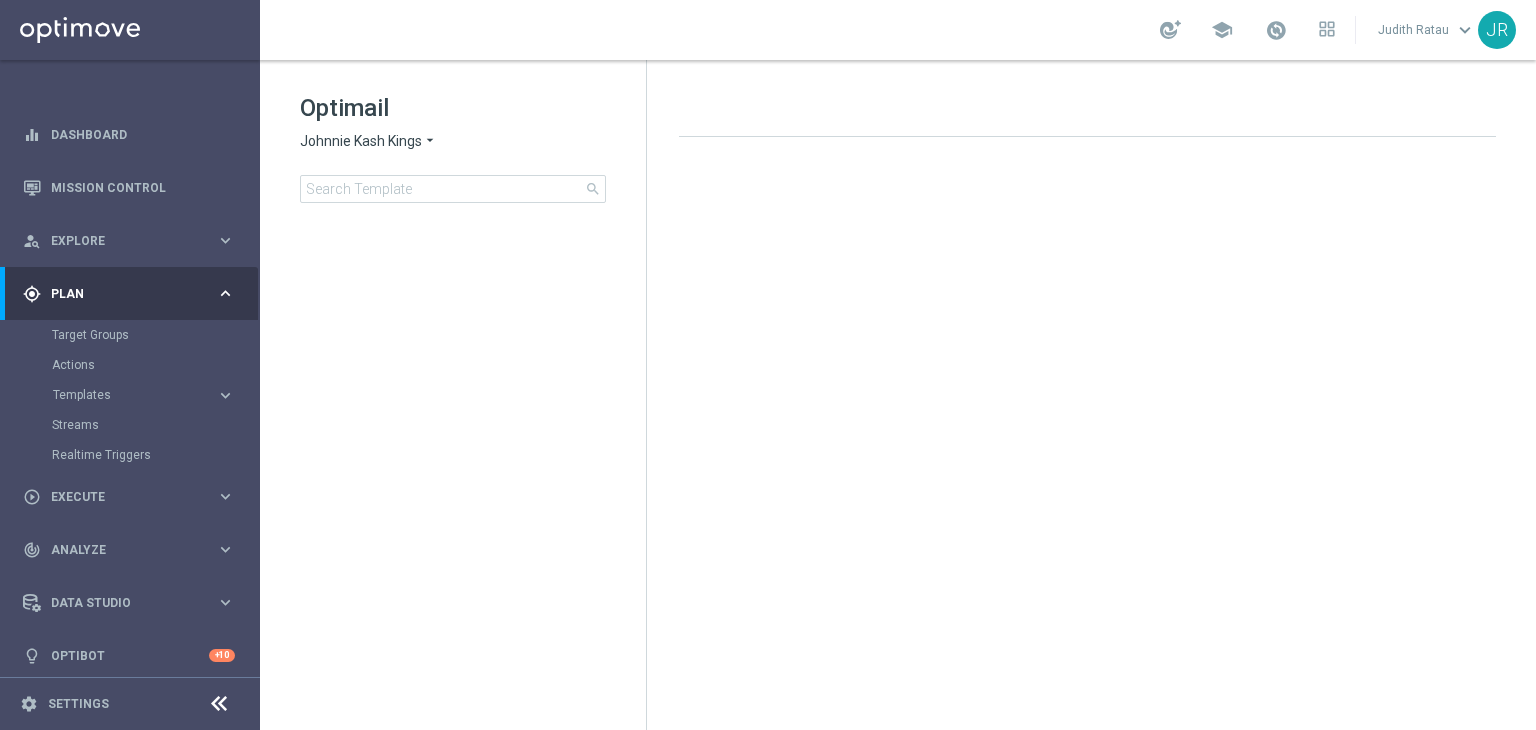 click on "Johnnie Kash Kings" 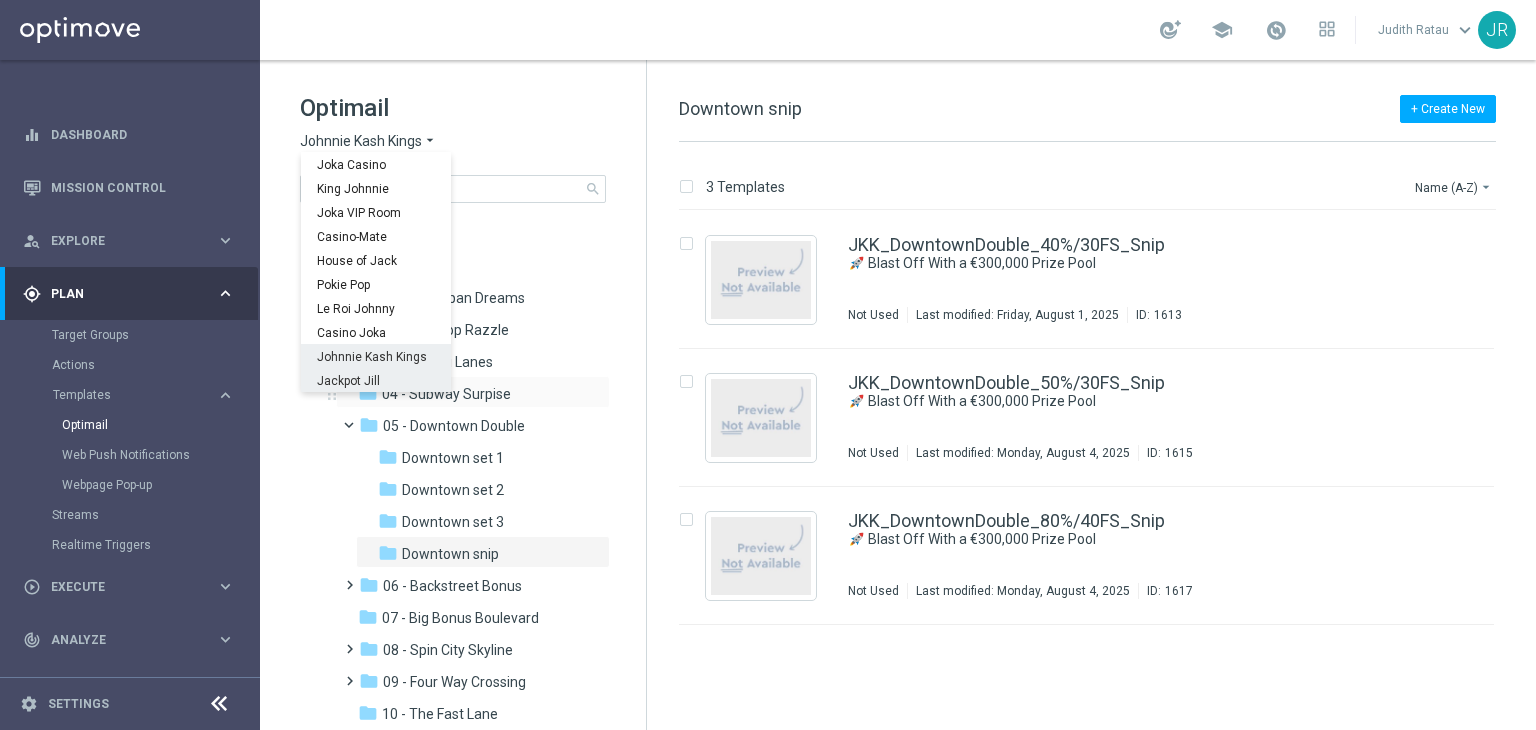 click on "Jackpot Jill" at bounding box center [376, 380] 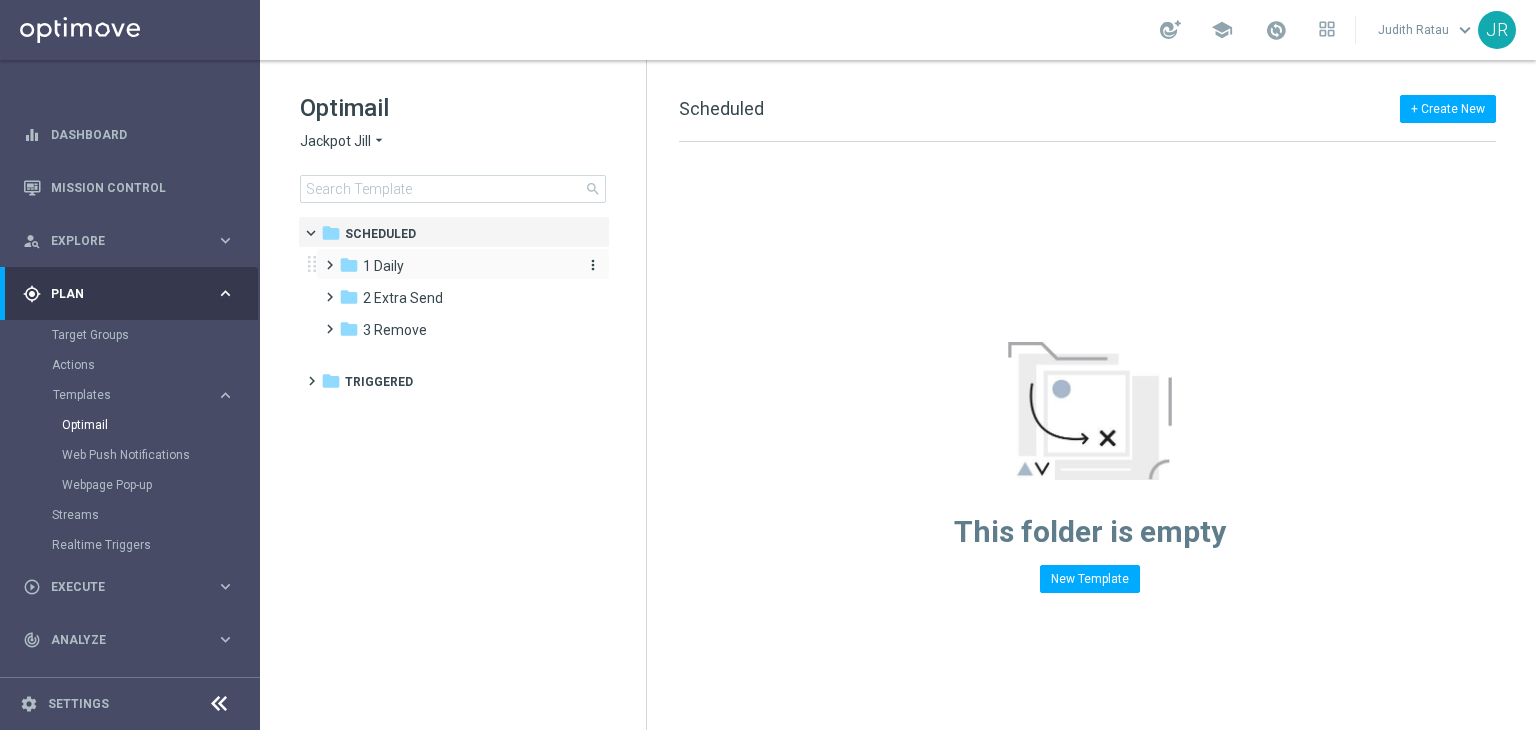 click on "1 Daily" at bounding box center [383, 266] 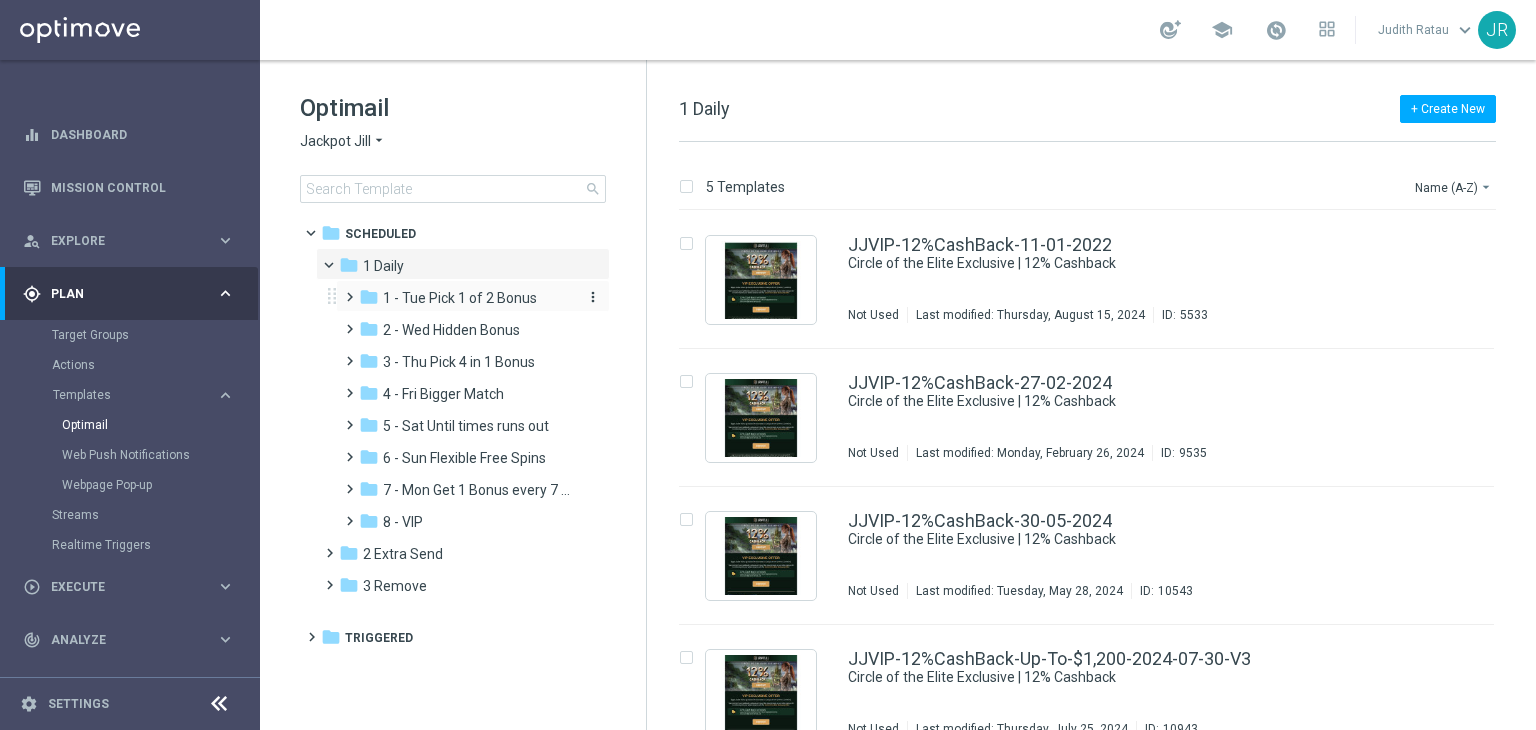 click on "1 - Tue Pick 1 of 2 Bonus" at bounding box center [460, 298] 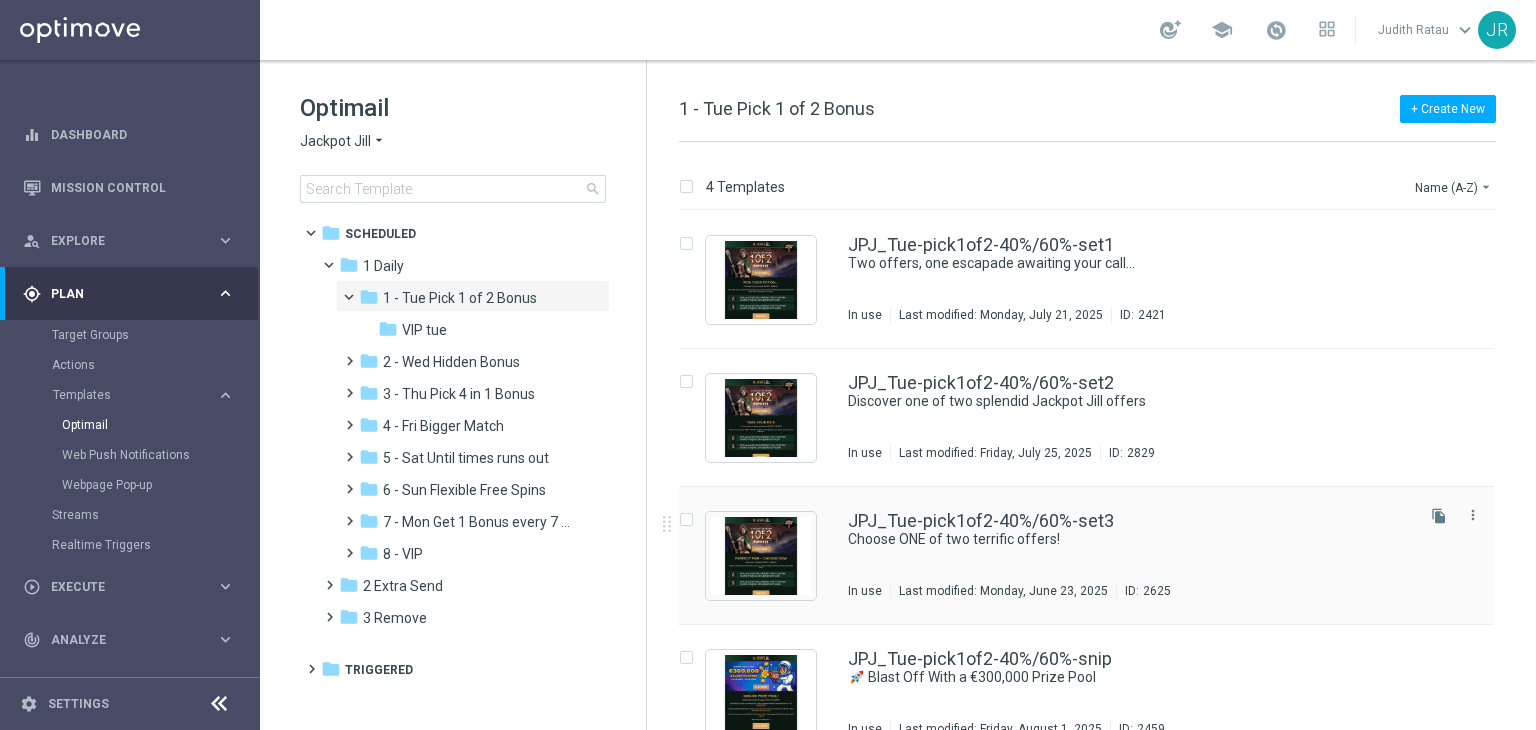 scroll, scrollTop: 32, scrollLeft: 0, axis: vertical 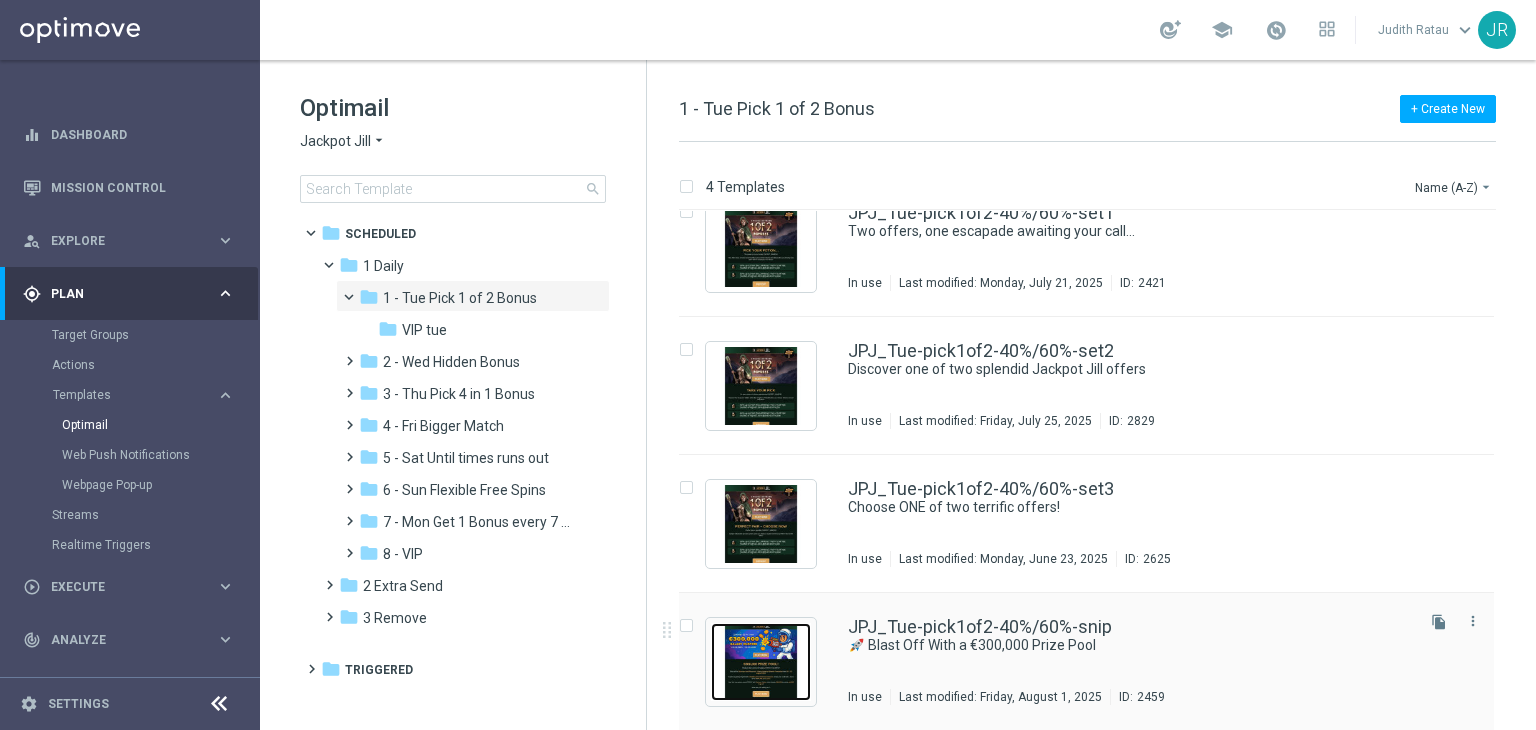 click at bounding box center (761, 662) 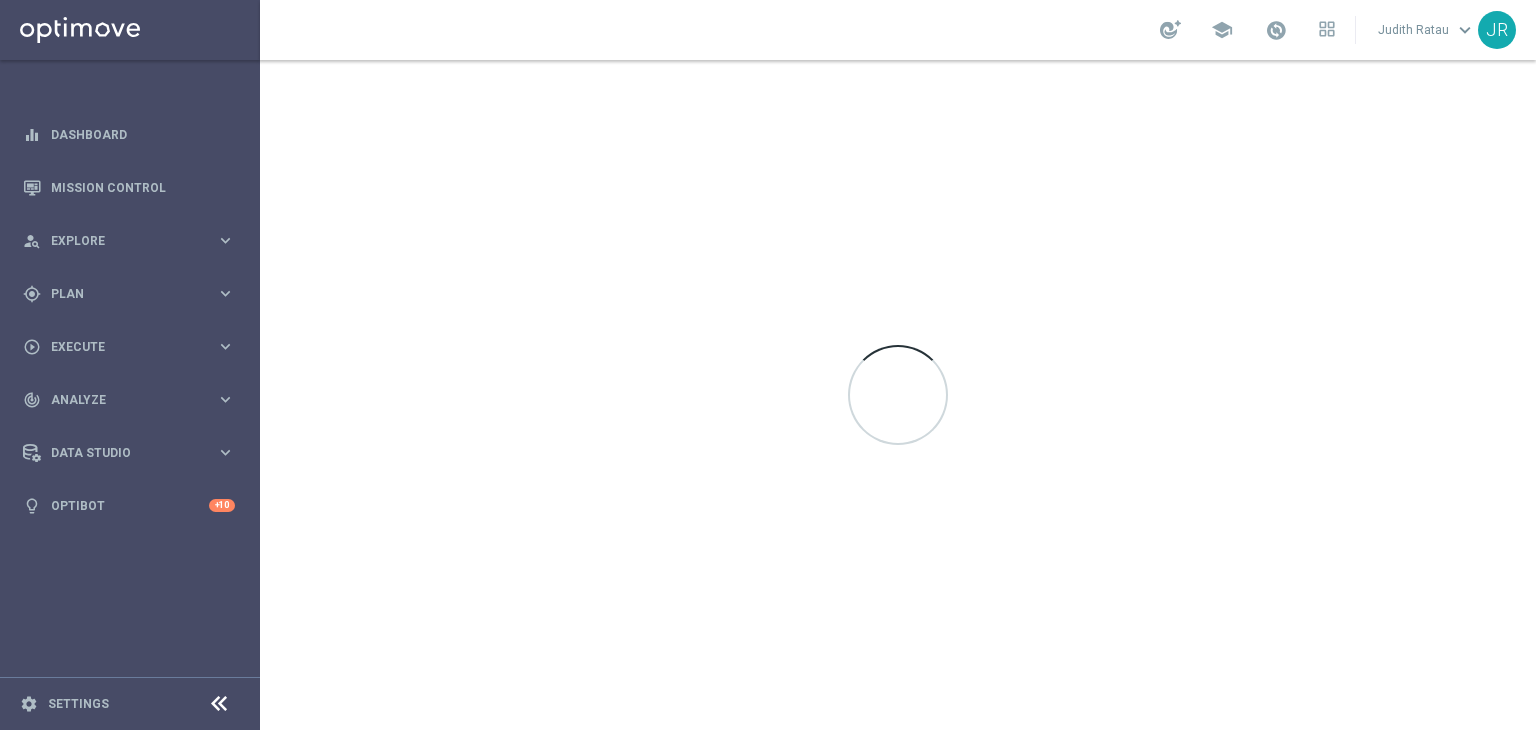 scroll, scrollTop: 0, scrollLeft: 0, axis: both 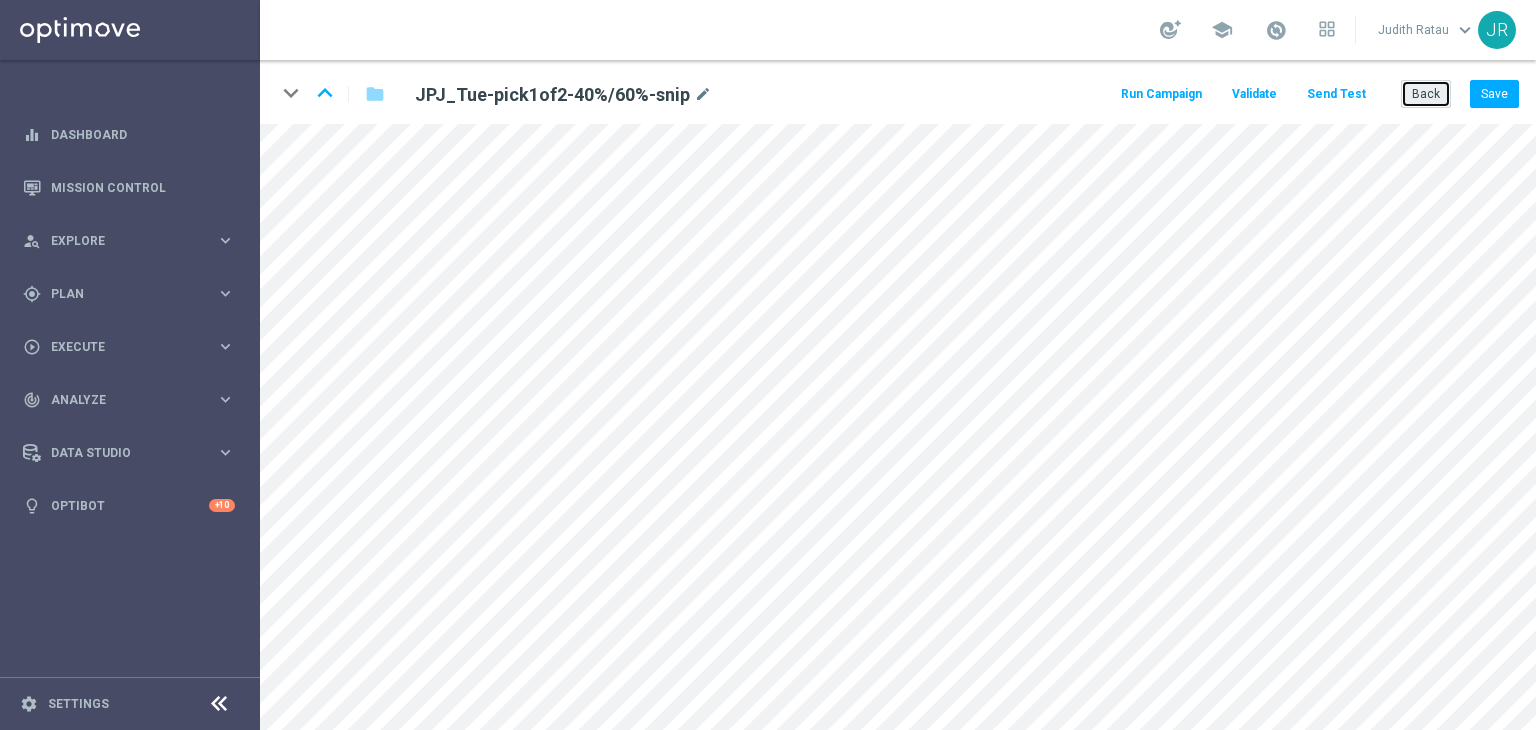 drag, startPoint x: 1428, startPoint y: 104, endPoint x: 1357, endPoint y: 110, distance: 71.25307 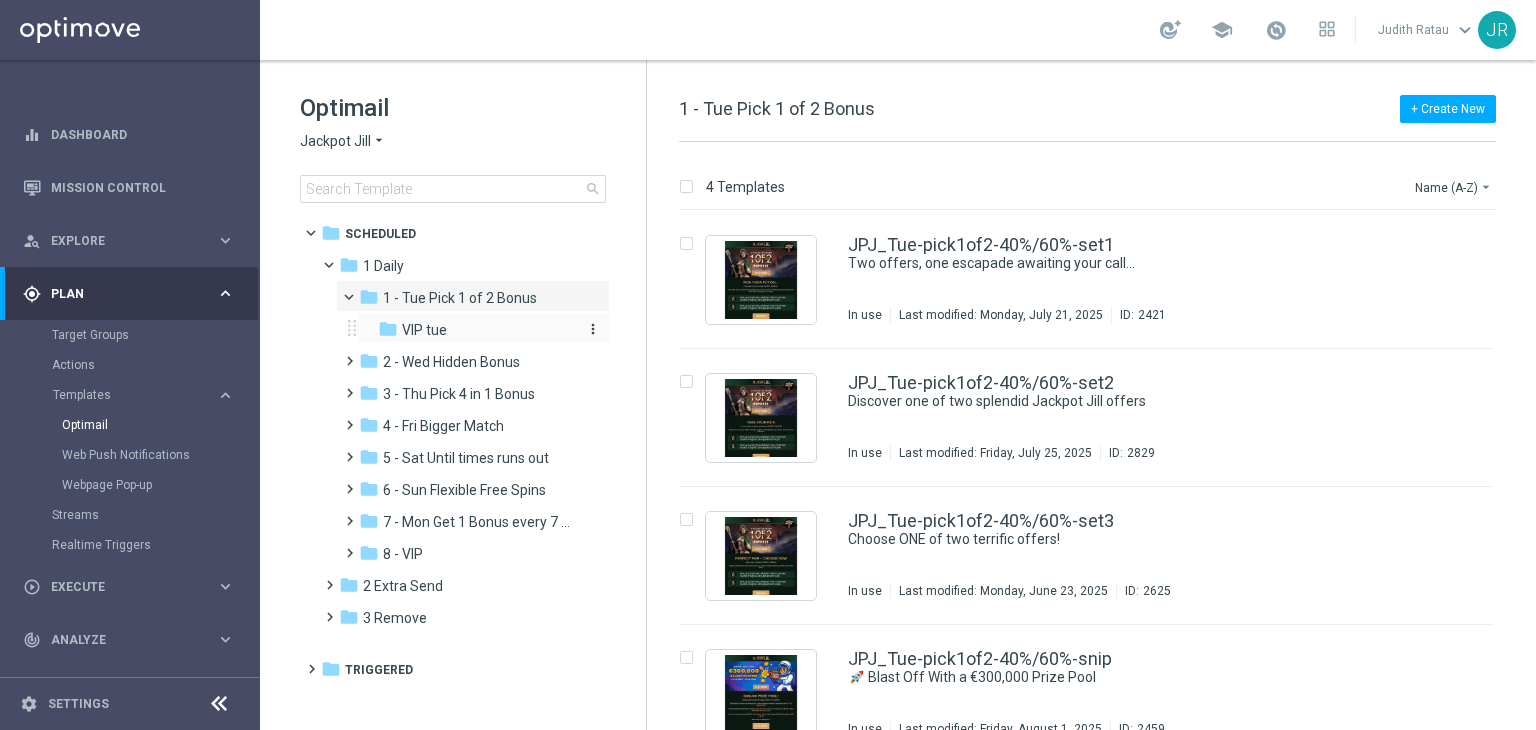 click on "folder
VIP tue" at bounding box center (476, 330) 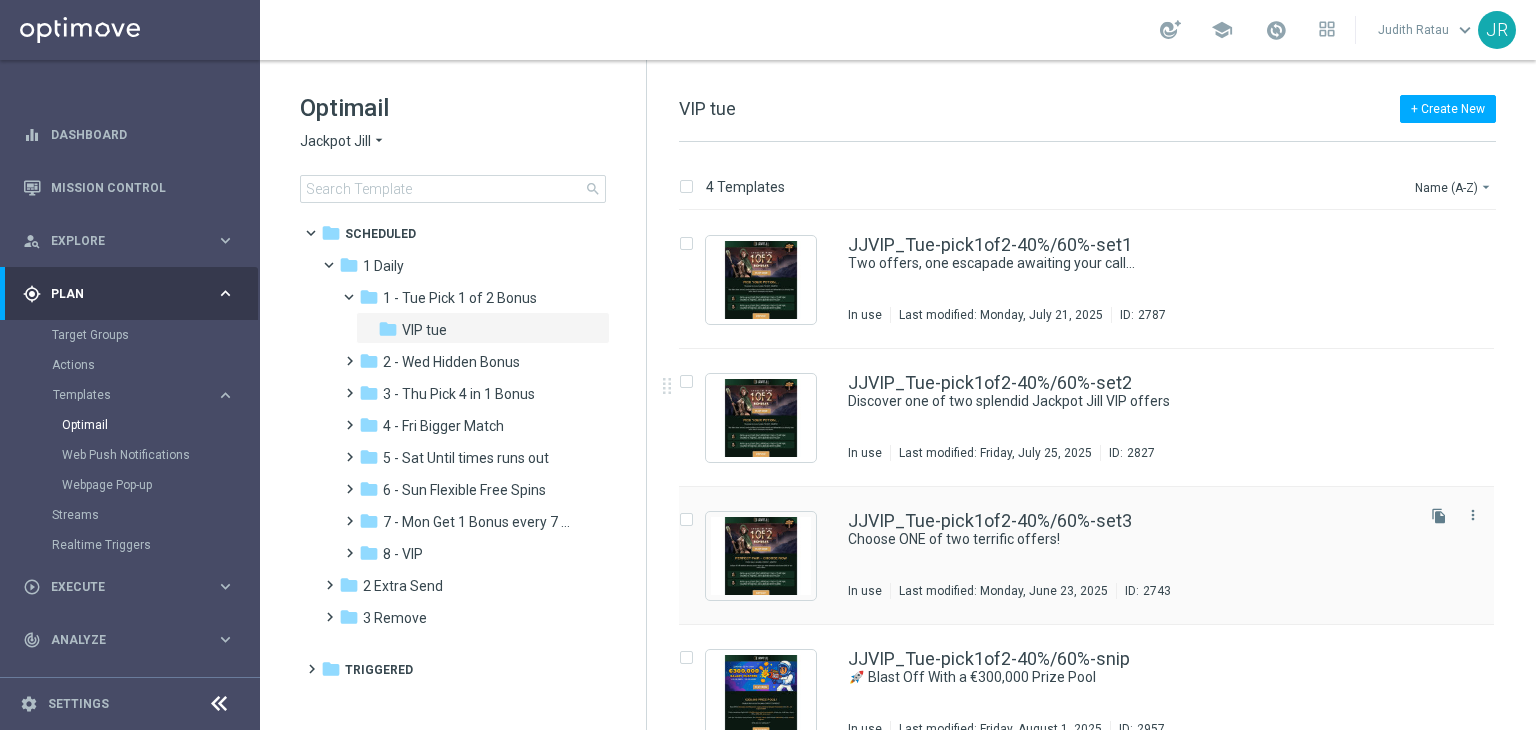 scroll, scrollTop: 32, scrollLeft: 0, axis: vertical 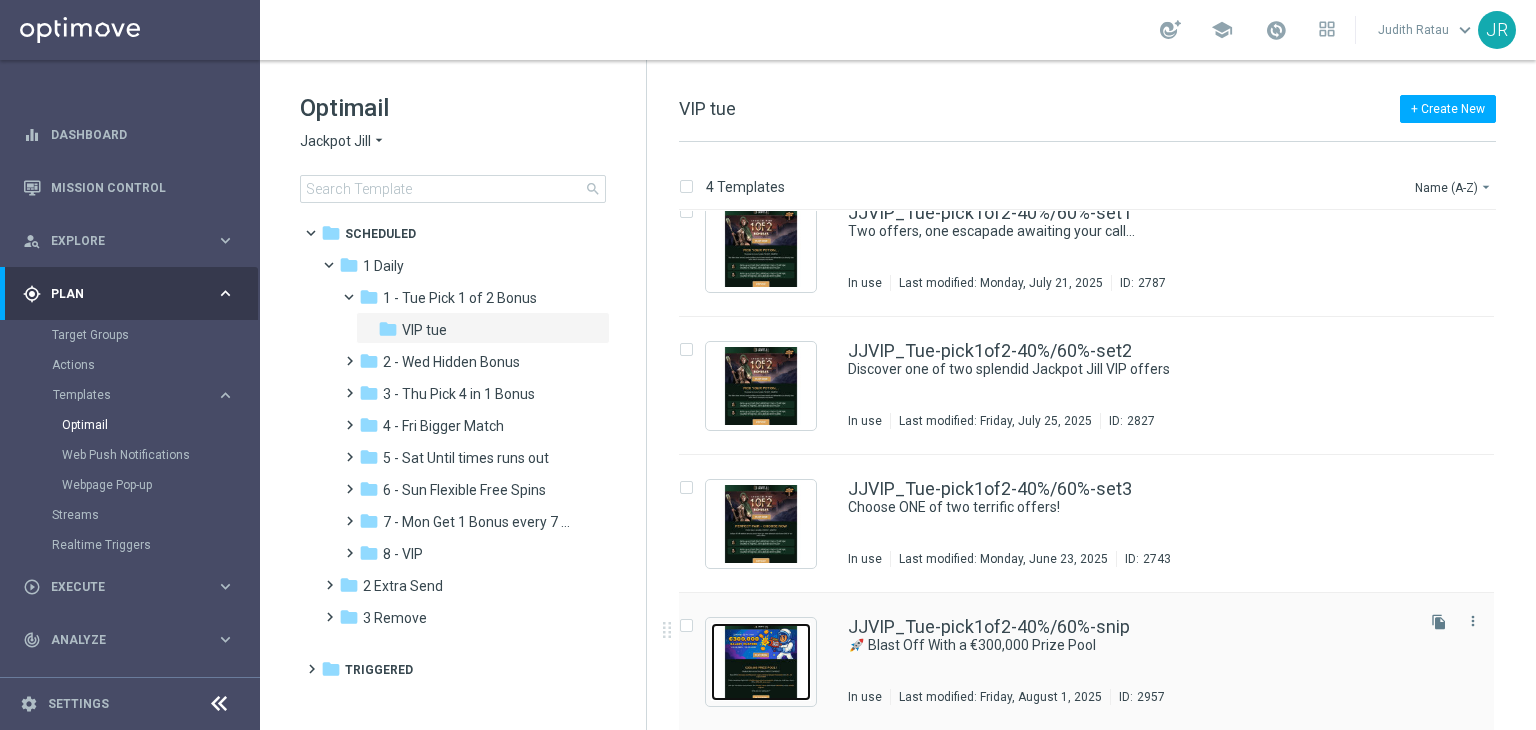click at bounding box center (761, 662) 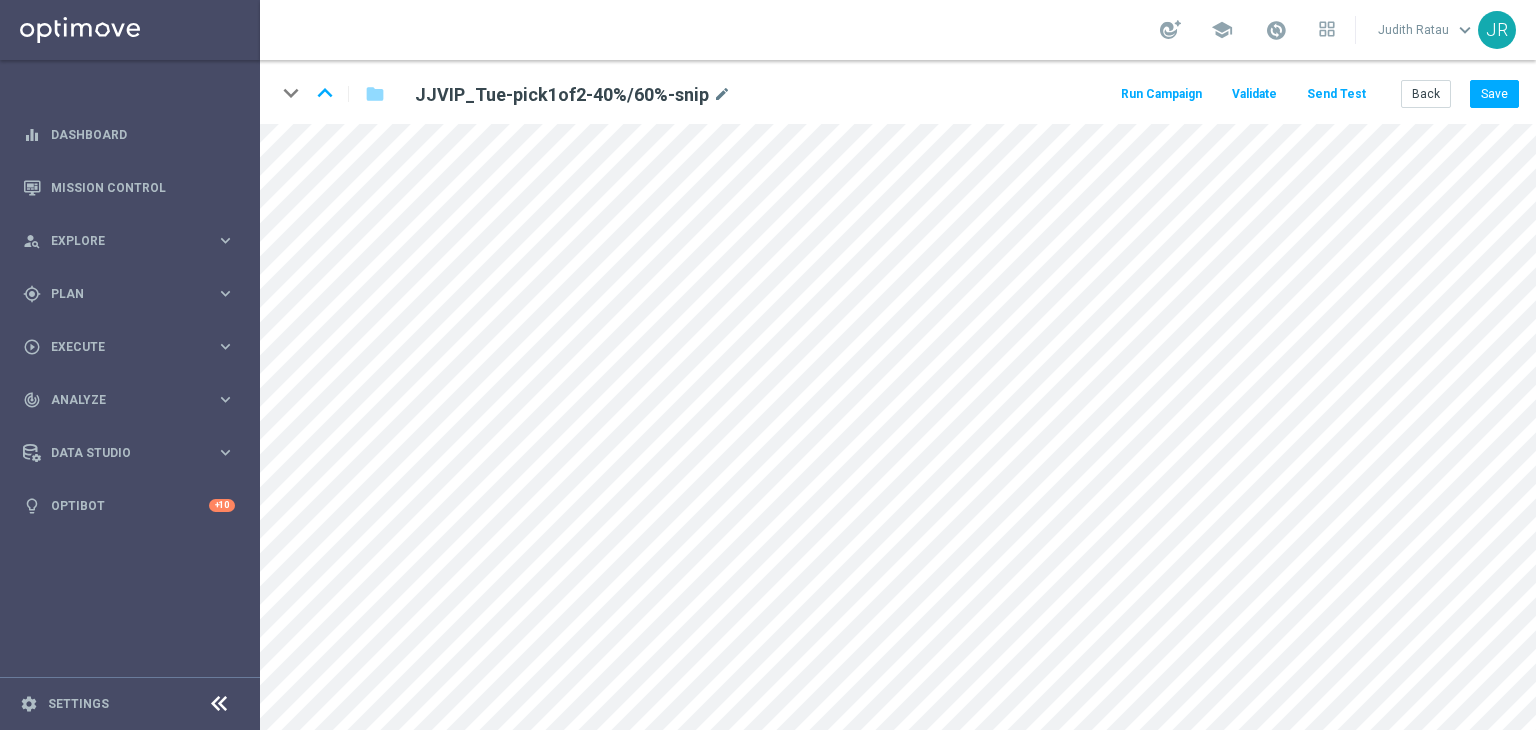 scroll, scrollTop: 0, scrollLeft: 0, axis: both 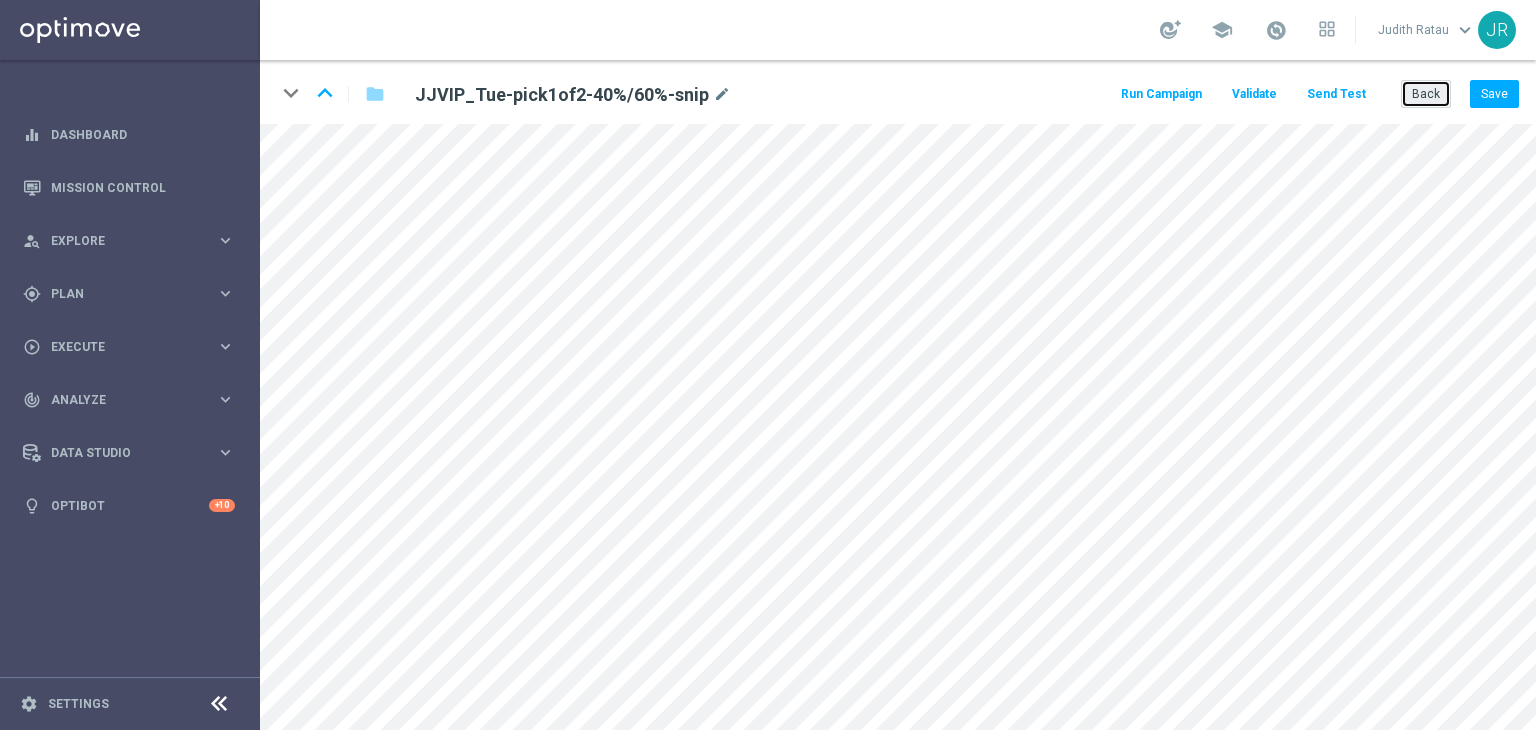drag, startPoint x: 1442, startPoint y: 85, endPoint x: 1322, endPoint y: 86, distance: 120.004166 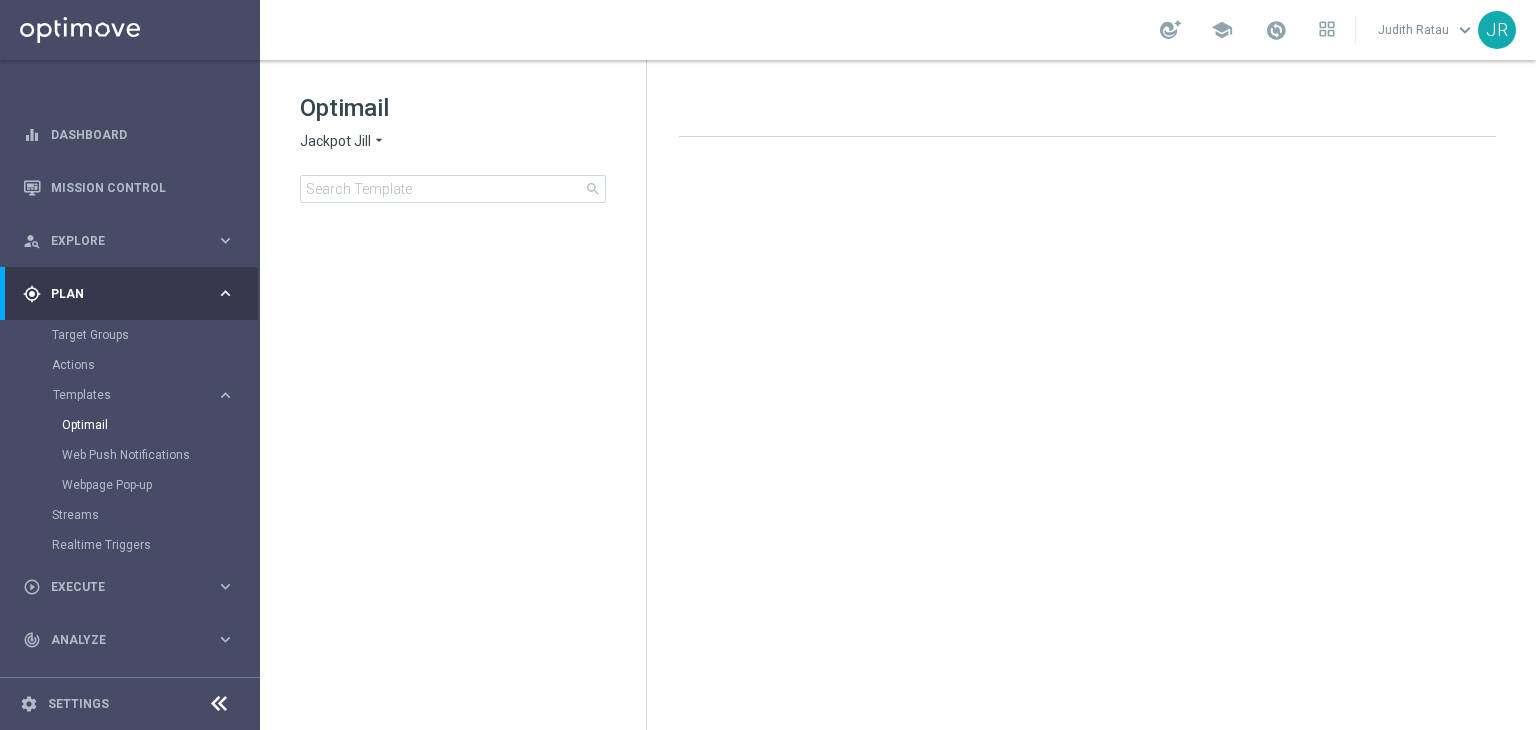 click on "Jackpot Jill" 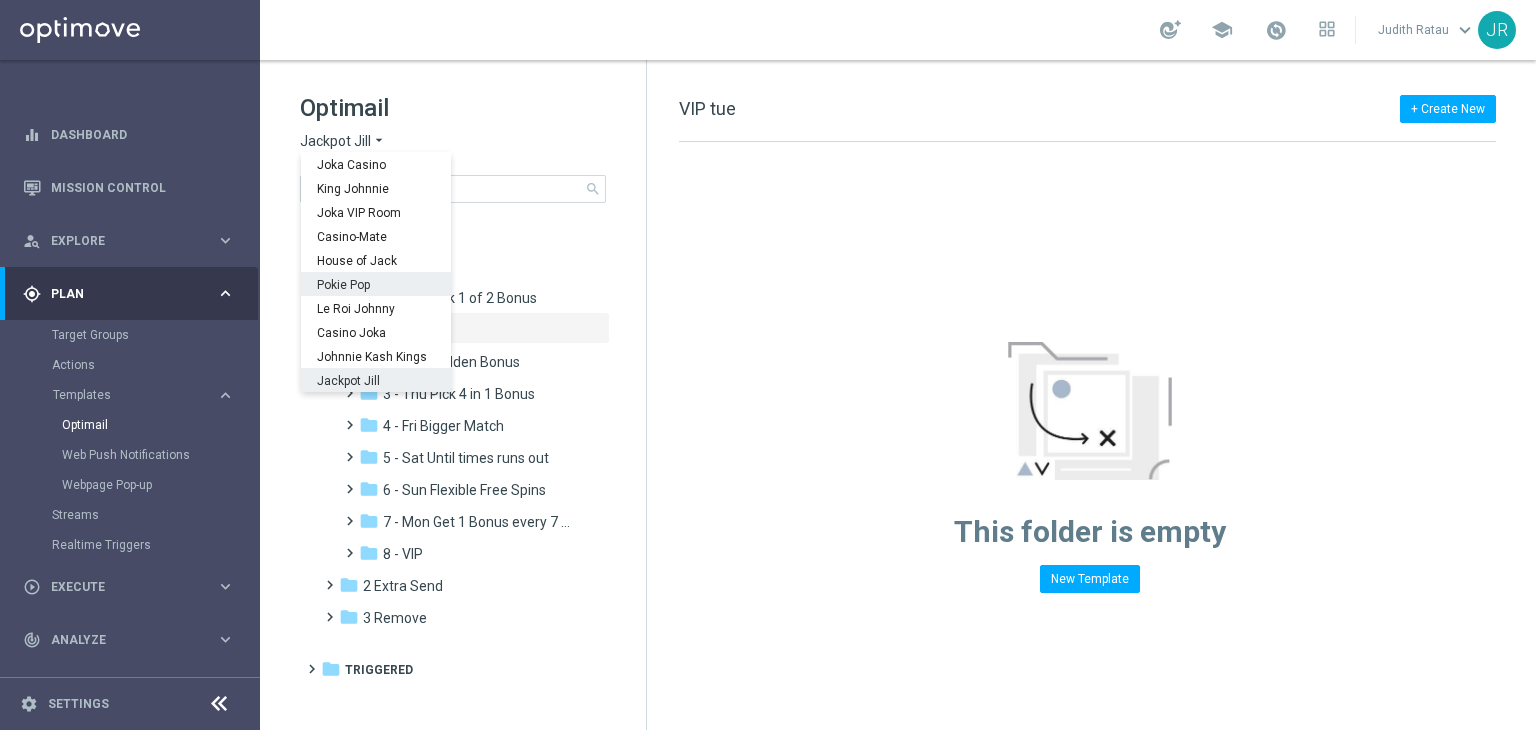 scroll, scrollTop: 72, scrollLeft: 0, axis: vertical 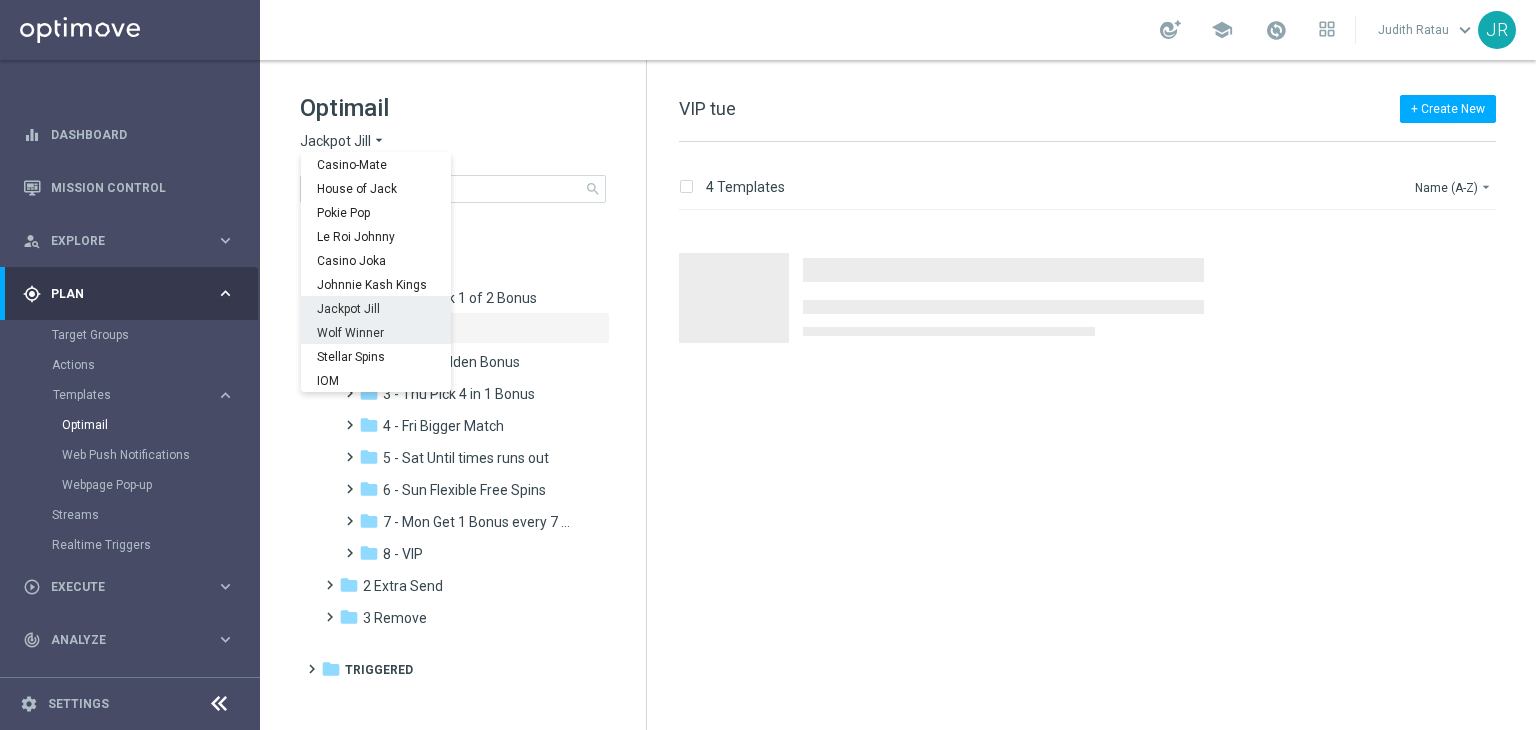 click on "Wolf Winner" at bounding box center (0, 0) 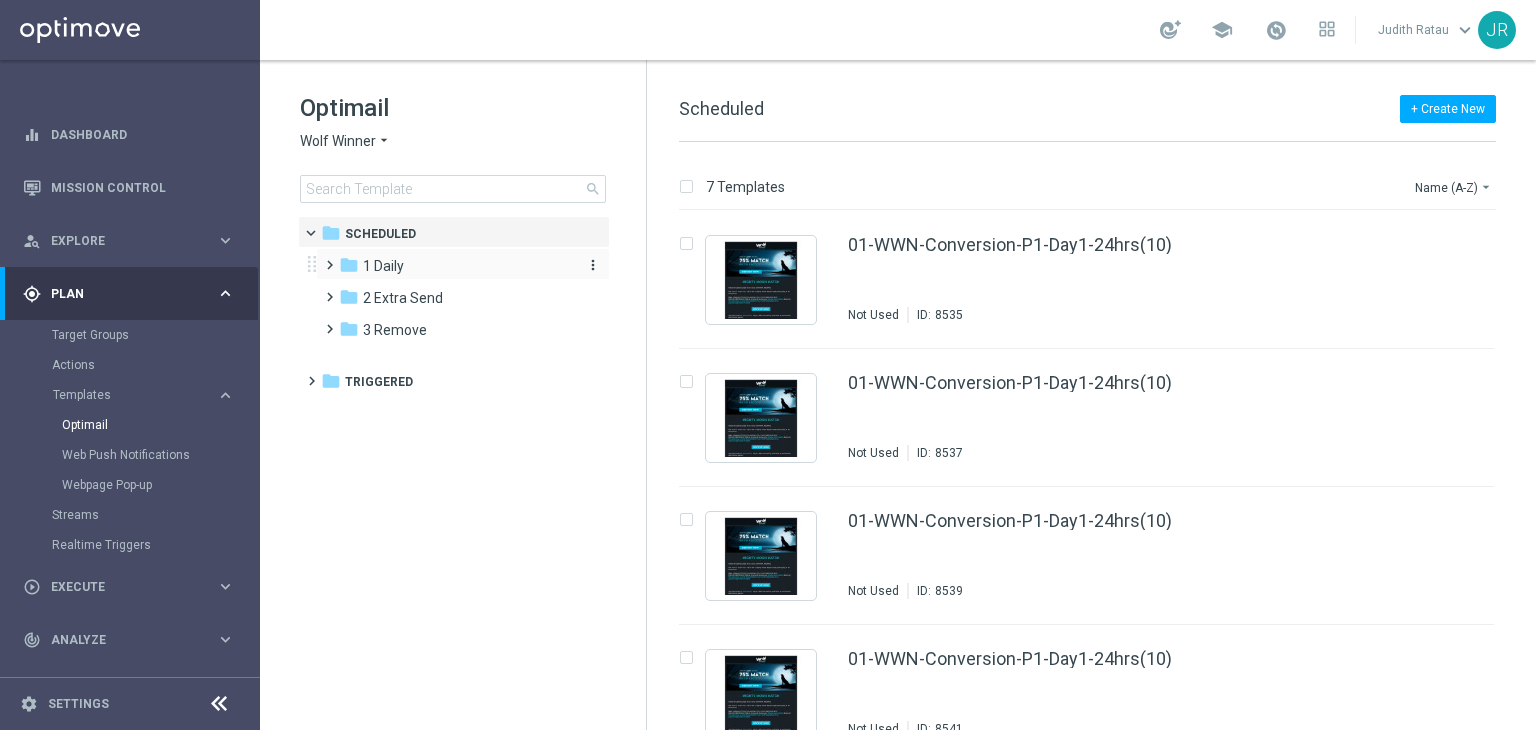 click on "1 Daily" at bounding box center [383, 266] 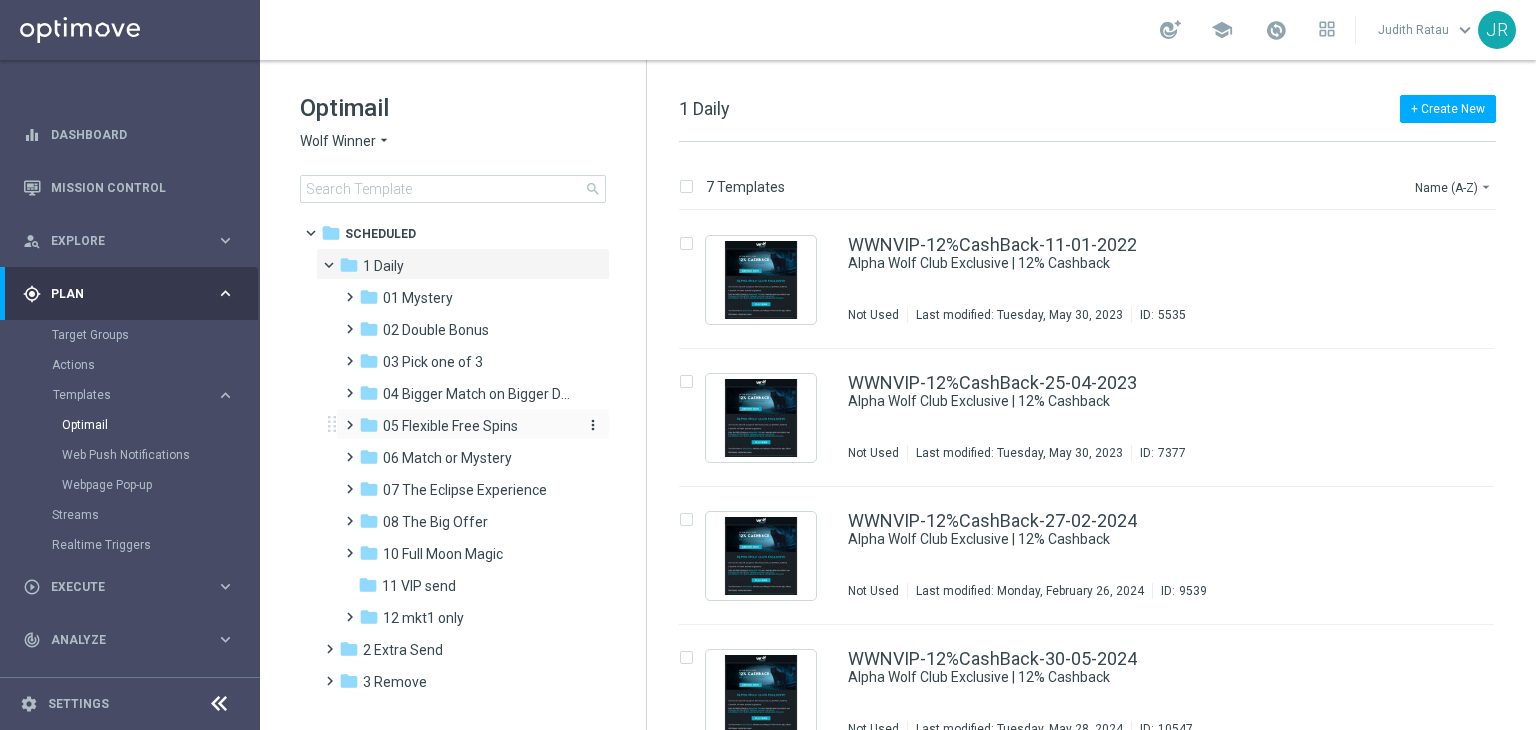 click on "05 Flexible Free Spins" at bounding box center (450, 426) 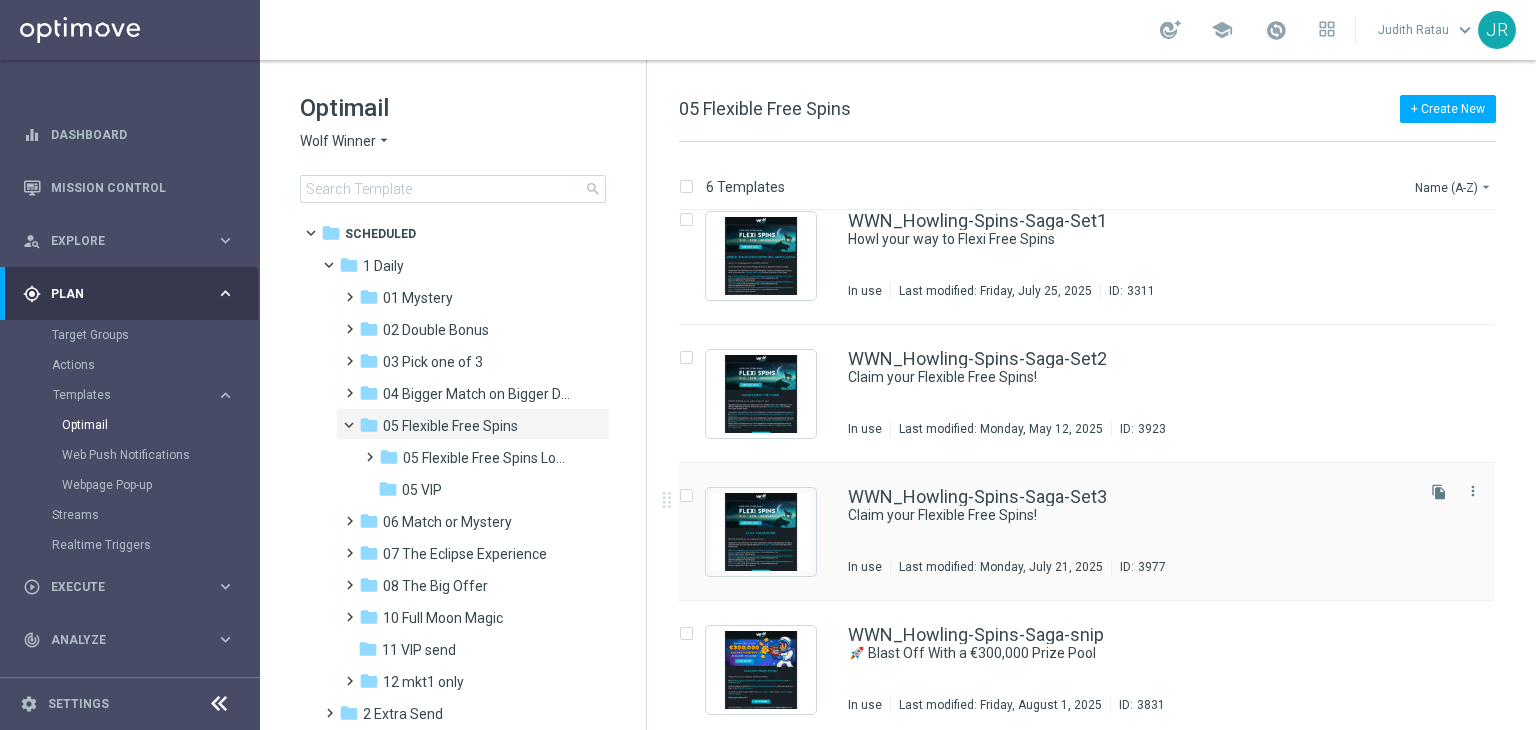 scroll, scrollTop: 308, scrollLeft: 0, axis: vertical 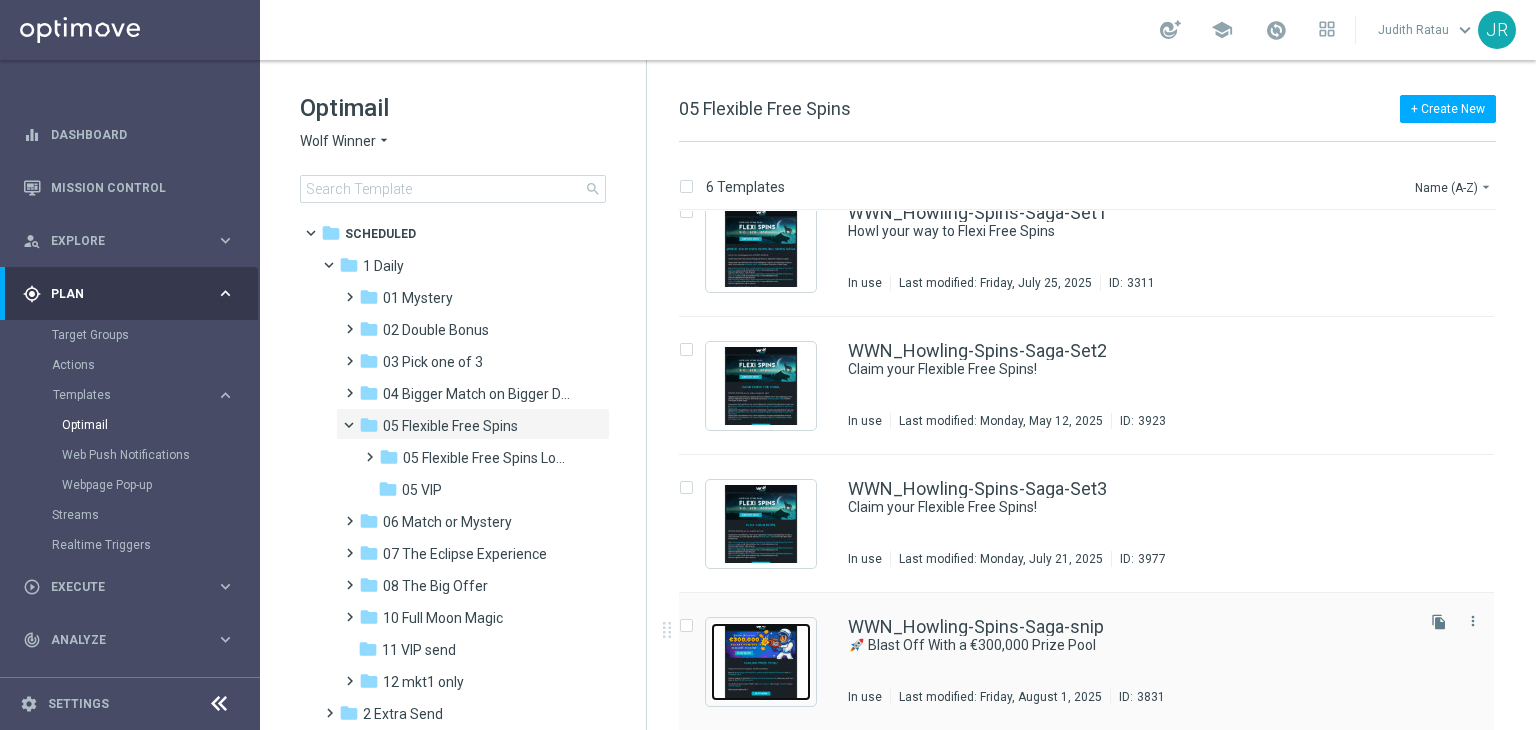 click at bounding box center [761, 662] 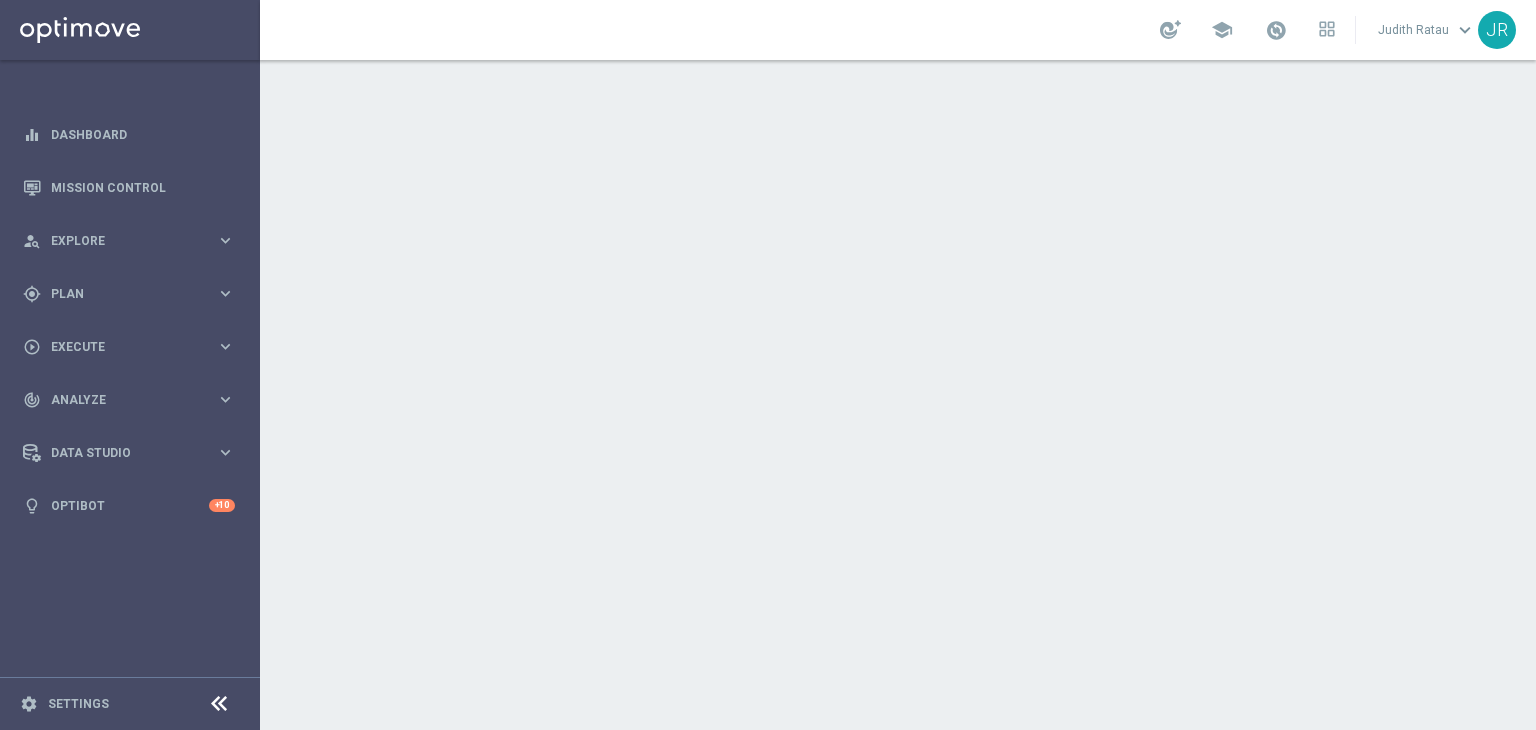 scroll, scrollTop: 0, scrollLeft: 0, axis: both 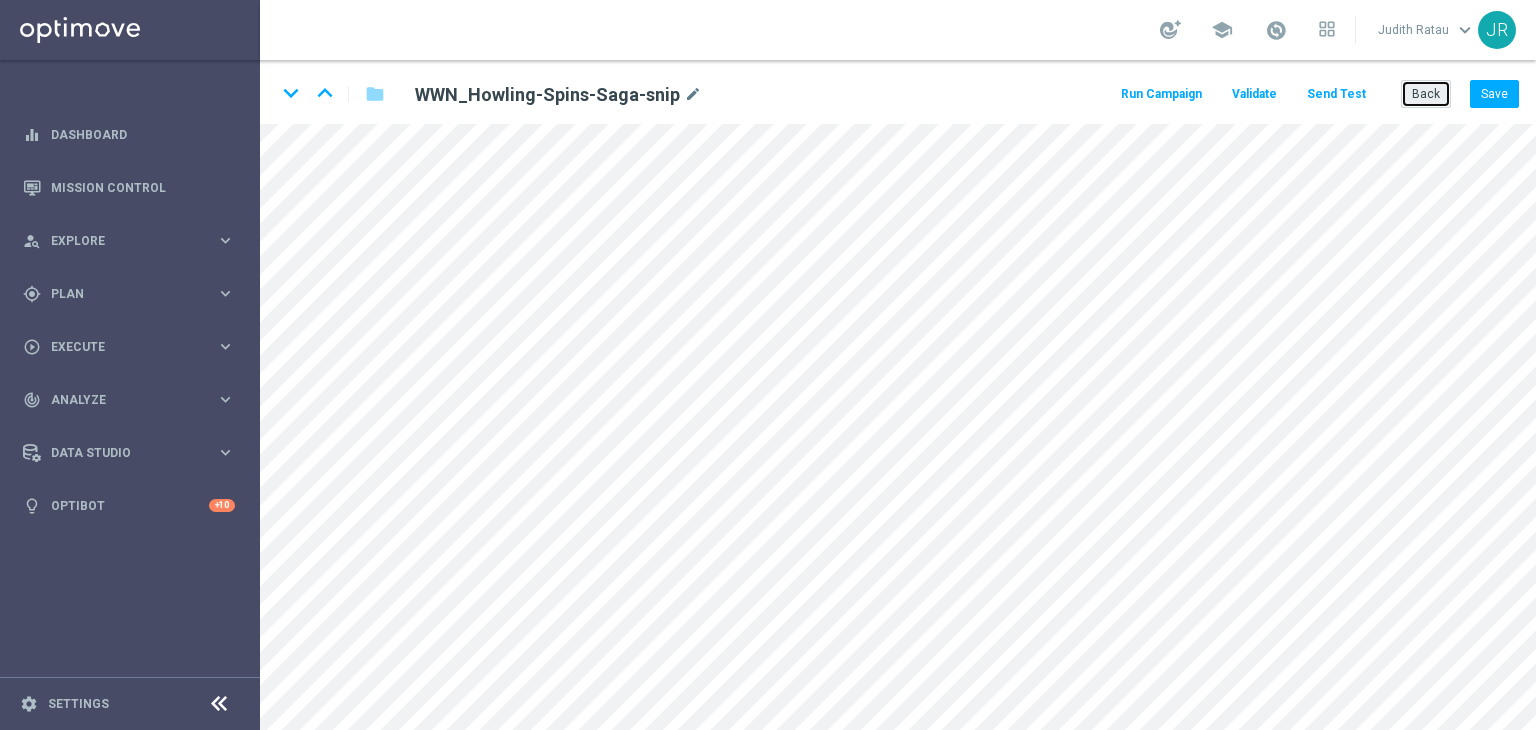 drag, startPoint x: 1431, startPoint y: 92, endPoint x: 1051, endPoint y: 201, distance: 395.3239 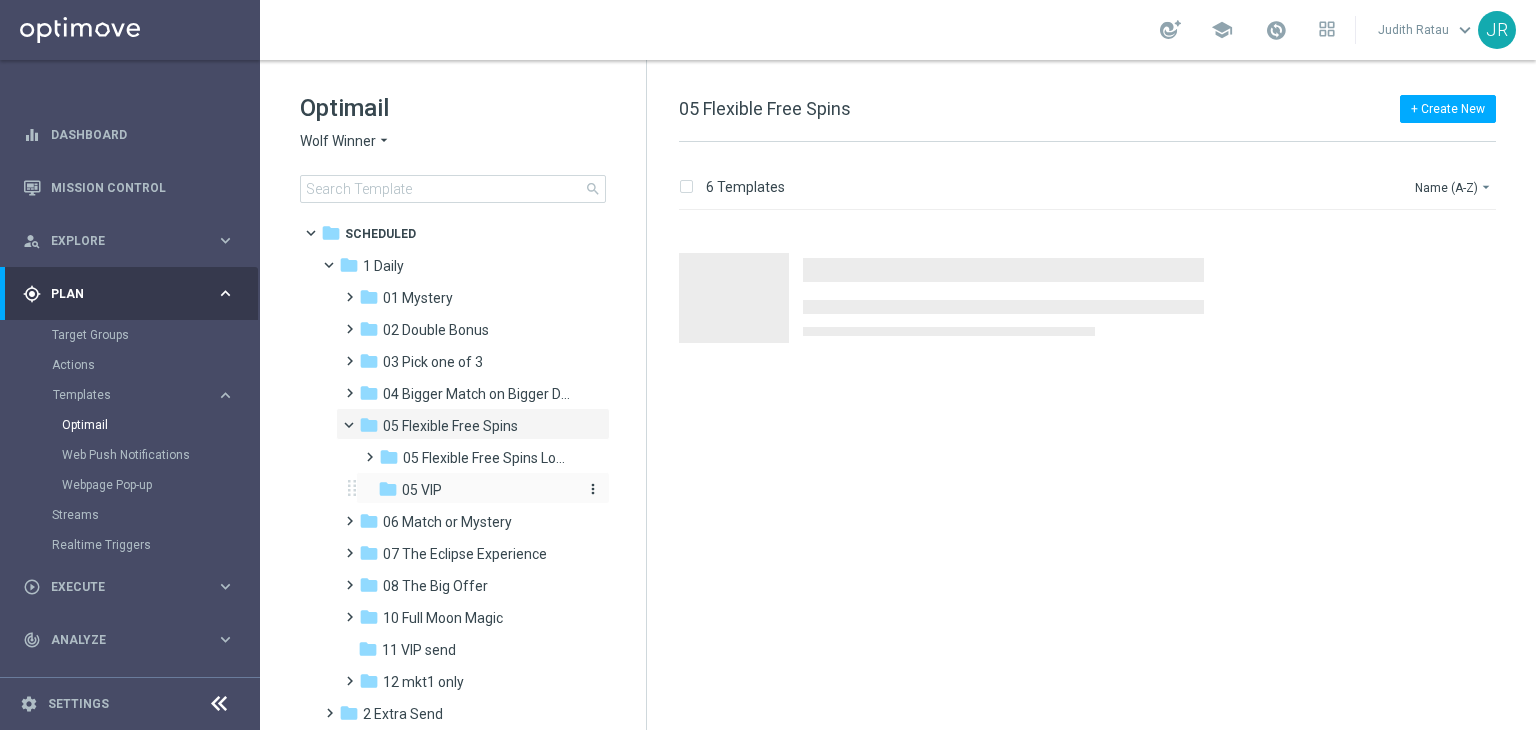 drag, startPoint x: 434, startPoint y: 482, endPoint x: 449, endPoint y: 481, distance: 15.033297 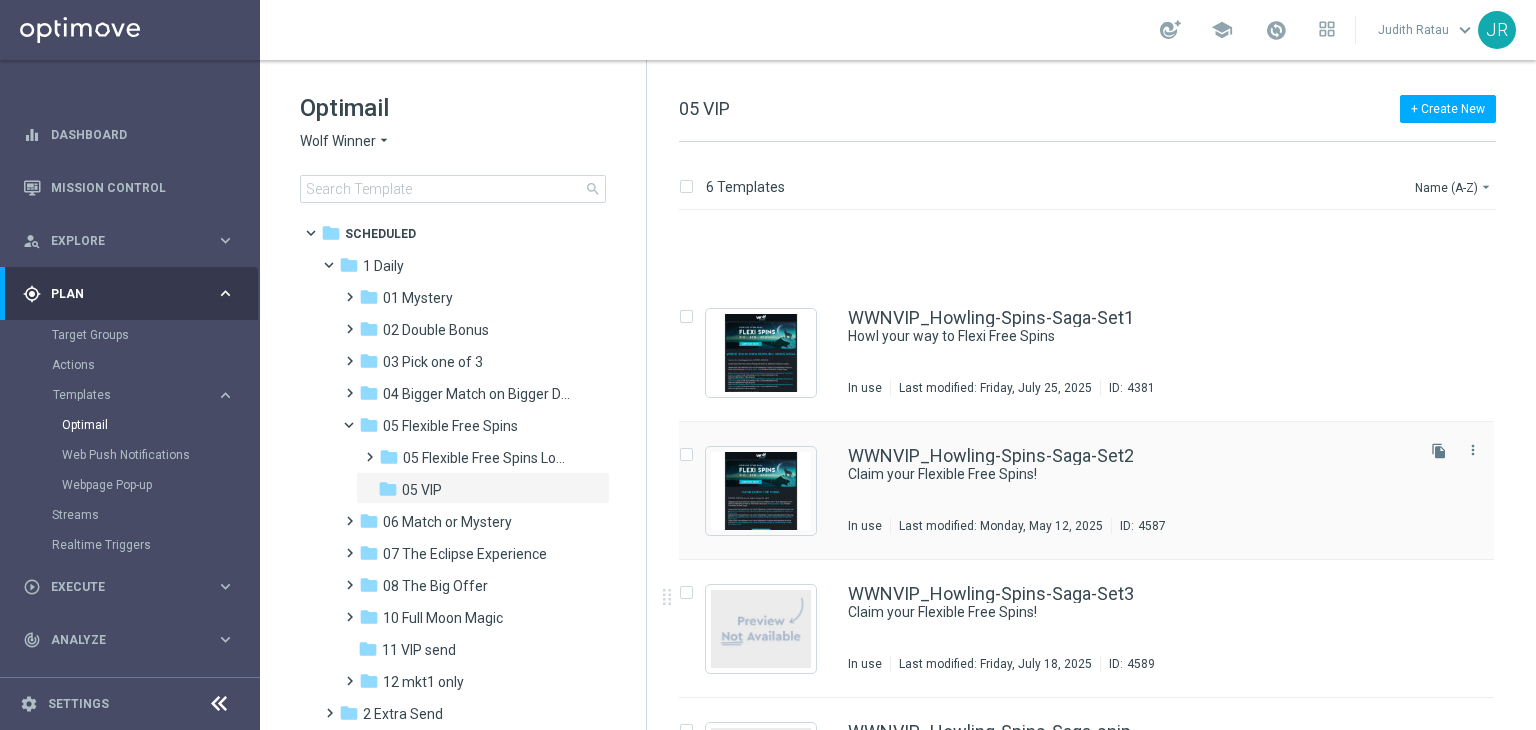 scroll, scrollTop: 308, scrollLeft: 0, axis: vertical 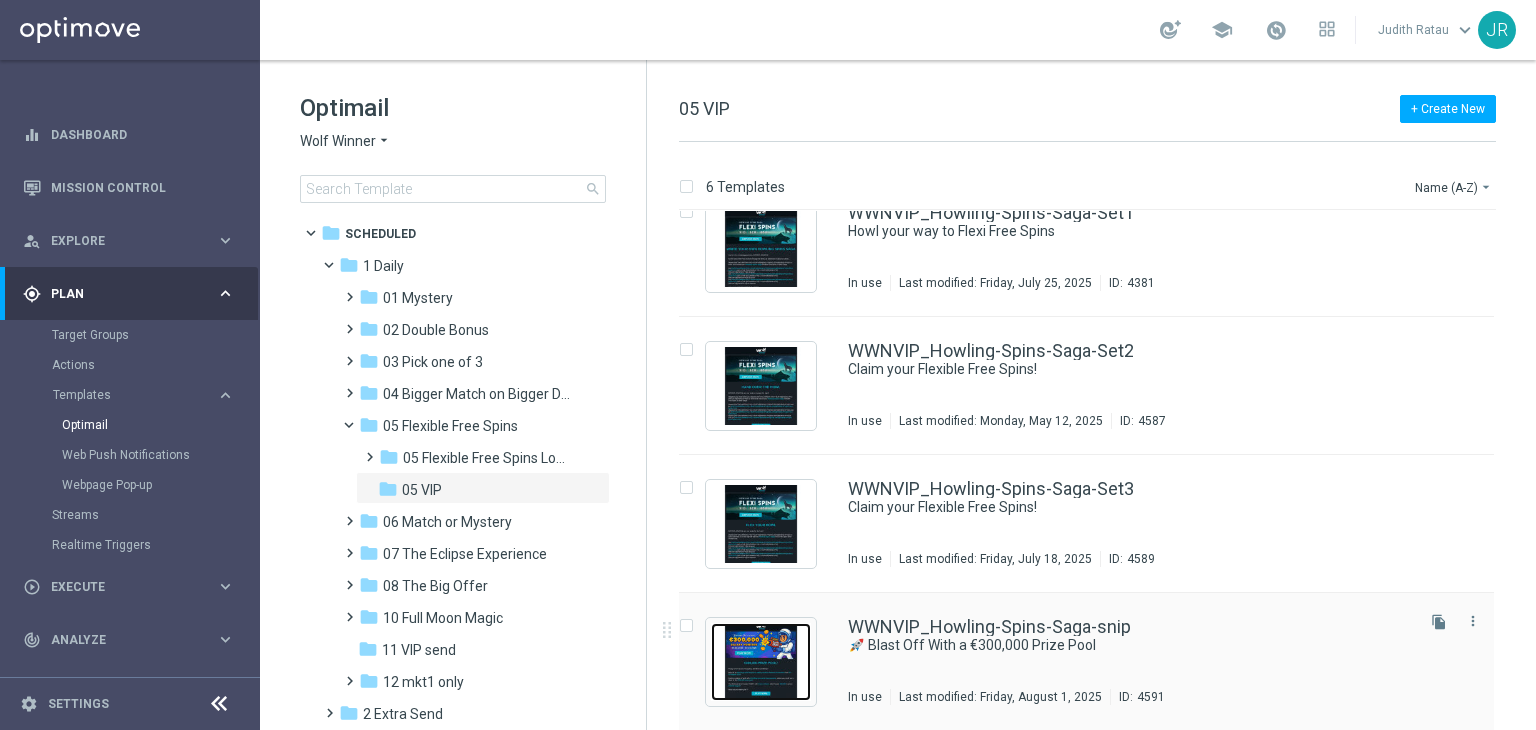 click at bounding box center [761, 662] 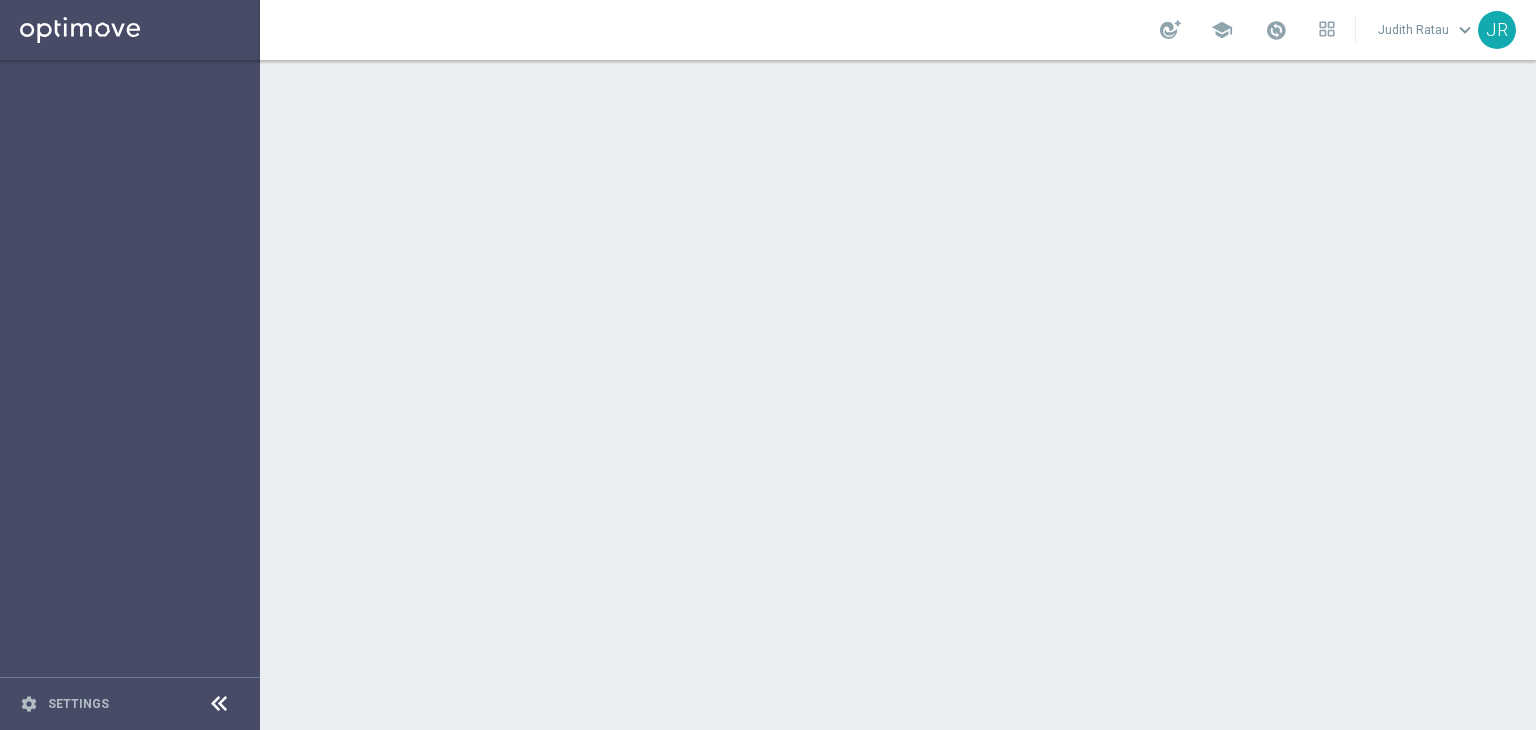 scroll, scrollTop: 0, scrollLeft: 0, axis: both 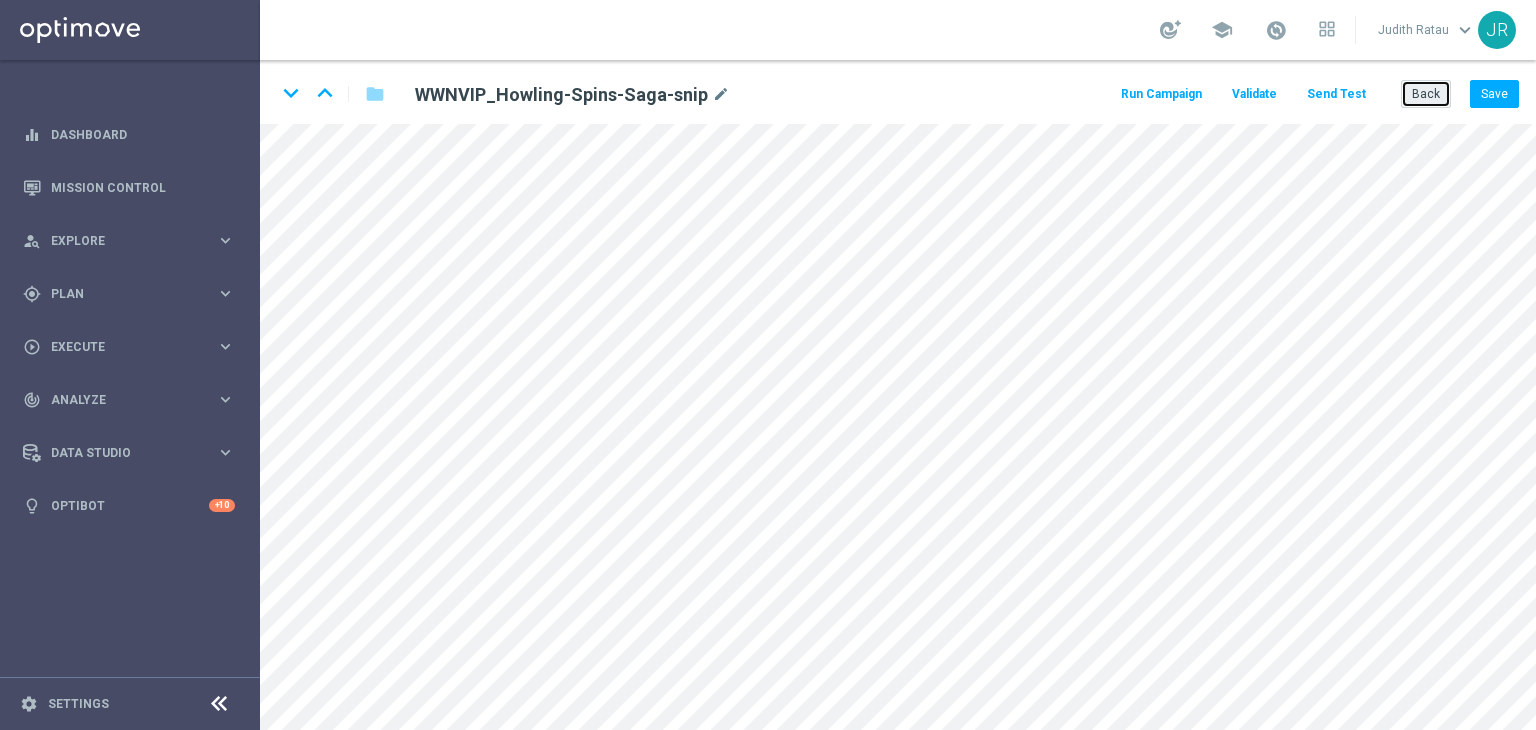 drag, startPoint x: 1445, startPoint y: 89, endPoint x: 1223, endPoint y: 160, distance: 233.07724 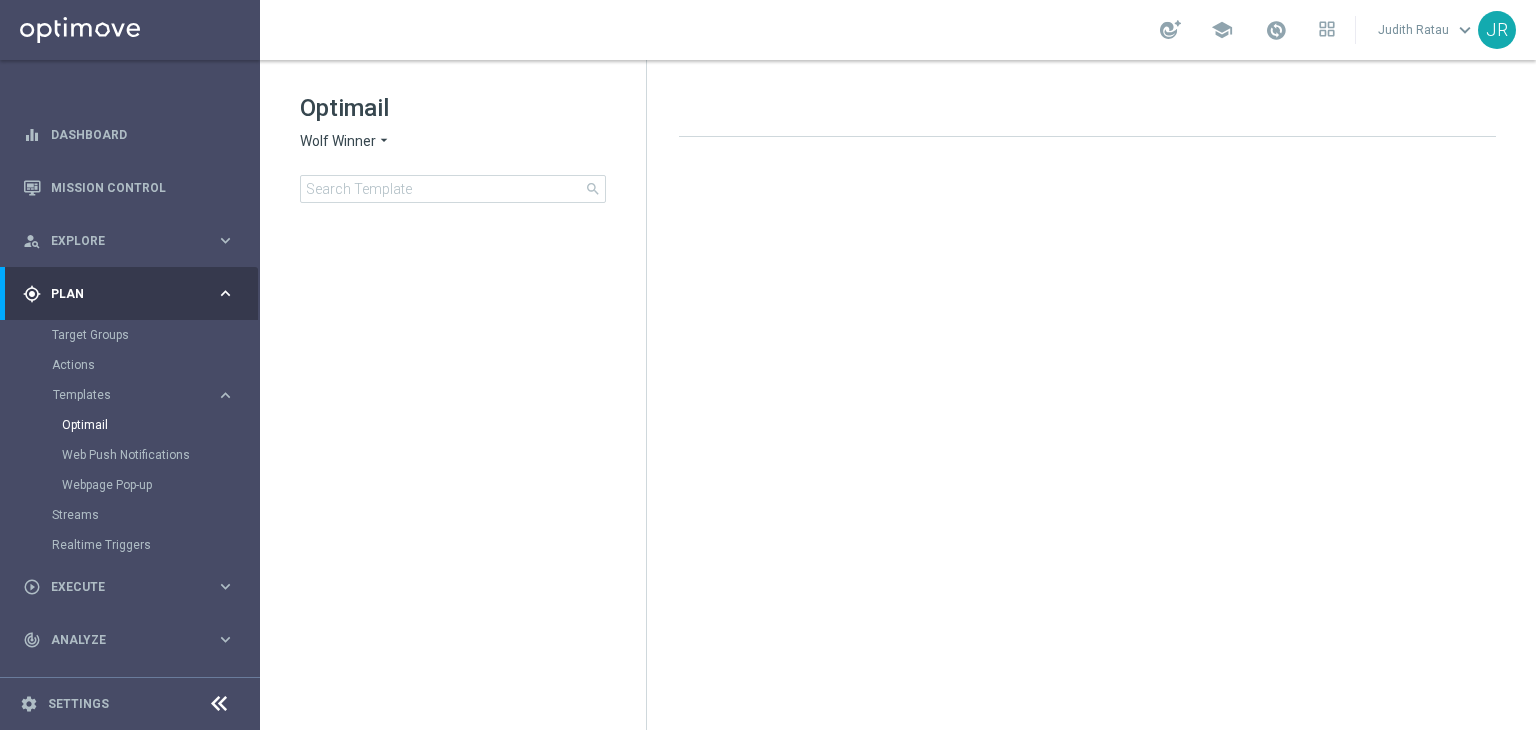 click on "Wolf Winner" 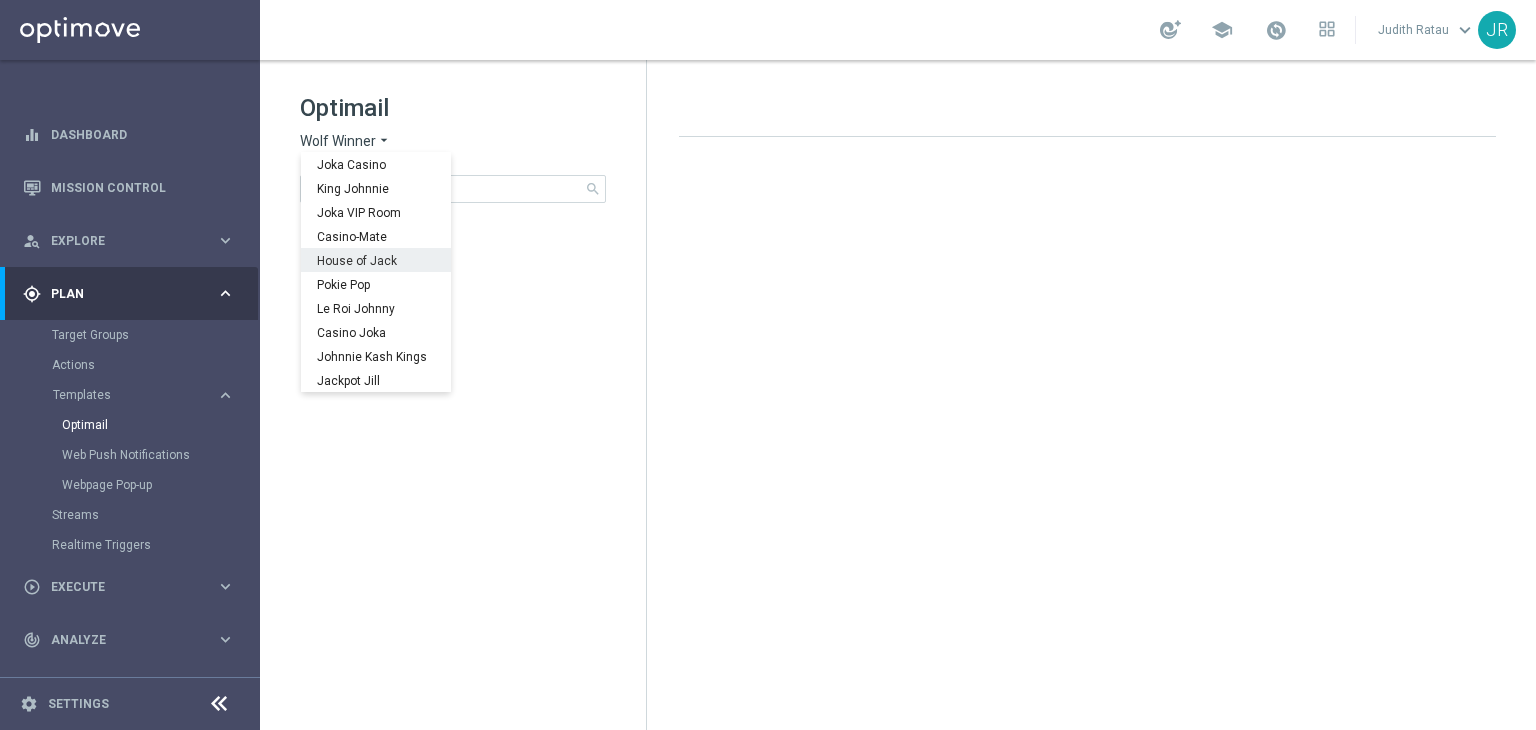 scroll, scrollTop: 72, scrollLeft: 0, axis: vertical 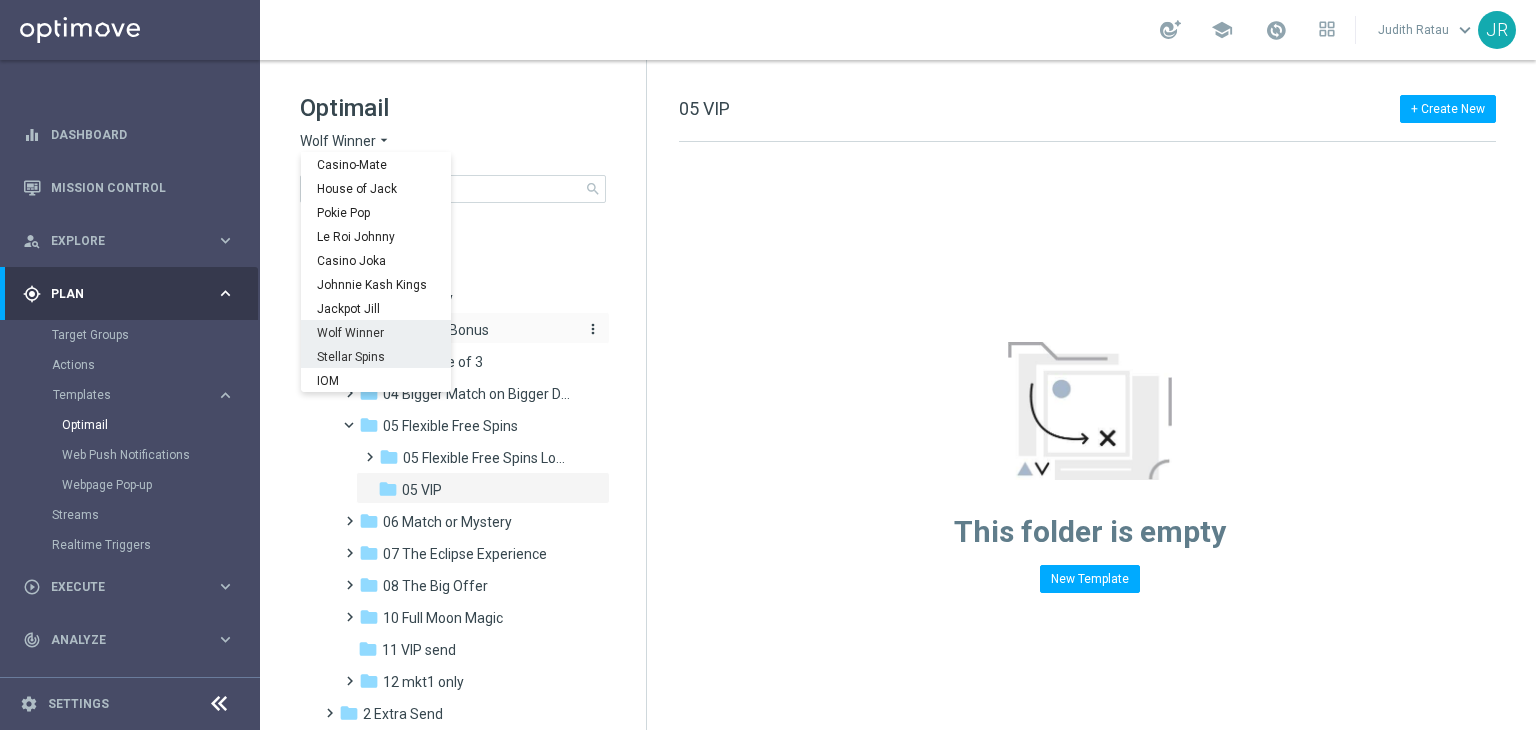 click on "Stellar Spins" at bounding box center (0, 0) 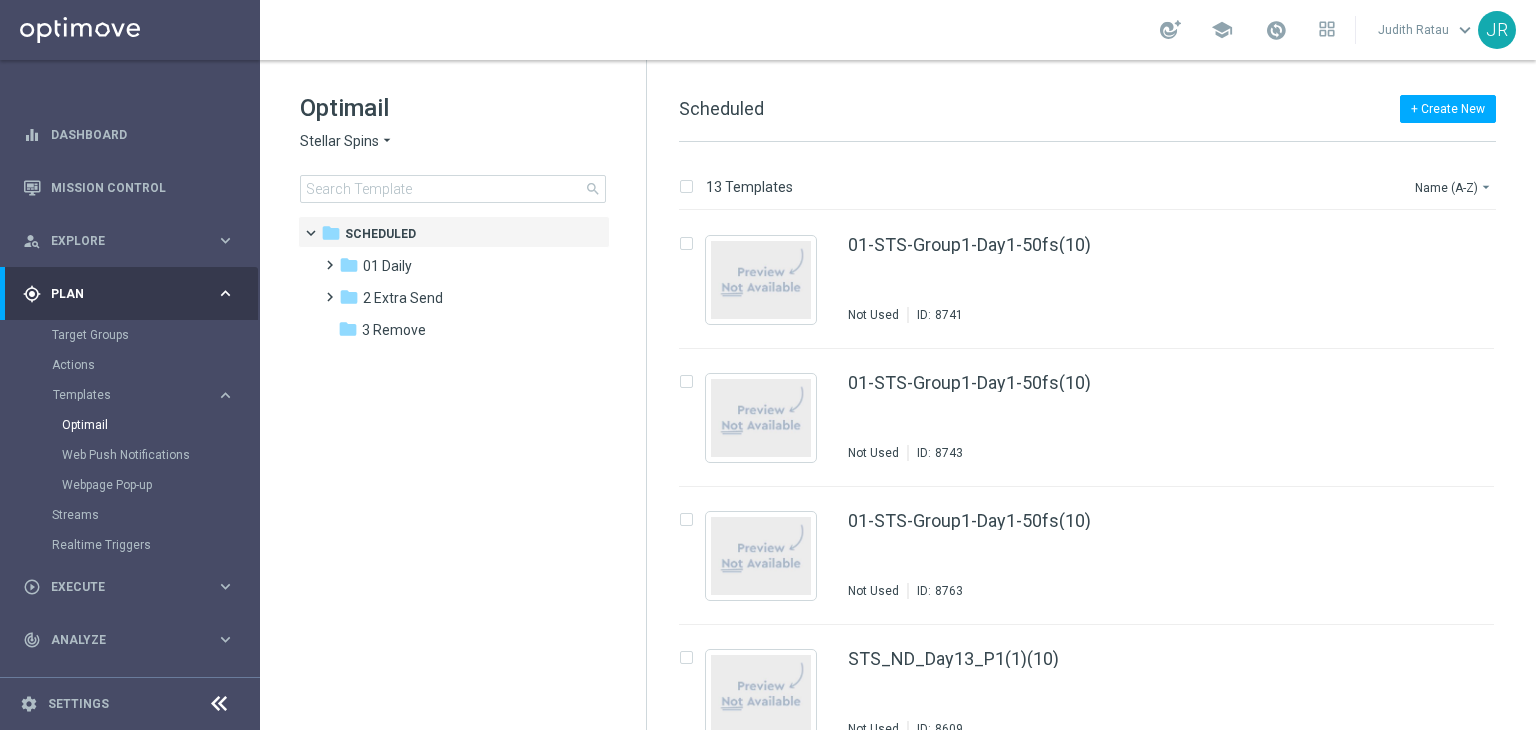 click on "01 Daily" at bounding box center (387, 266) 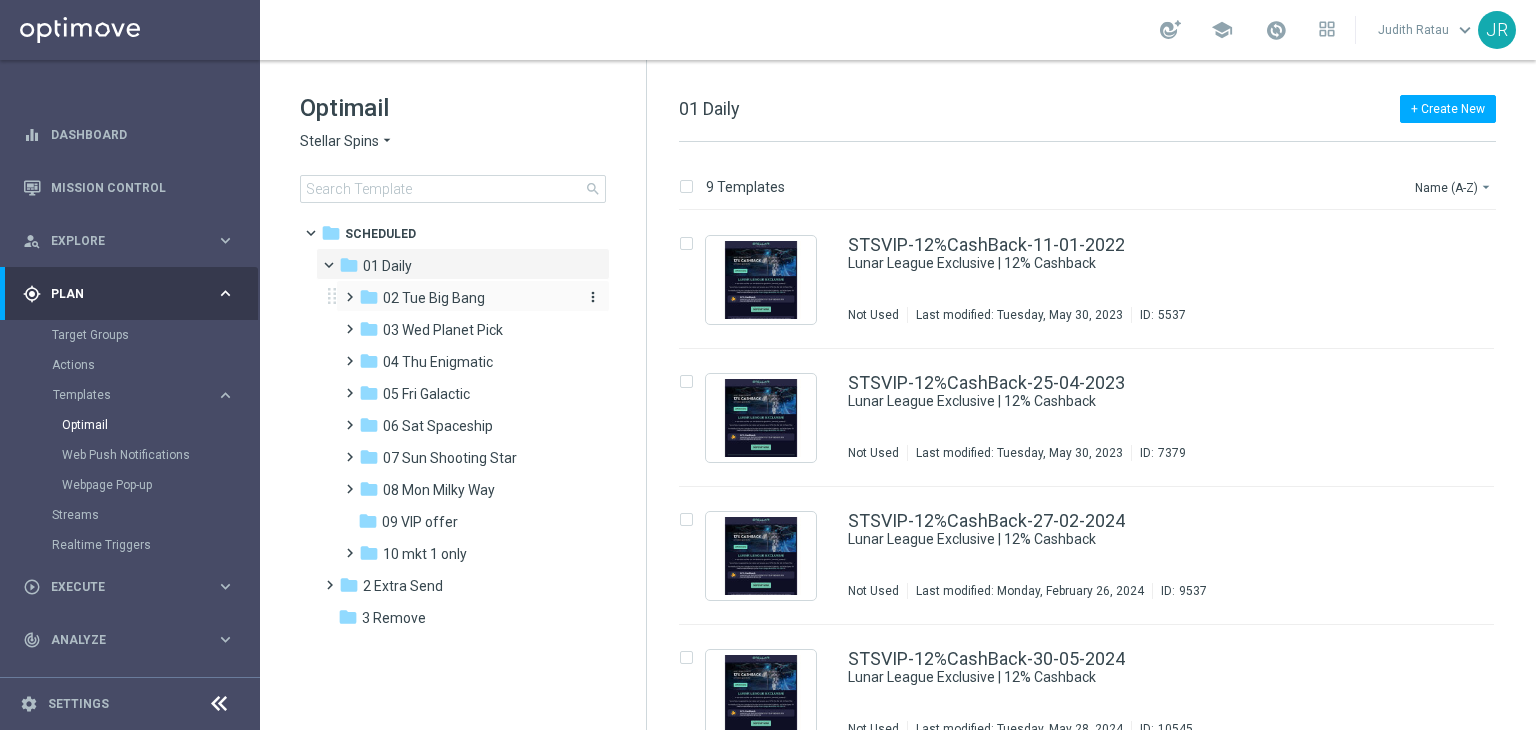 click on "02 Tue Big Bang" at bounding box center [434, 298] 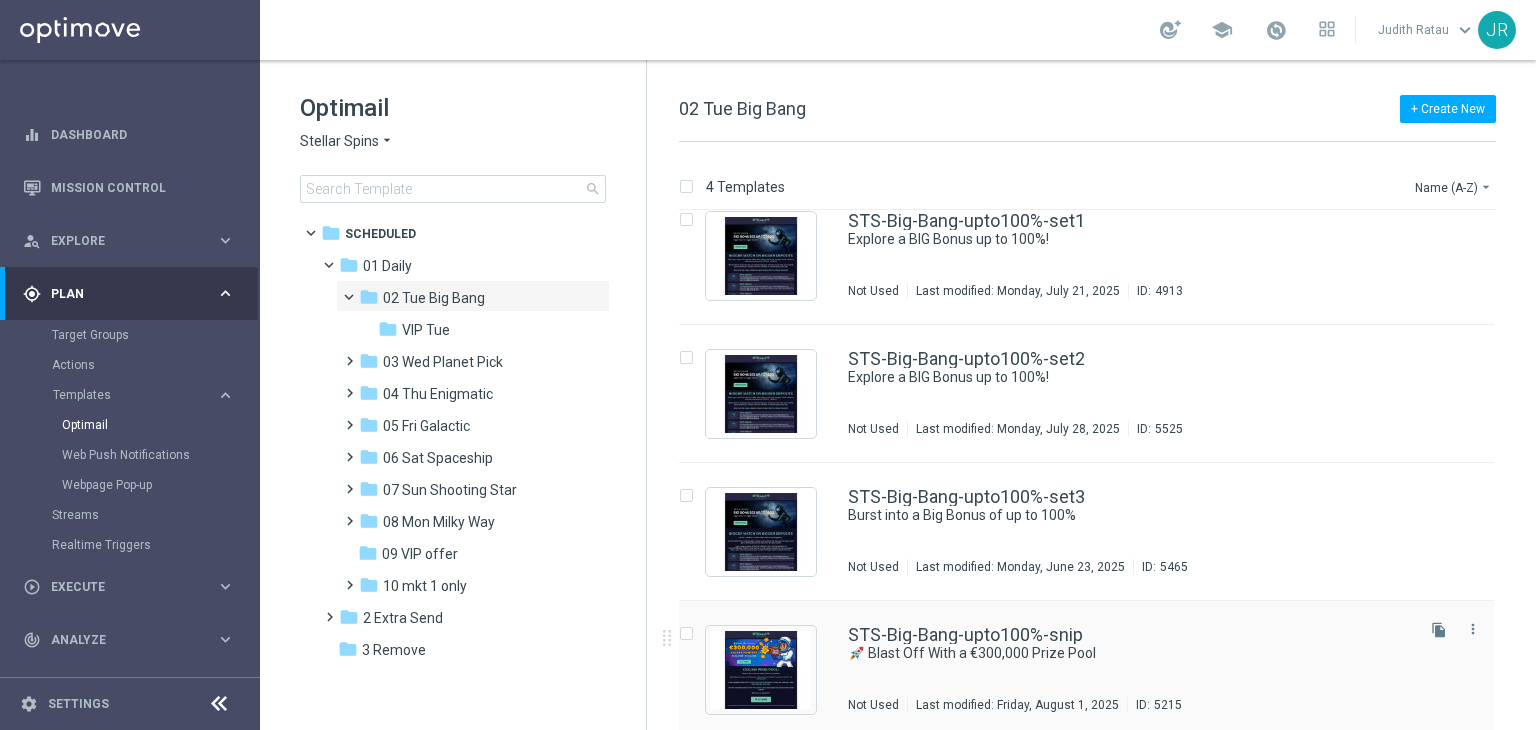 scroll, scrollTop: 32, scrollLeft: 0, axis: vertical 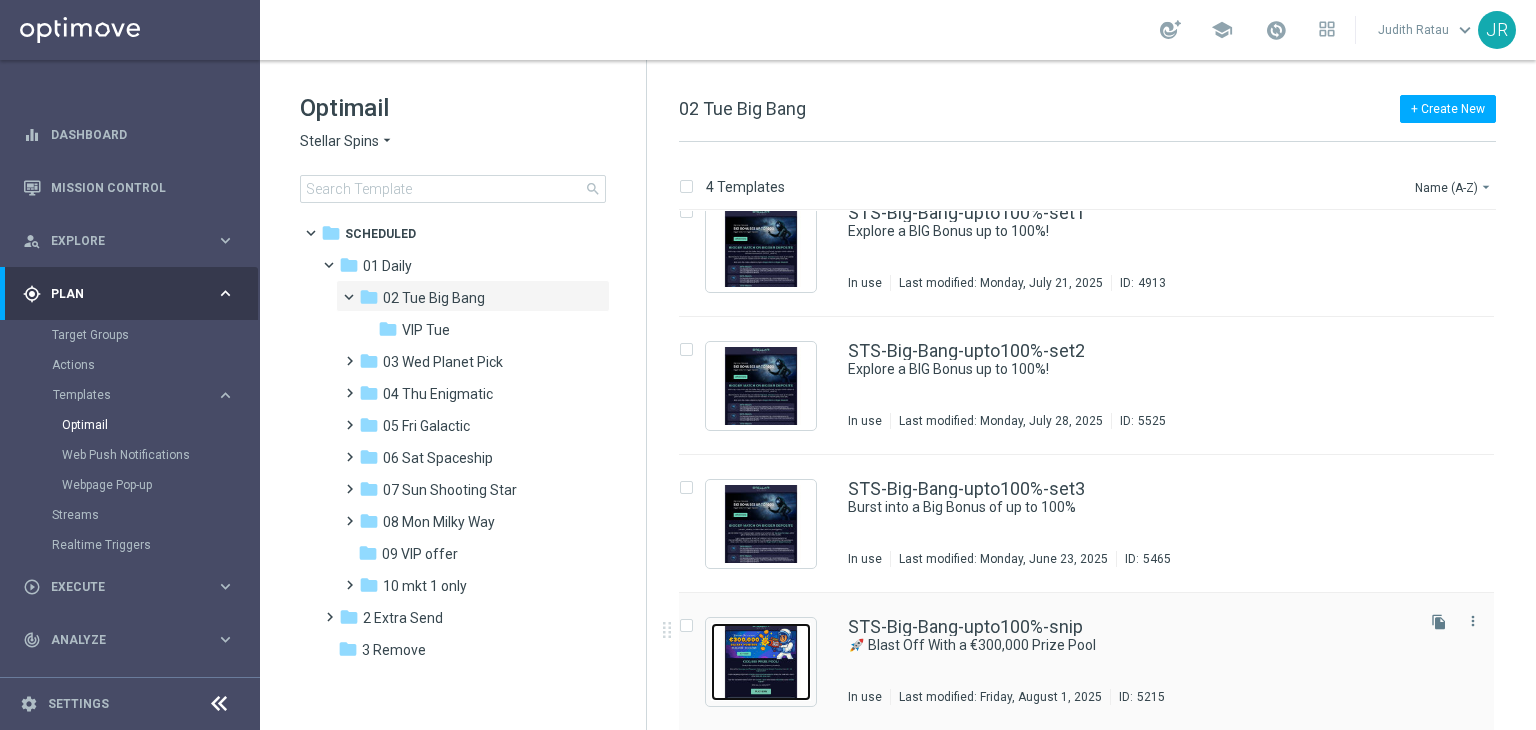 click at bounding box center [761, 662] 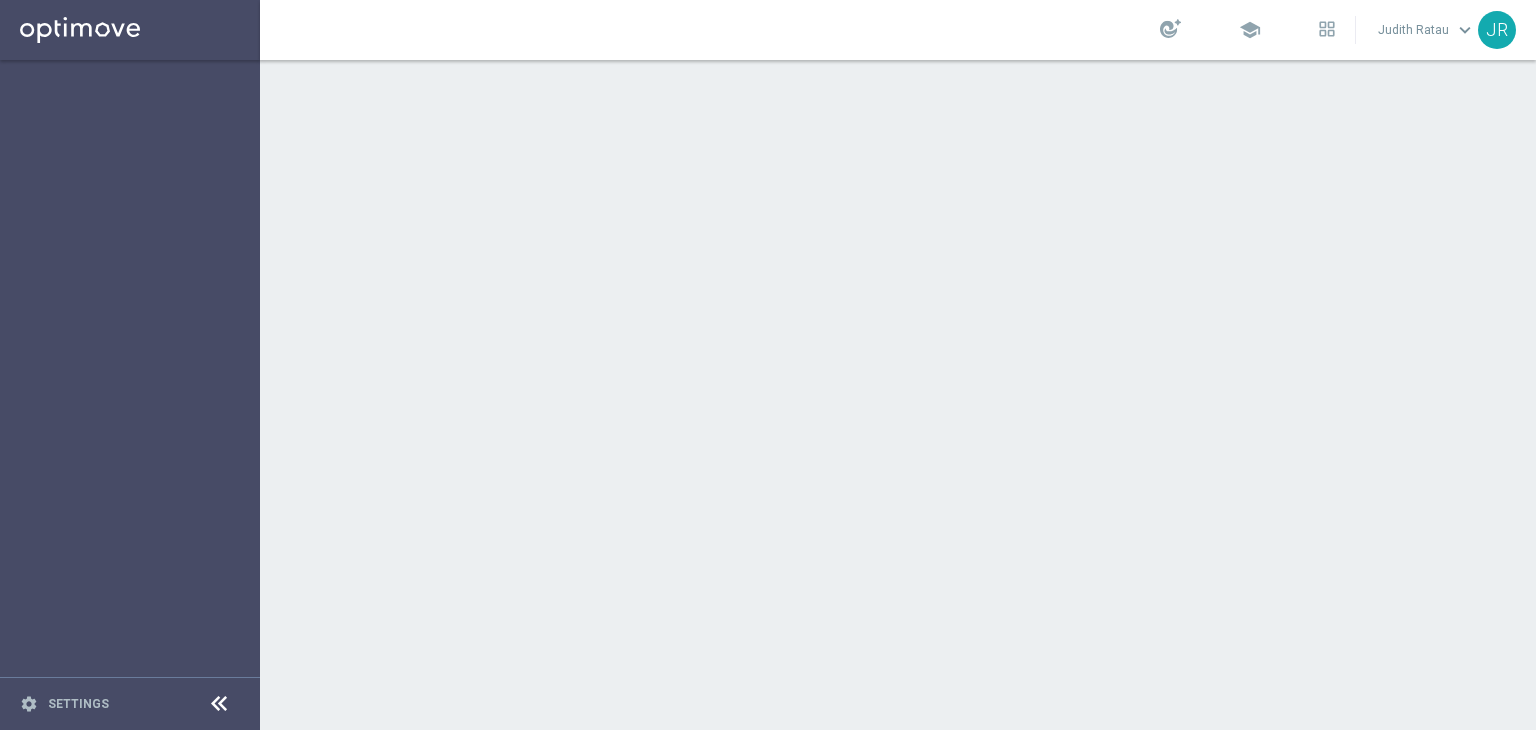 scroll, scrollTop: 0, scrollLeft: 0, axis: both 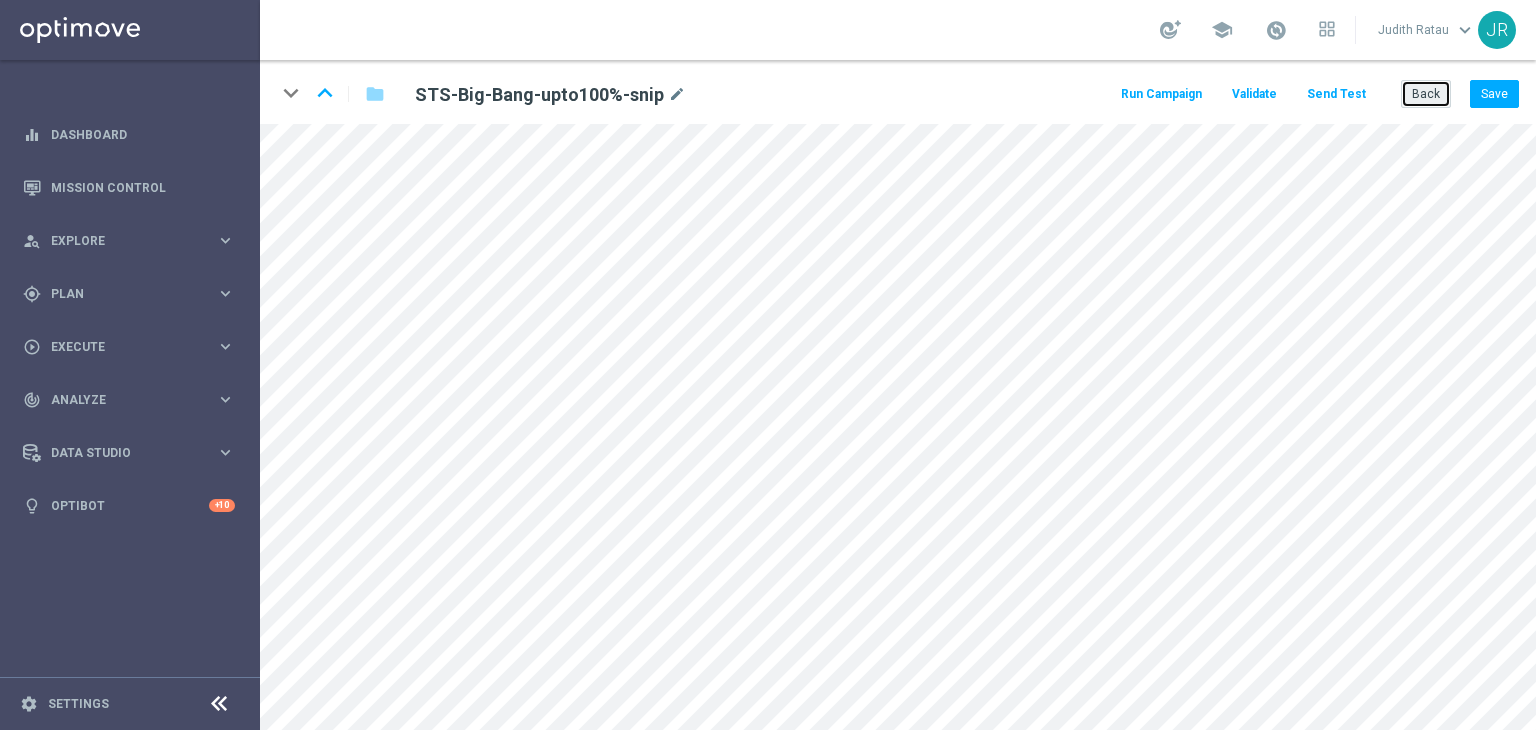 click on "Back" 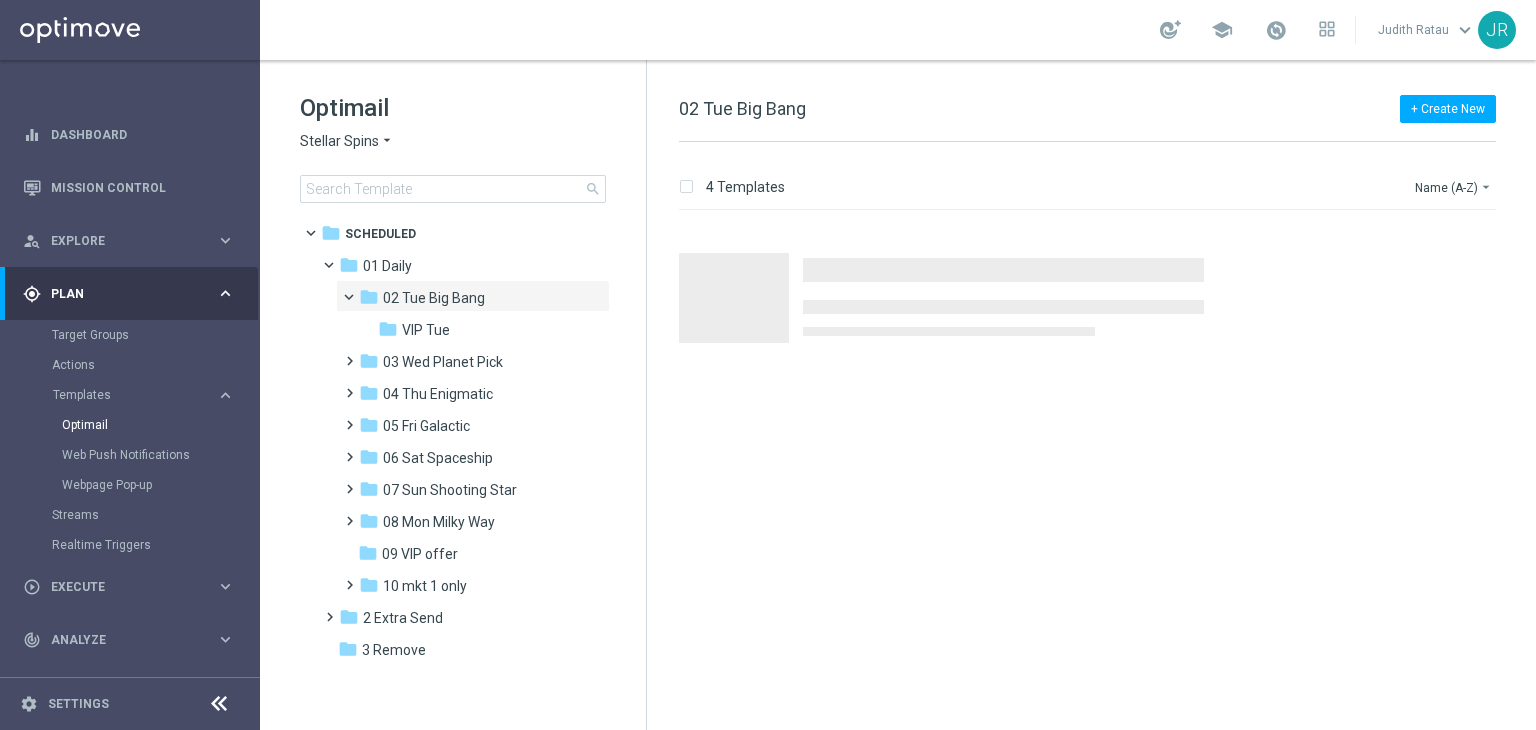drag, startPoint x: 430, startPoint y: 334, endPoint x: 1013, endPoint y: 416, distance: 588.73846 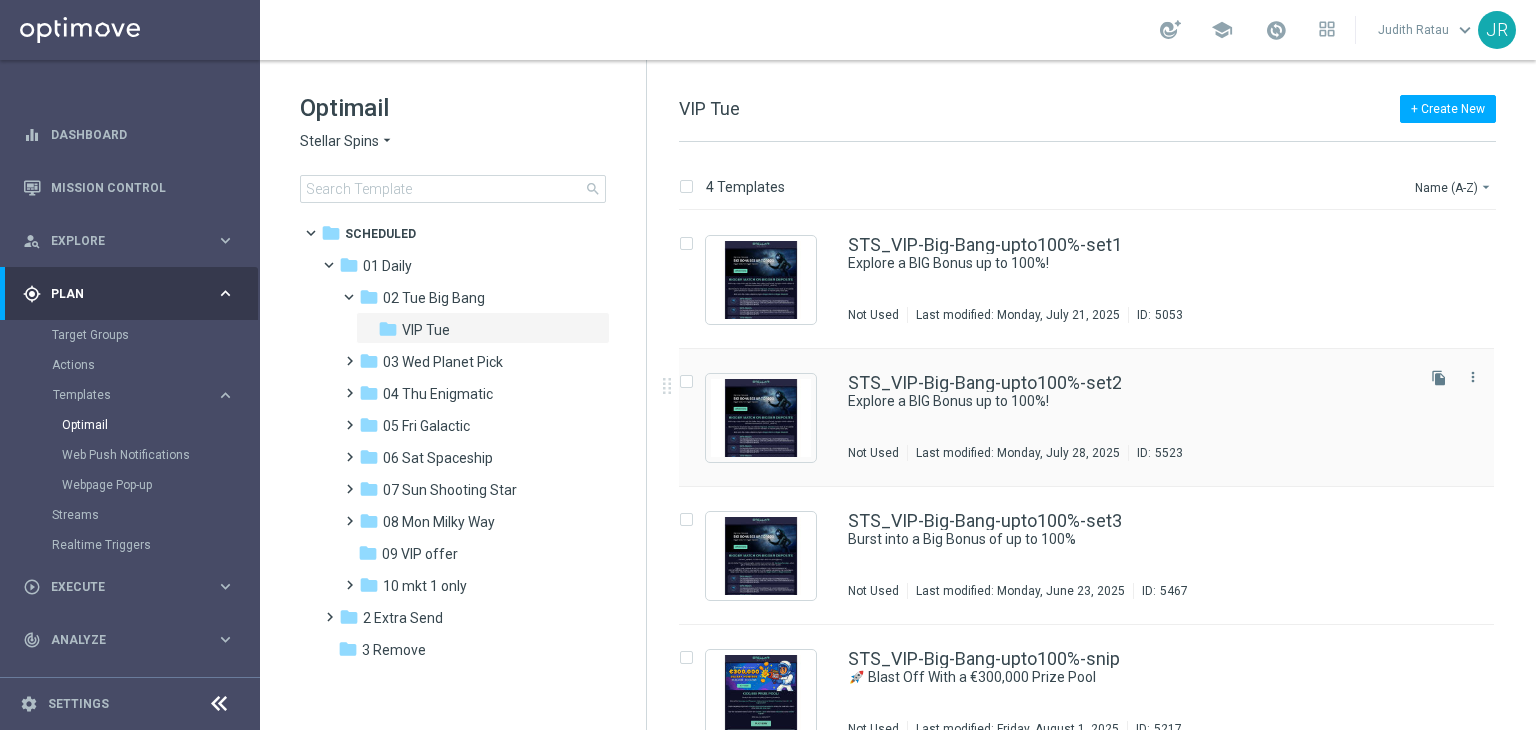 scroll, scrollTop: 32, scrollLeft: 0, axis: vertical 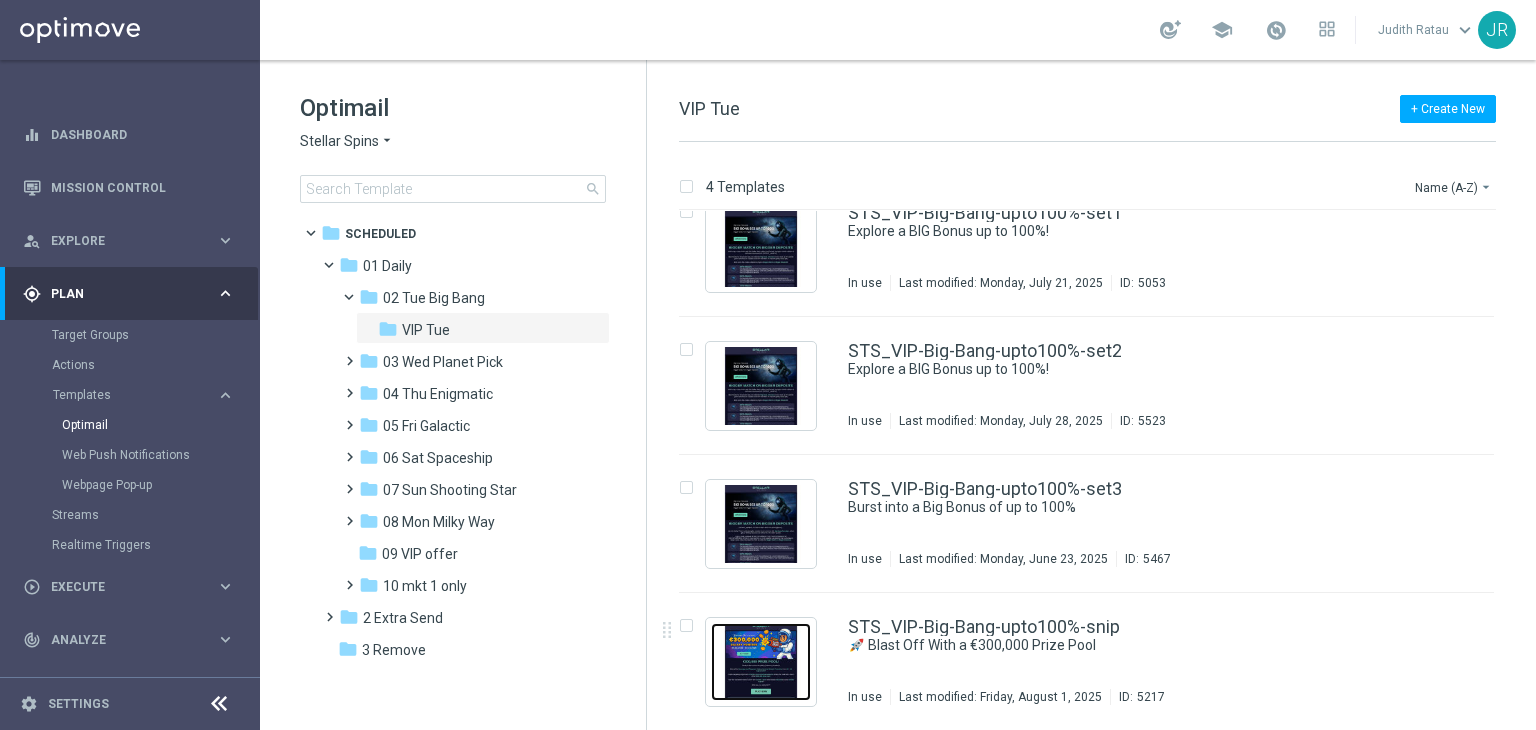 drag, startPoint x: 760, startPoint y: 659, endPoint x: 767, endPoint y: 669, distance: 12.206555 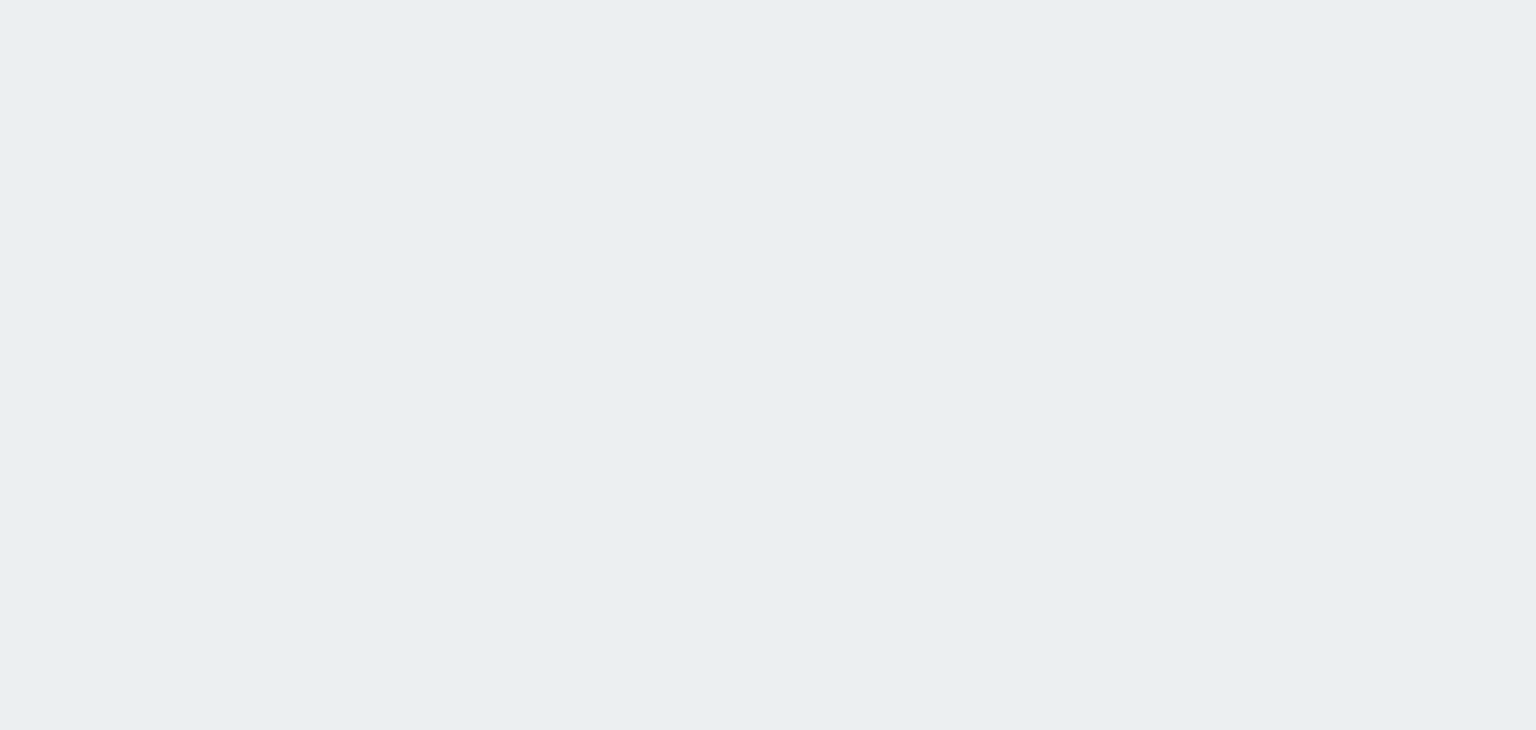 scroll, scrollTop: 0, scrollLeft: 0, axis: both 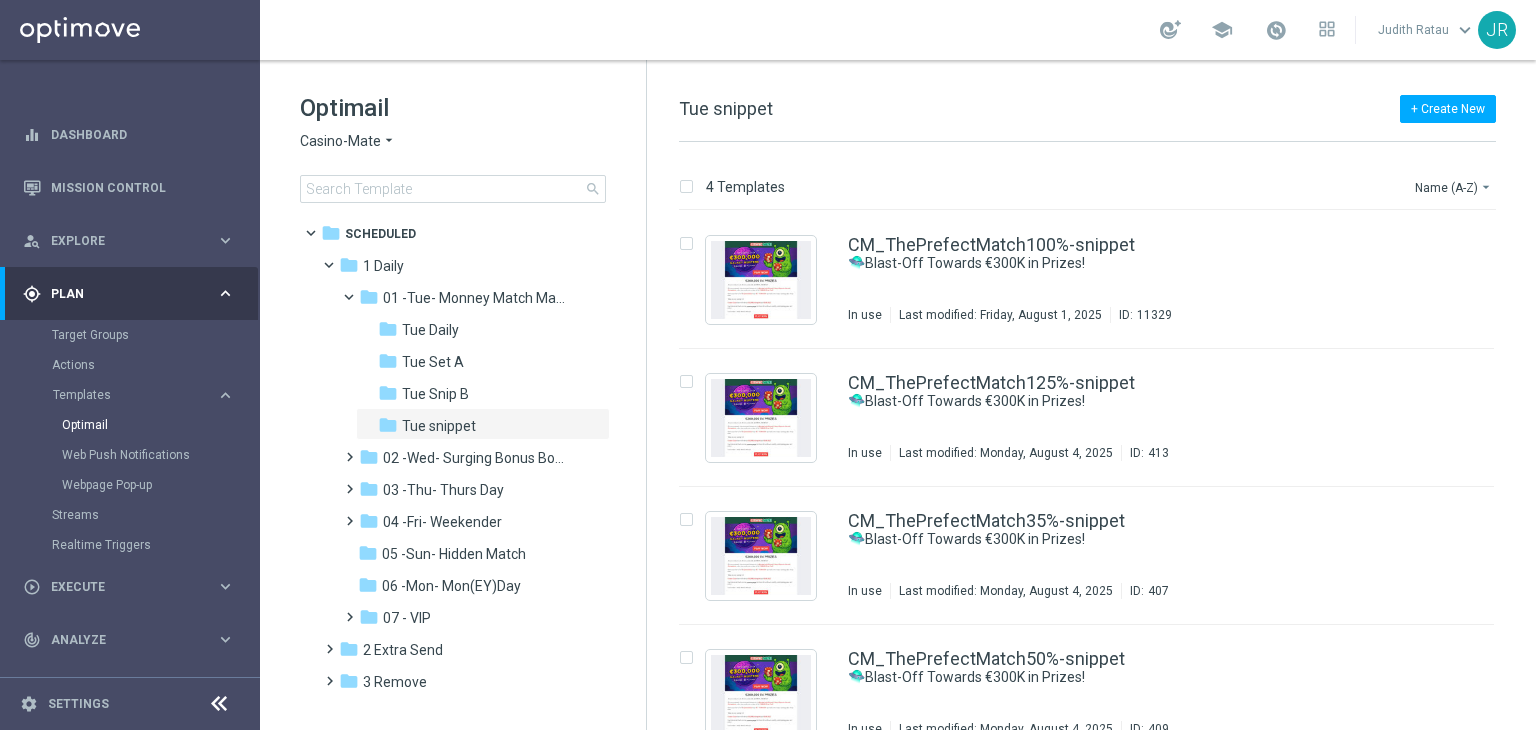 click on "Casino-Mate" 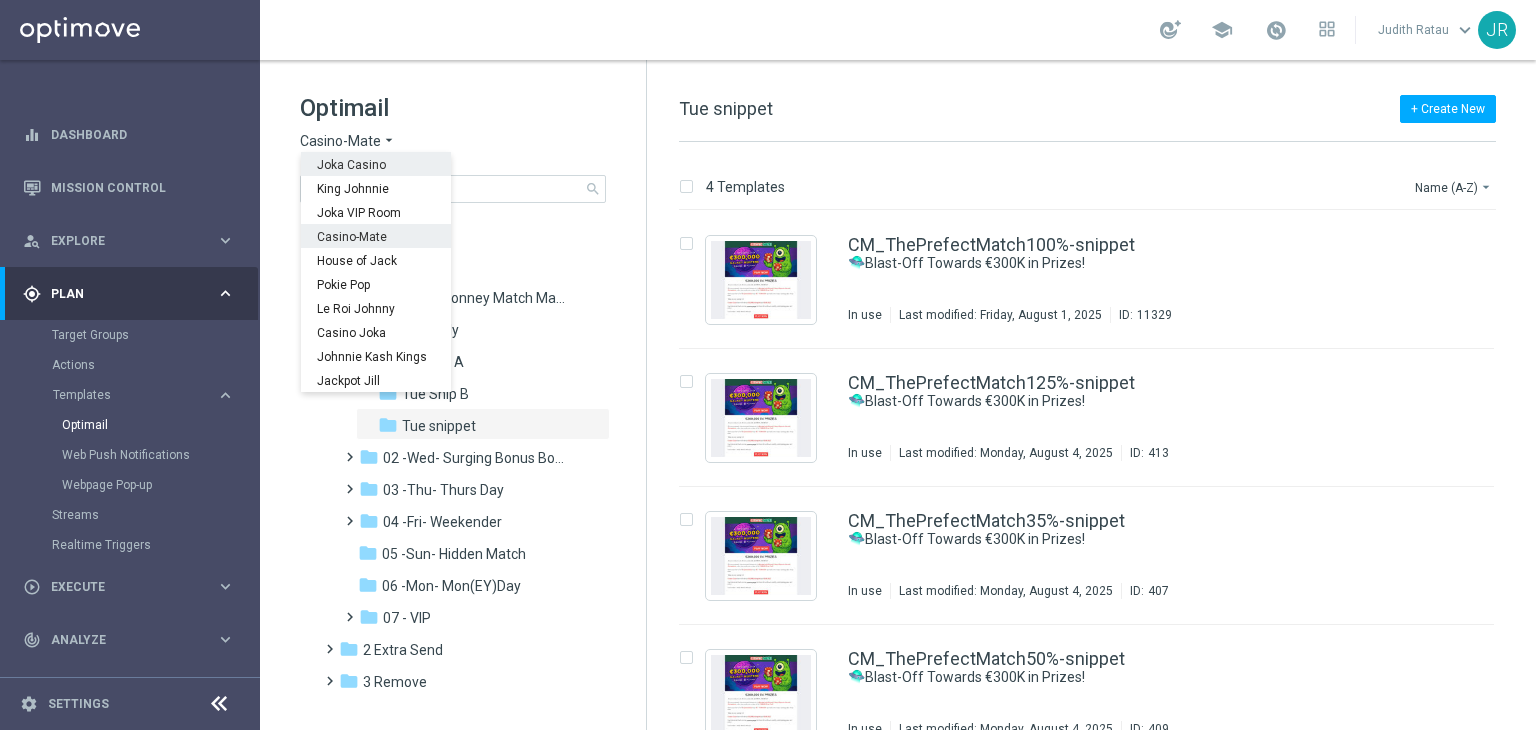 click on "Joka Casino" at bounding box center [0, 0] 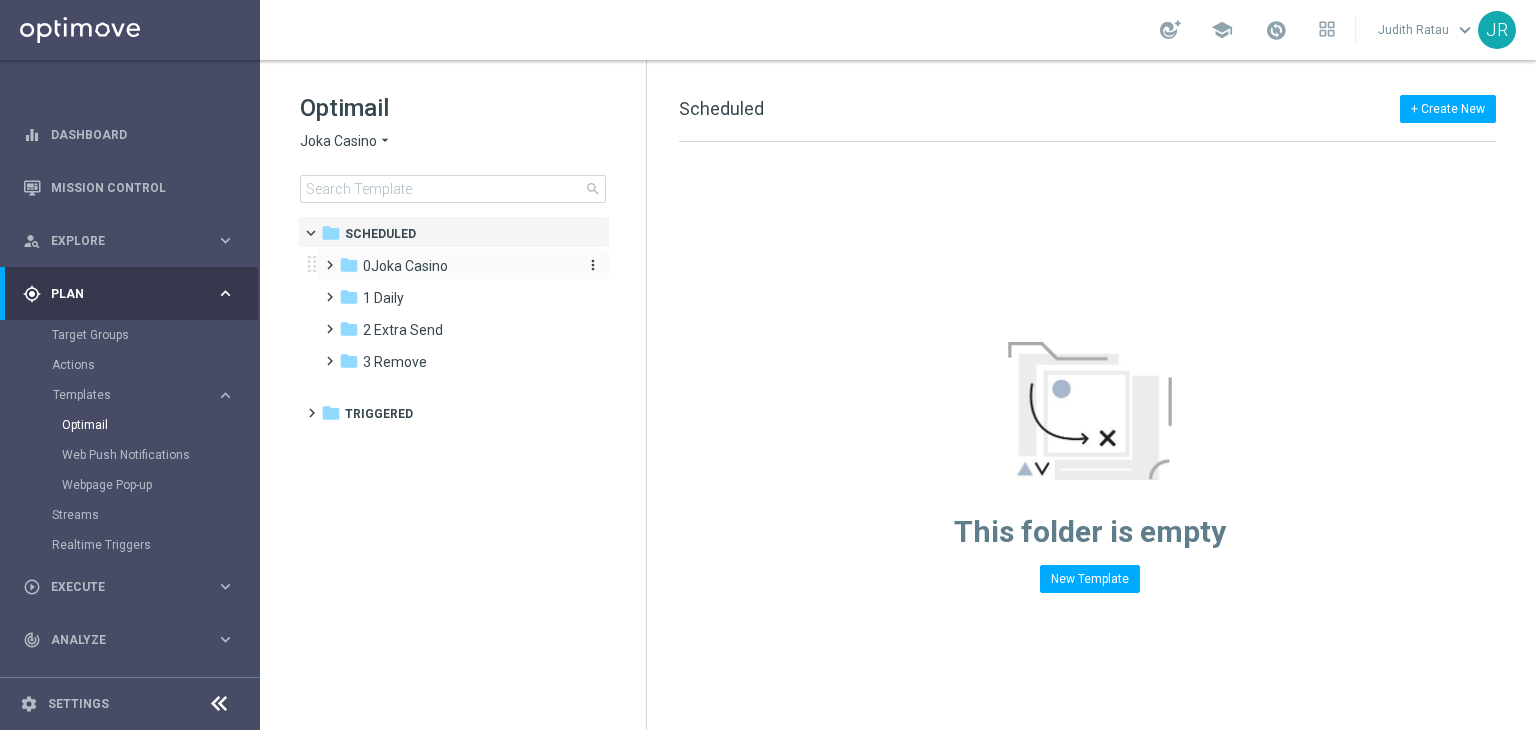 click on "0Joka Casino" at bounding box center [405, 266] 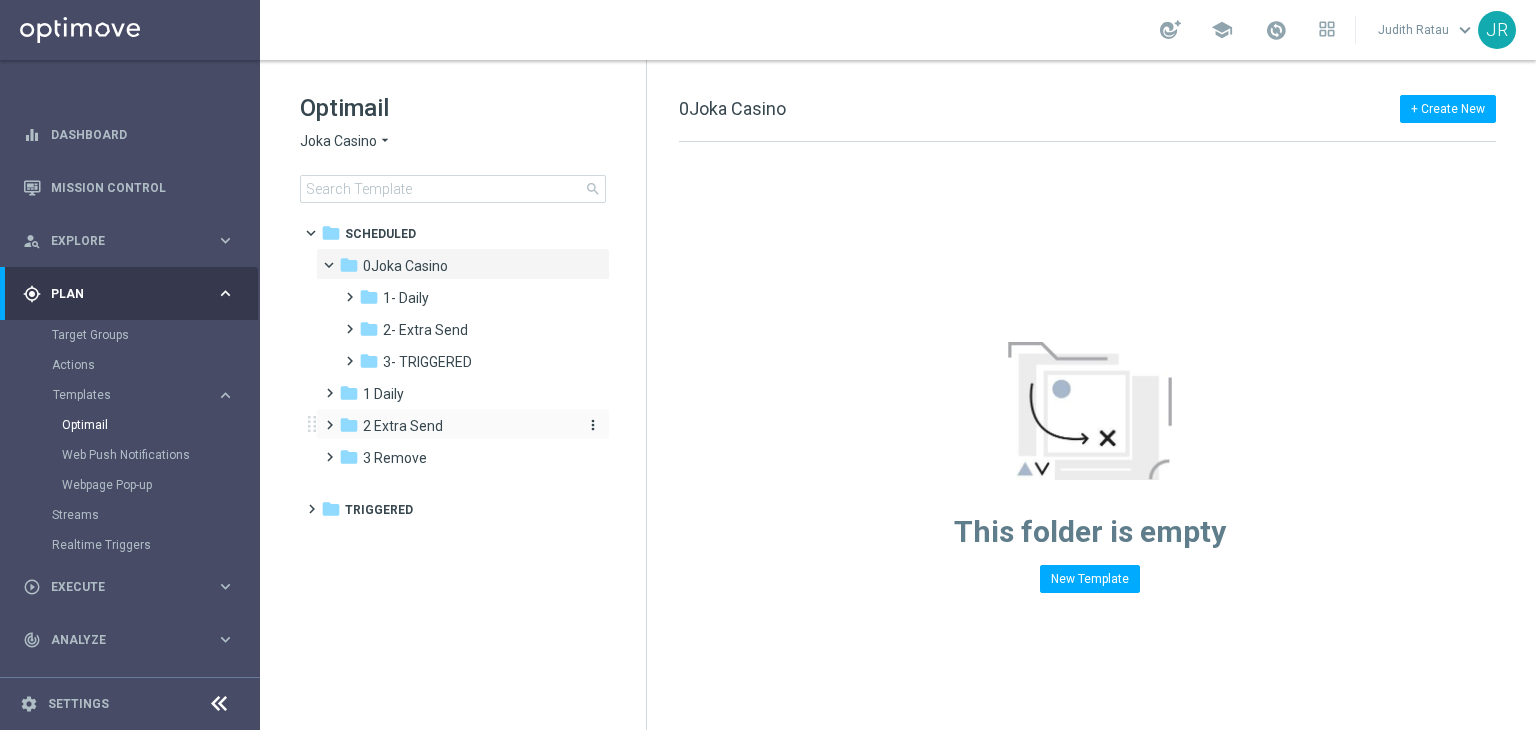 click on "2 Extra Send" at bounding box center (403, 426) 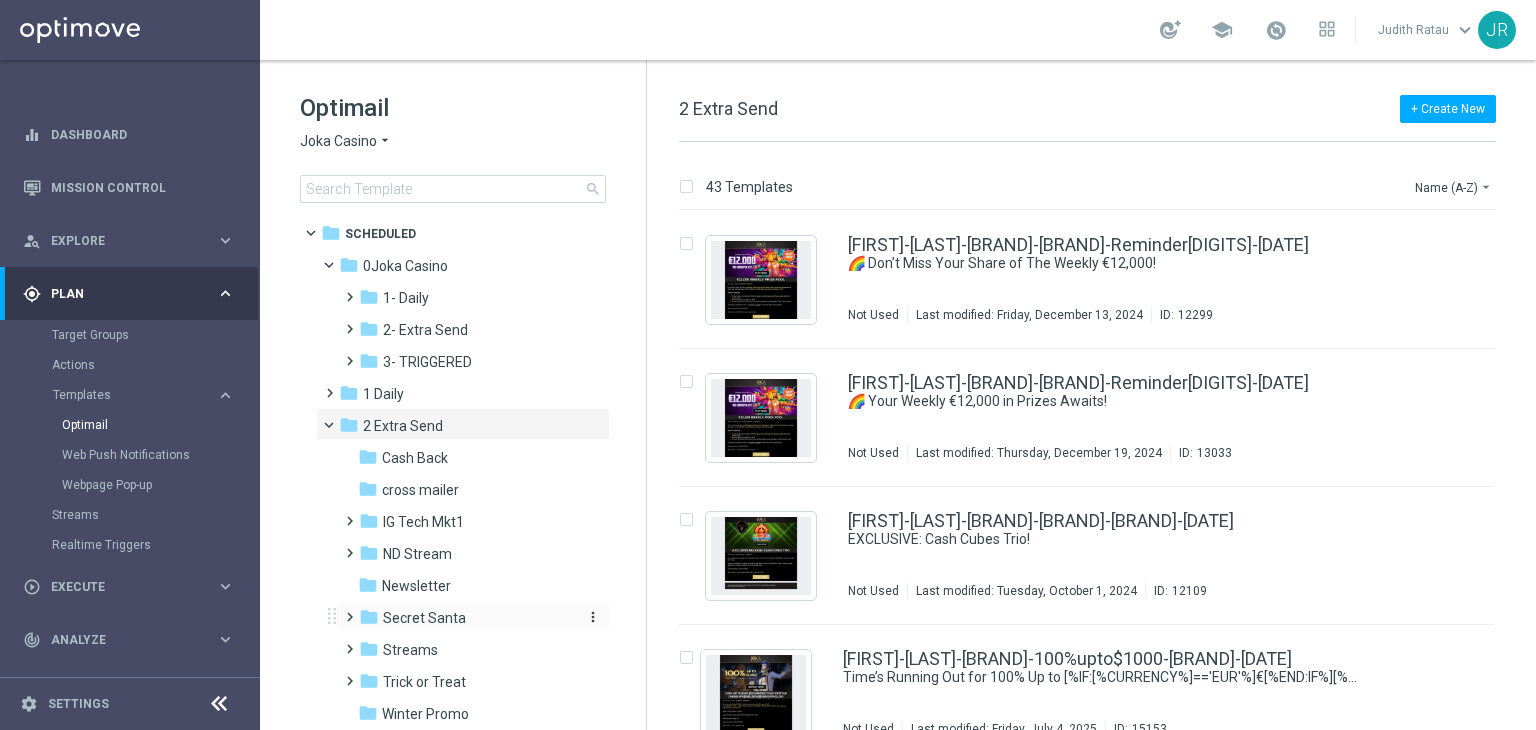 scroll, scrollTop: 86, scrollLeft: 0, axis: vertical 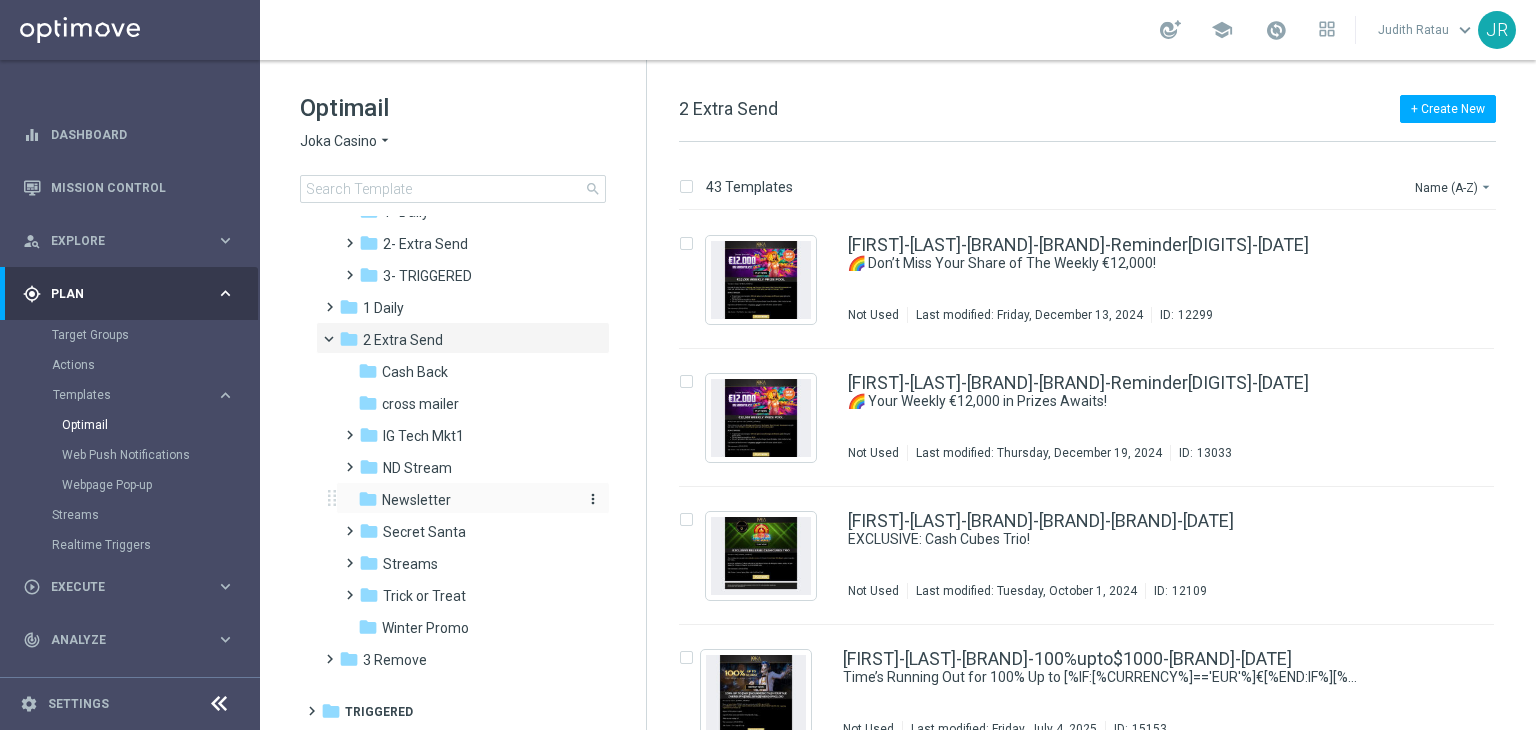 click on "folder
Newsletter" at bounding box center (464, 500) 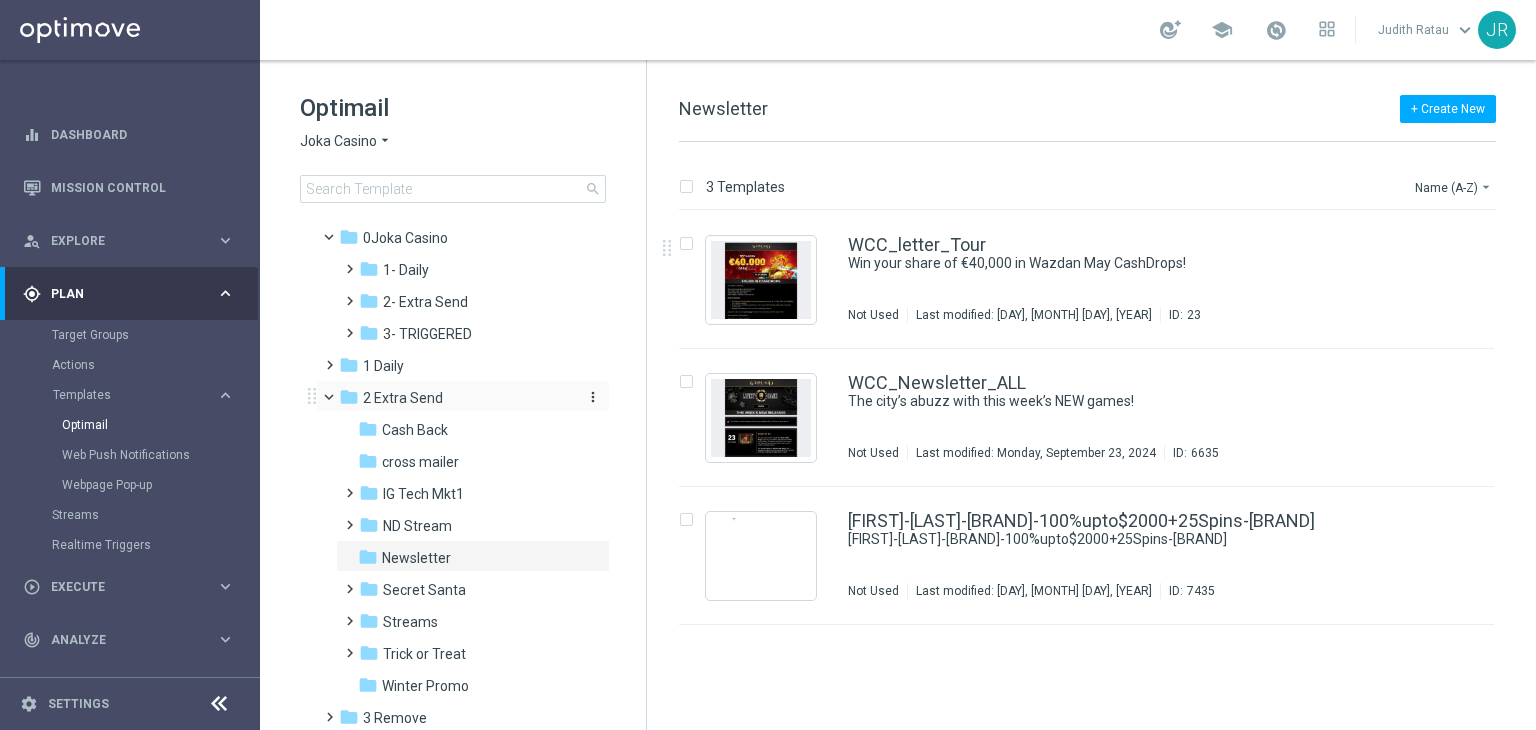 scroll, scrollTop: 0, scrollLeft: 0, axis: both 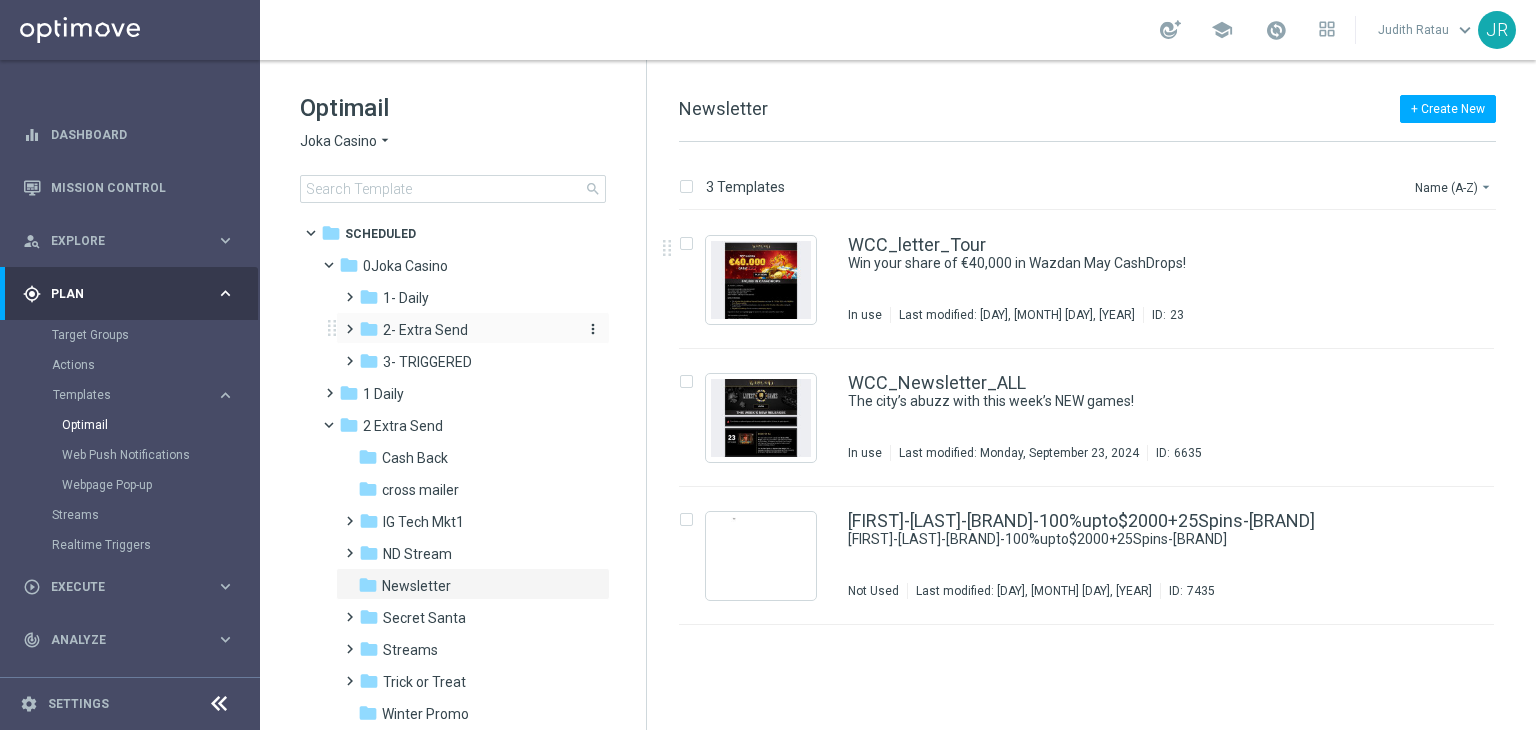 click on "2- Extra Send" at bounding box center [425, 330] 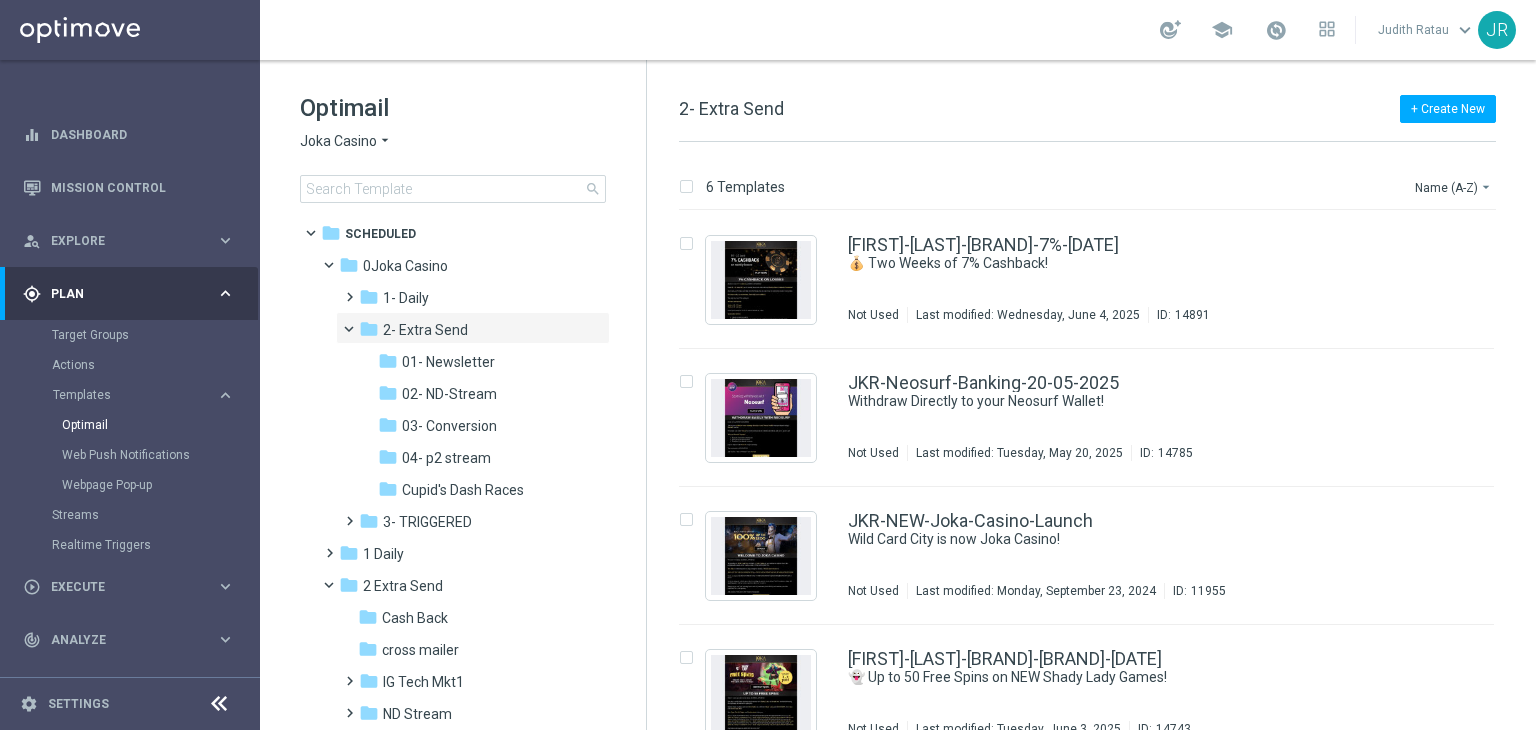 drag, startPoint x: 462, startPoint y: 359, endPoint x: 648, endPoint y: 385, distance: 187.80841 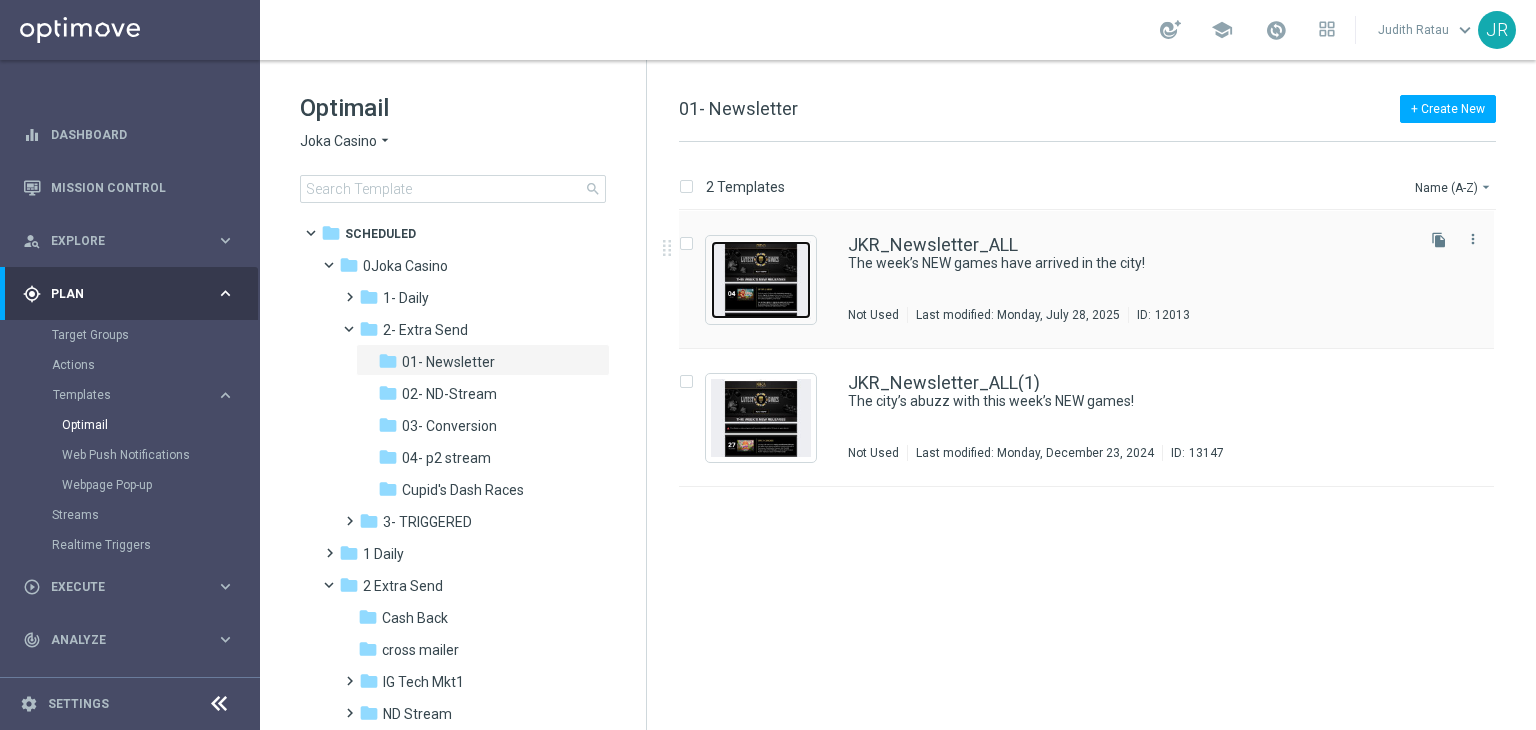 click at bounding box center [761, 280] 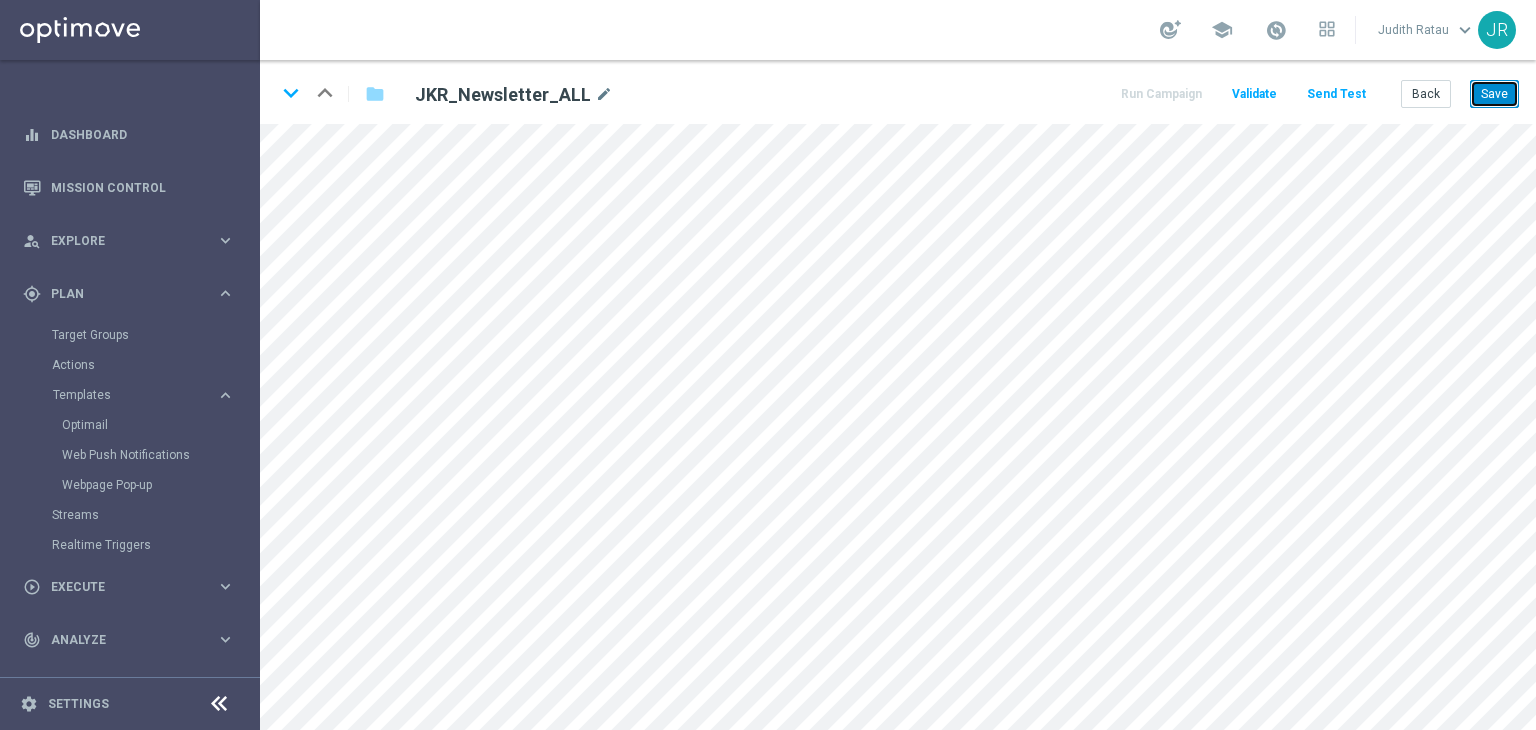 click on "Save" at bounding box center (1494, 94) 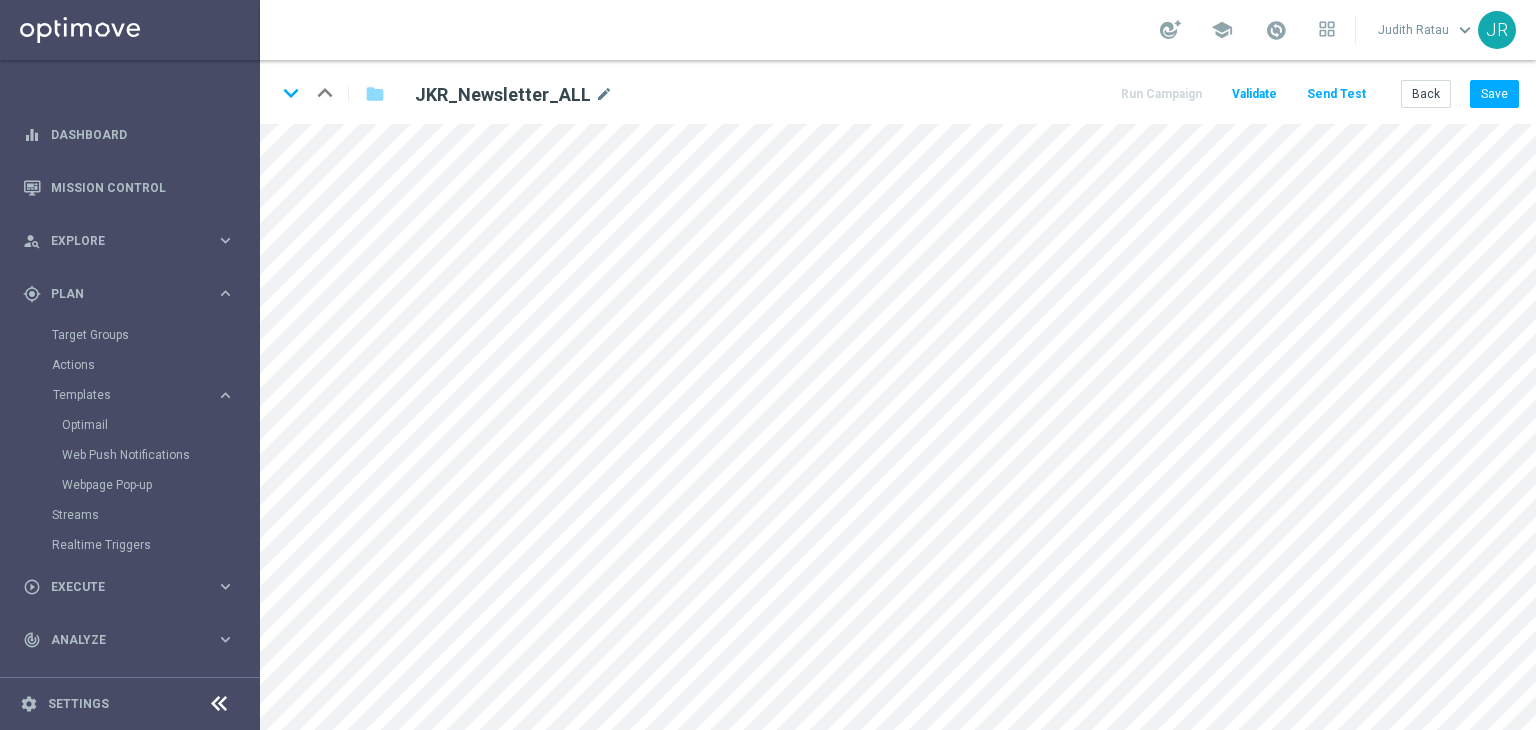click on "keyboard_arrow_down
keyboard_arrow_up
folder
JKR_Newsletter_ALL
mode_edit
Run Campaign
Validate
Send Test
Back
Save" 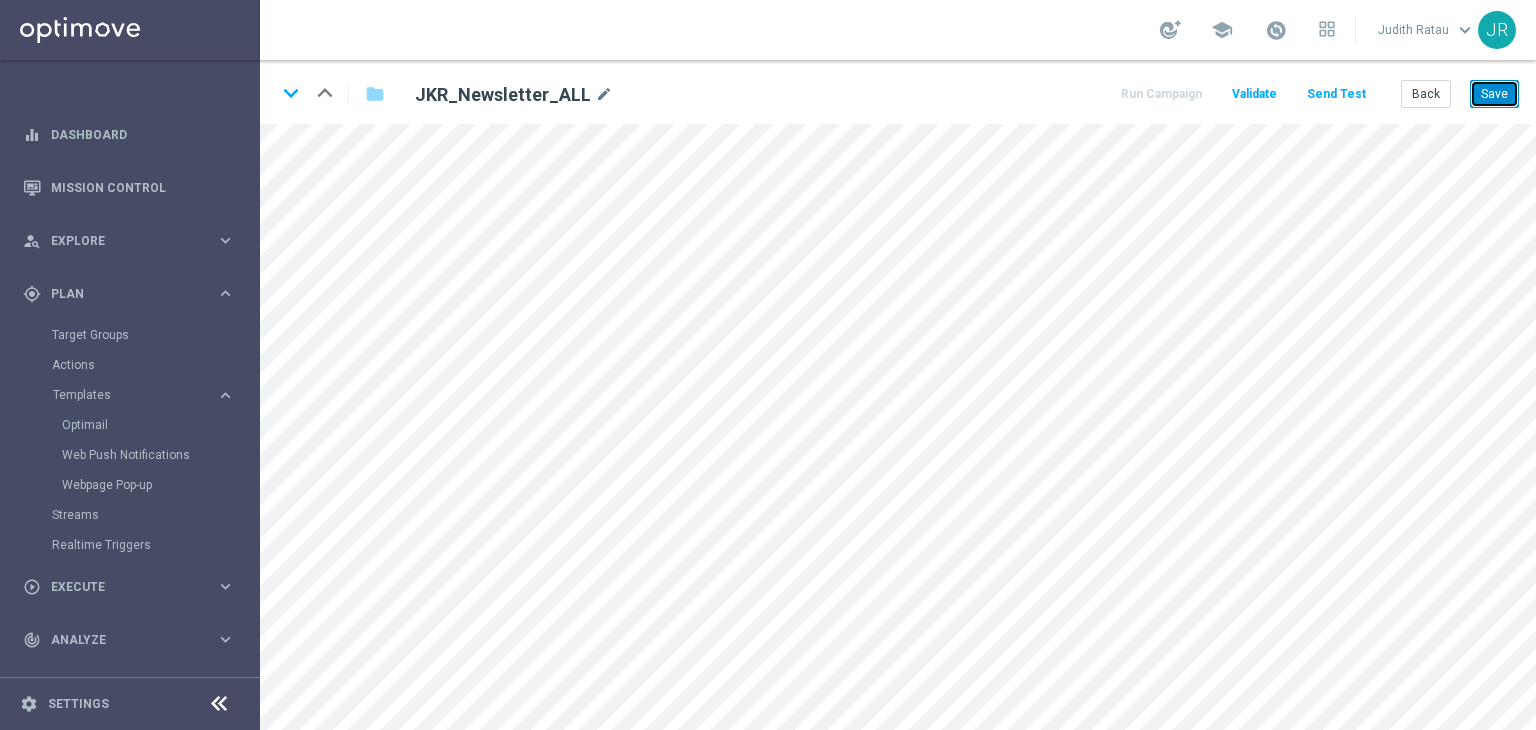 click on "Save" at bounding box center [1494, 94] 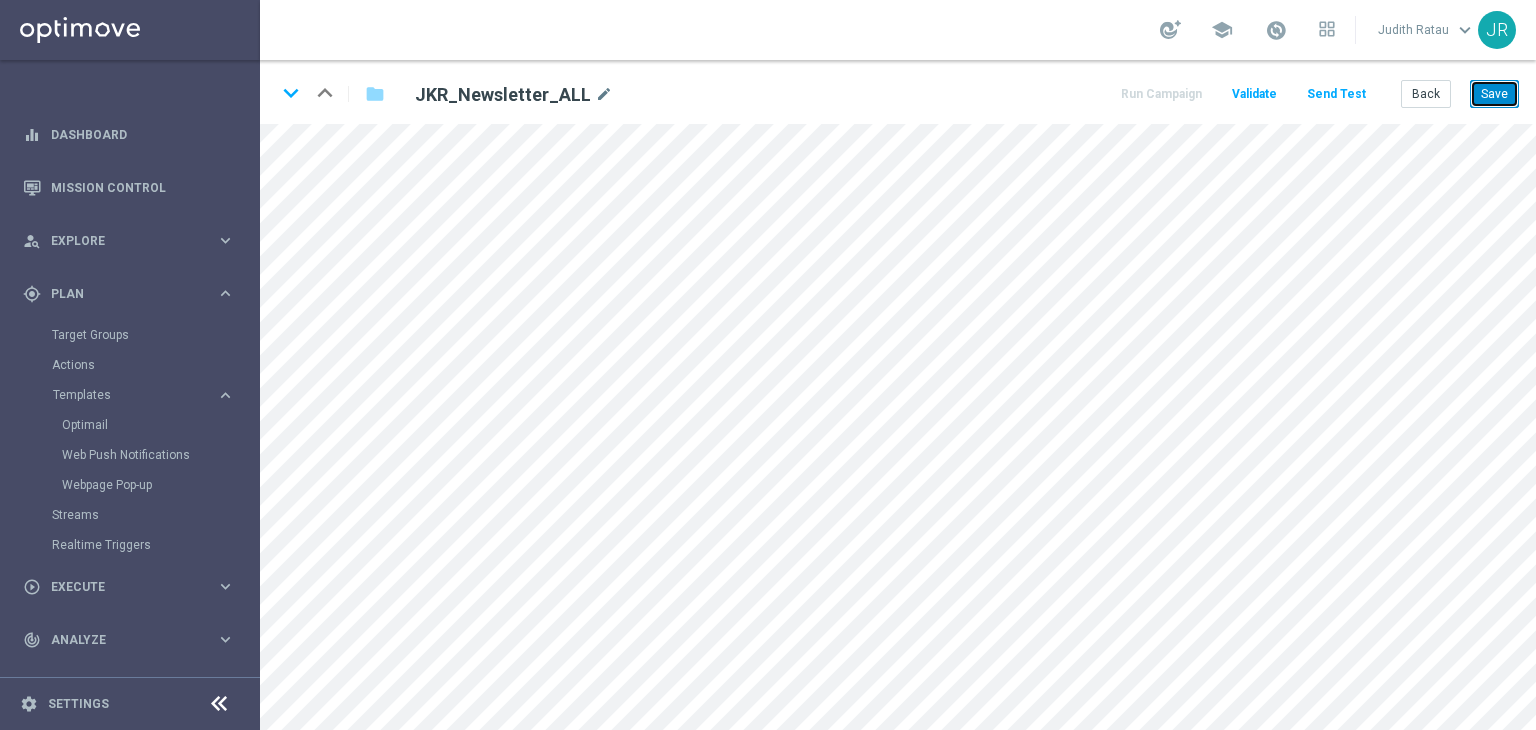 click on "Save" at bounding box center [1494, 94] 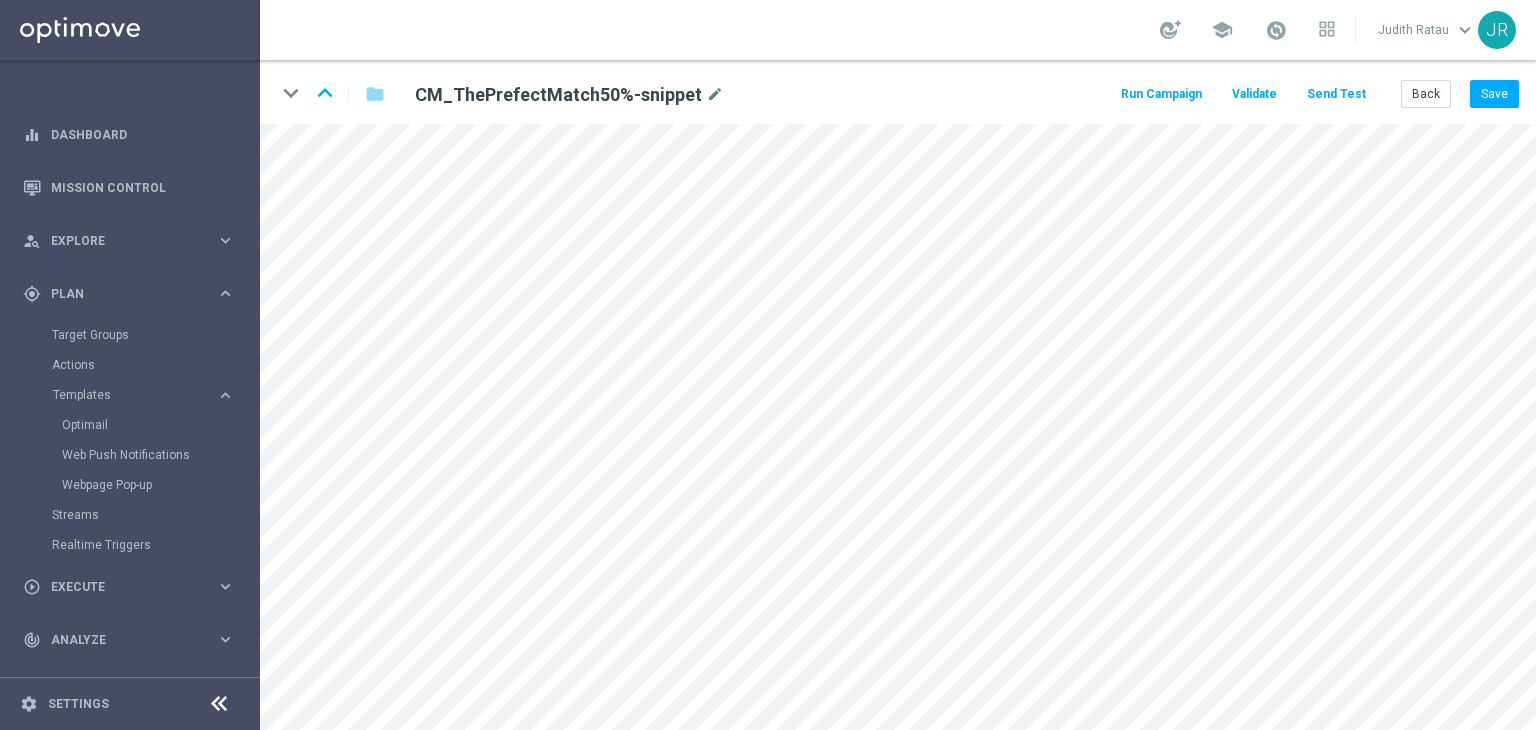 scroll, scrollTop: 0, scrollLeft: 0, axis: both 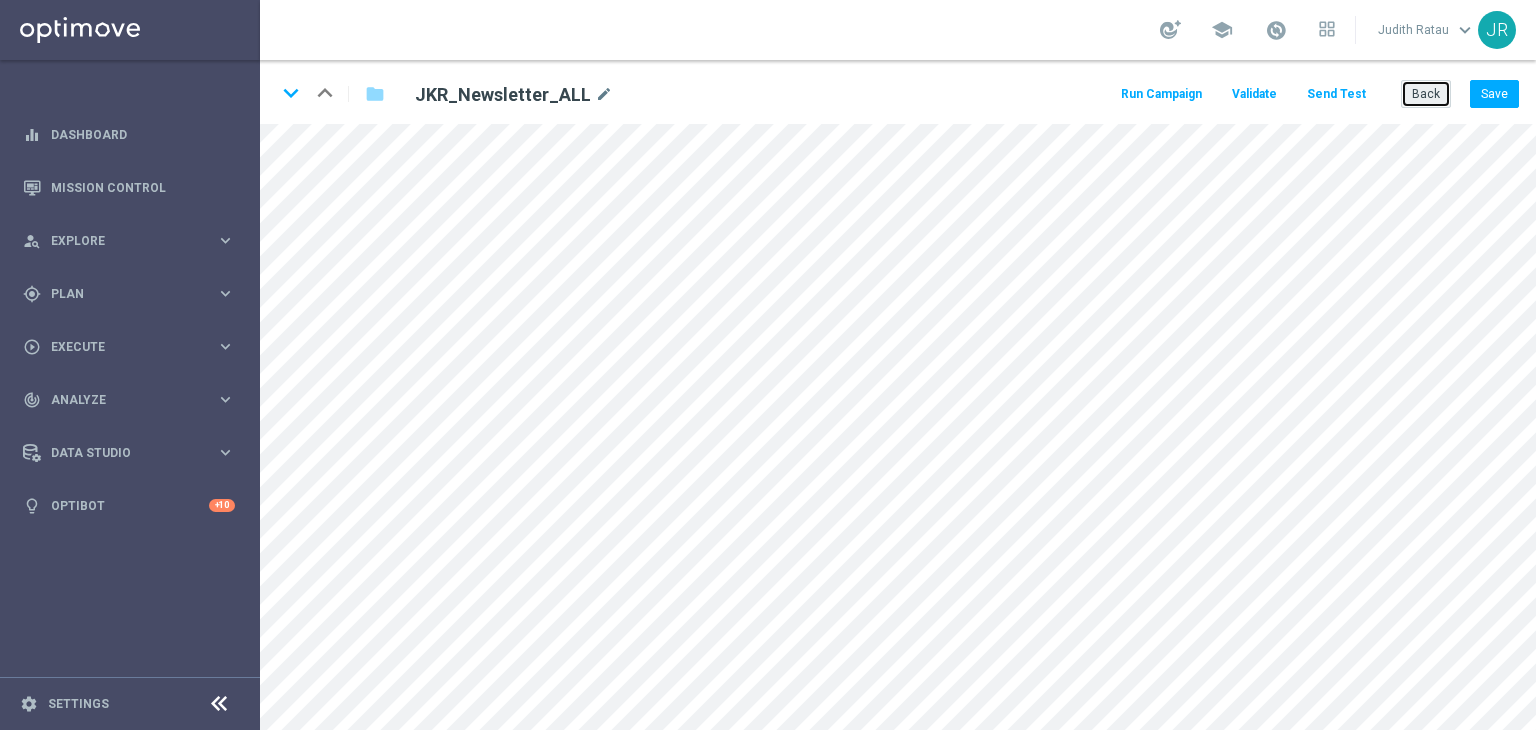 click on "Back" 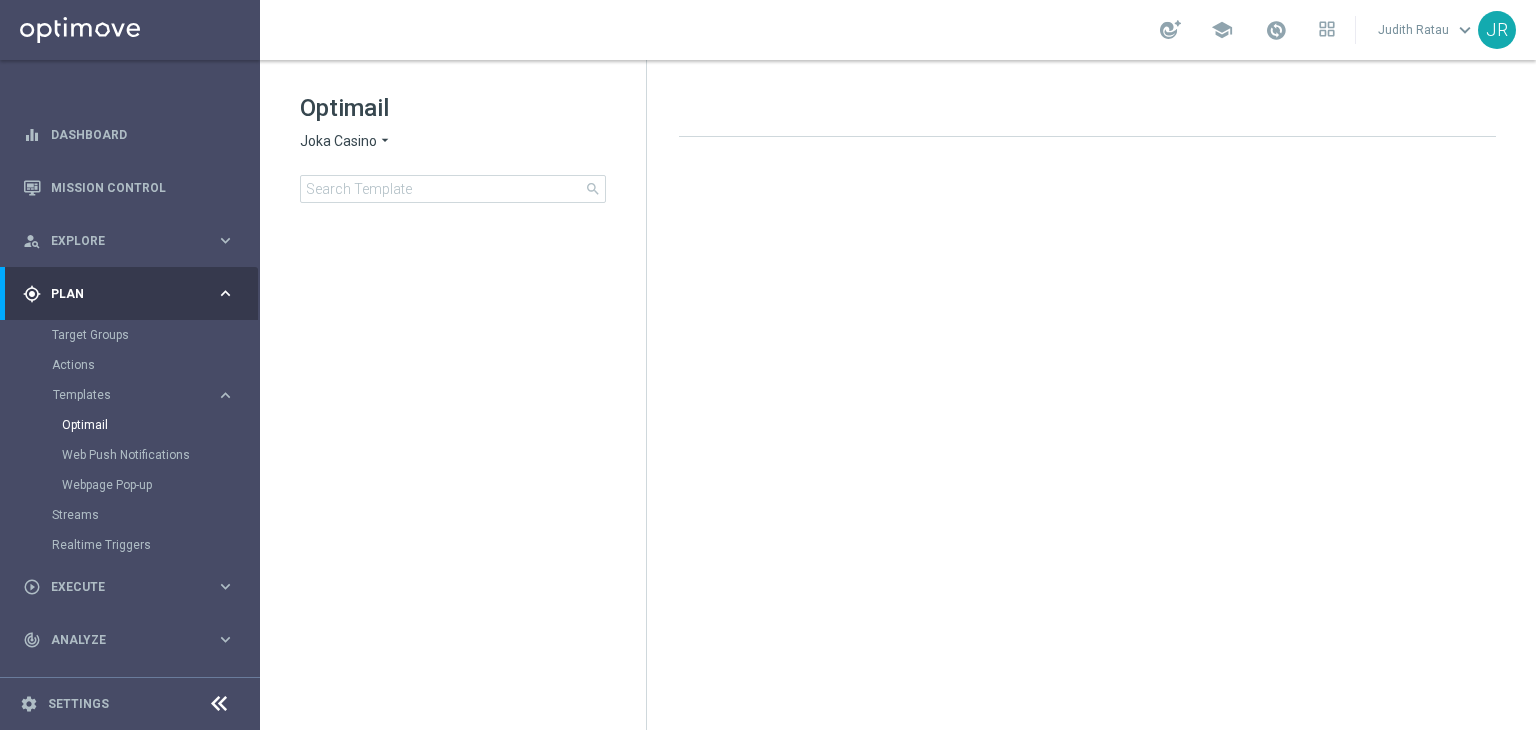 click on "Joka Casino" 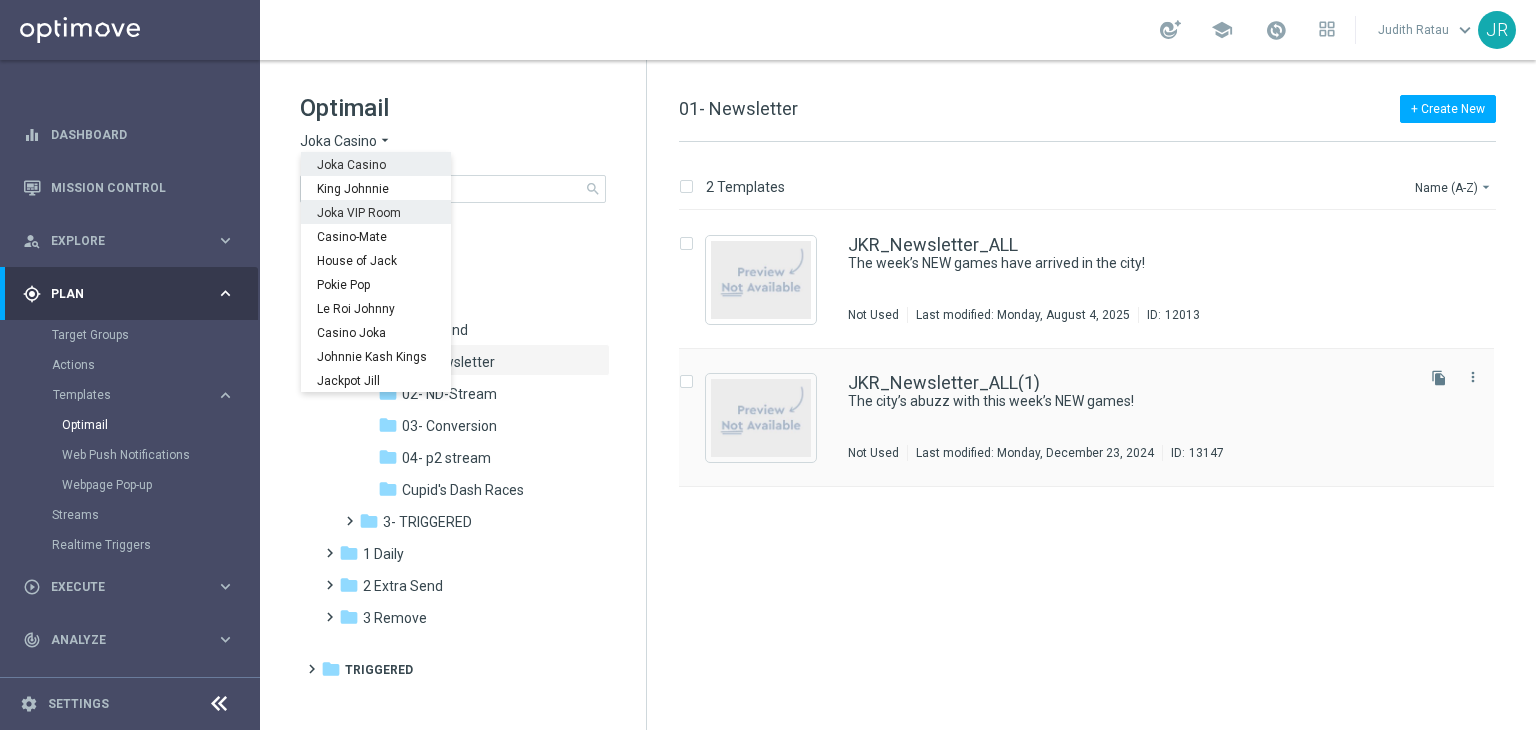 drag, startPoint x: 362, startPoint y: 207, endPoint x: 765, endPoint y: 378, distance: 437.77847 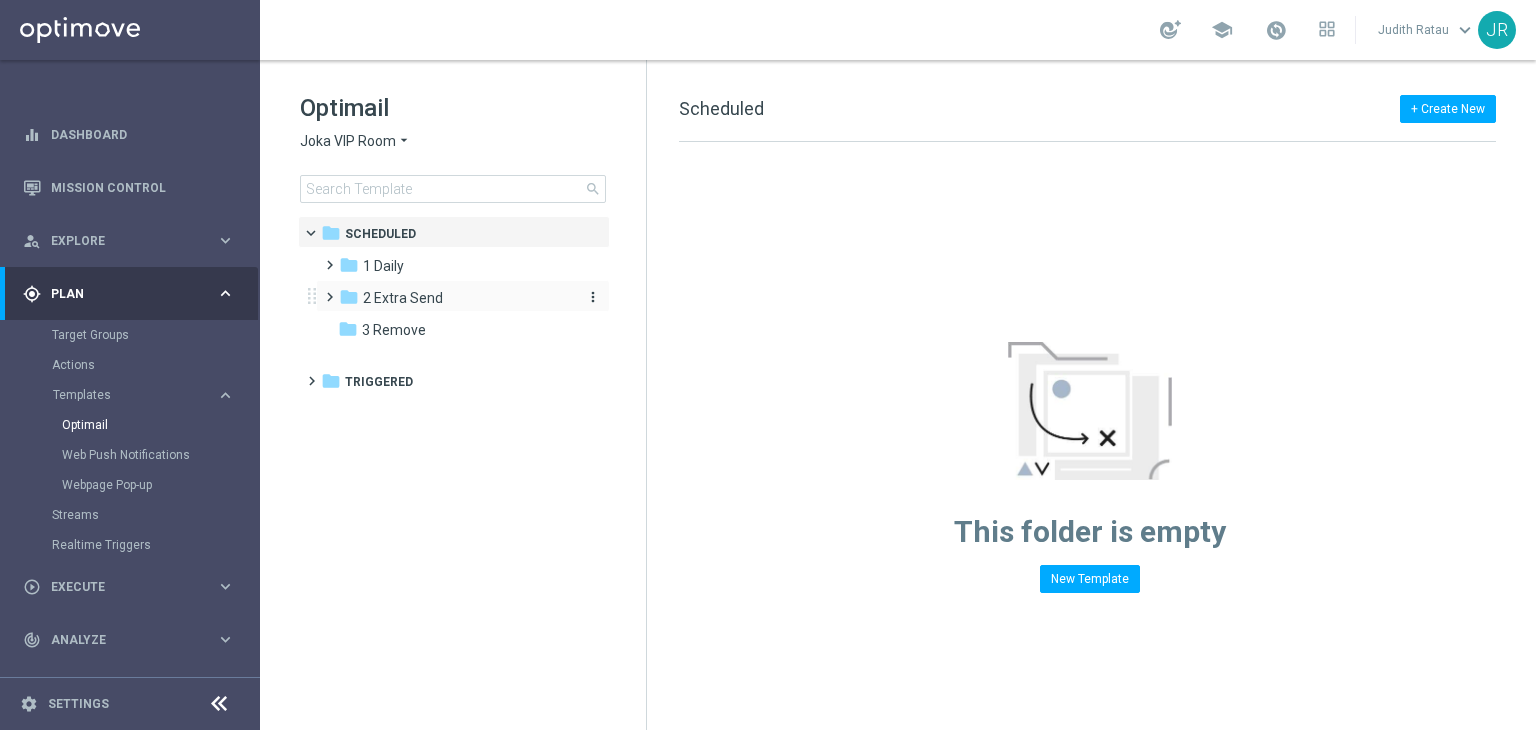 click on "folder
2 Extra Send" at bounding box center [454, 298] 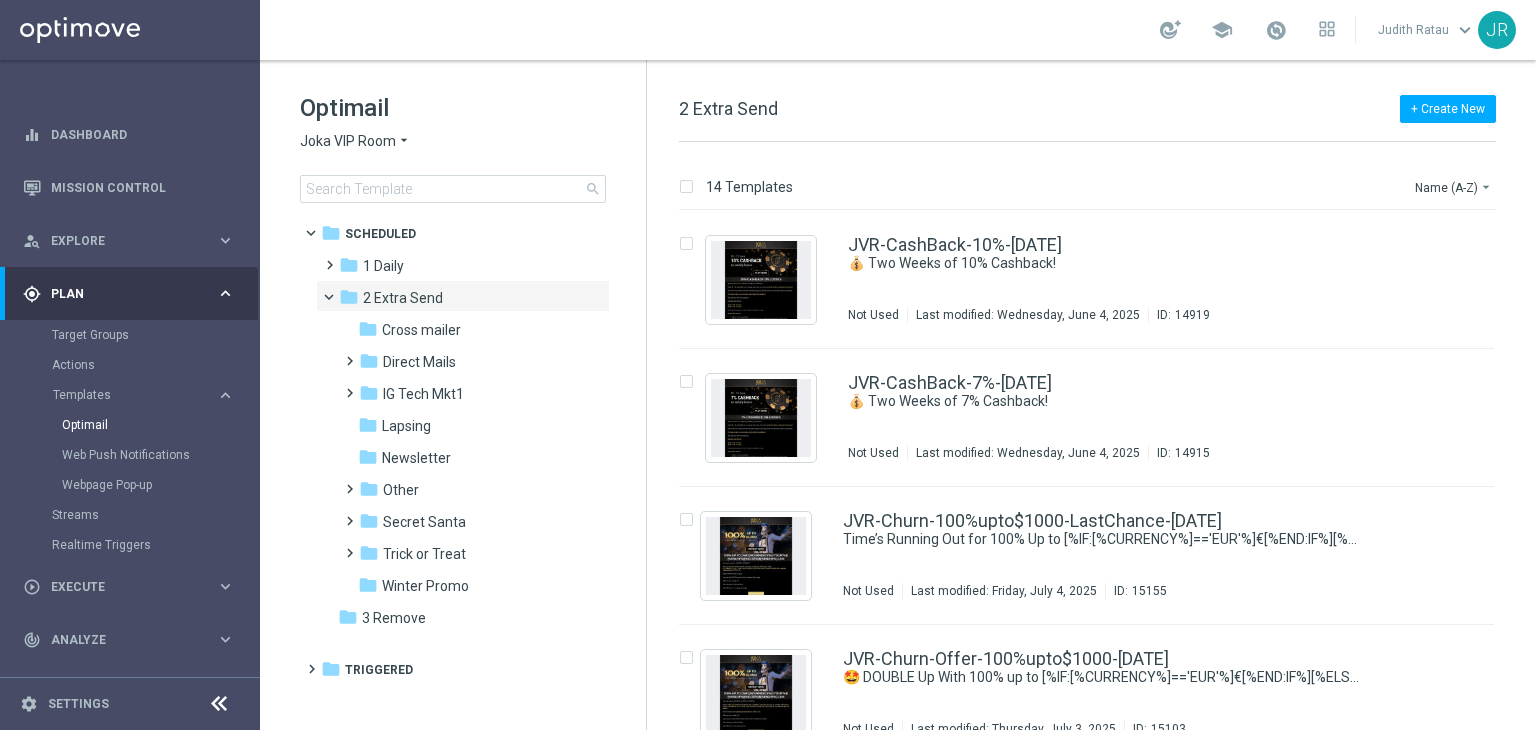 drag, startPoint x: 427, startPoint y: 454, endPoint x: 852, endPoint y: 516, distance: 429.49854 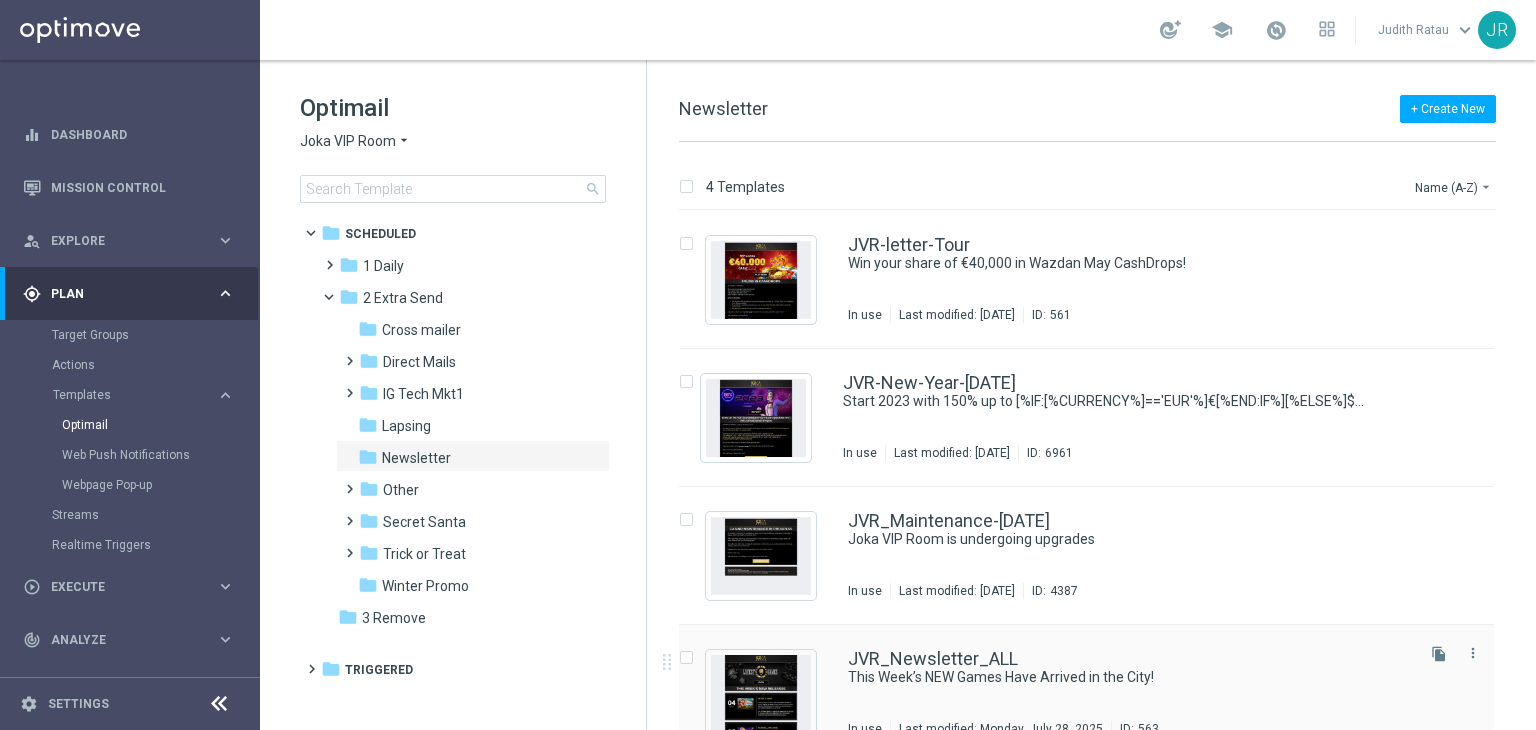 scroll, scrollTop: 32, scrollLeft: 0, axis: vertical 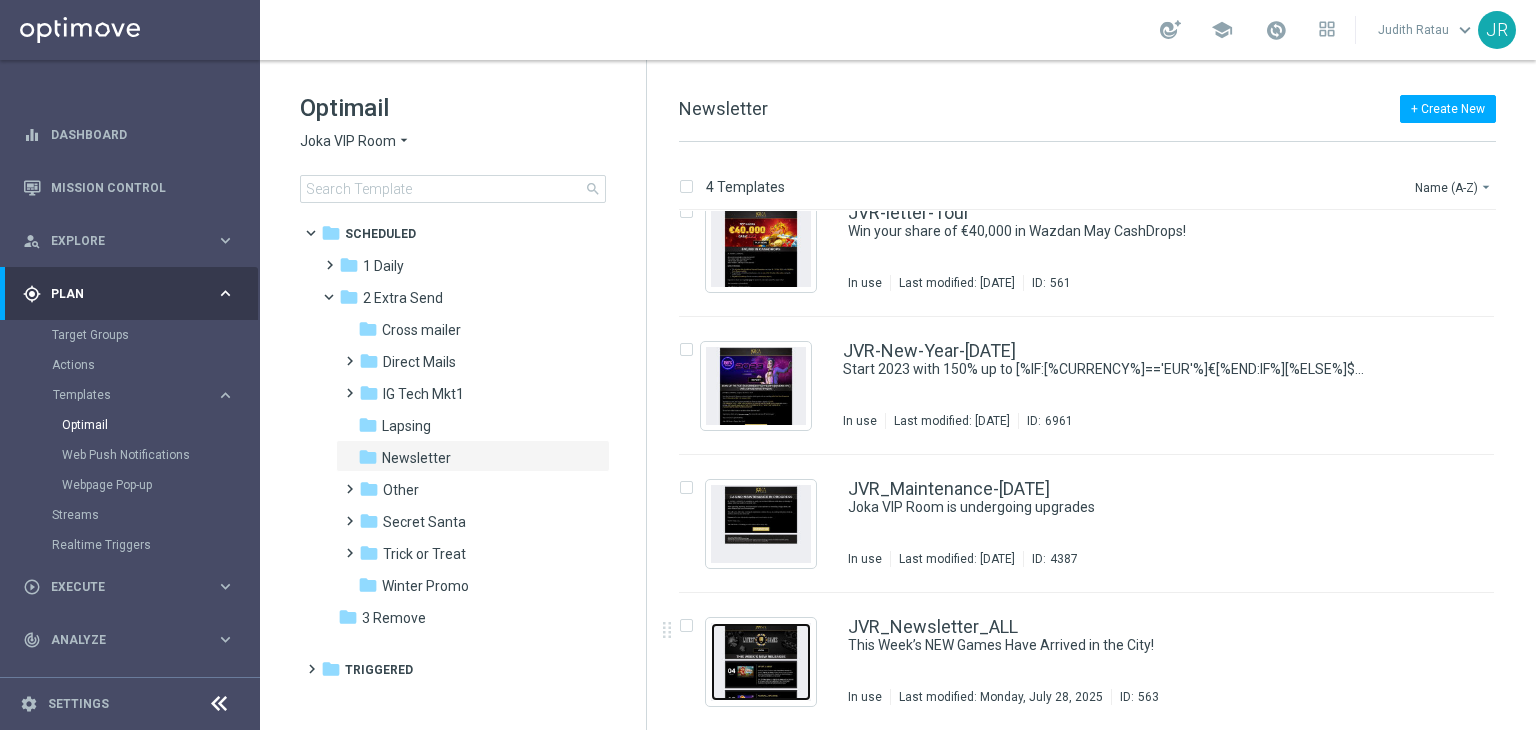 drag, startPoint x: 788, startPoint y: 644, endPoint x: 904, endPoint y: 457, distance: 220.05681 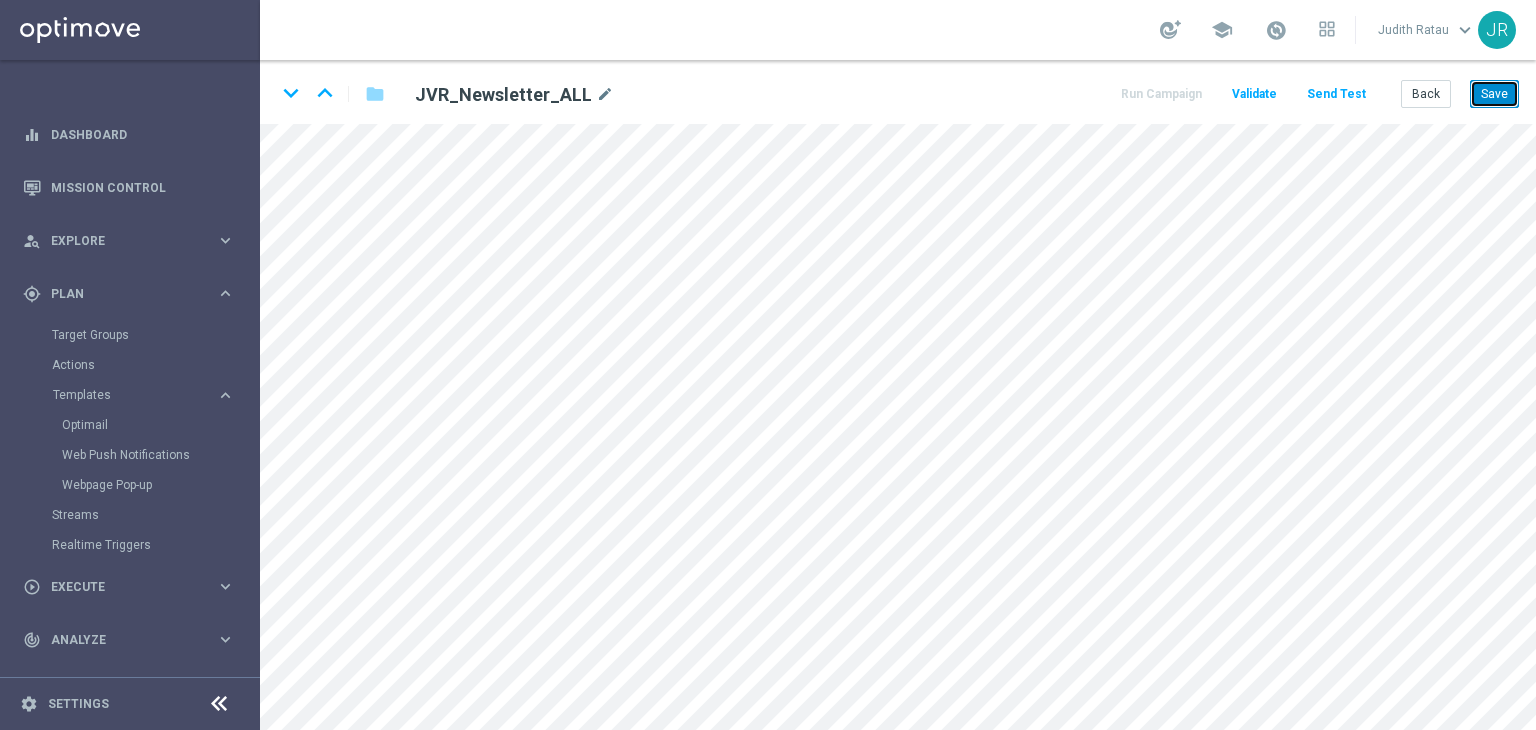 click on "Save" at bounding box center [1494, 94] 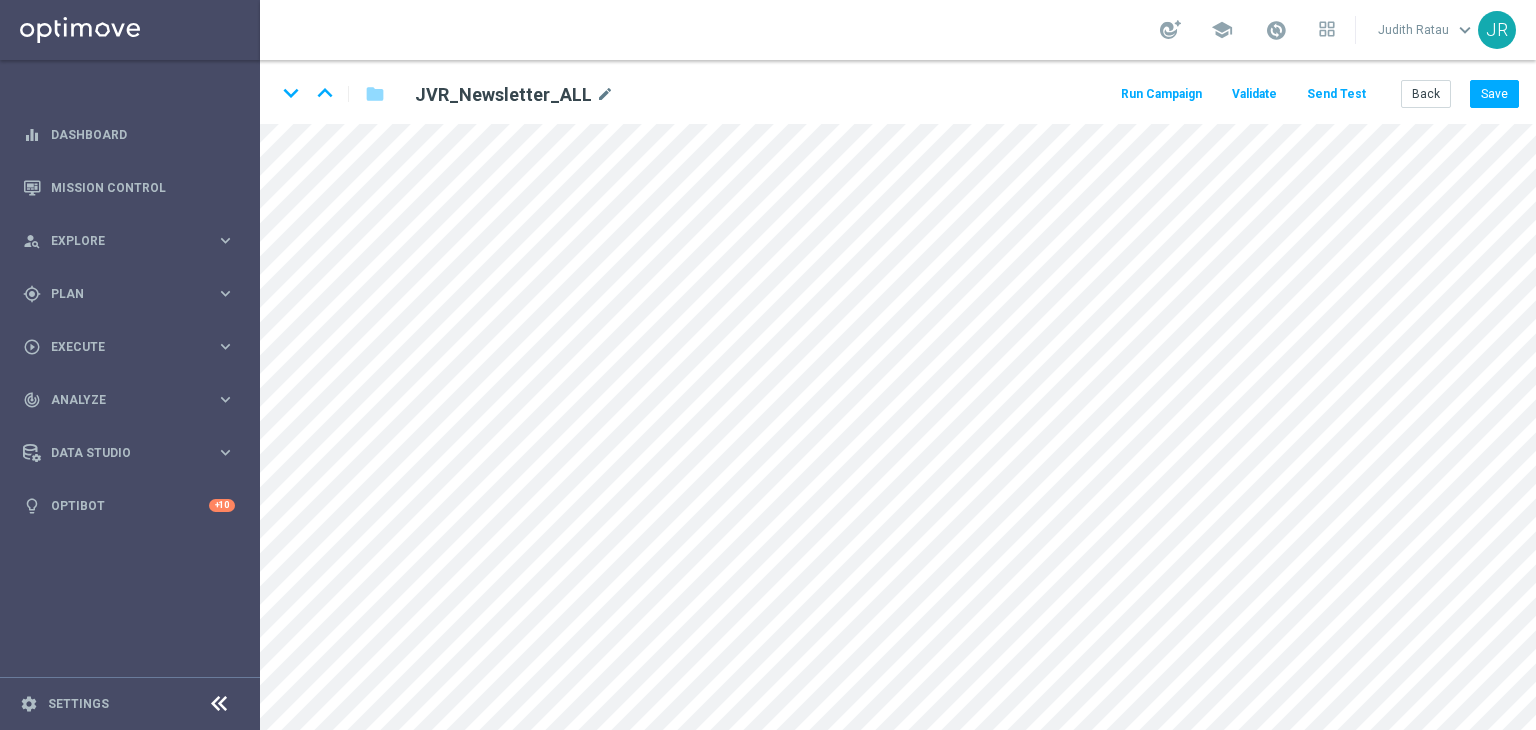 scroll, scrollTop: 0, scrollLeft: 0, axis: both 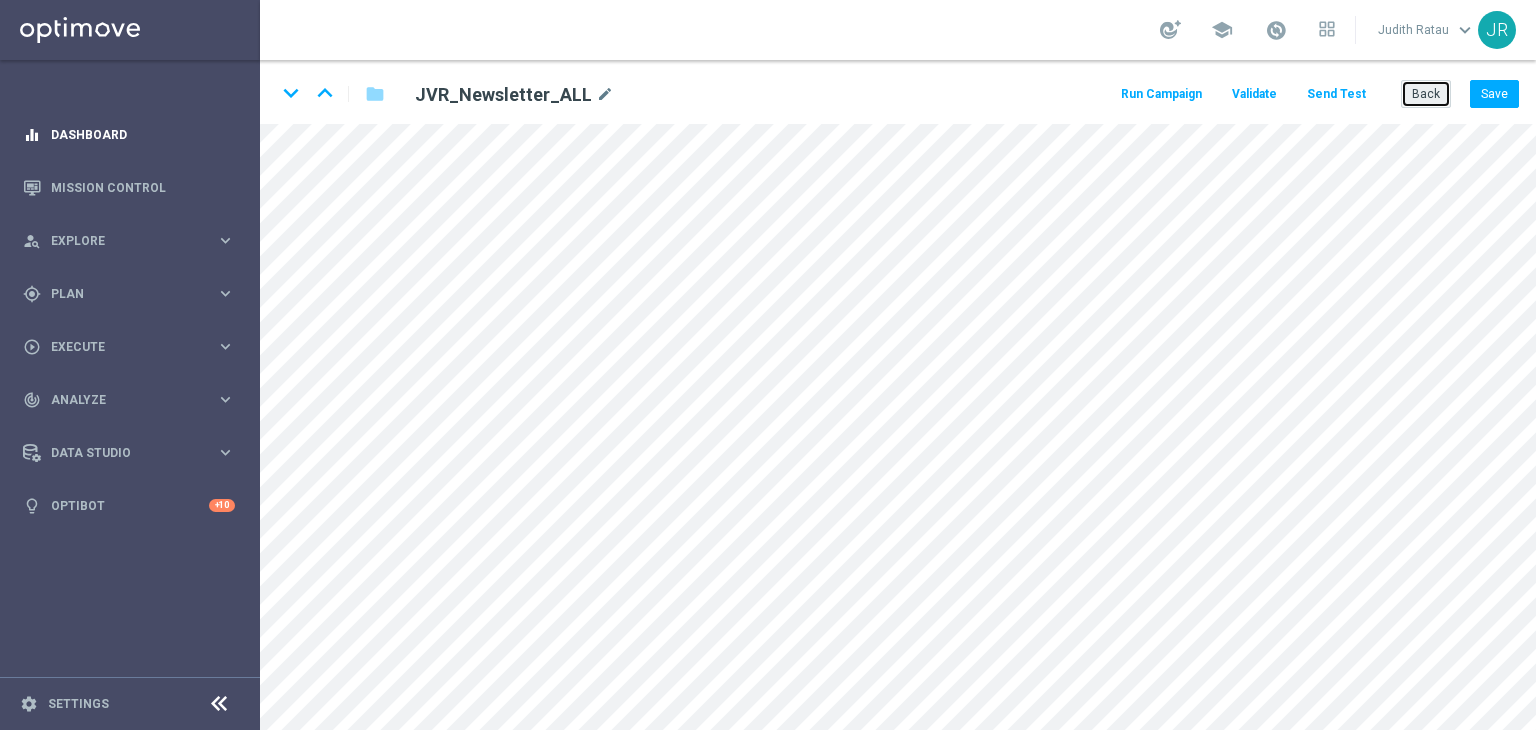 drag, startPoint x: 1421, startPoint y: 100, endPoint x: 242, endPoint y: 116, distance: 1179.1085 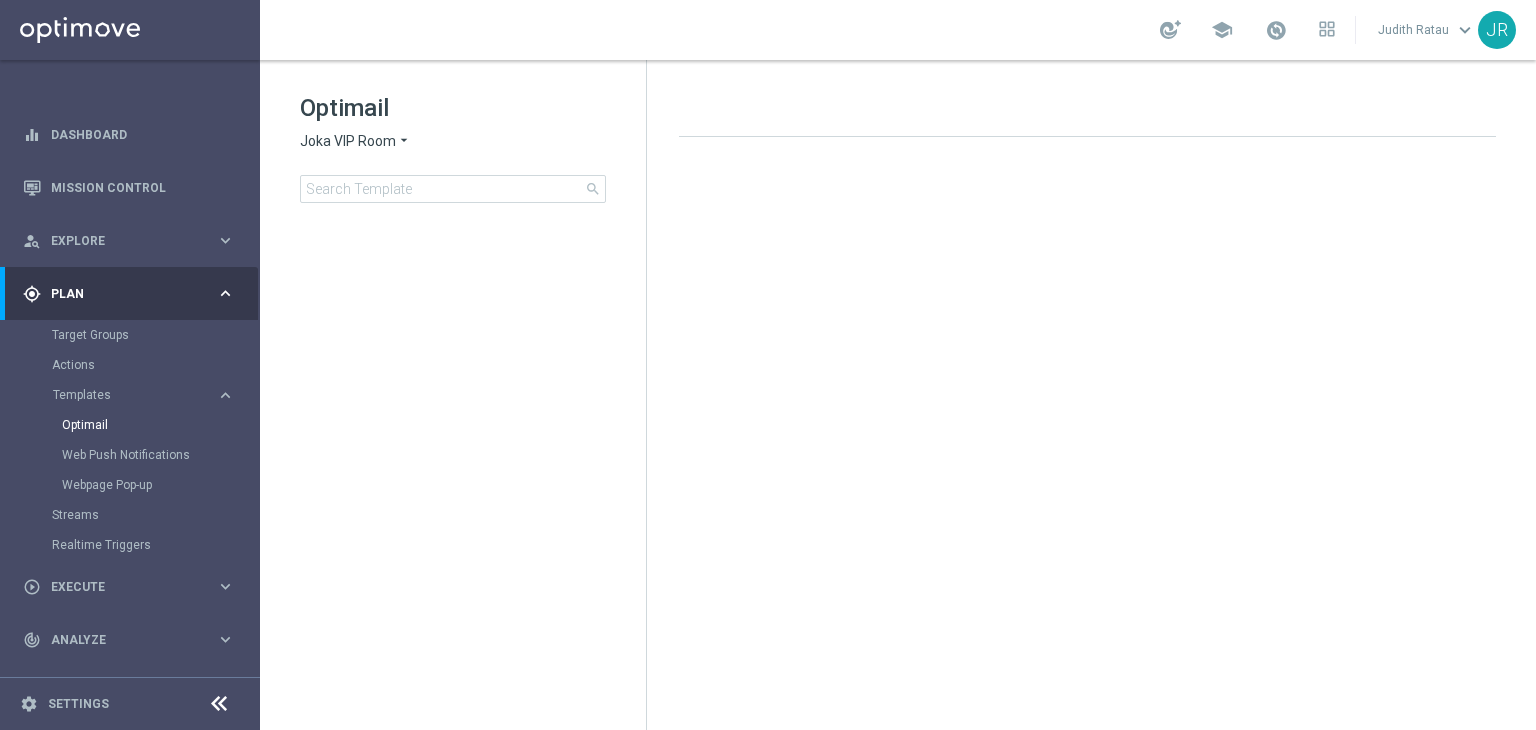 click on "Joka VIP Room" 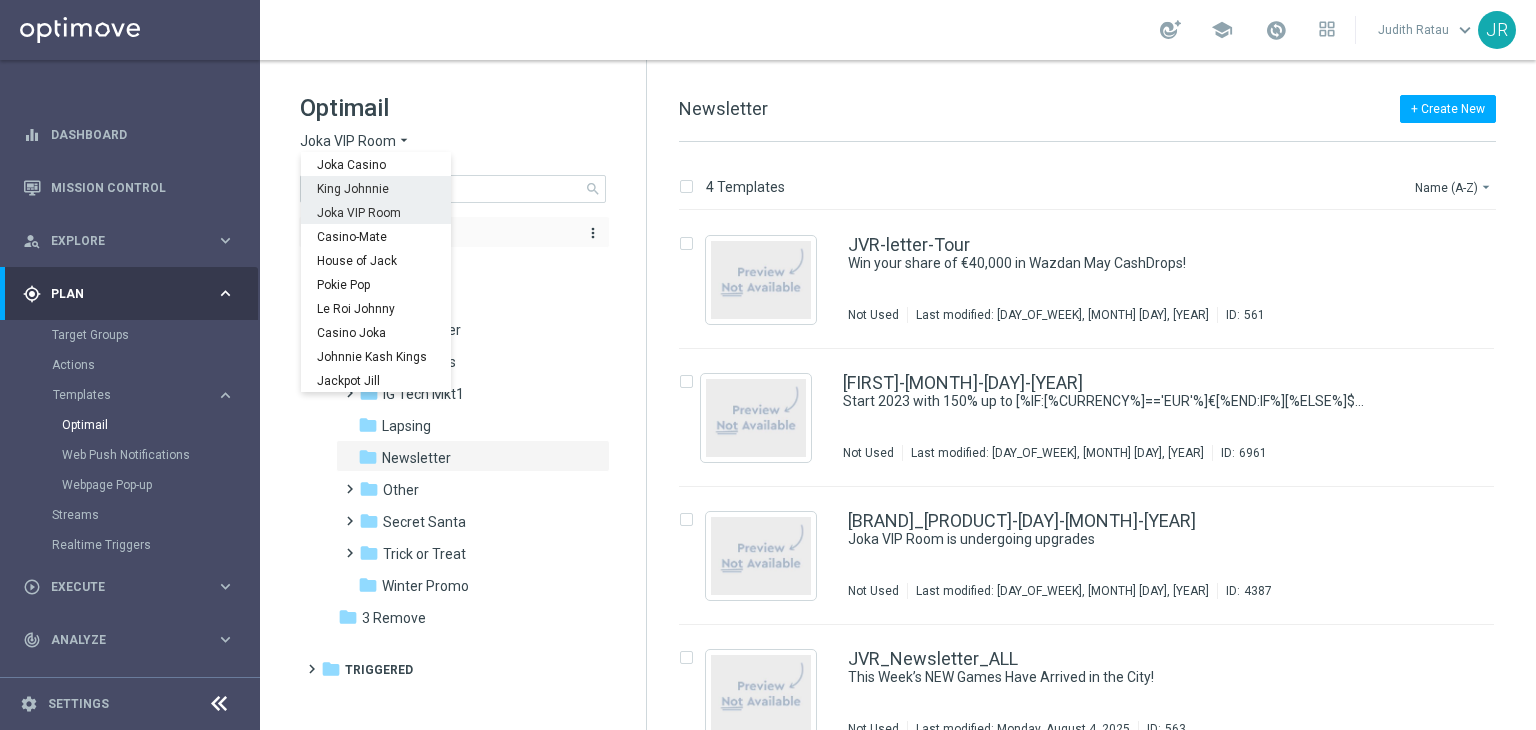 drag, startPoint x: 341, startPoint y: 190, endPoint x: 527, endPoint y: 242, distance: 193.13208 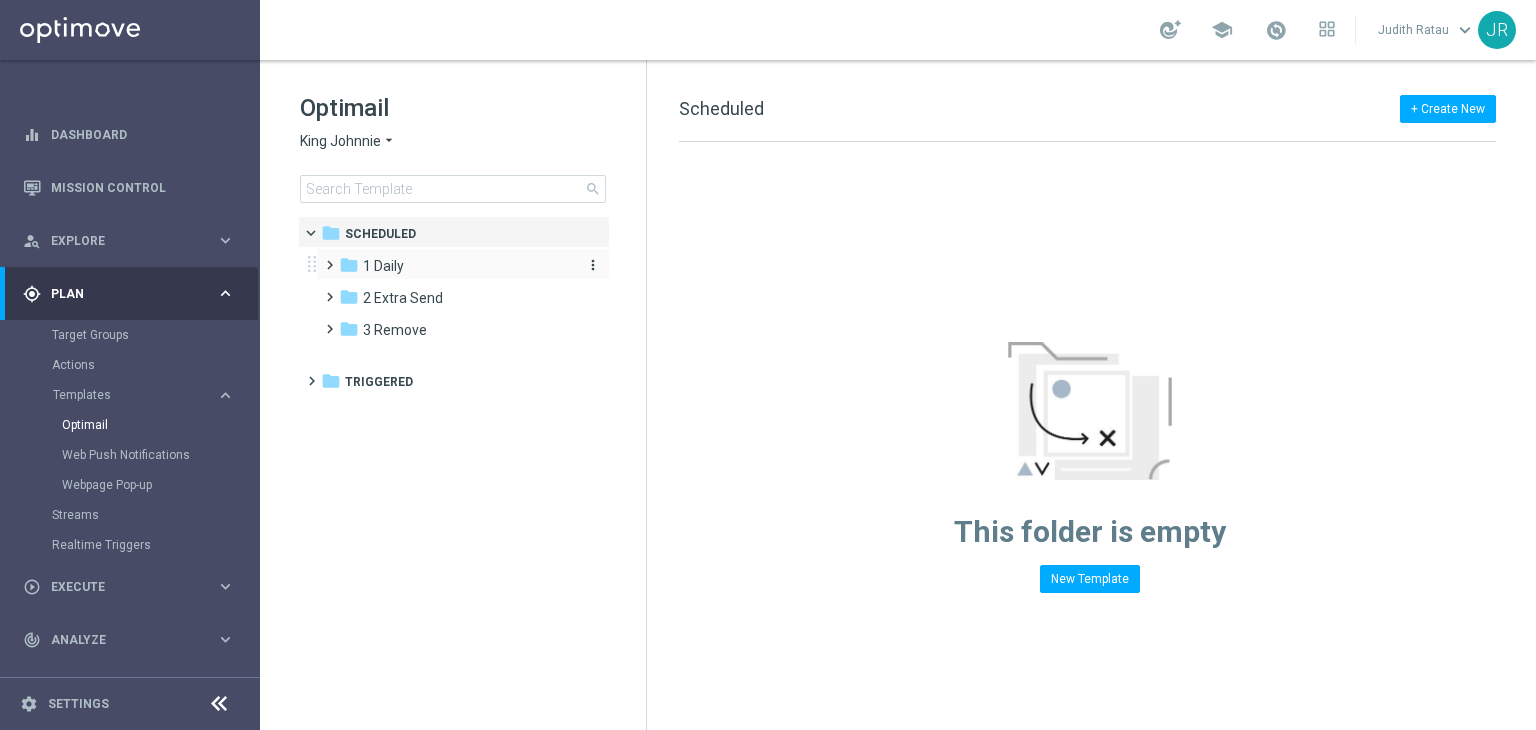 click on "folder
1 Daily" at bounding box center [454, 266] 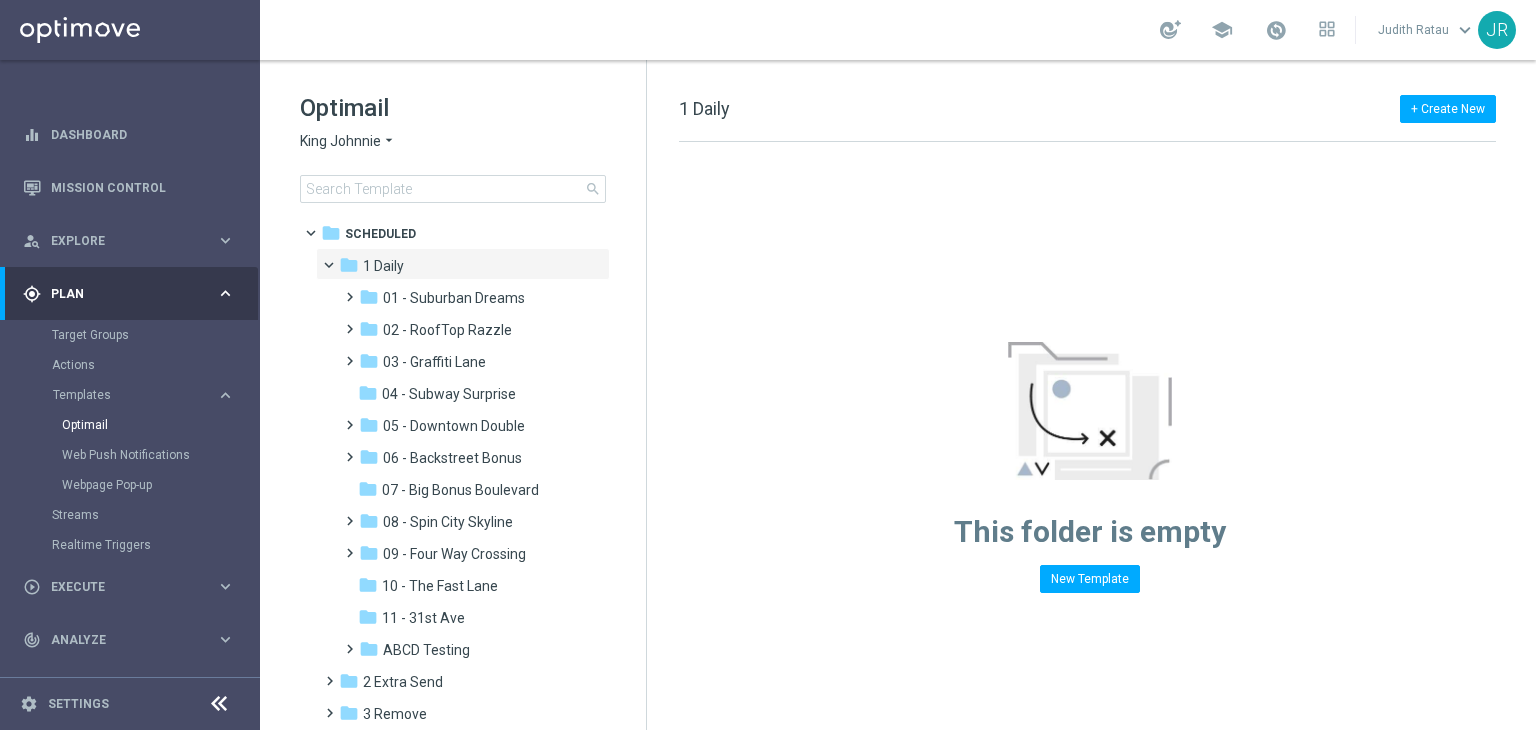 drag, startPoint x: 447, startPoint y: 677, endPoint x: 816, endPoint y: 339, distance: 500.40485 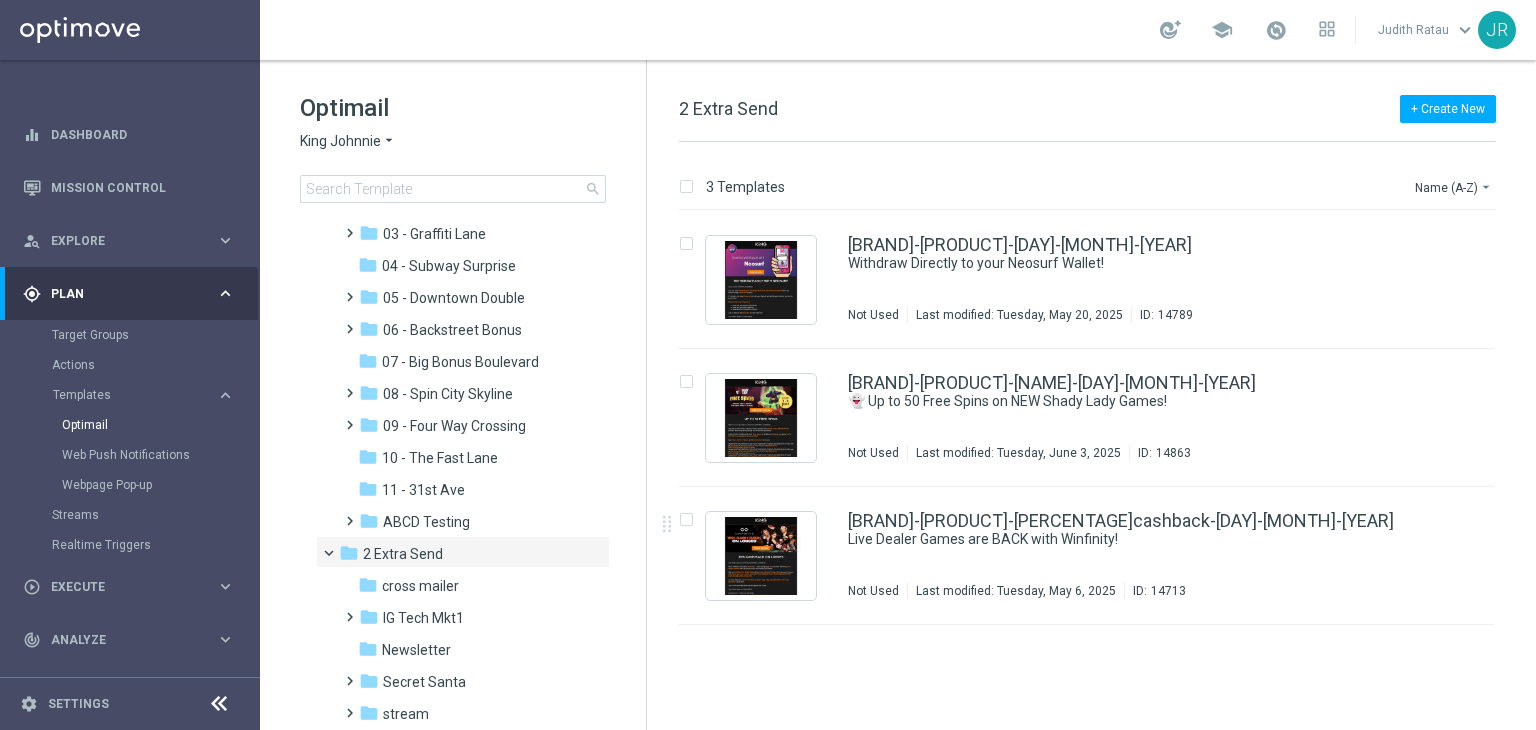 scroll, scrollTop: 278, scrollLeft: 0, axis: vertical 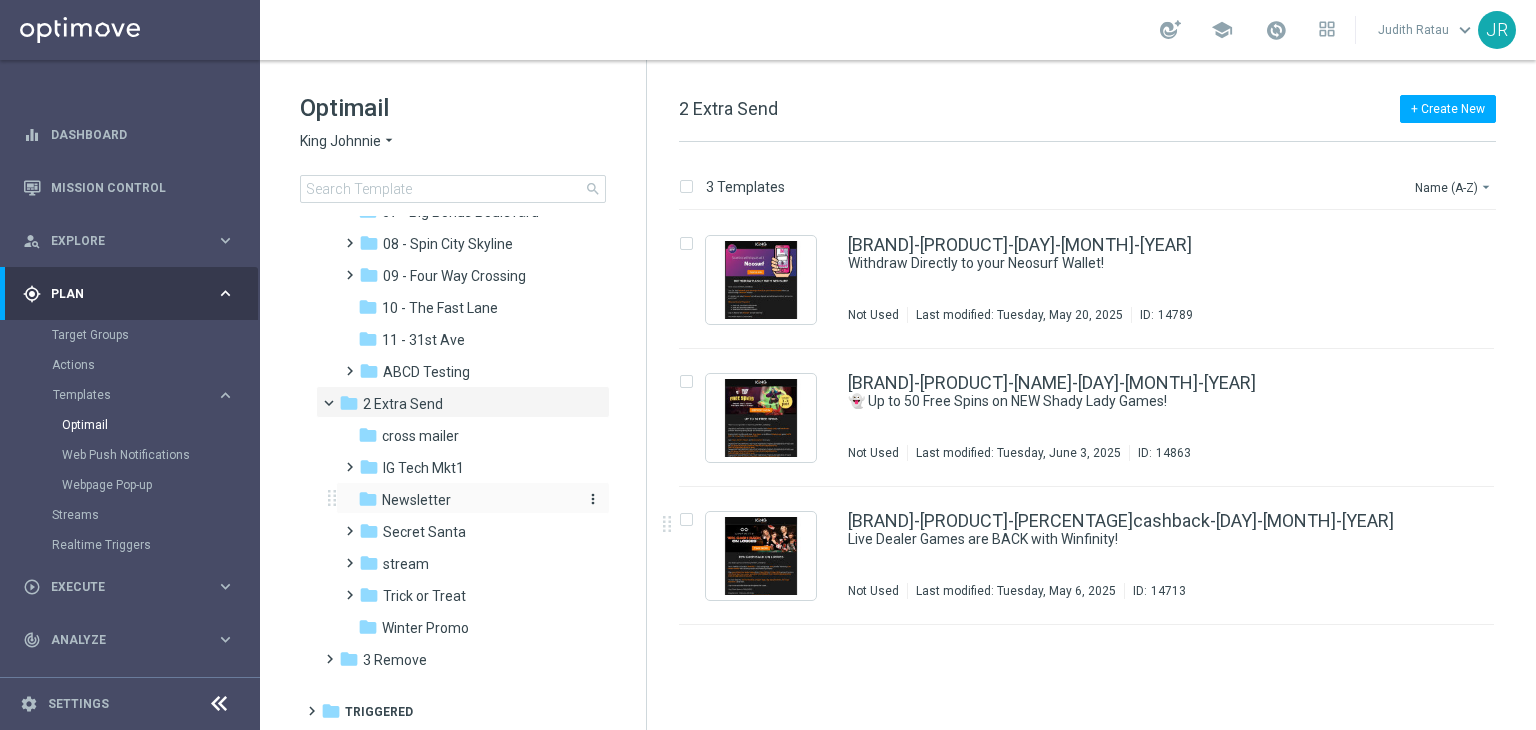 click on "Newsletter" at bounding box center [416, 500] 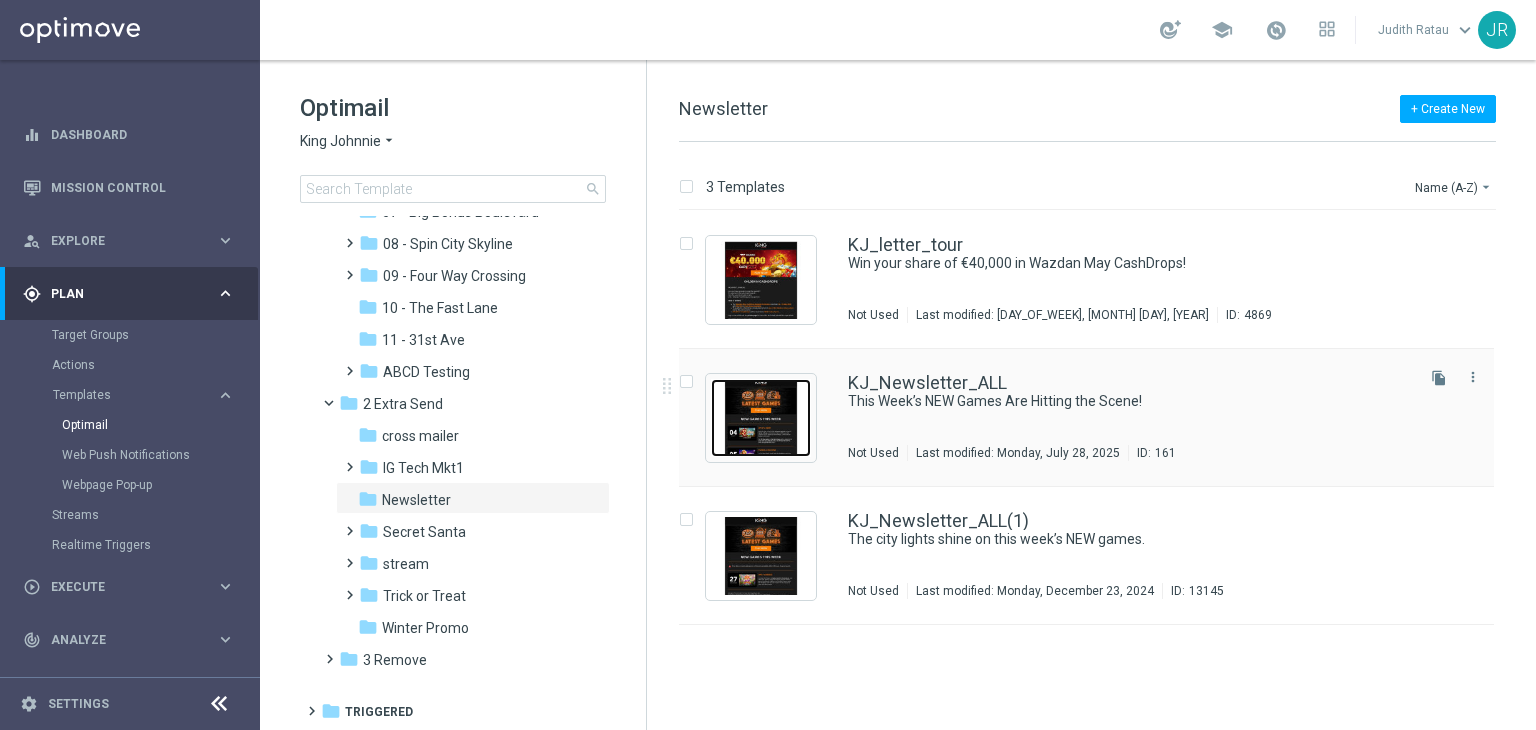 click at bounding box center [761, 418] 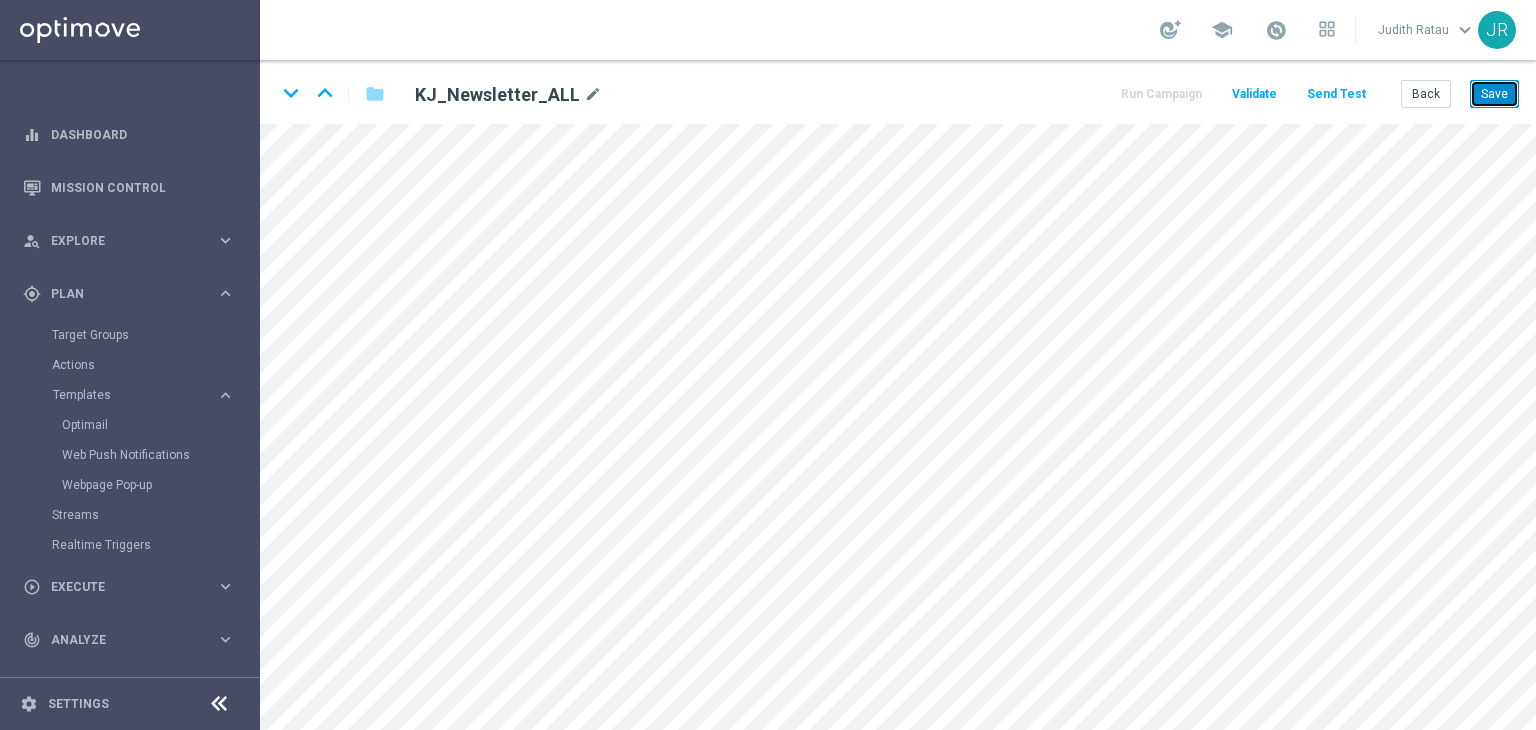 click on "Save" at bounding box center (1494, 94) 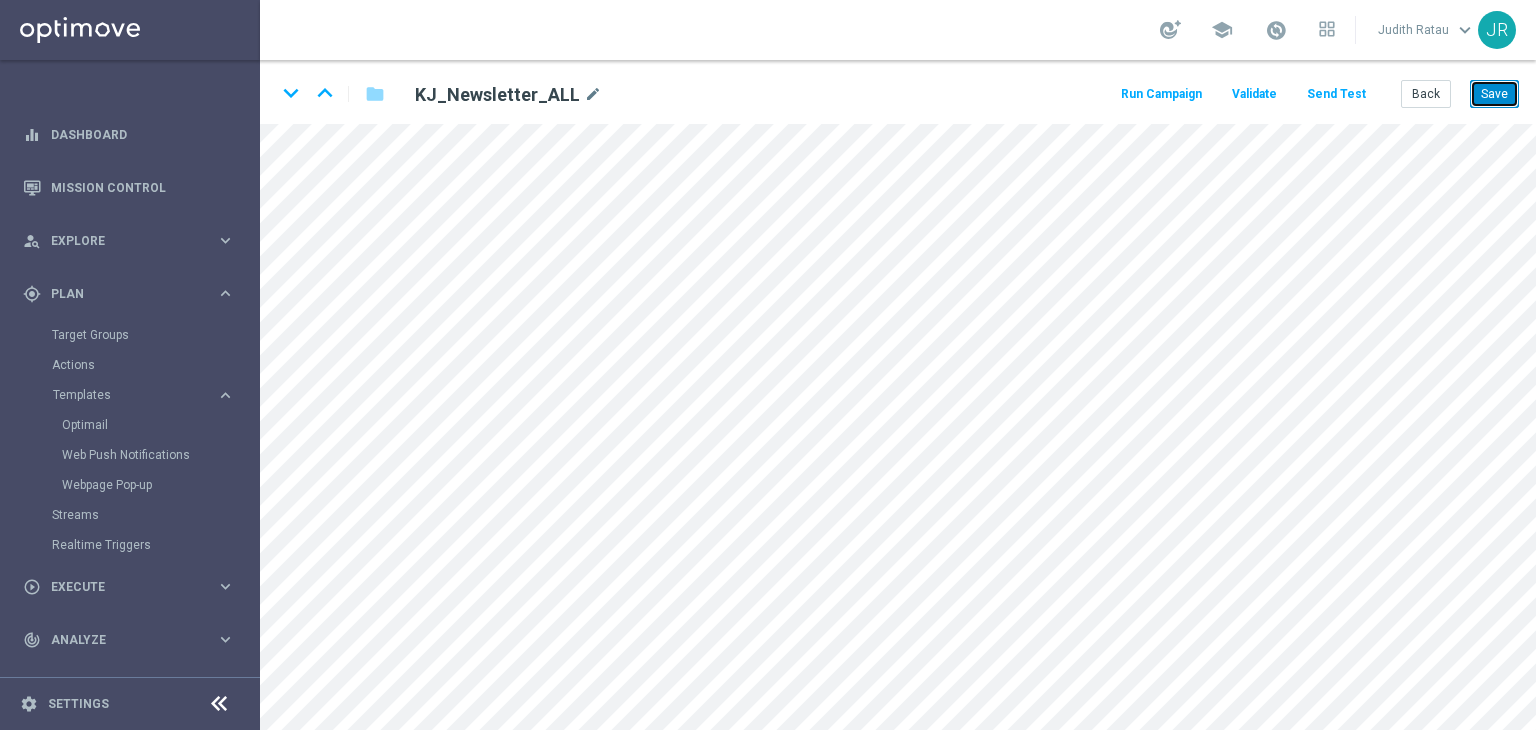 click on "Save" at bounding box center [1494, 94] 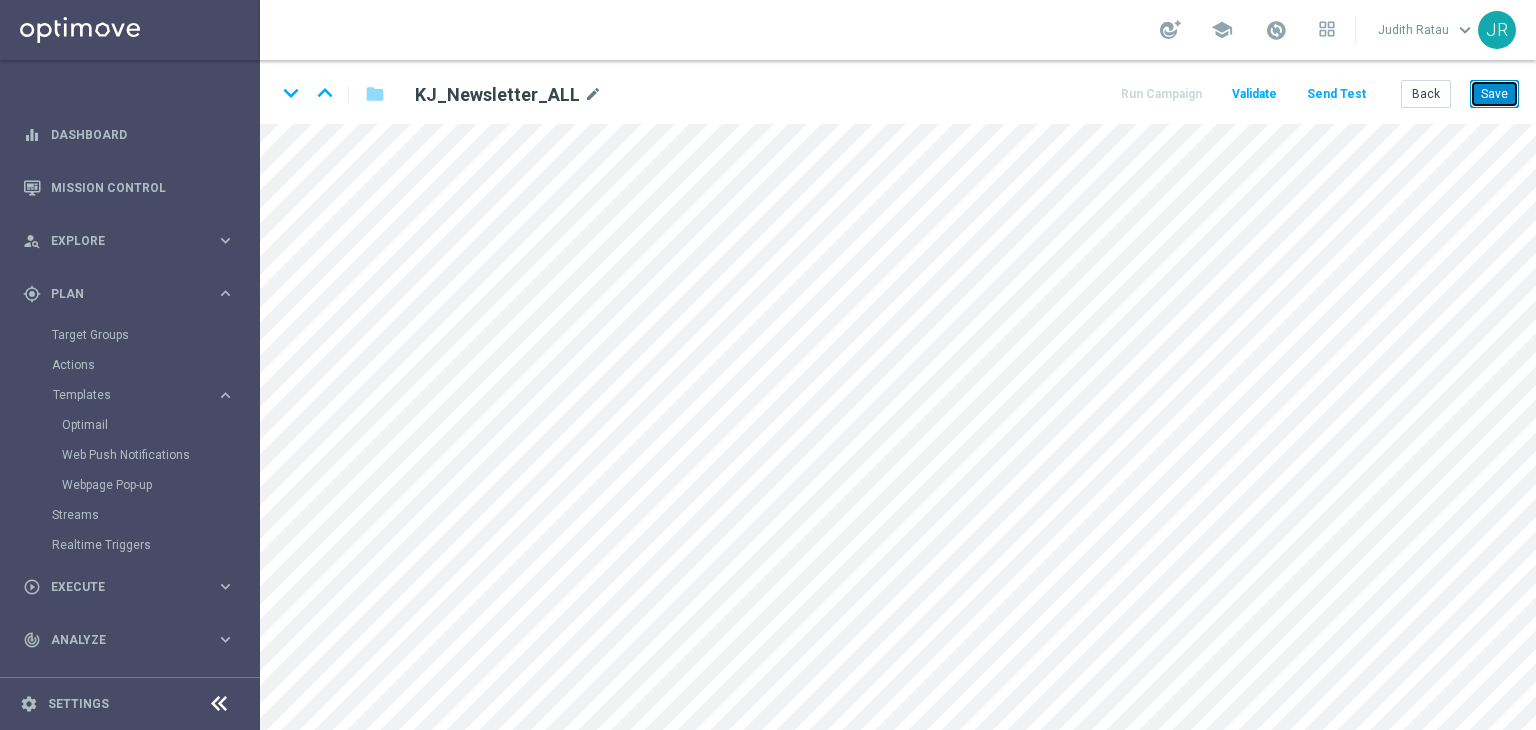 click on "Save" at bounding box center [1494, 94] 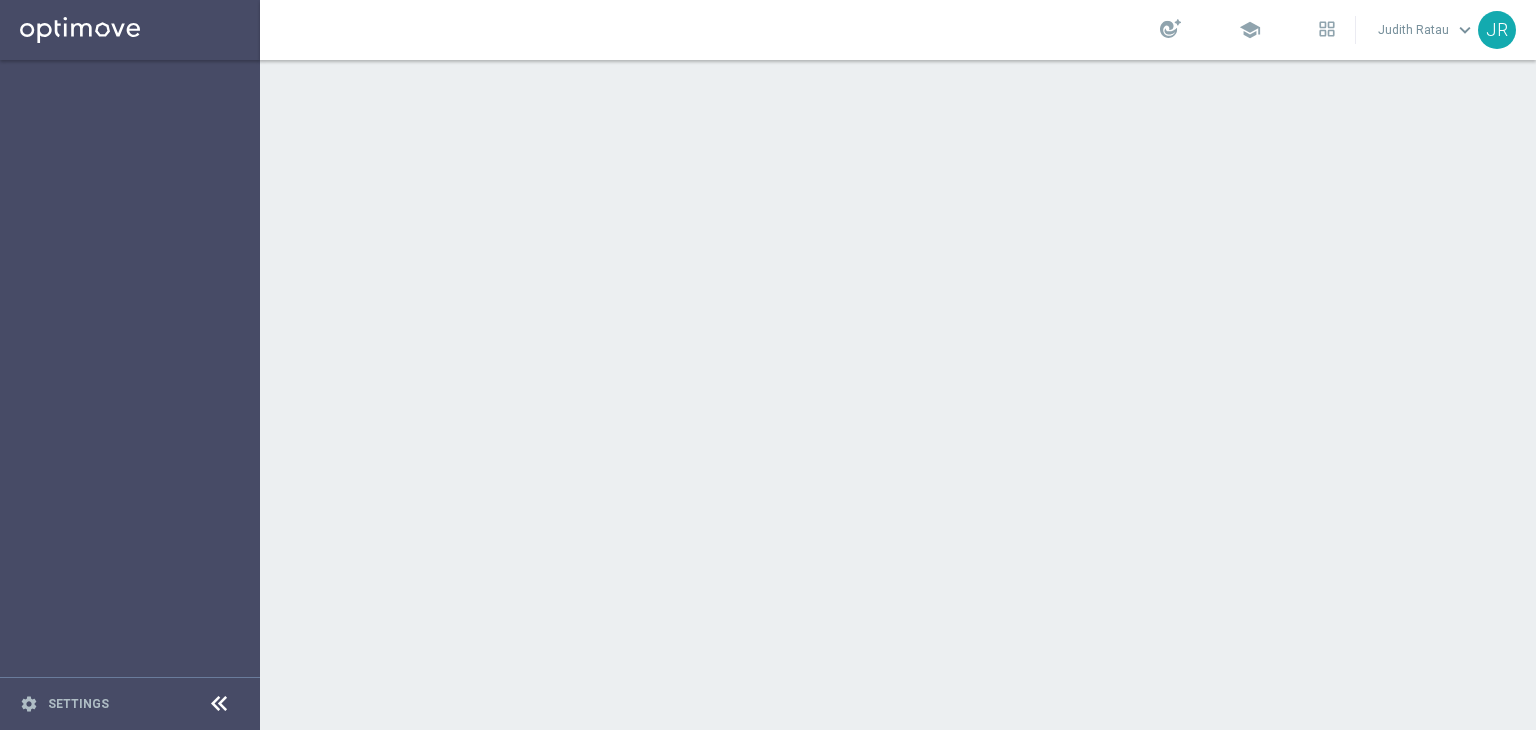 scroll, scrollTop: 0, scrollLeft: 0, axis: both 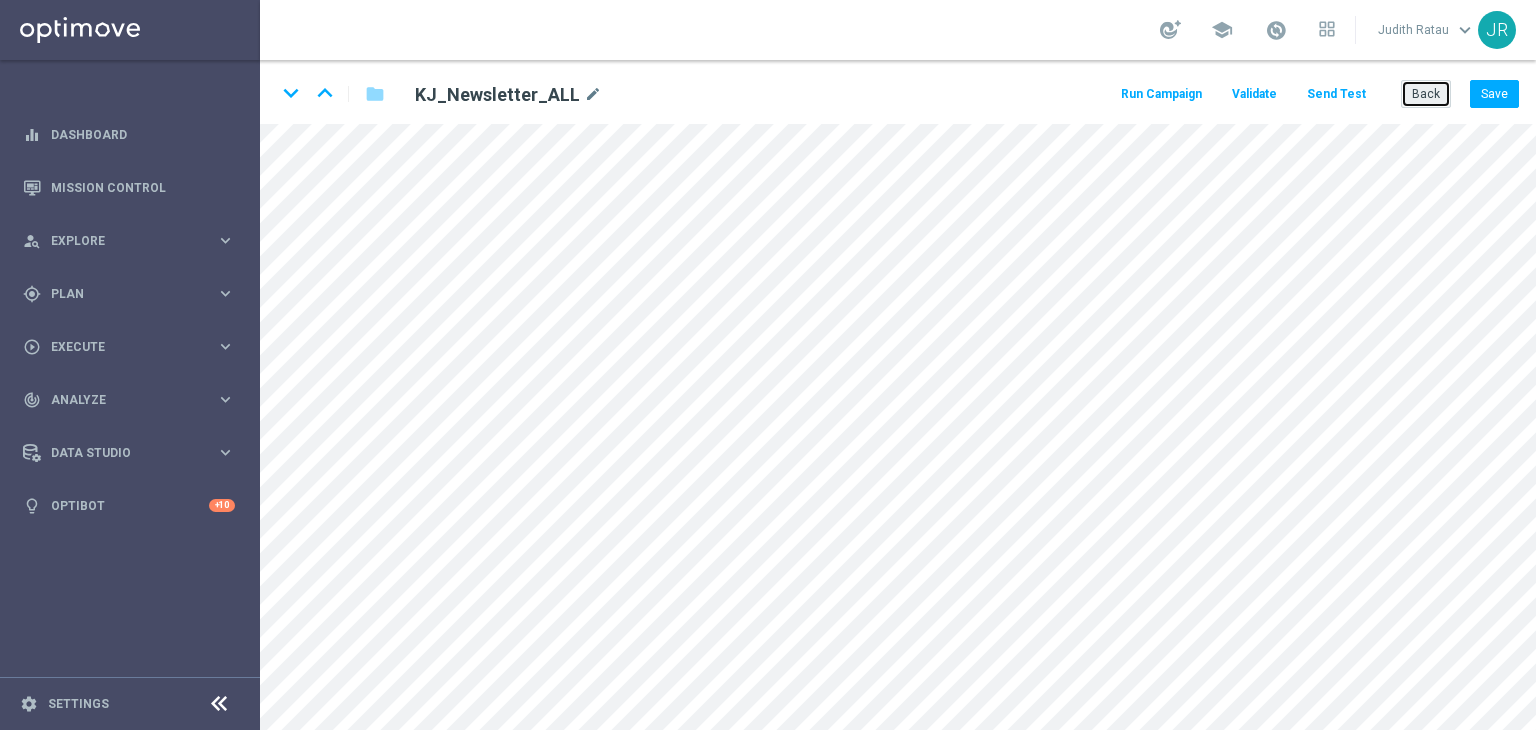 click on "Back" 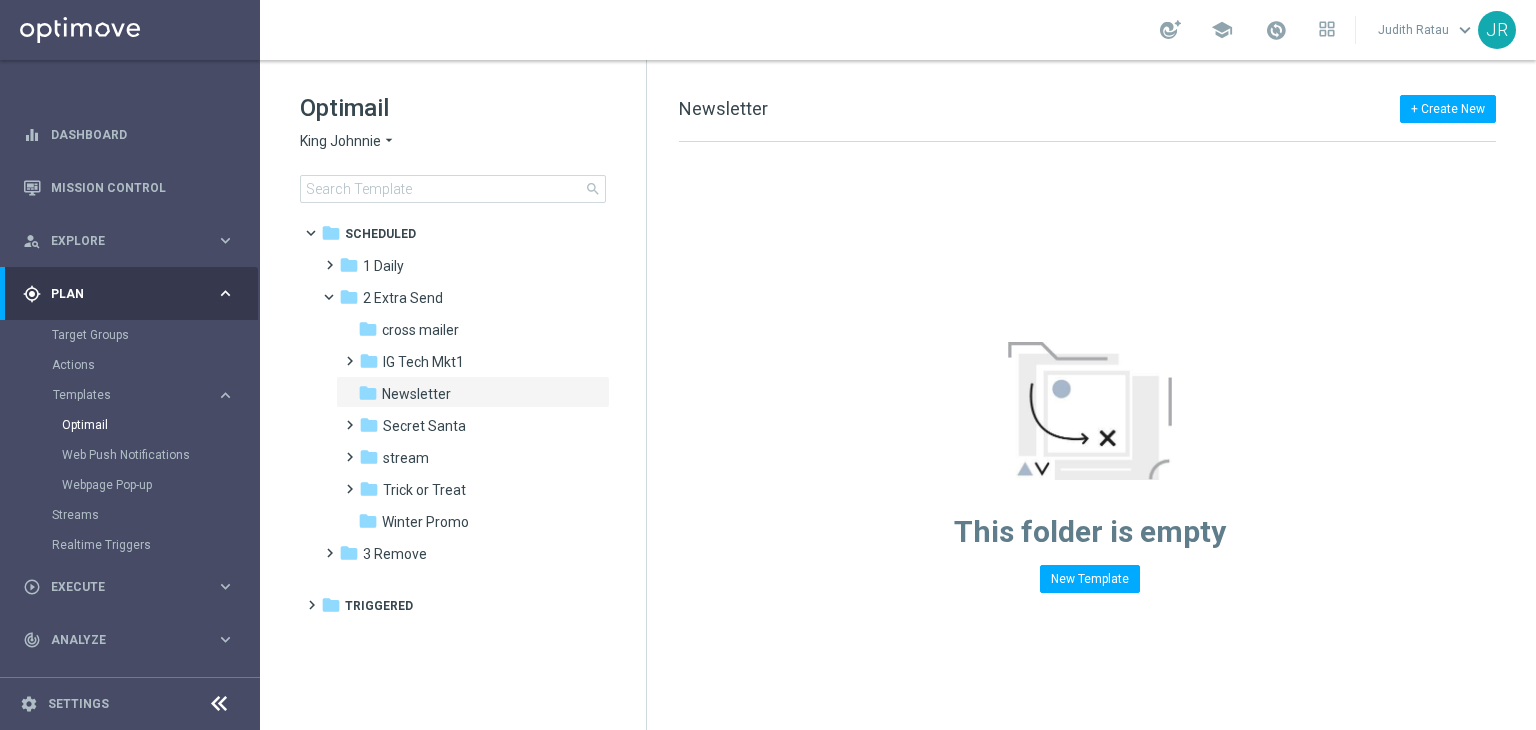 click on "King Johnnie" 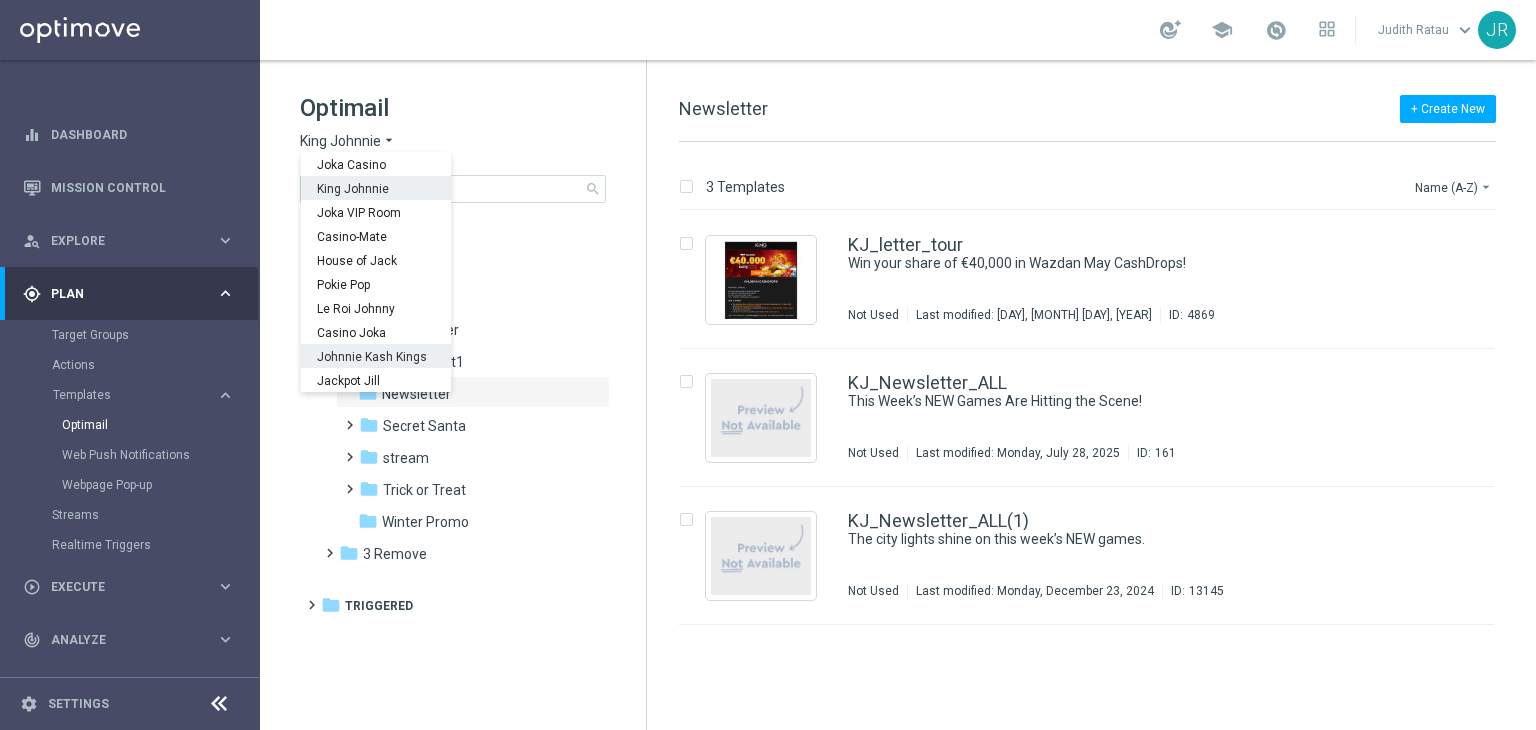 click on "Johnnie Kash Kings" at bounding box center [0, 0] 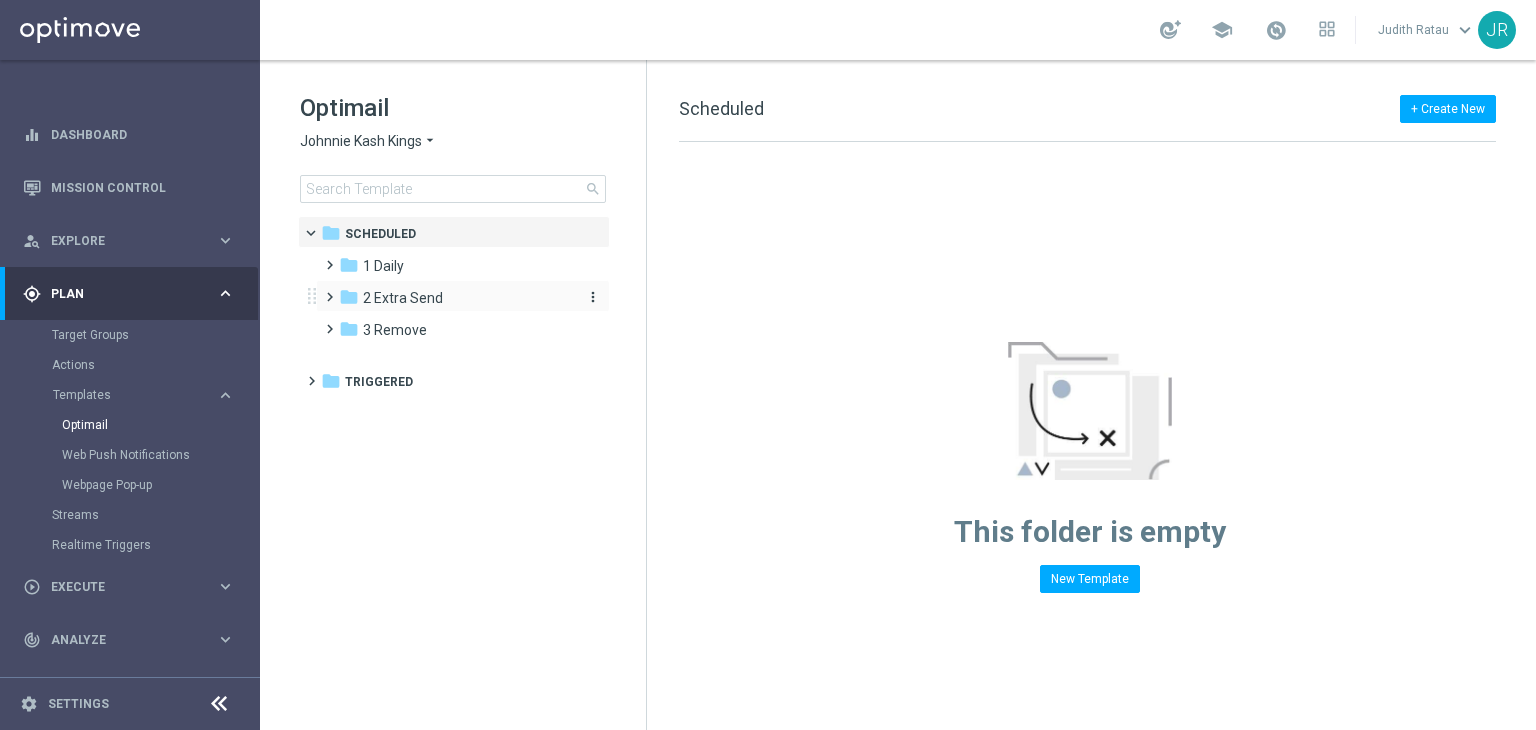click on "2 Extra Send" at bounding box center [403, 298] 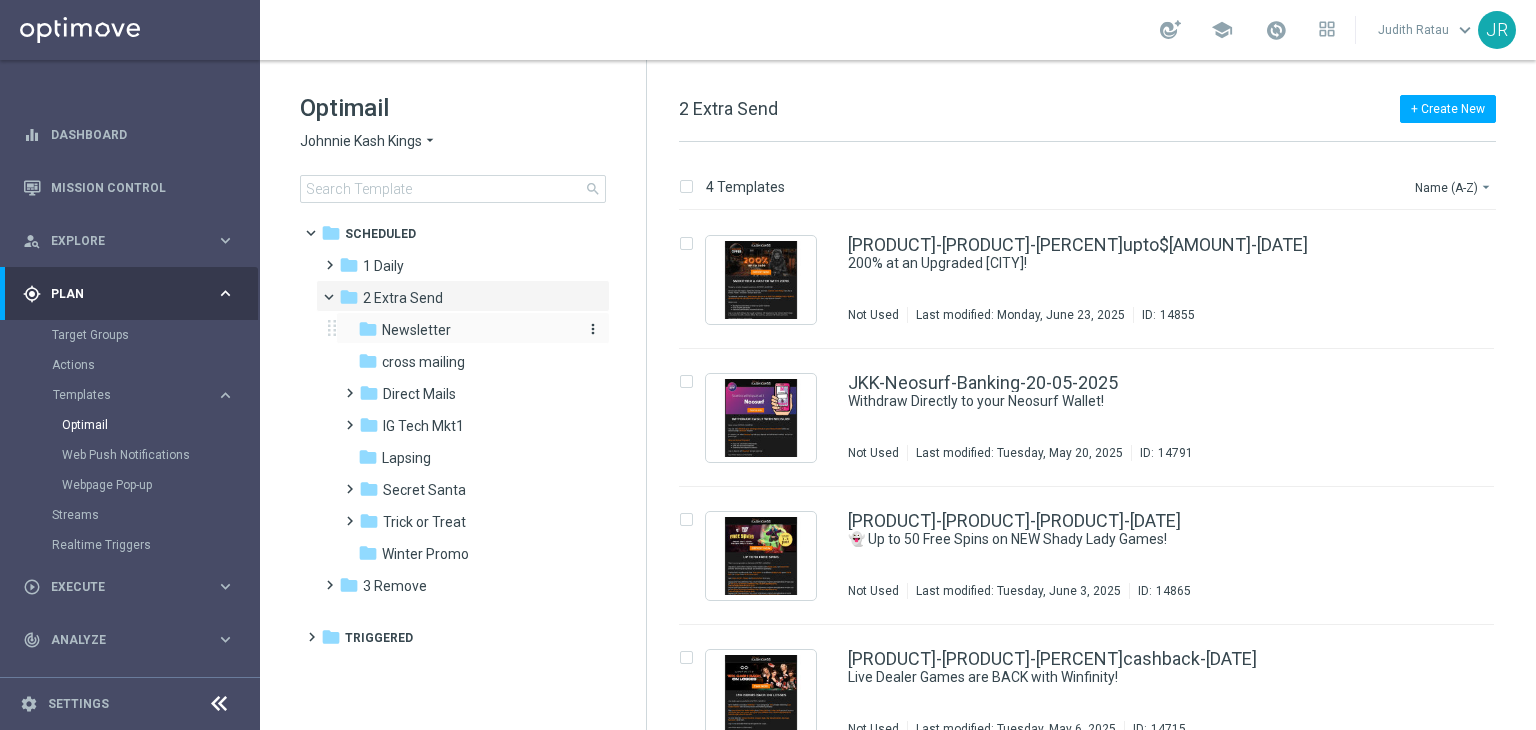 click on "Newsletter" at bounding box center (416, 330) 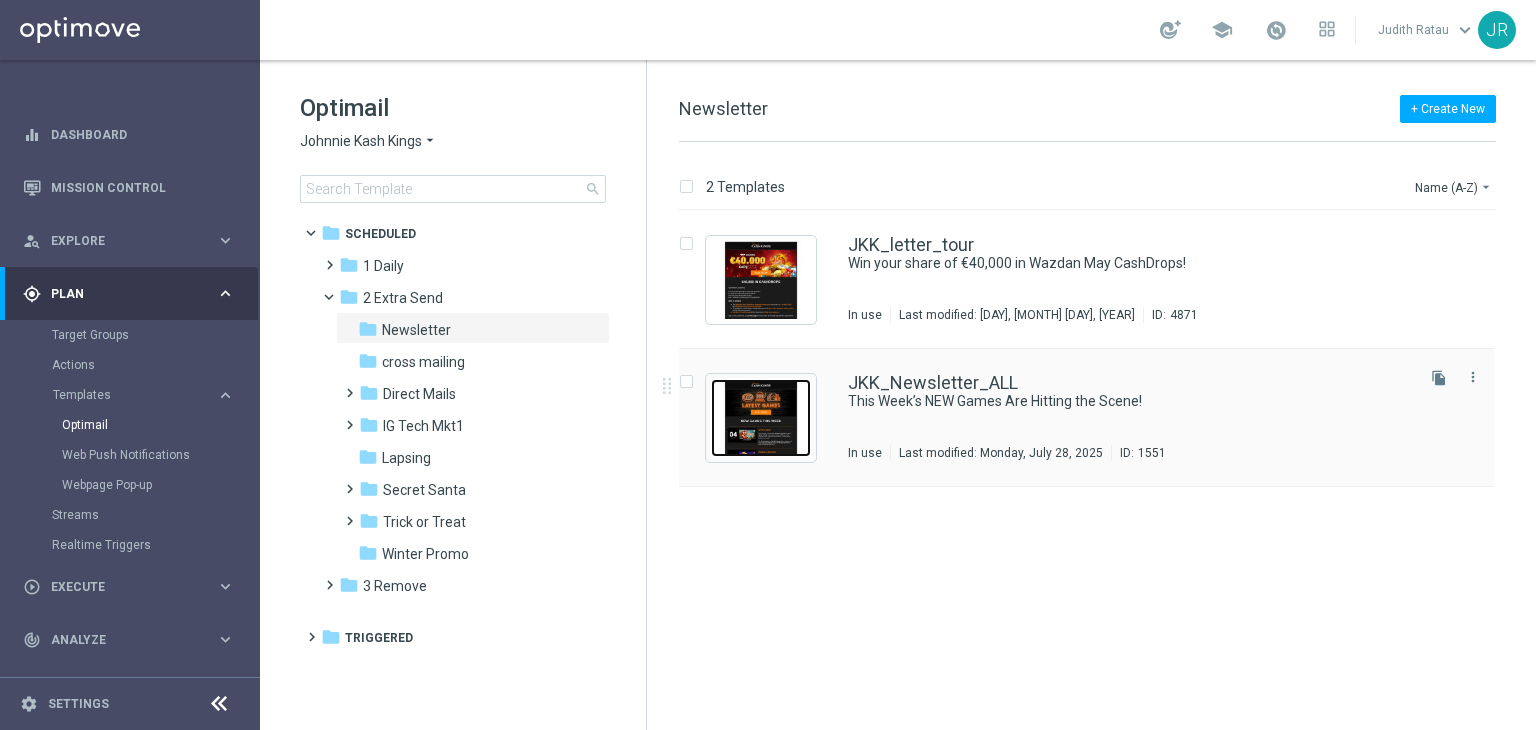 click at bounding box center [761, 418] 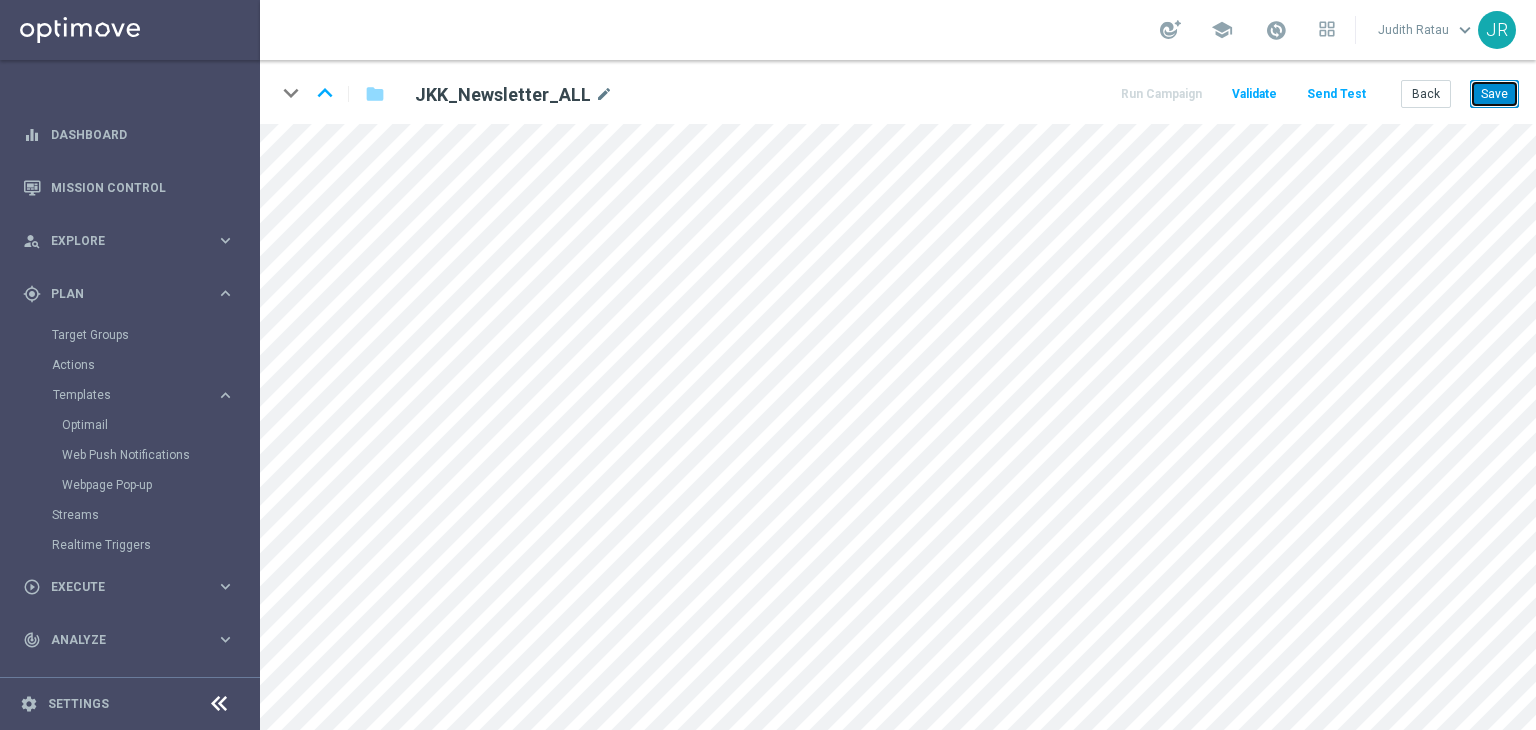 click on "Save" at bounding box center (1494, 94) 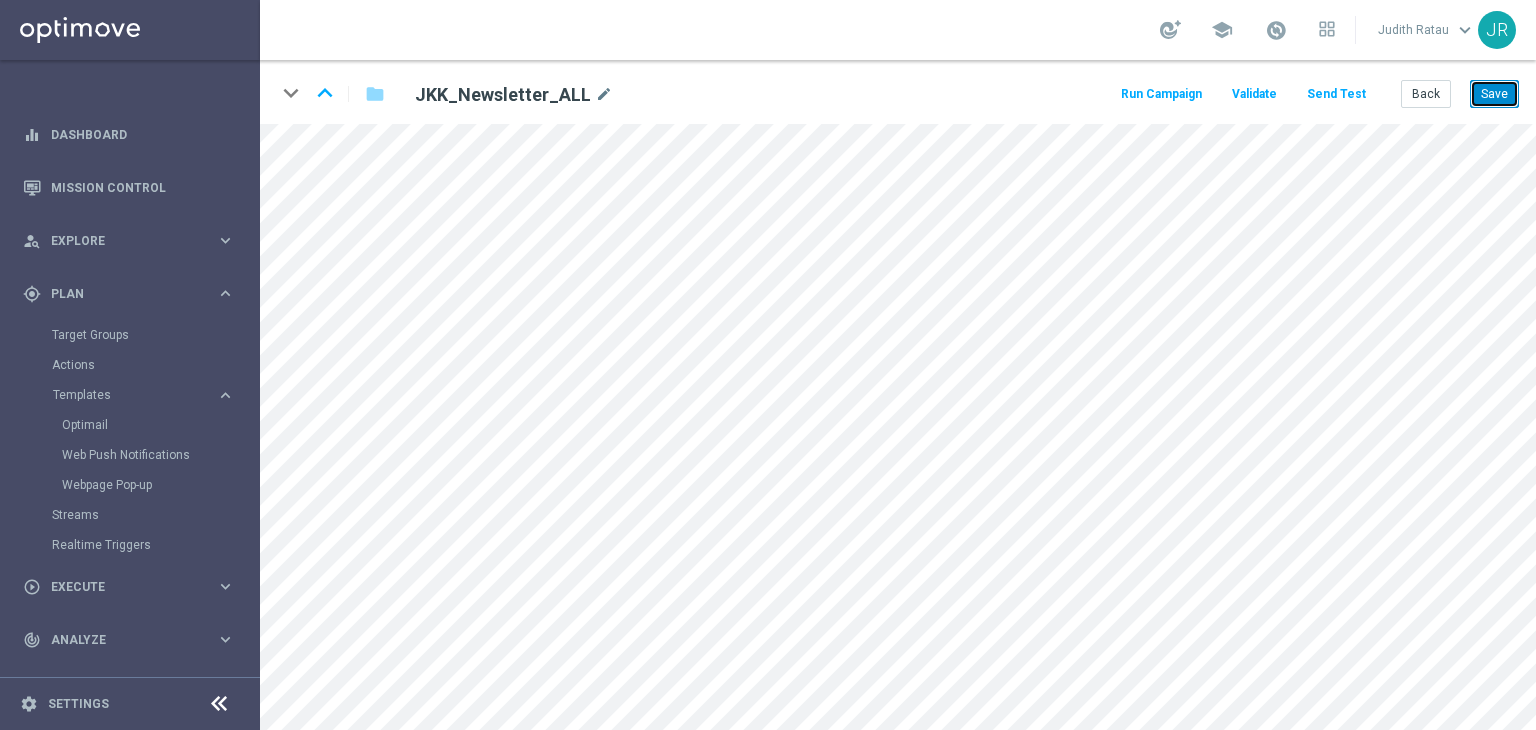 click on "Save" at bounding box center (1494, 94) 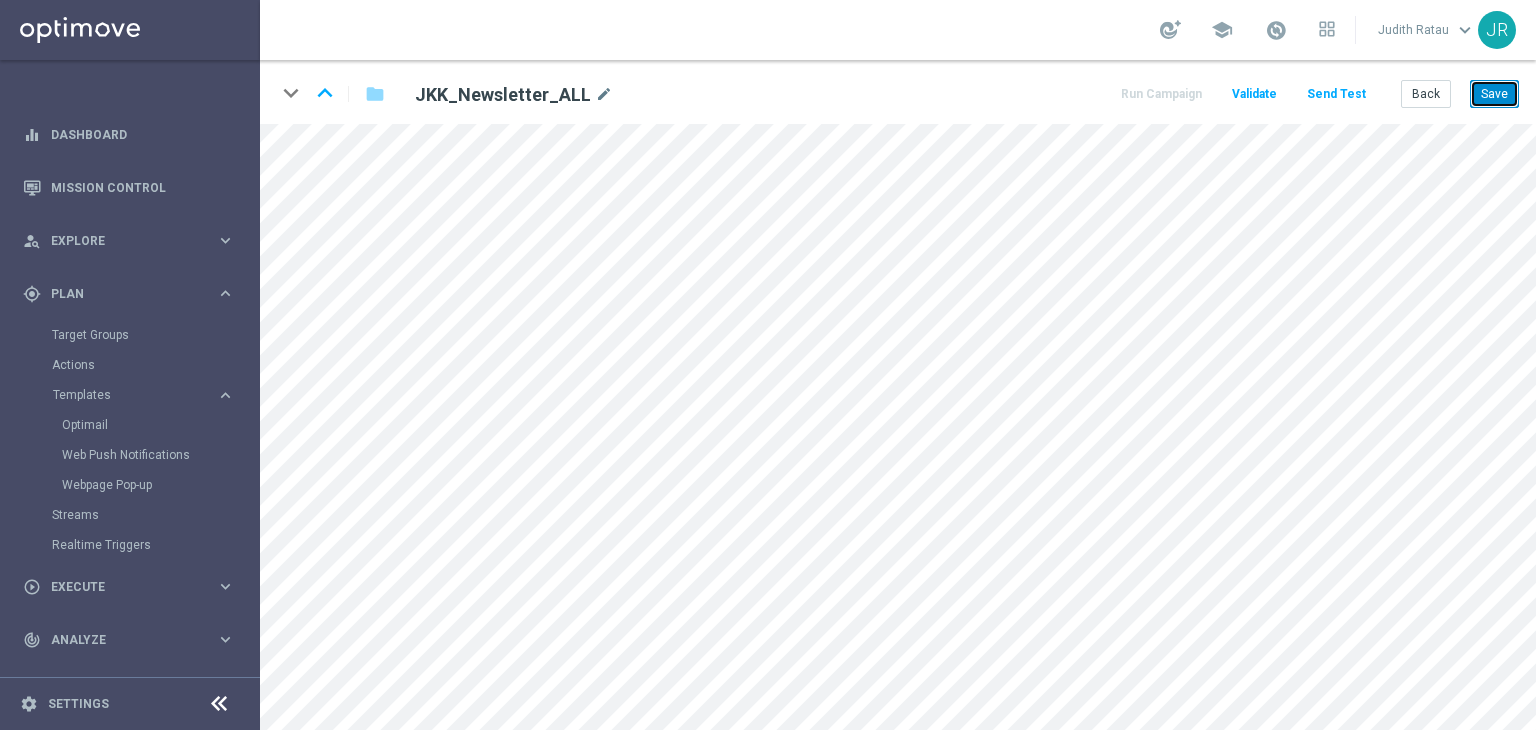 click on "Save" at bounding box center [1494, 94] 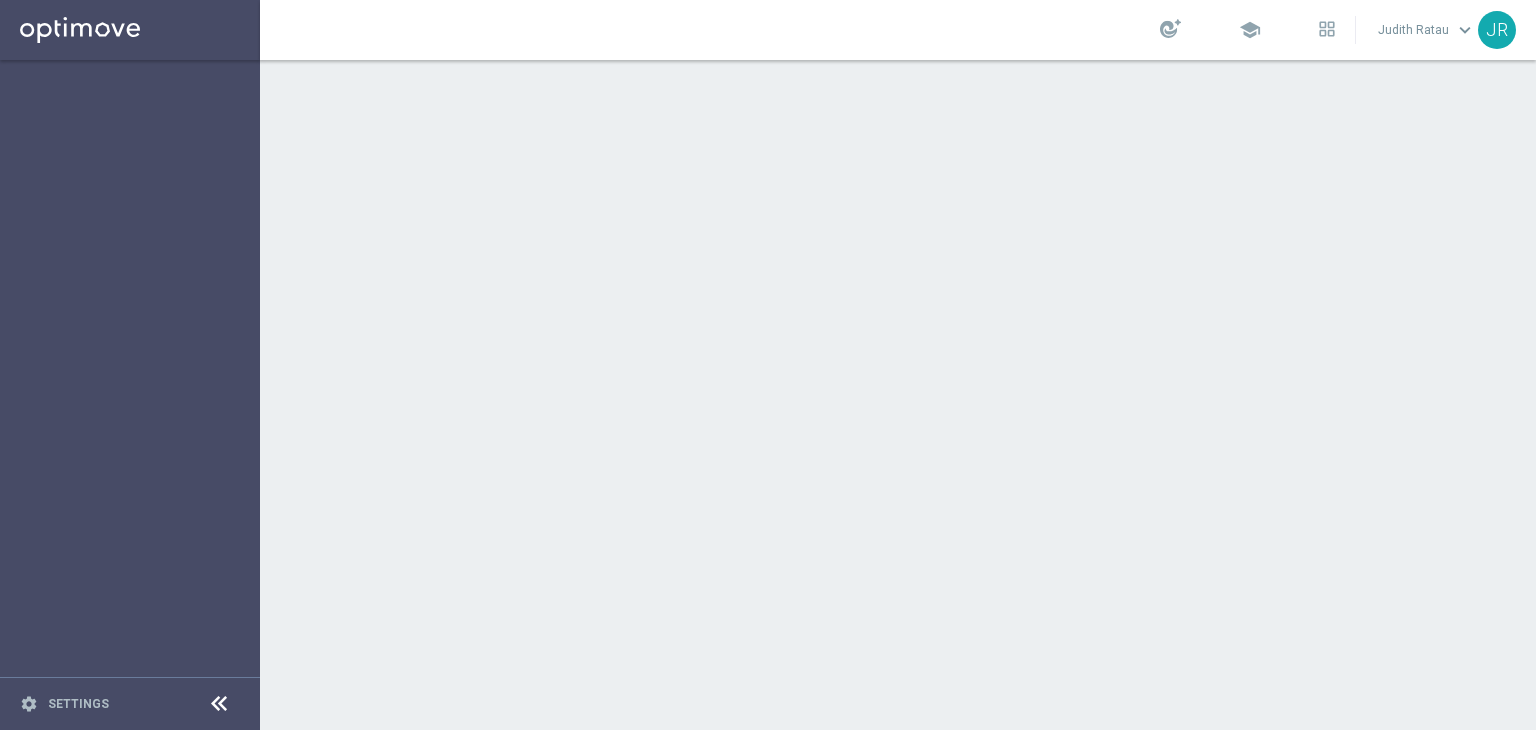 scroll, scrollTop: 0, scrollLeft: 0, axis: both 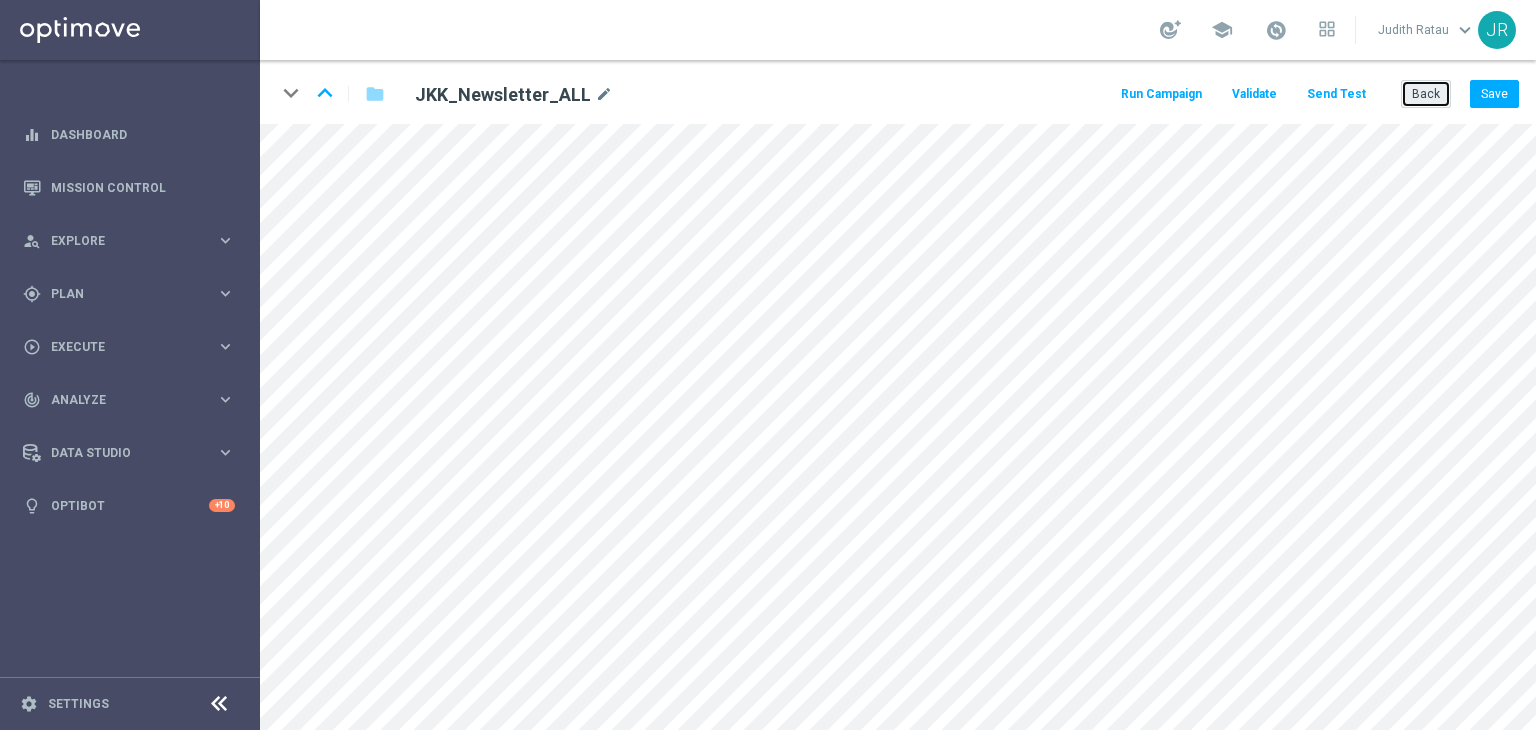 click on "Back" 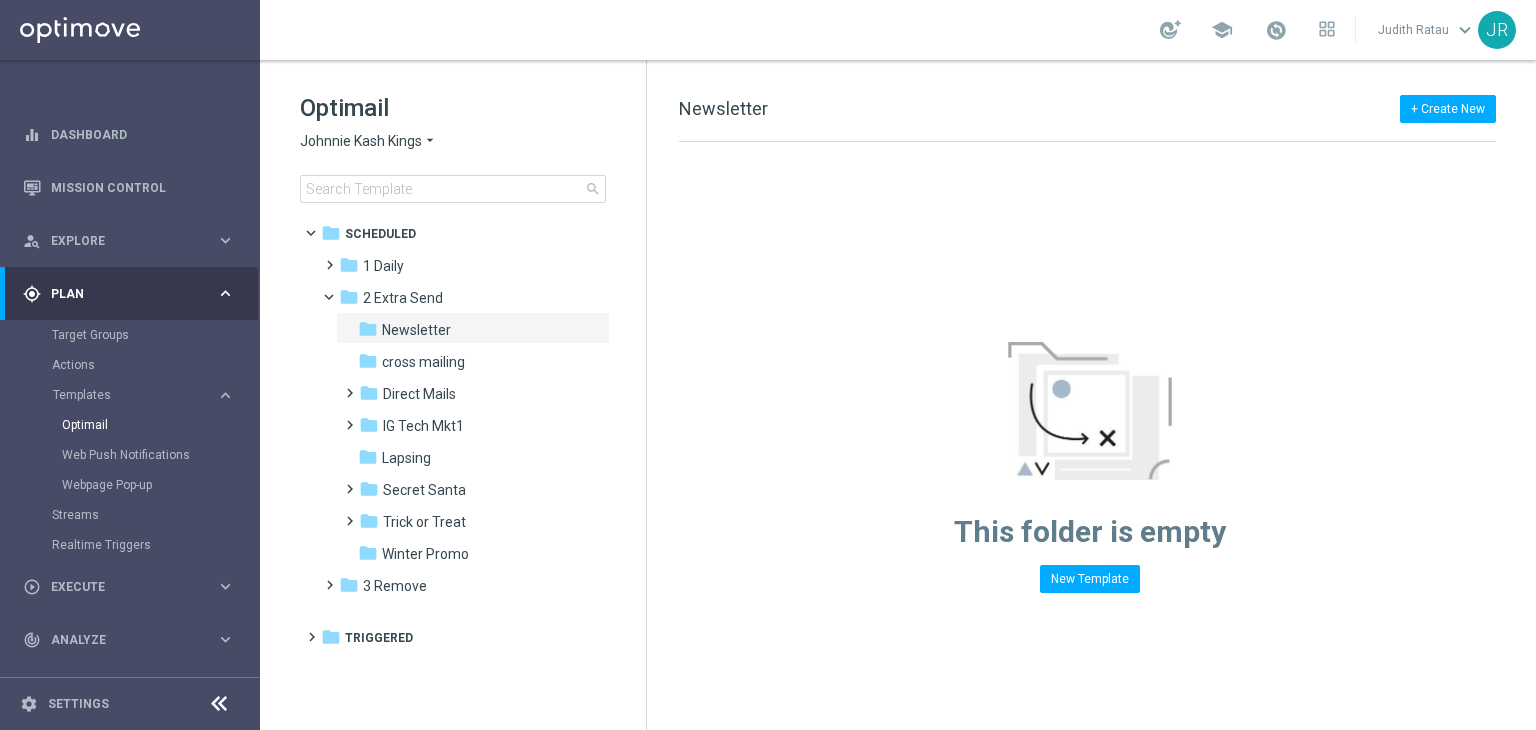 click on "Johnnie Kash Kings" 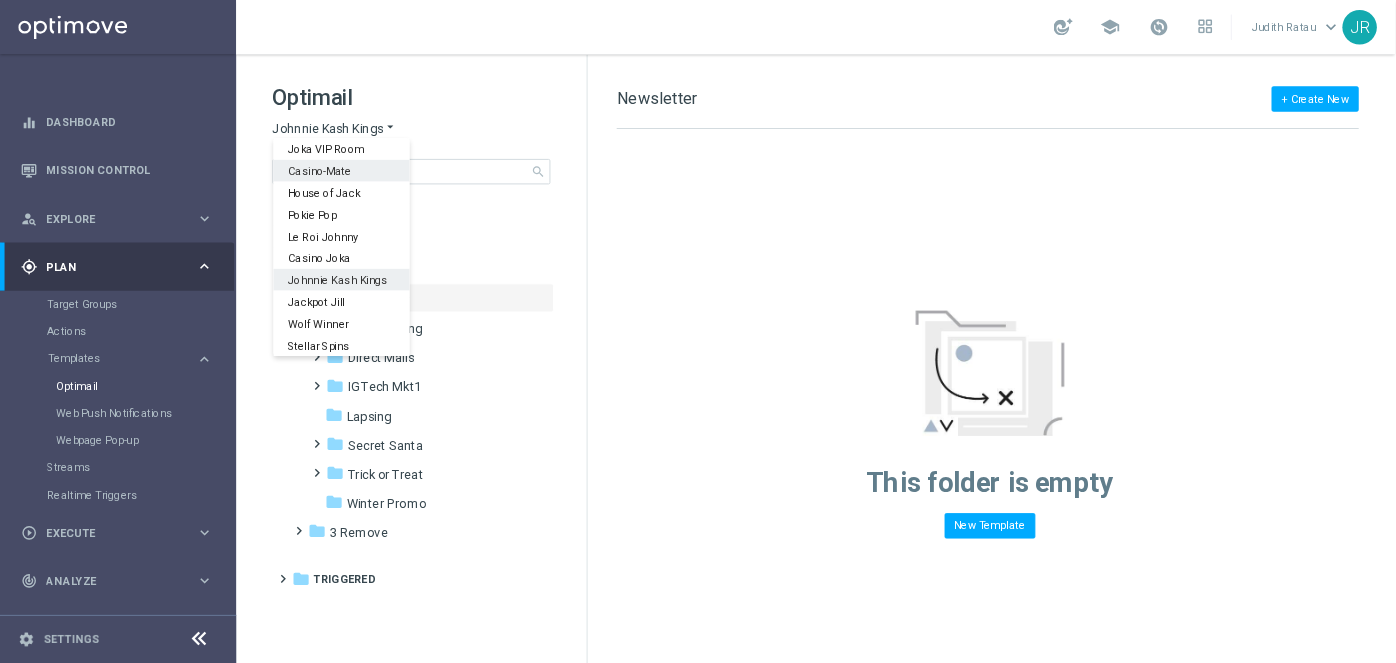 scroll, scrollTop: 72, scrollLeft: 0, axis: vertical 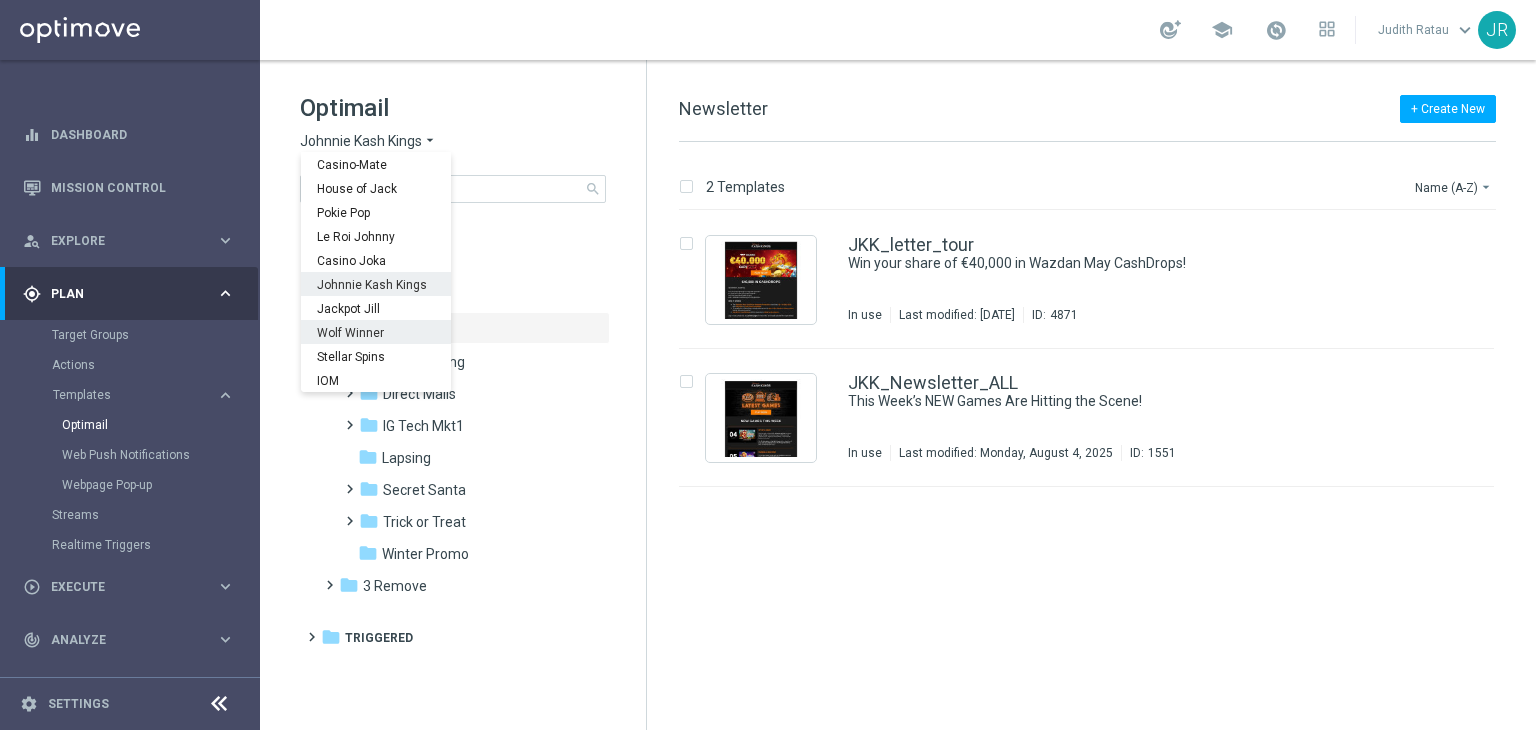 click on "Wolf Winner" at bounding box center (376, 332) 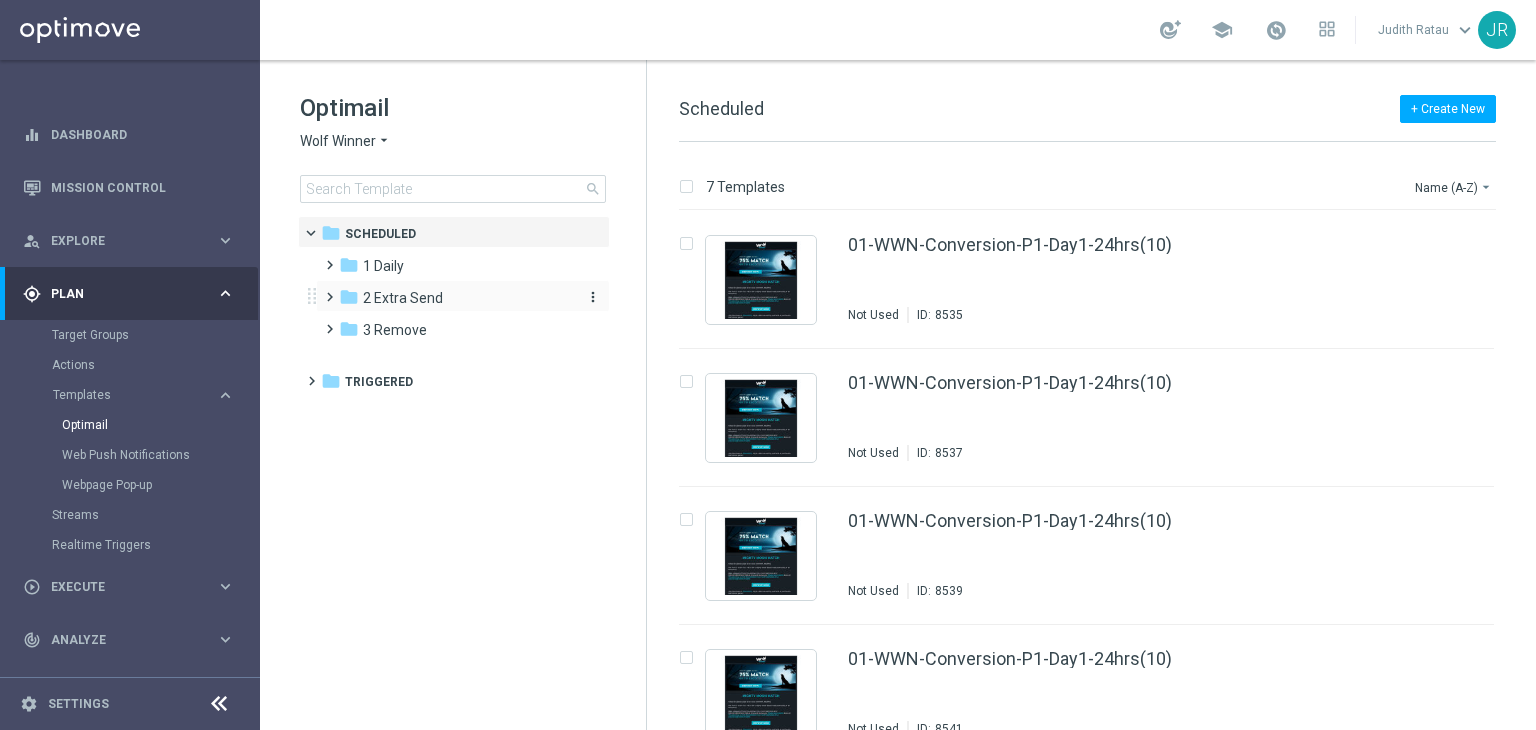 click on "2 Extra Send" at bounding box center (403, 298) 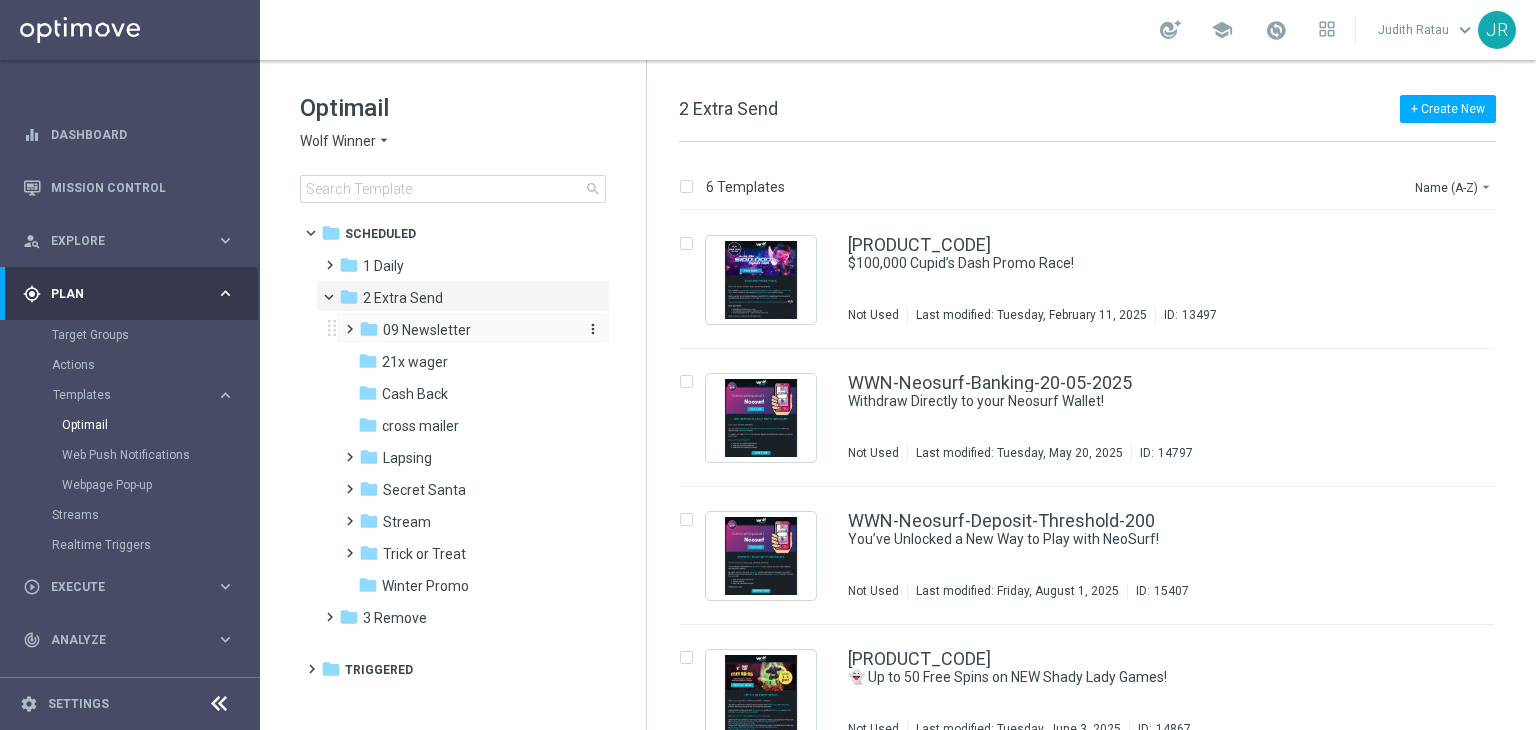 click on "09 Newsletter" at bounding box center (427, 330) 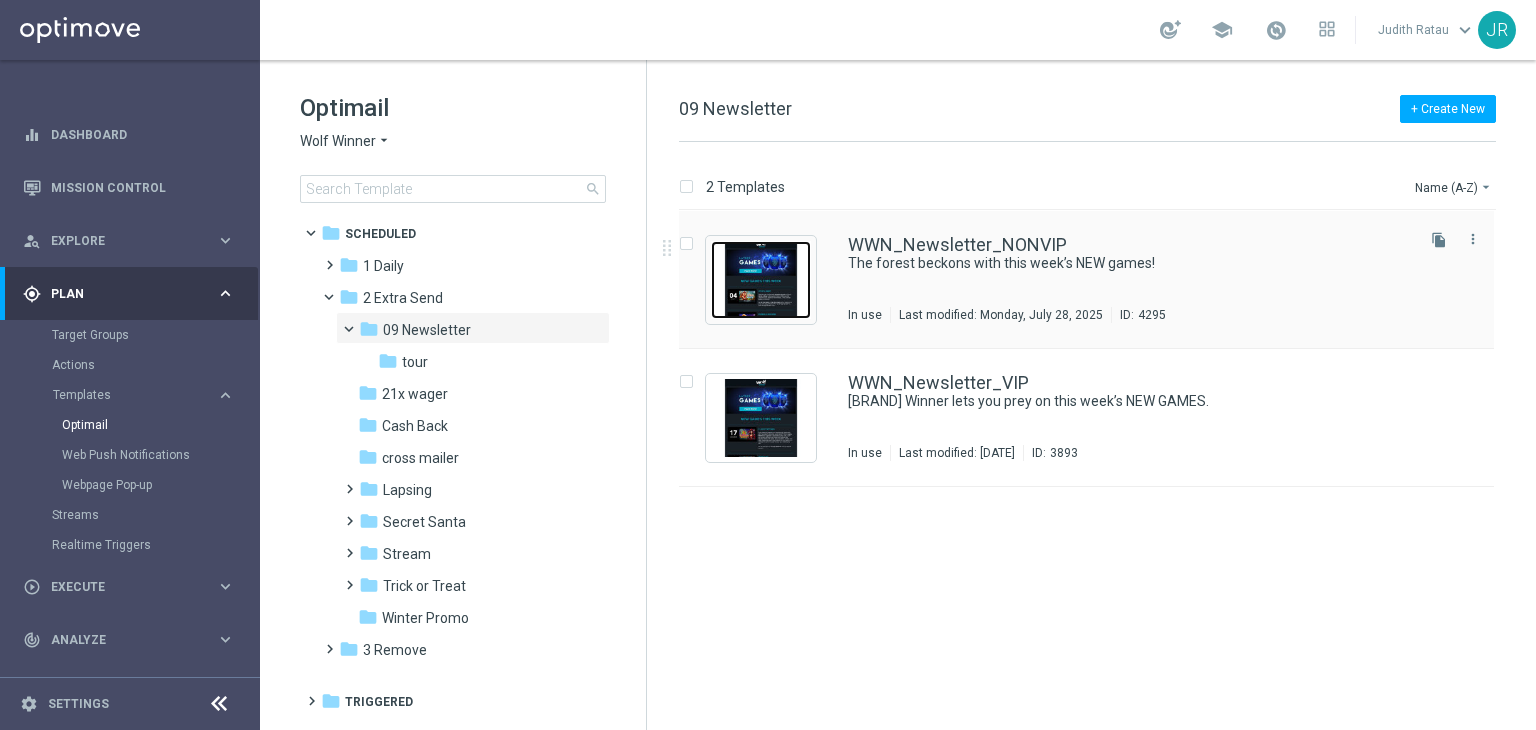 click at bounding box center [761, 280] 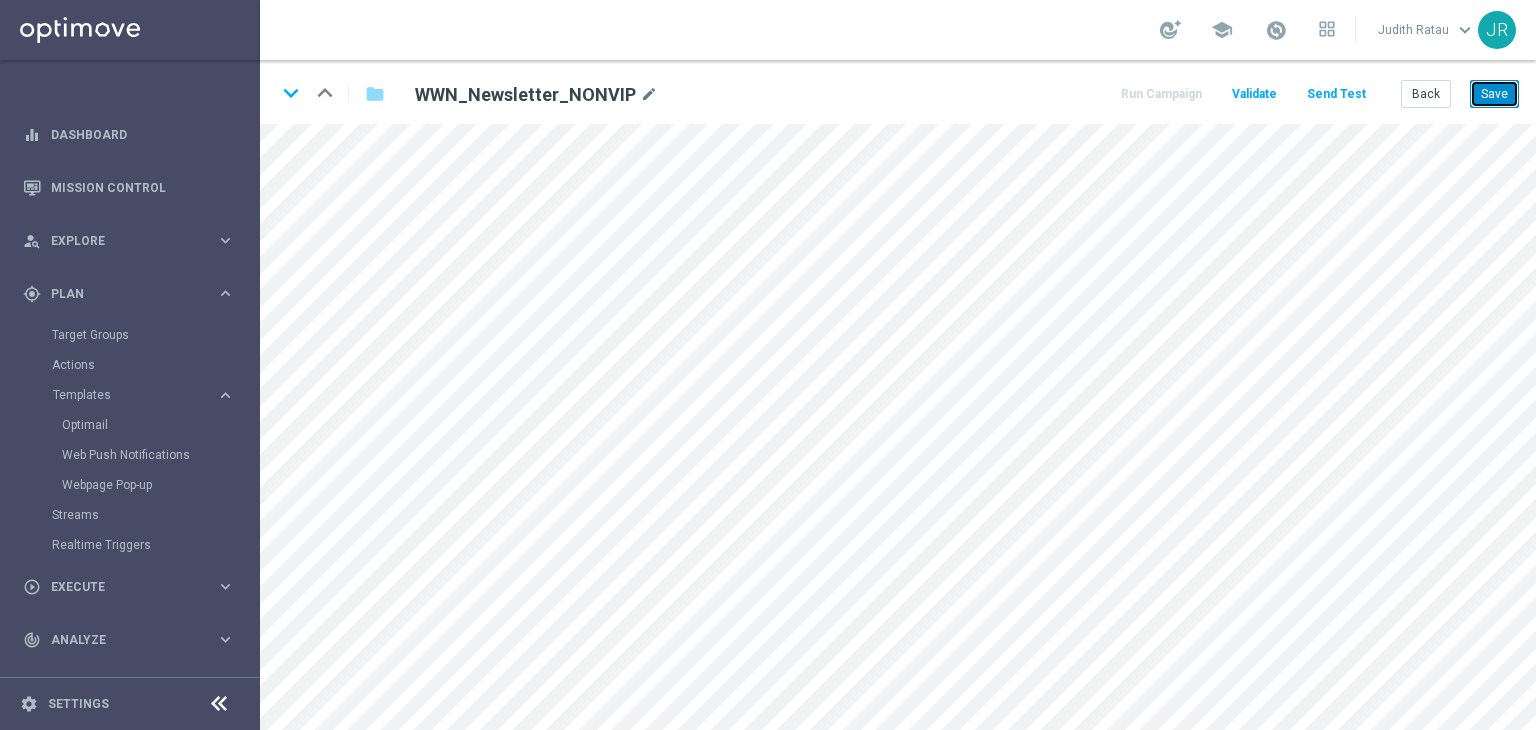 click on "Save" at bounding box center [1494, 94] 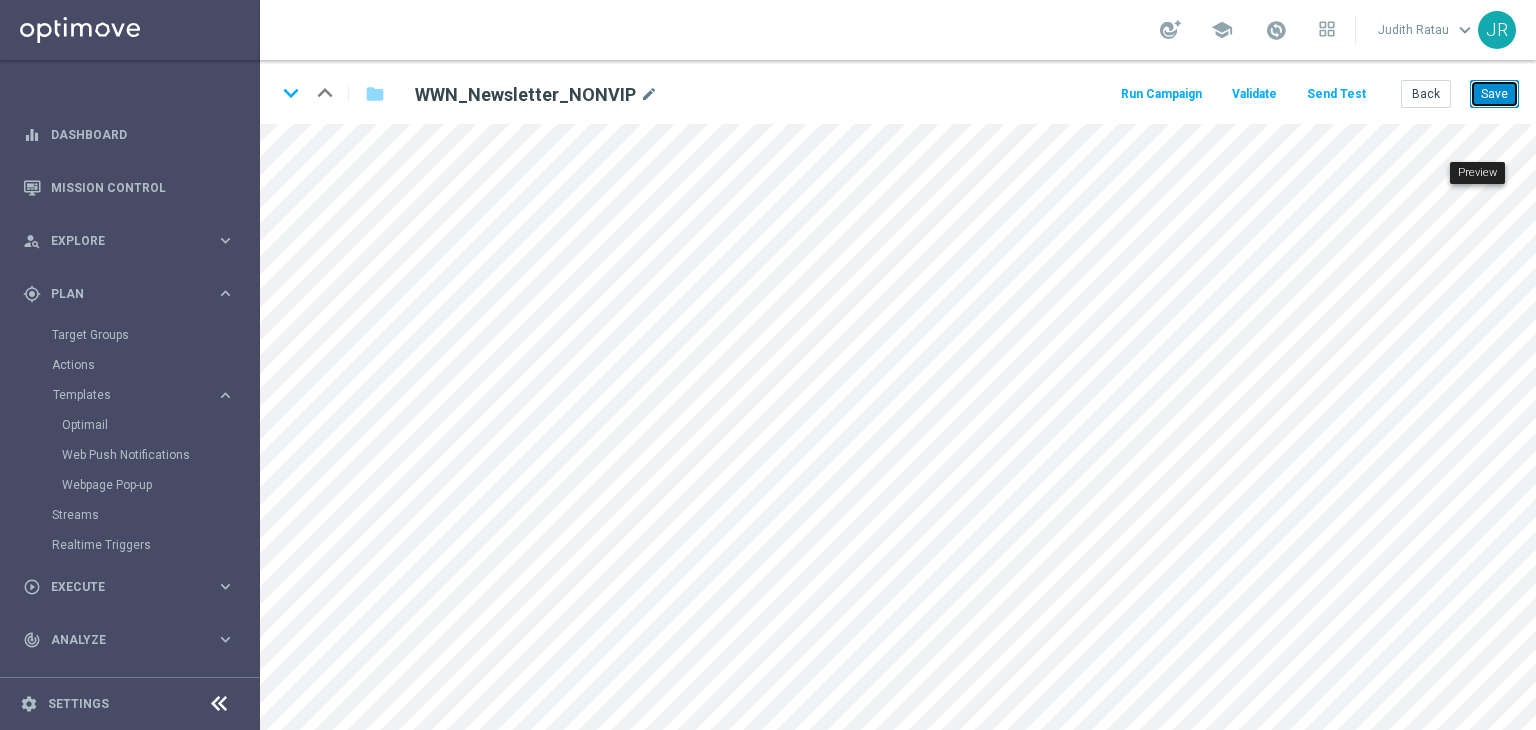 click on "Save" at bounding box center (1494, 94) 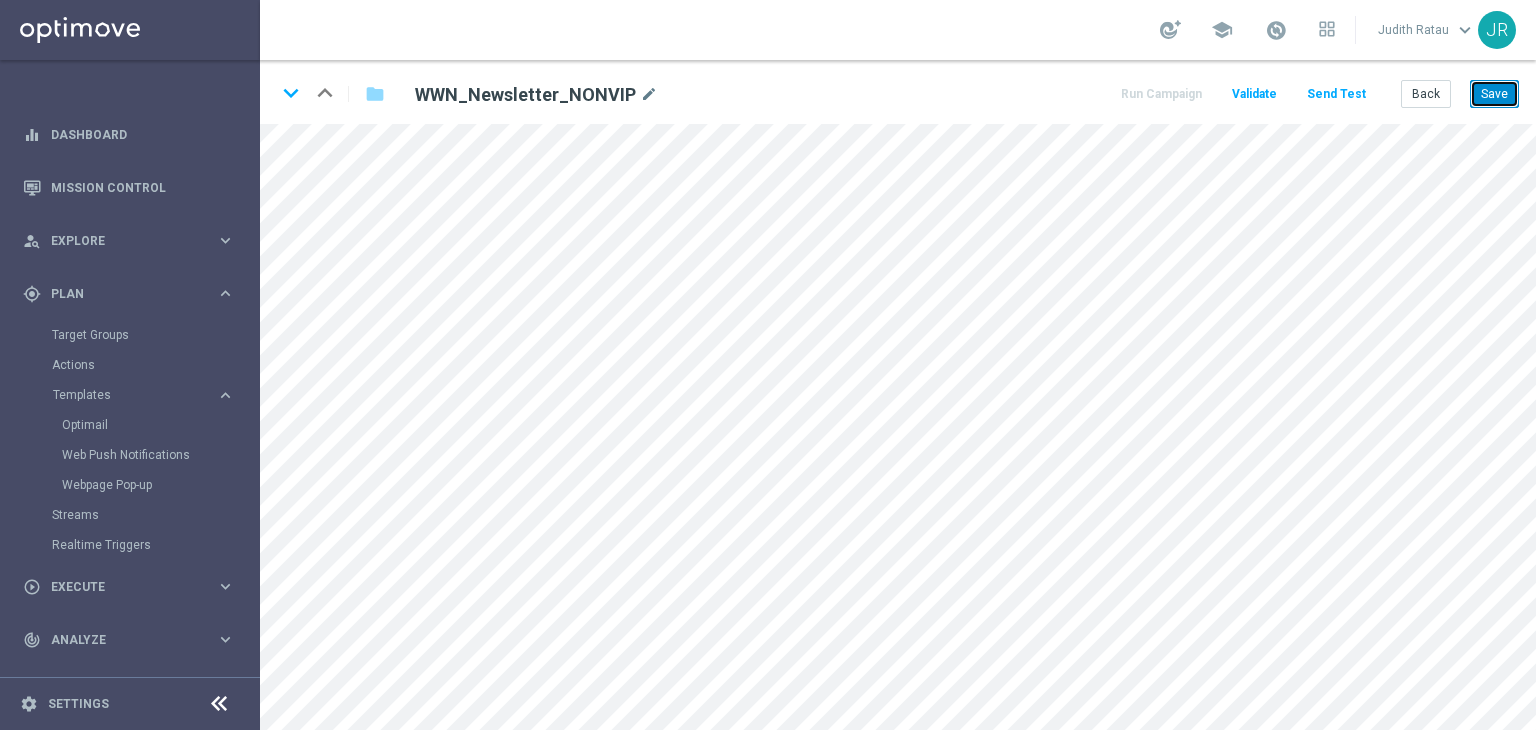 click on "Save" at bounding box center [1494, 94] 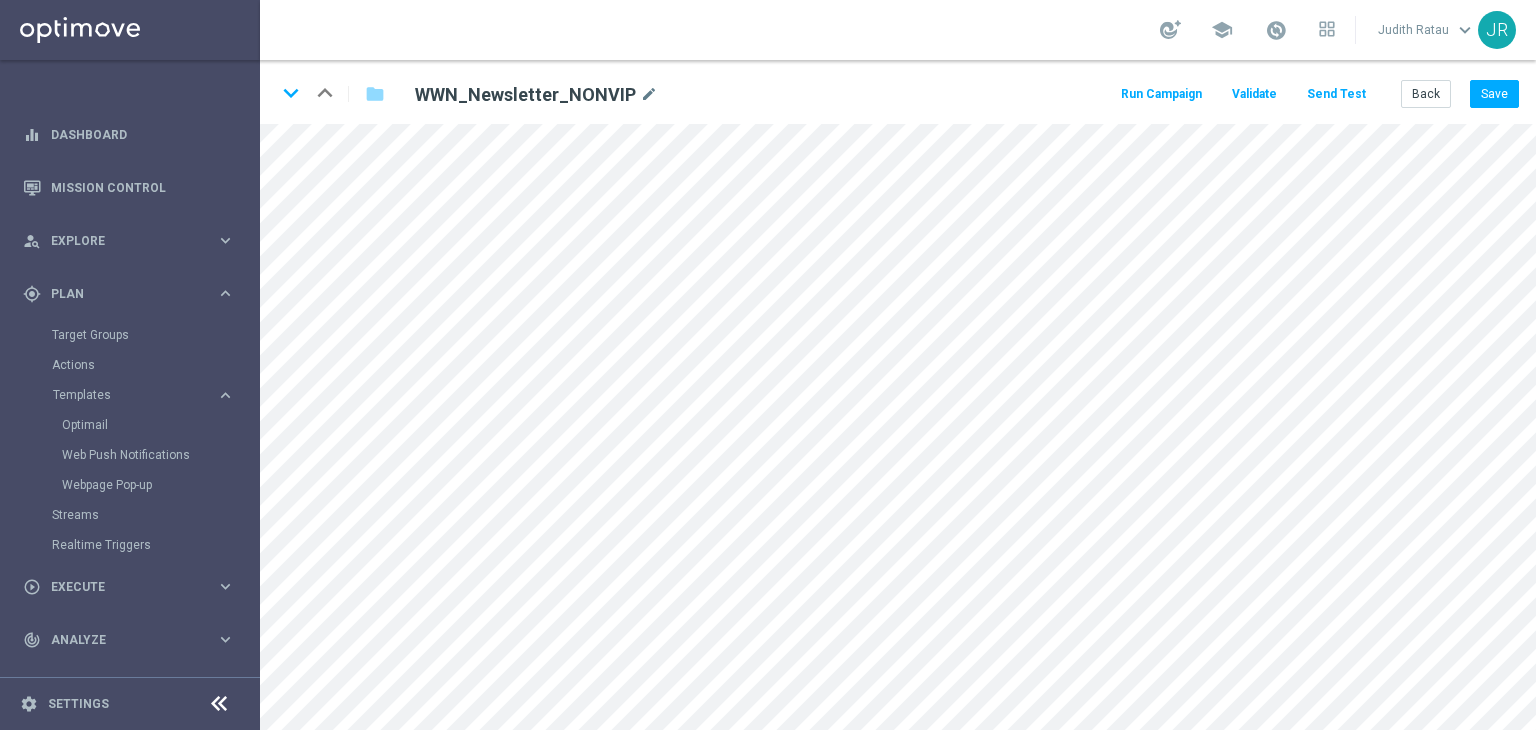 click on "Send Test" 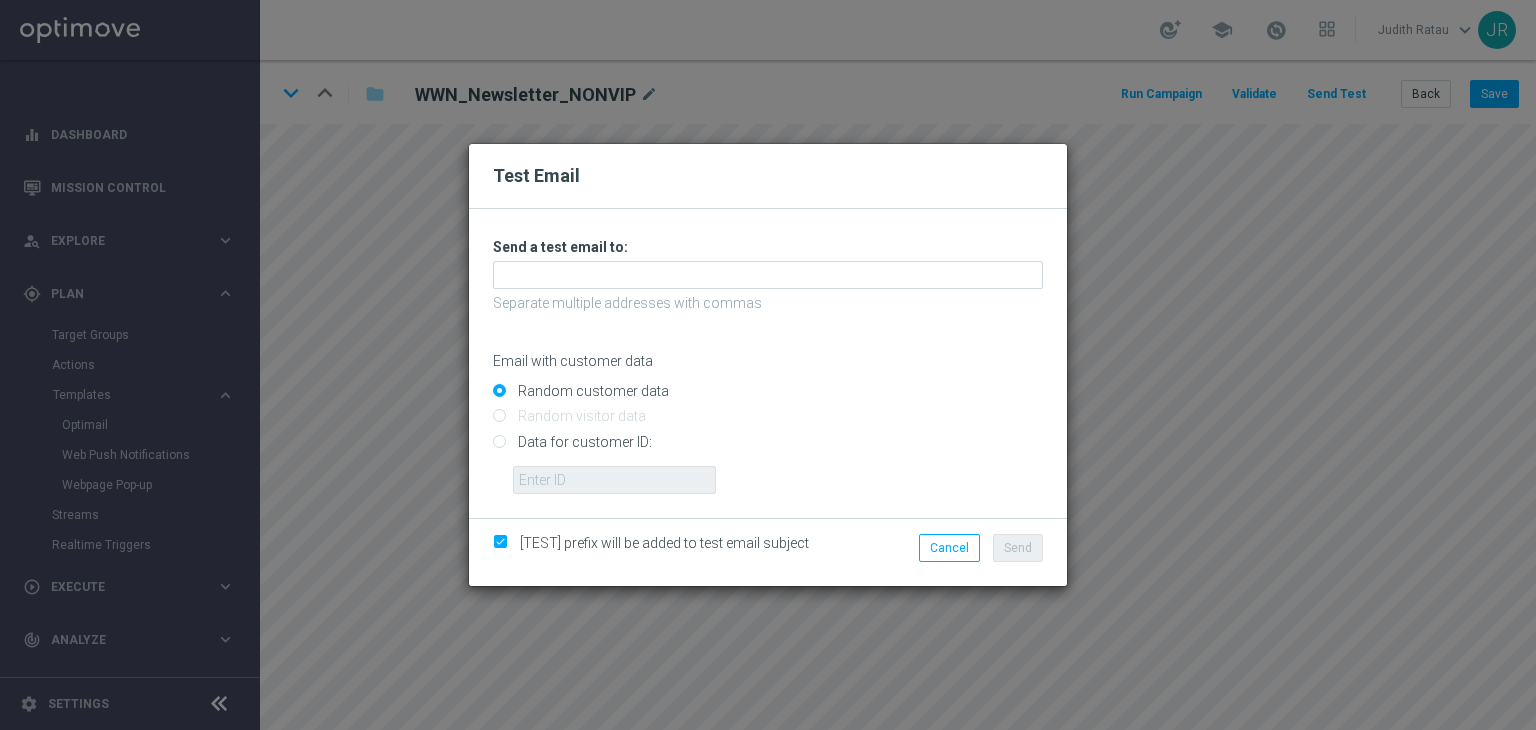 click on "Separate multiple addresses with commas" at bounding box center [768, 303] 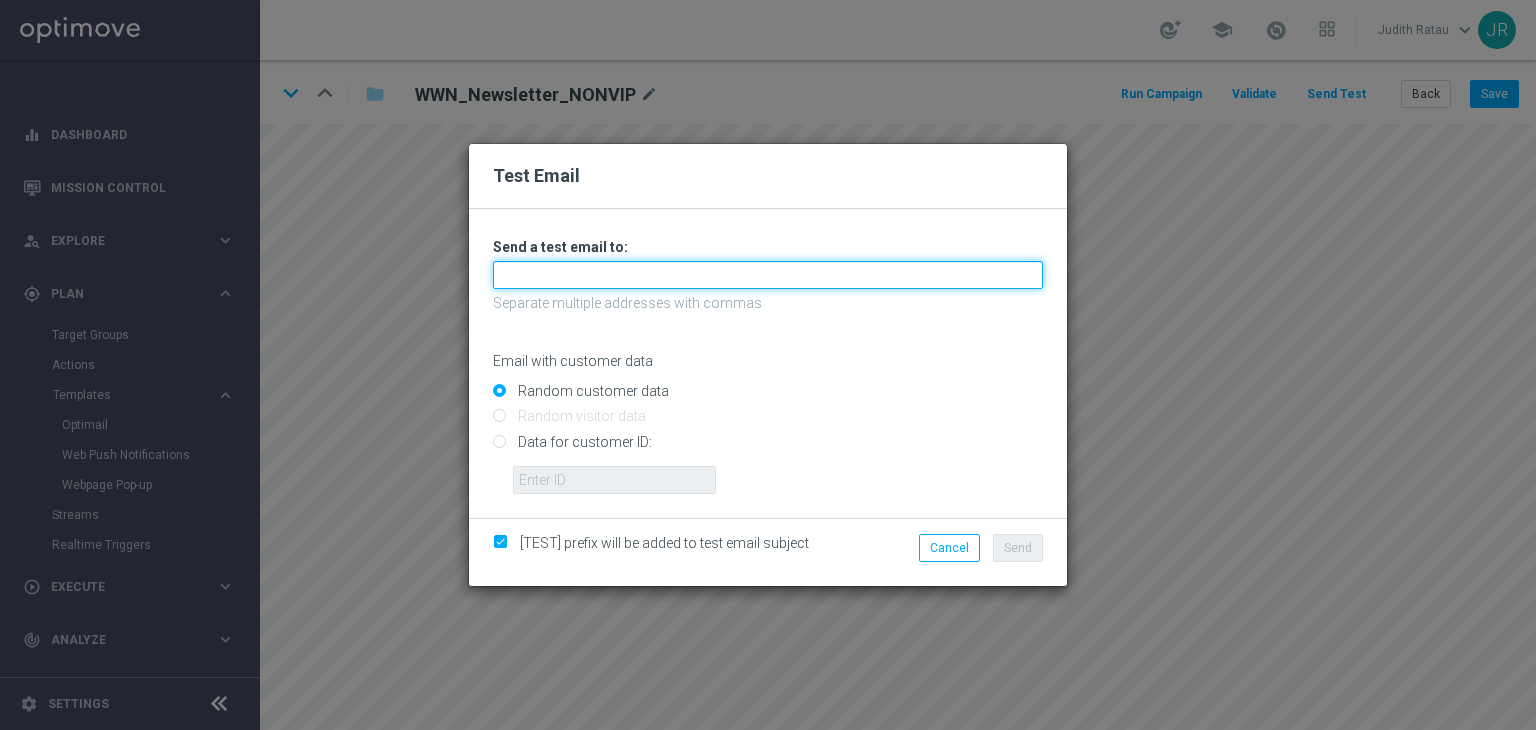 drag, startPoint x: 605, startPoint y: 282, endPoint x: 581, endPoint y: 286, distance: 24.33105 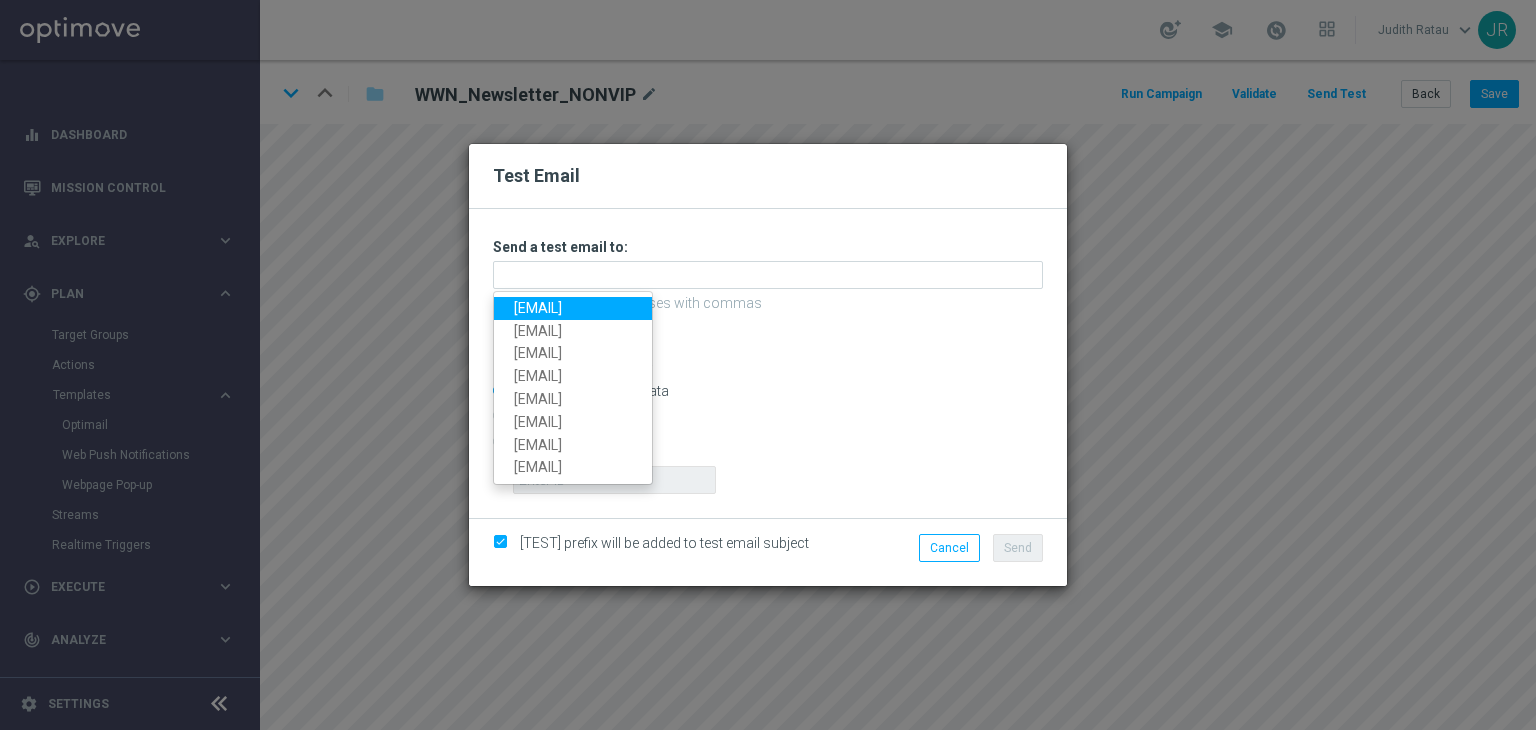 click on "[EMAIL]" at bounding box center (573, 308) 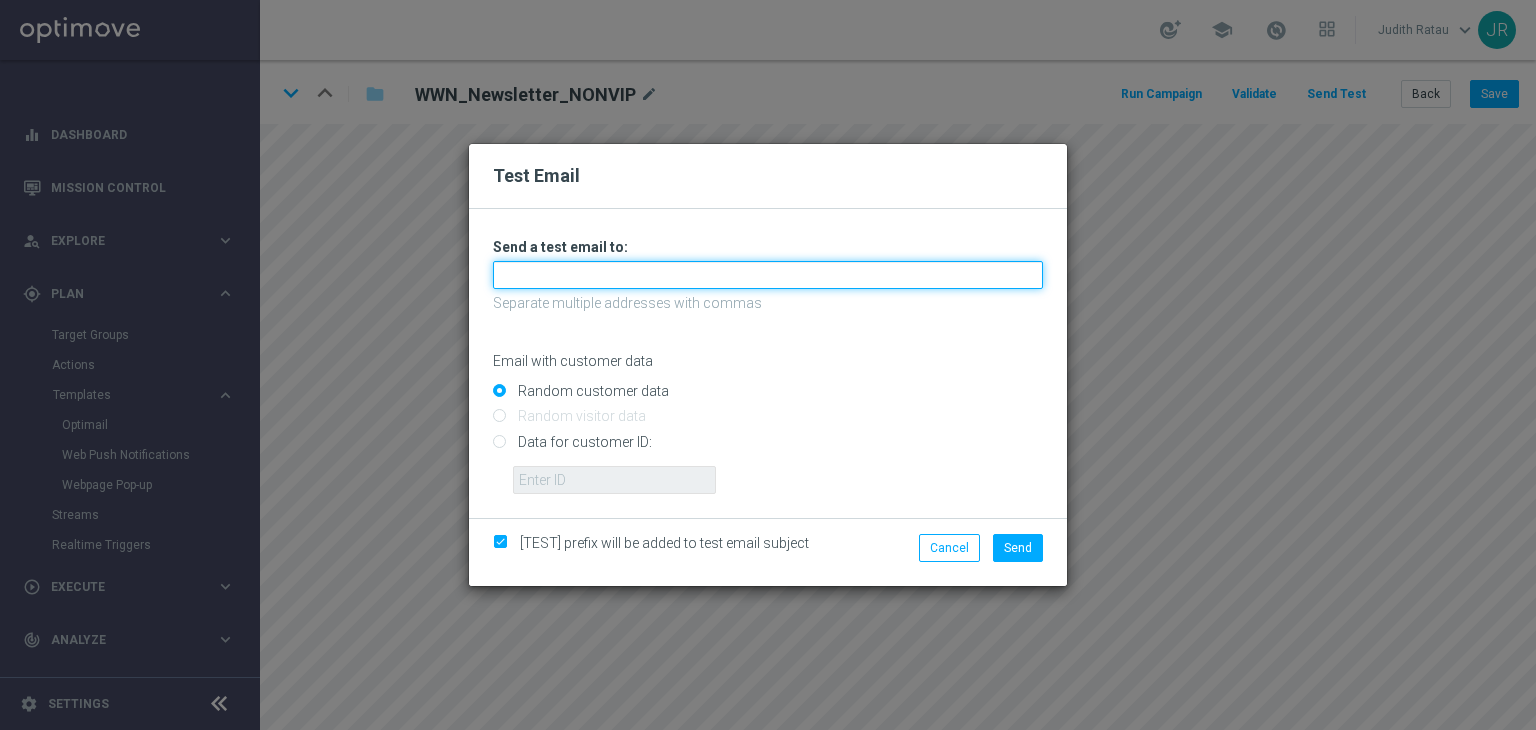 type on "[EMAIL]" 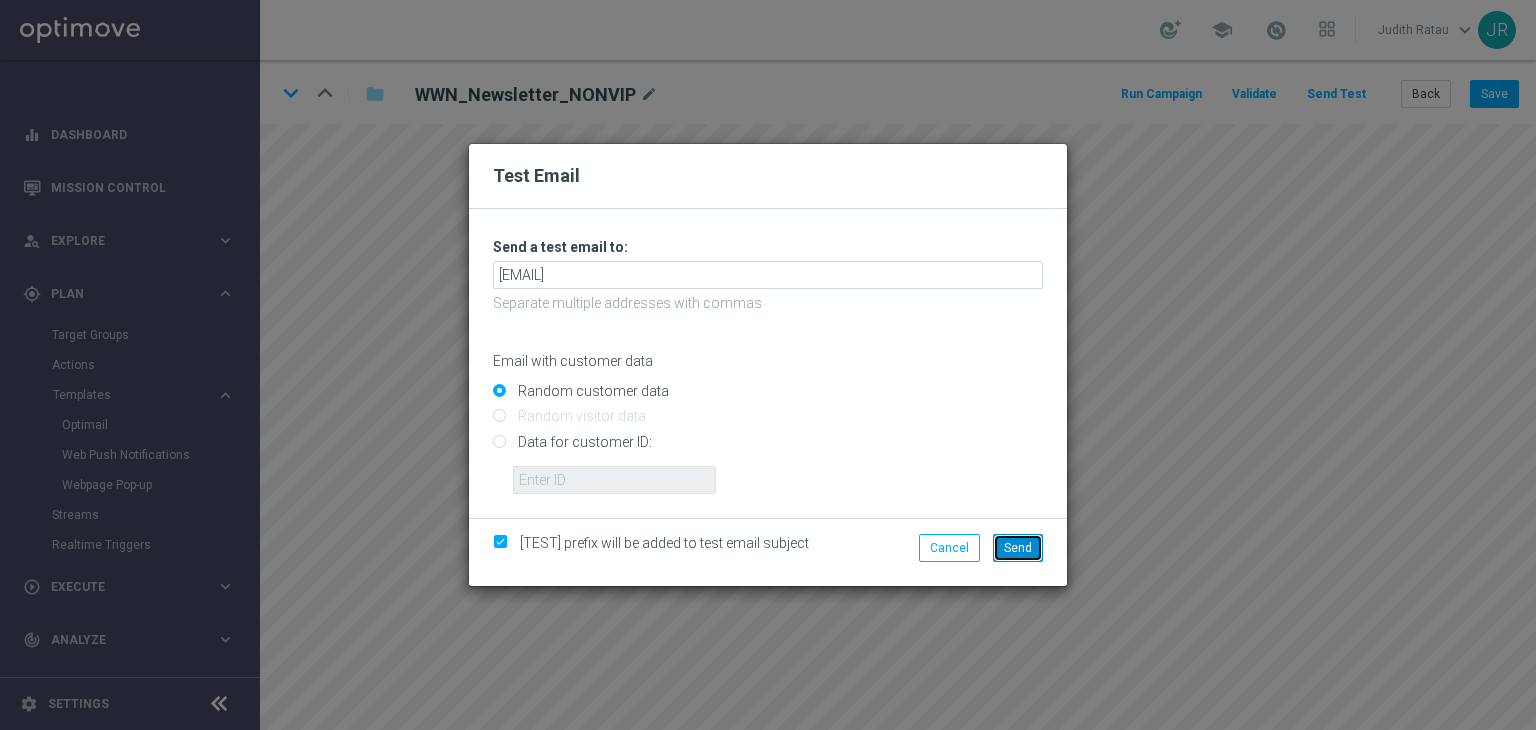 click on "Send" at bounding box center (1018, 548) 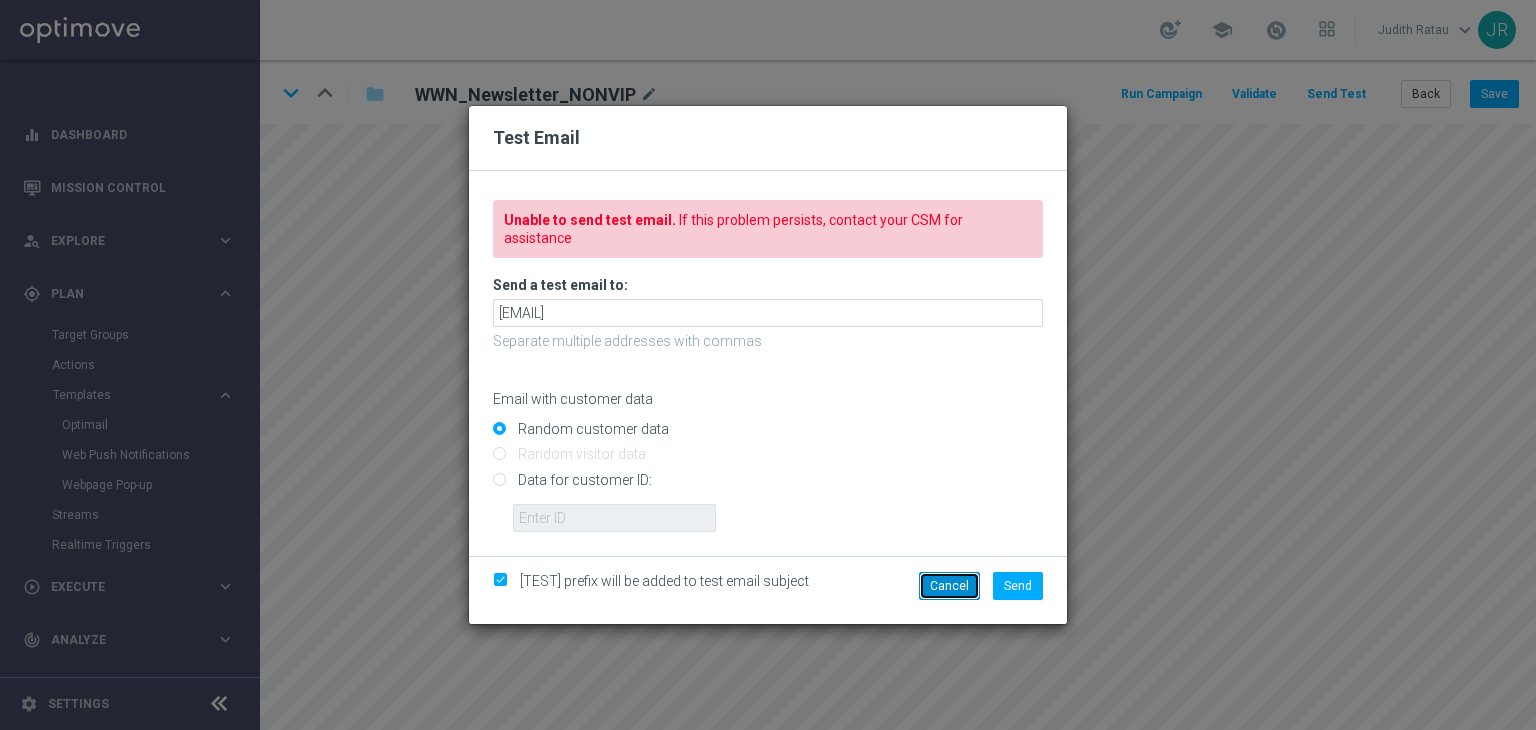 click on "Cancel" at bounding box center [949, 586] 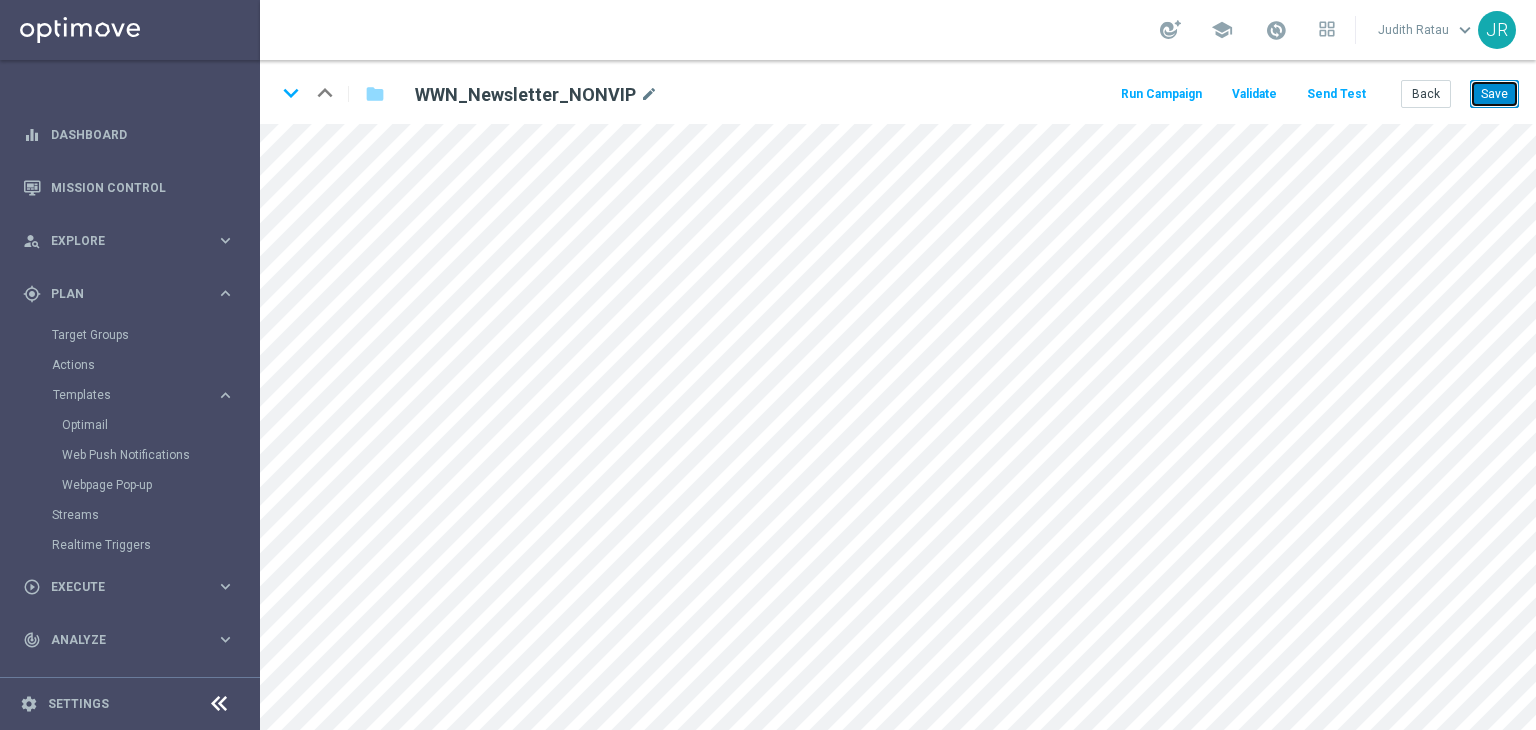 click on "Save" at bounding box center (1494, 94) 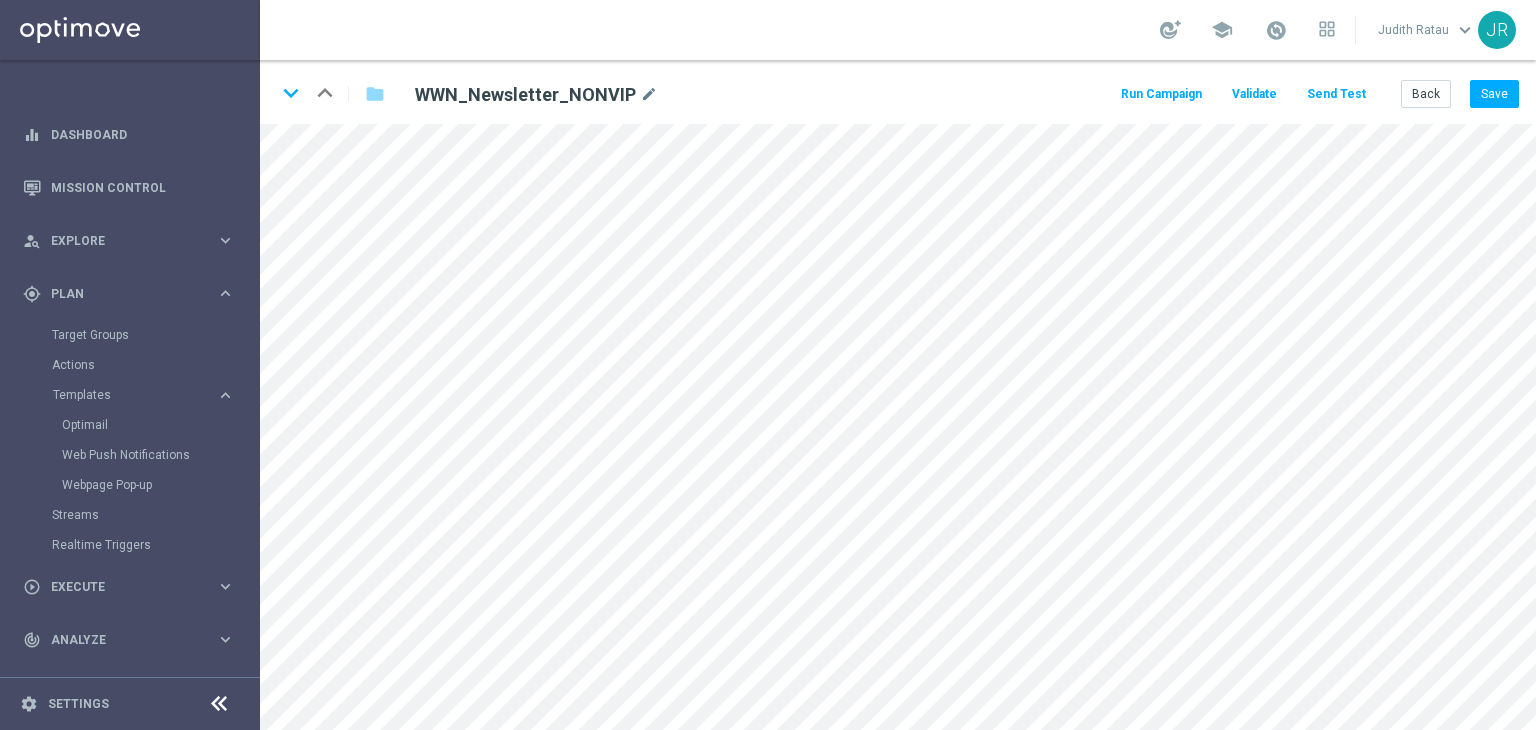 click on "Send Test" 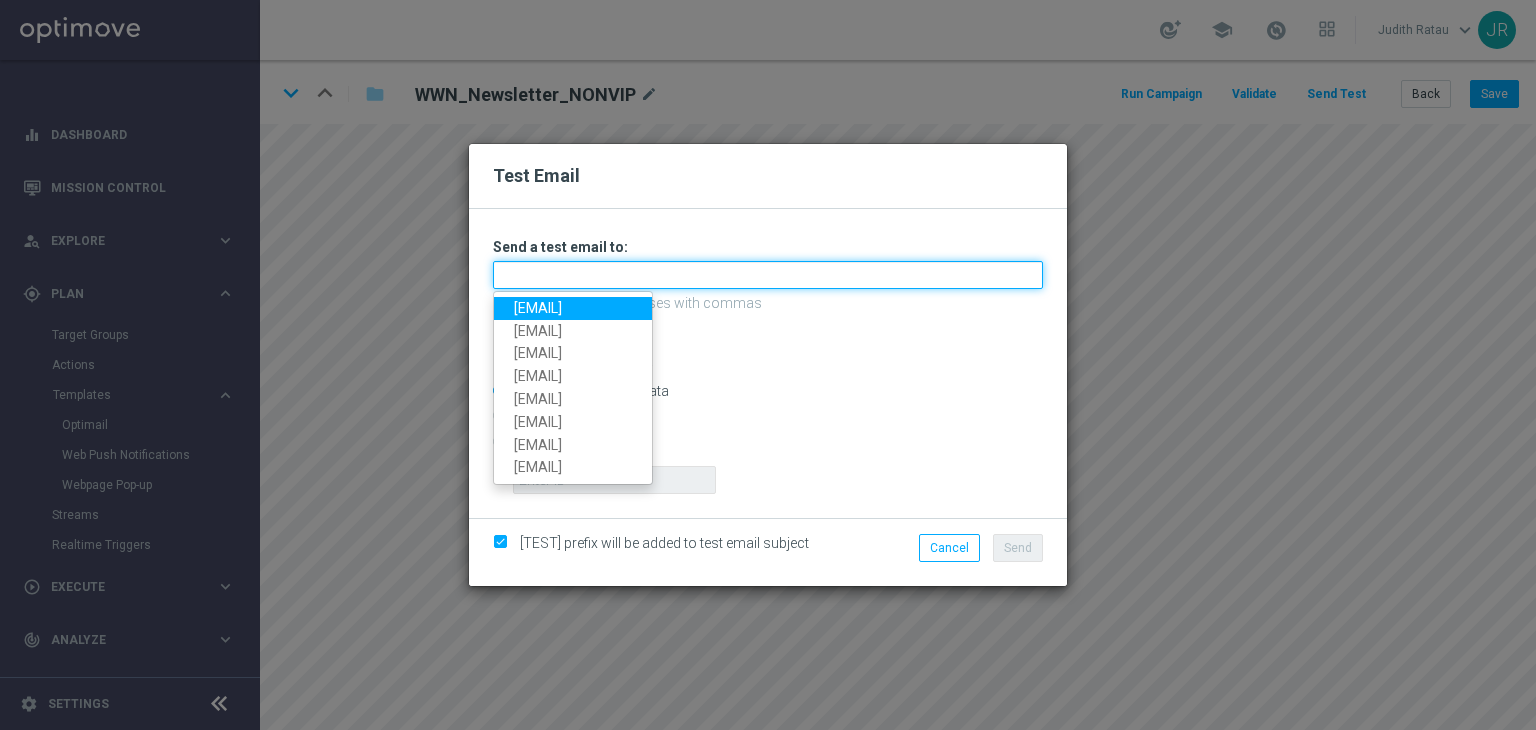 drag, startPoint x: 542, startPoint y: 281, endPoint x: 526, endPoint y: 293, distance: 20 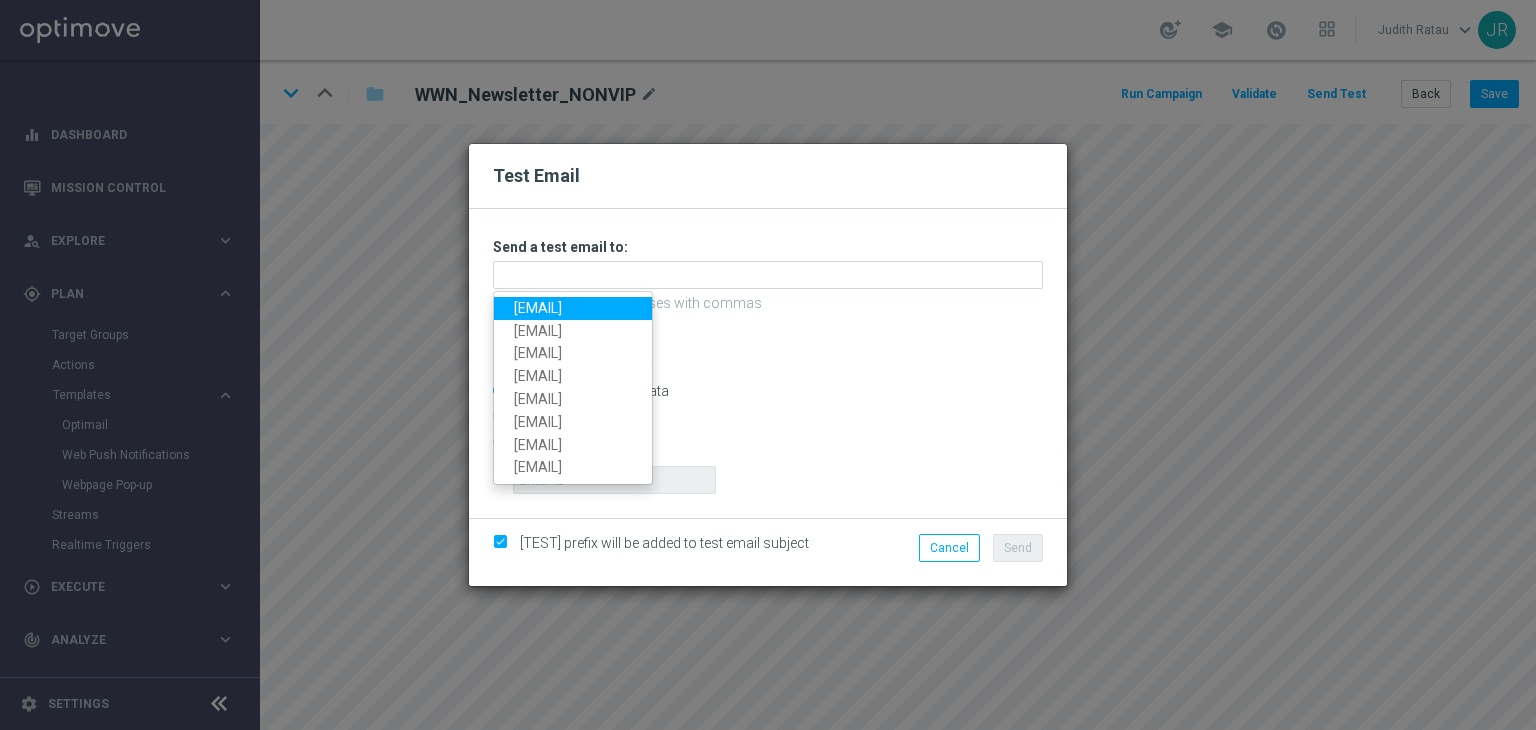 click on "testingalltesting@gmail.com" at bounding box center (573, 308) 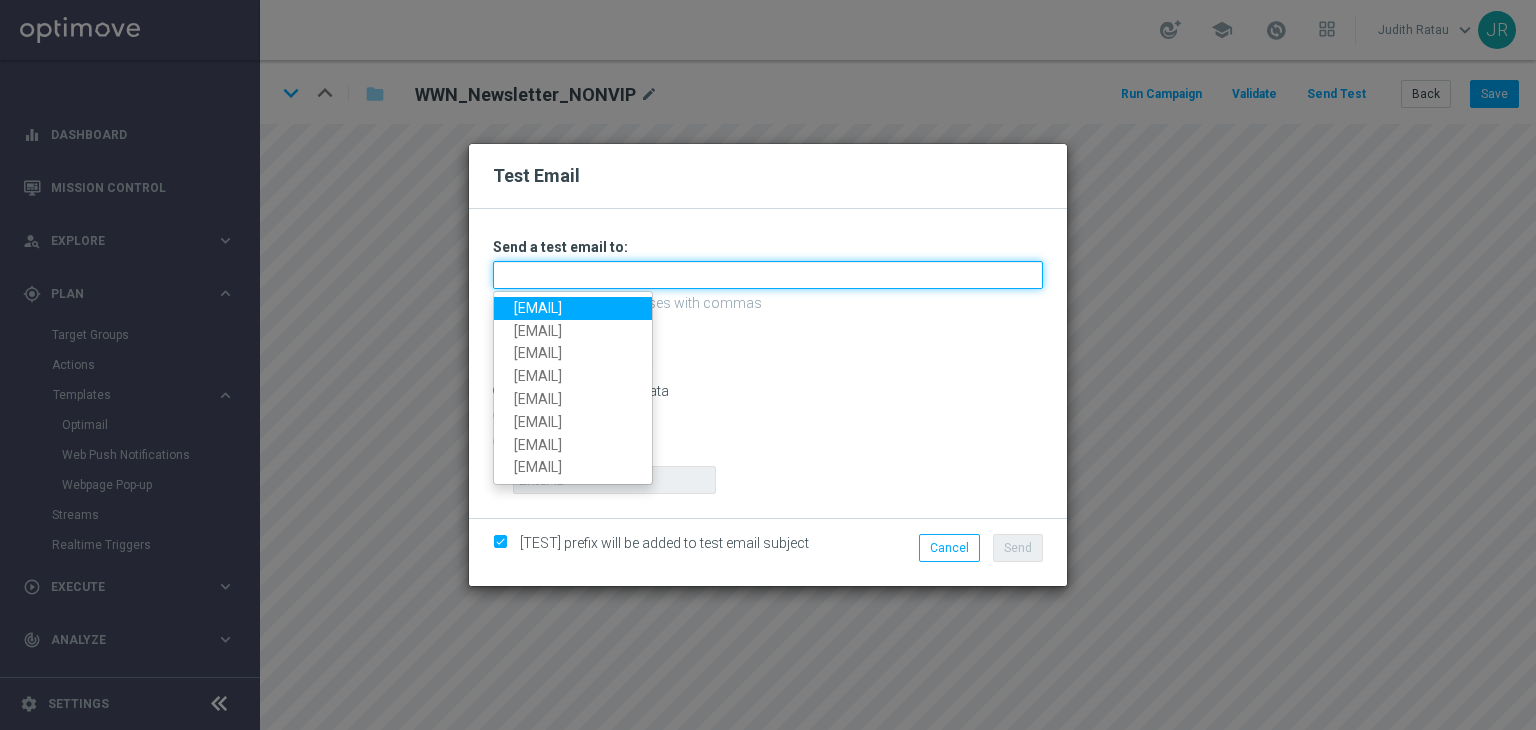type on "testingalltesting@gmail.com" 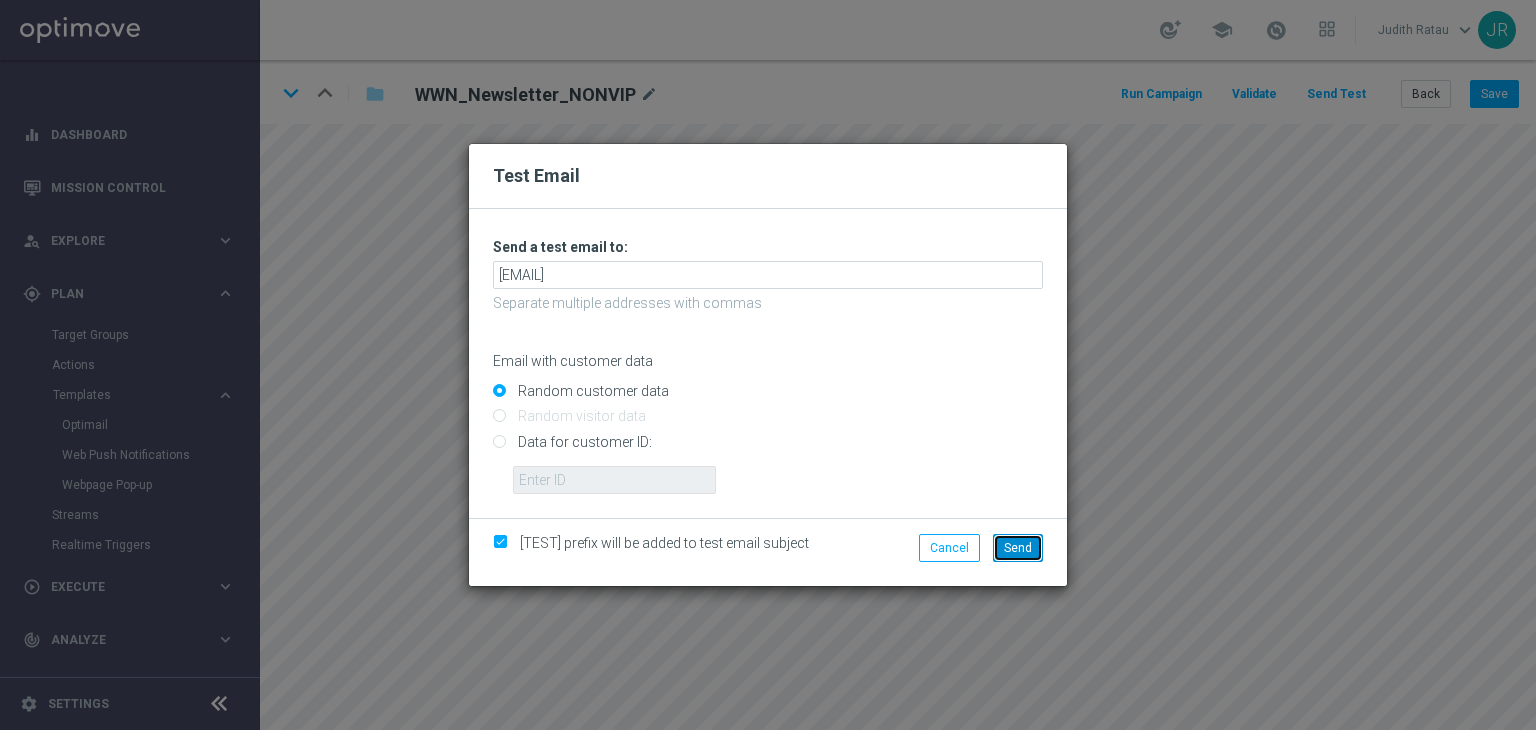 click on "Send" at bounding box center [1018, 548] 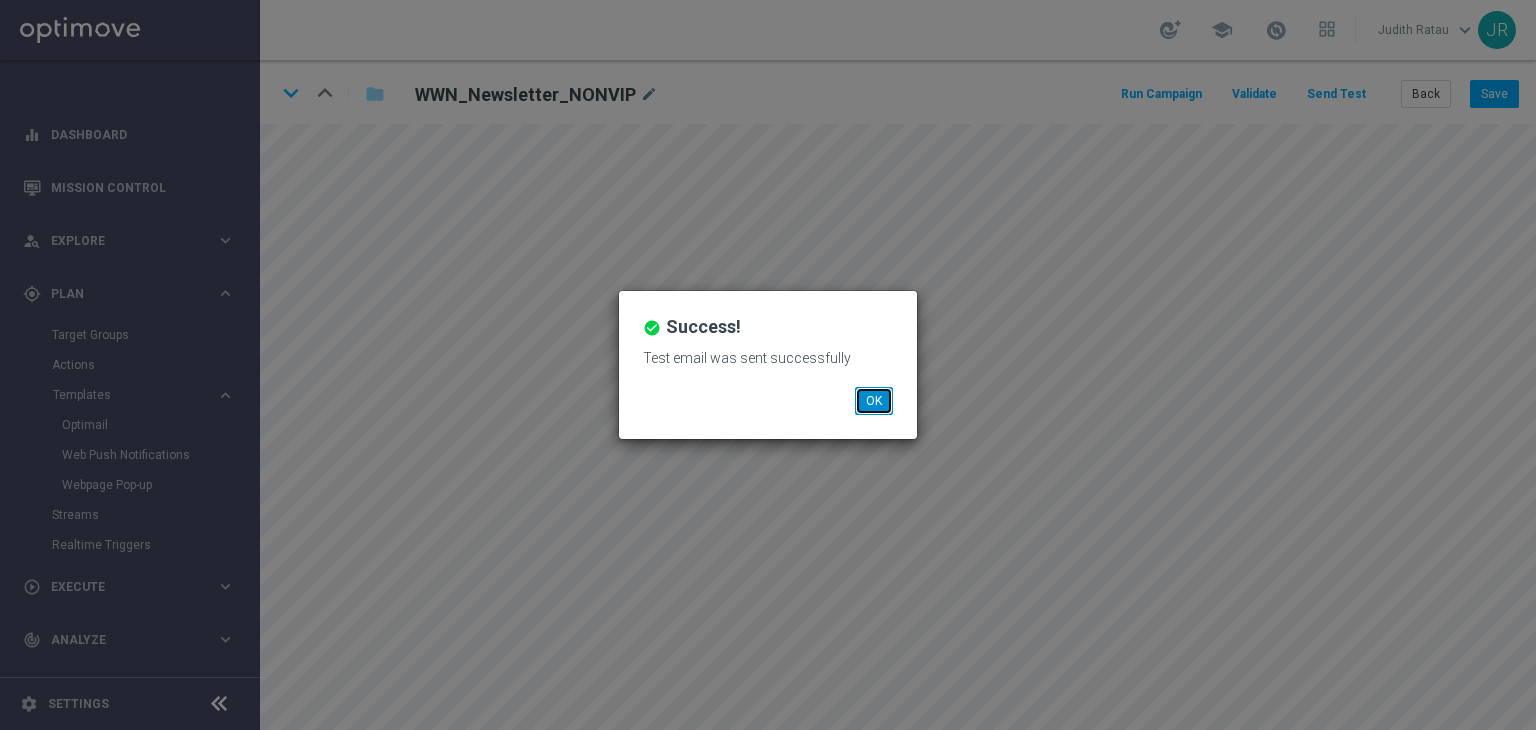 drag, startPoint x: 877, startPoint y: 393, endPoint x: 912, endPoint y: 355, distance: 51.662365 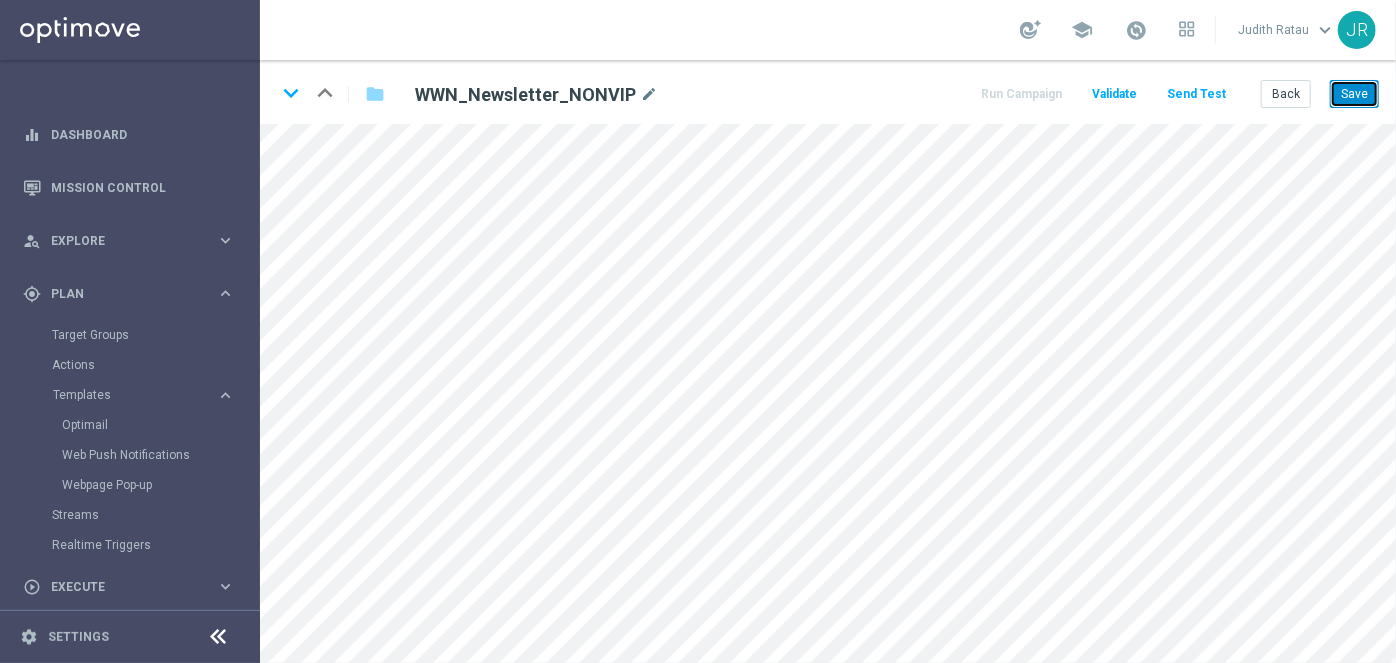 click on "Save" at bounding box center (1354, 94) 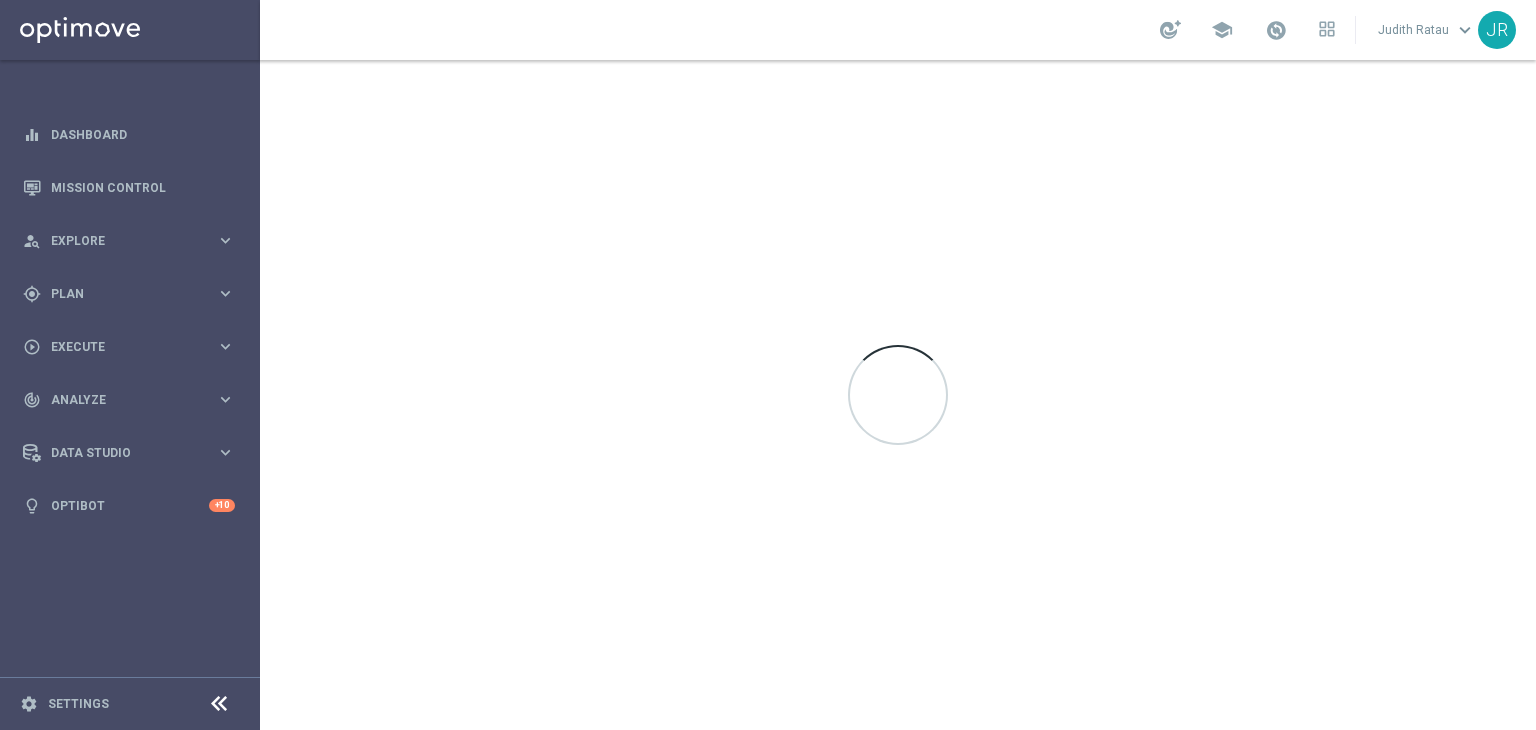 scroll, scrollTop: 0, scrollLeft: 0, axis: both 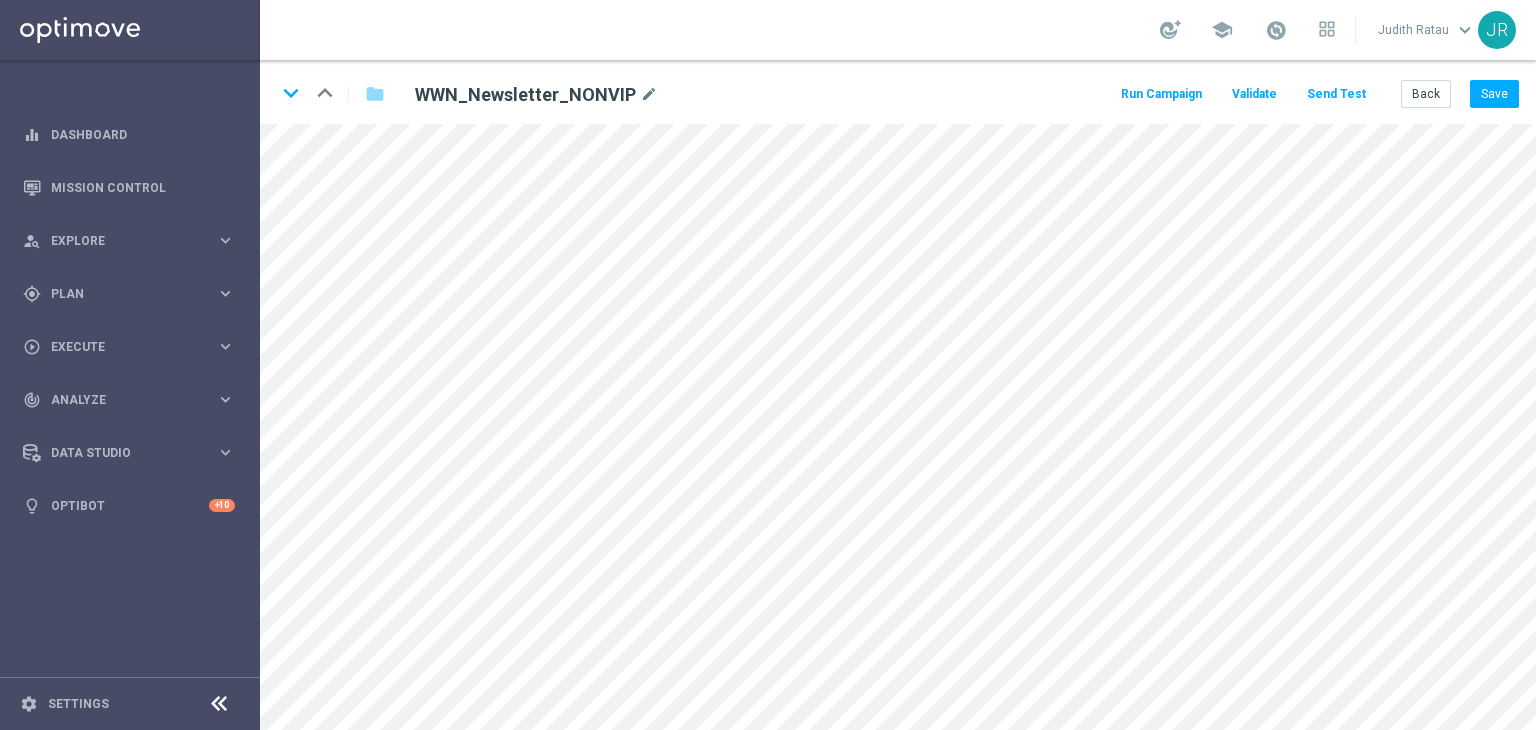click on "keyboard_arrow_down
keyboard_arrow_up
folder
WWN_Newsletter_NONVIP
mode_edit
Run Campaign
Validate
Send Test
Back
Save" 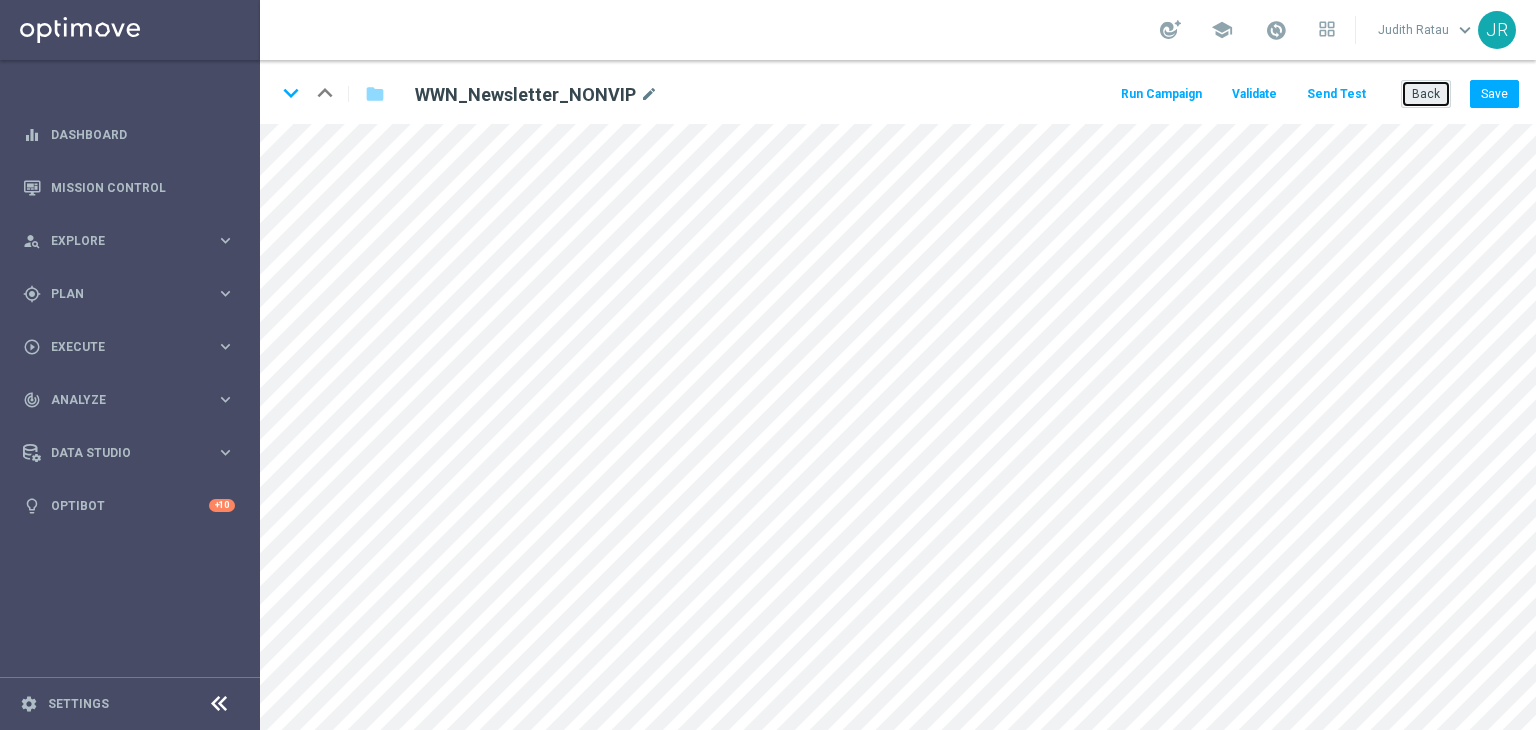 click on "Back" 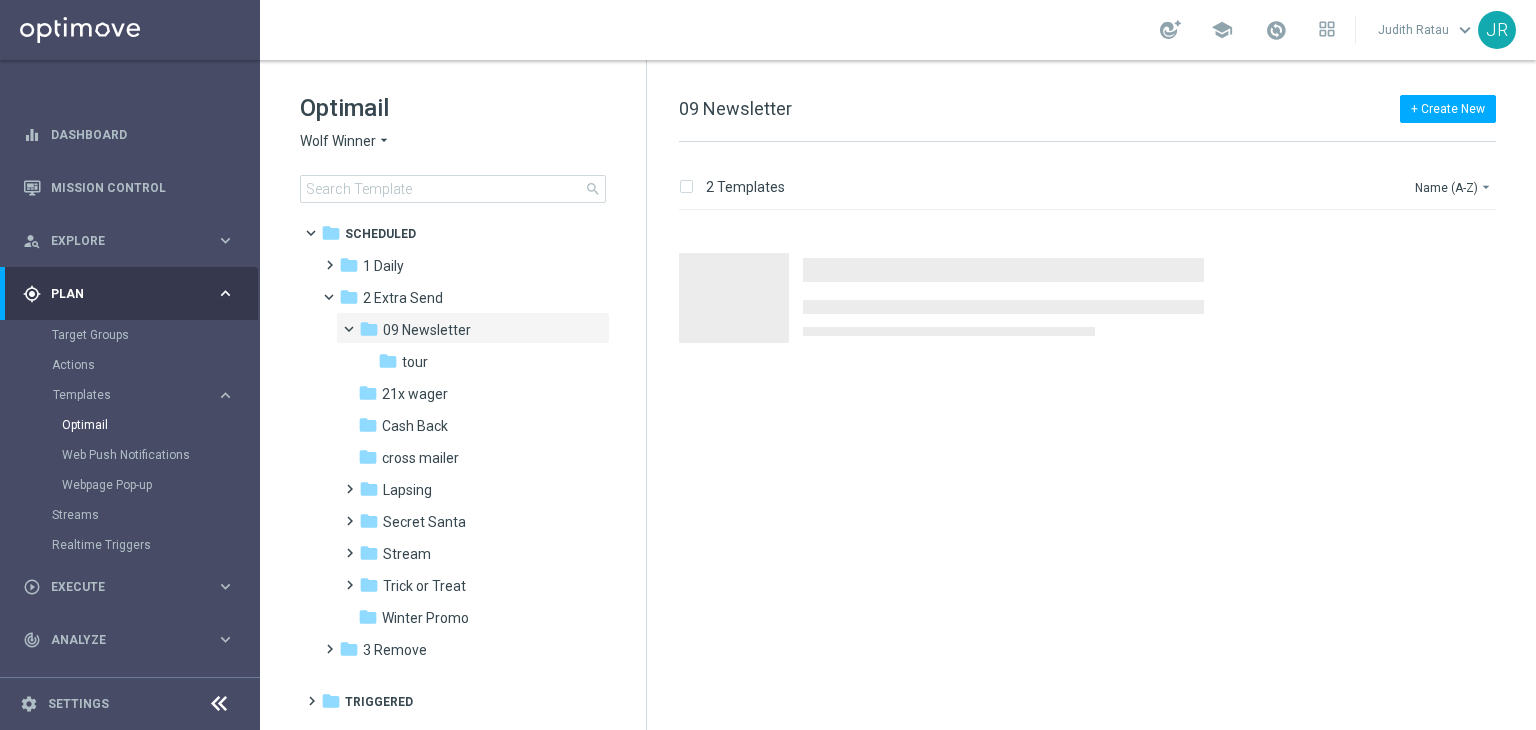 drag, startPoint x: 340, startPoint y: 130, endPoint x: 346, endPoint y: 151, distance: 21.84033 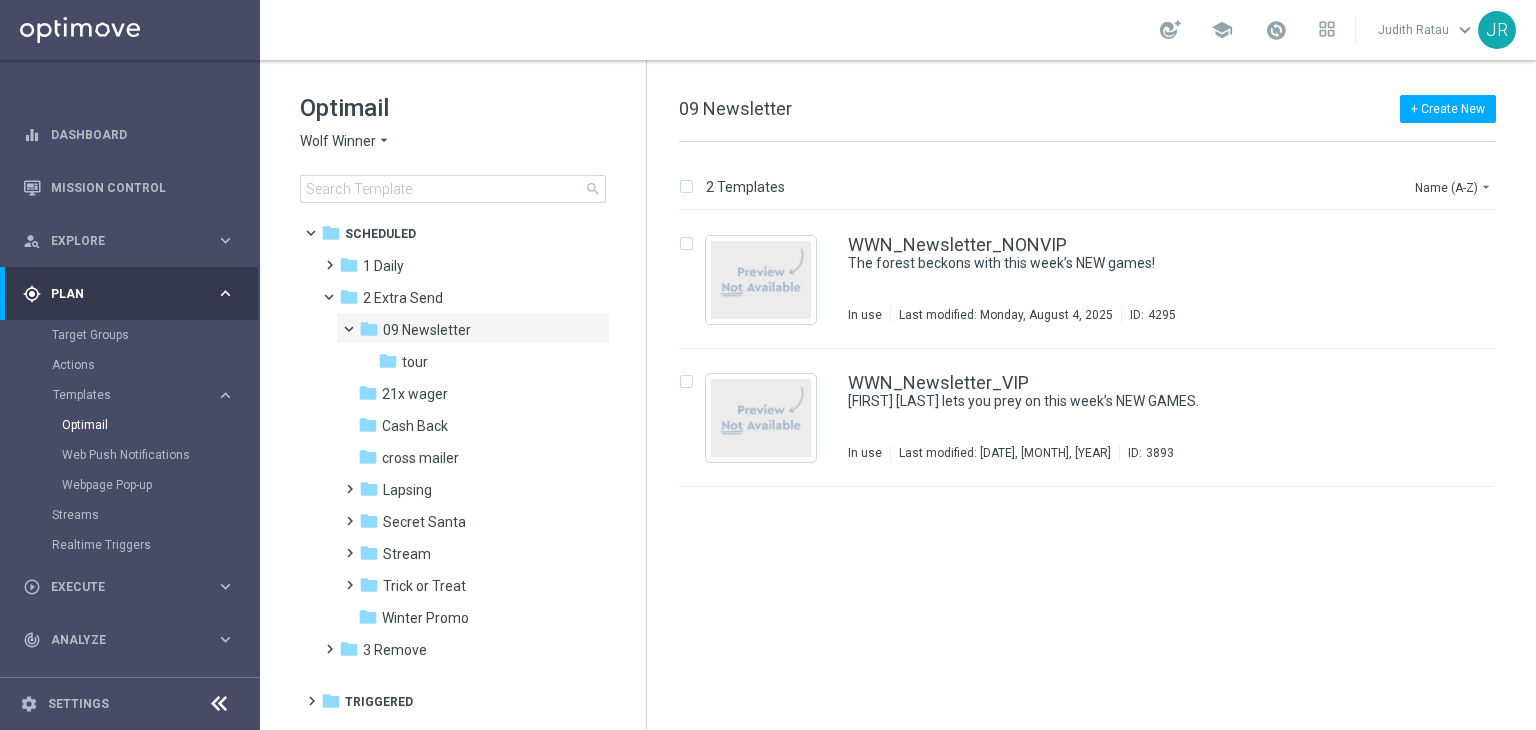 click on "Wolf Winner" 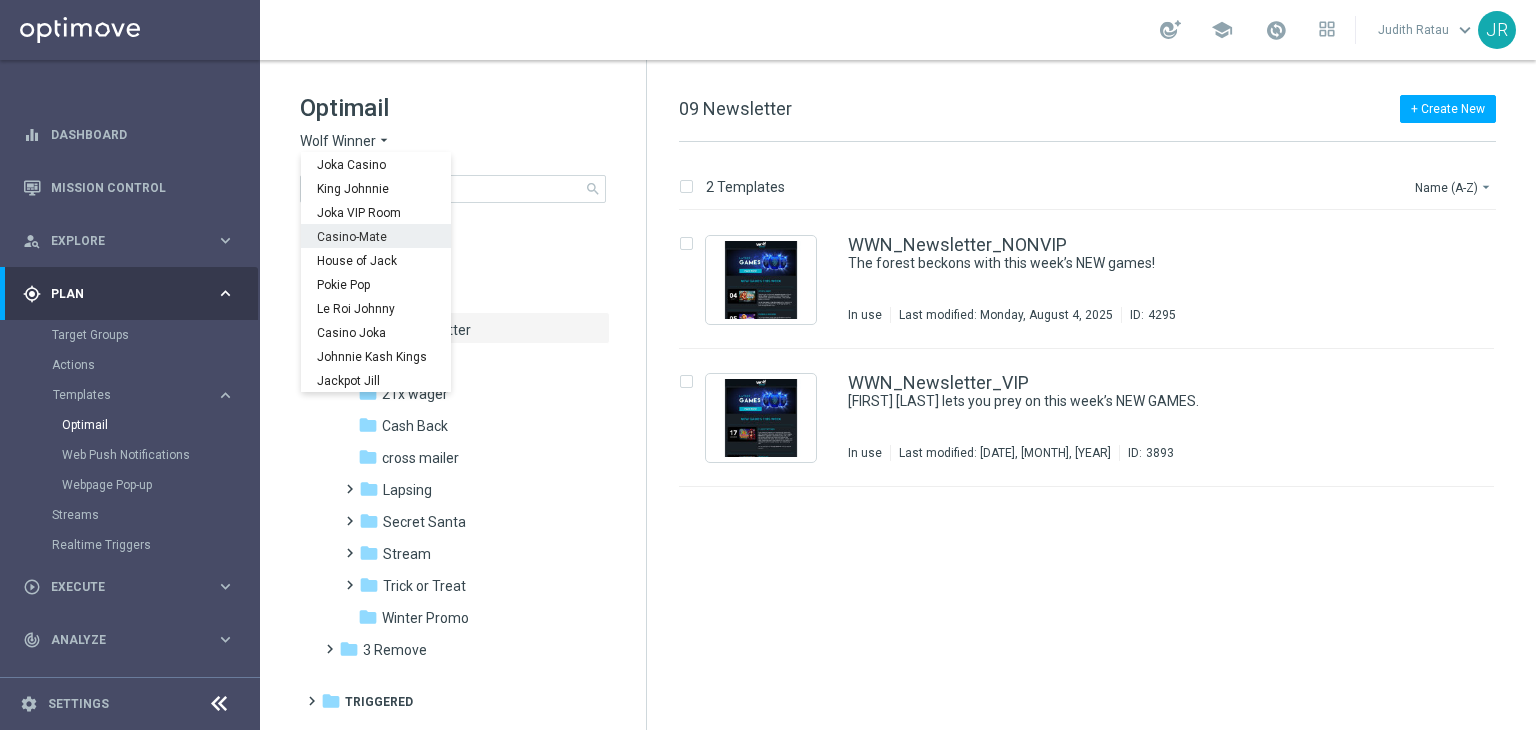 scroll, scrollTop: 72, scrollLeft: 0, axis: vertical 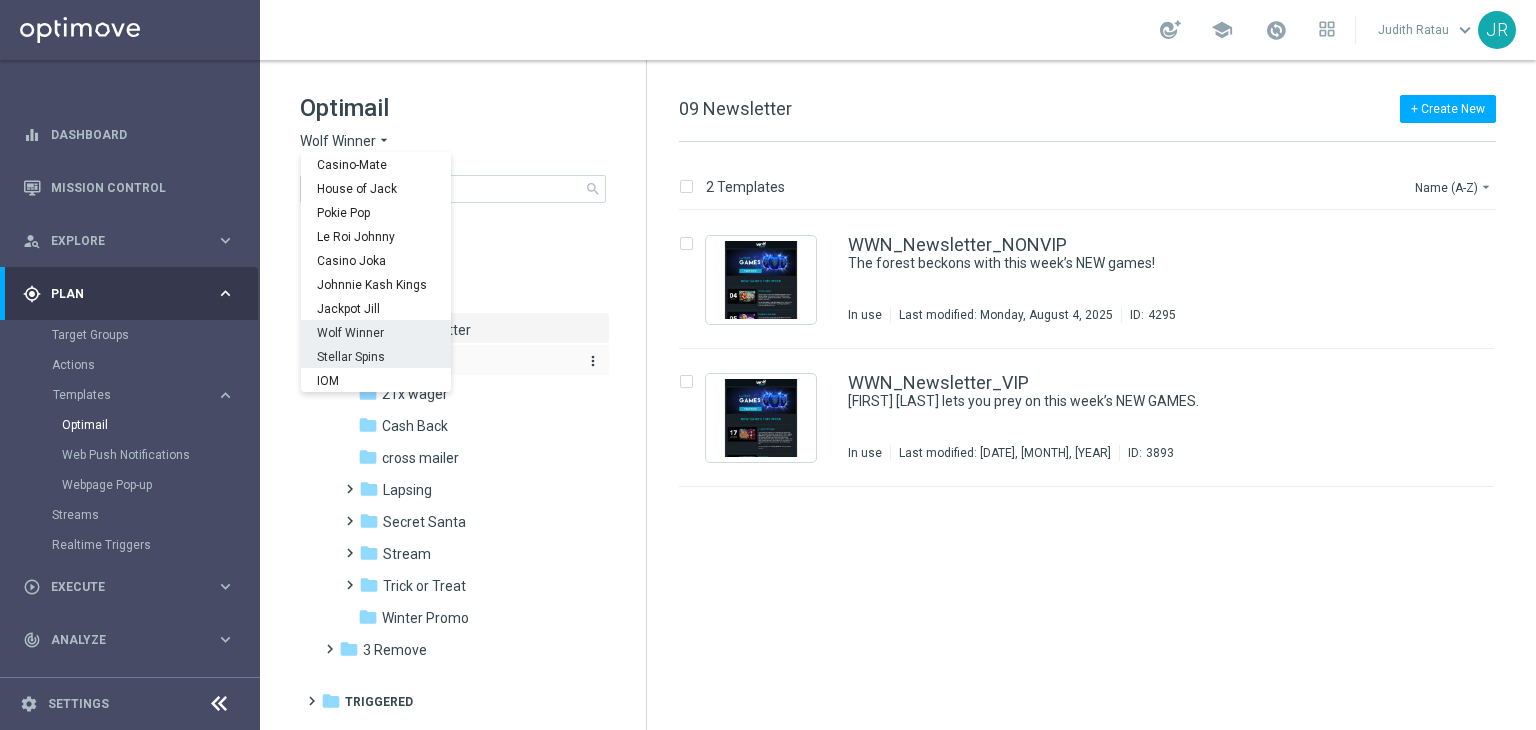 click on "Stellar Spins" at bounding box center (0, 0) 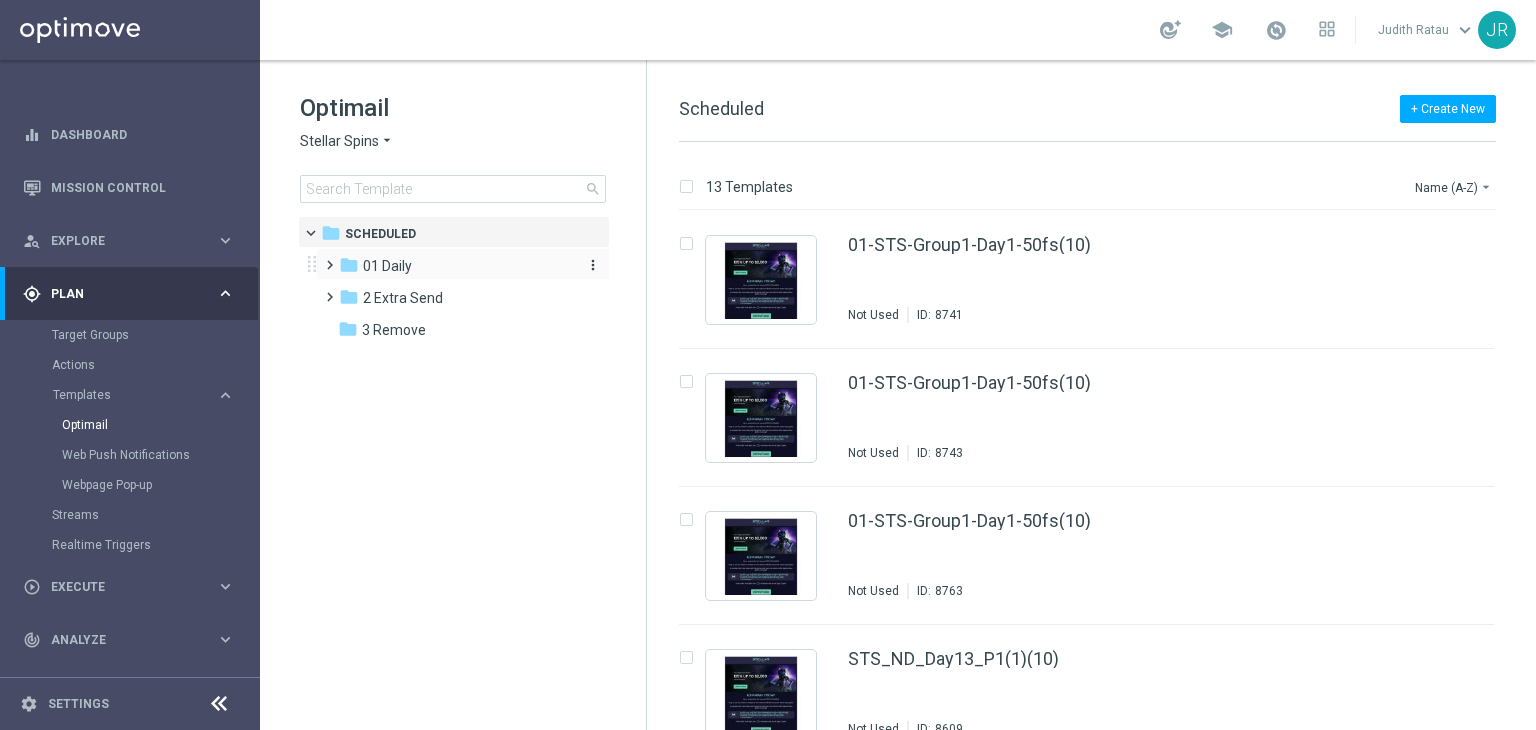 click on "01 Daily" at bounding box center [387, 266] 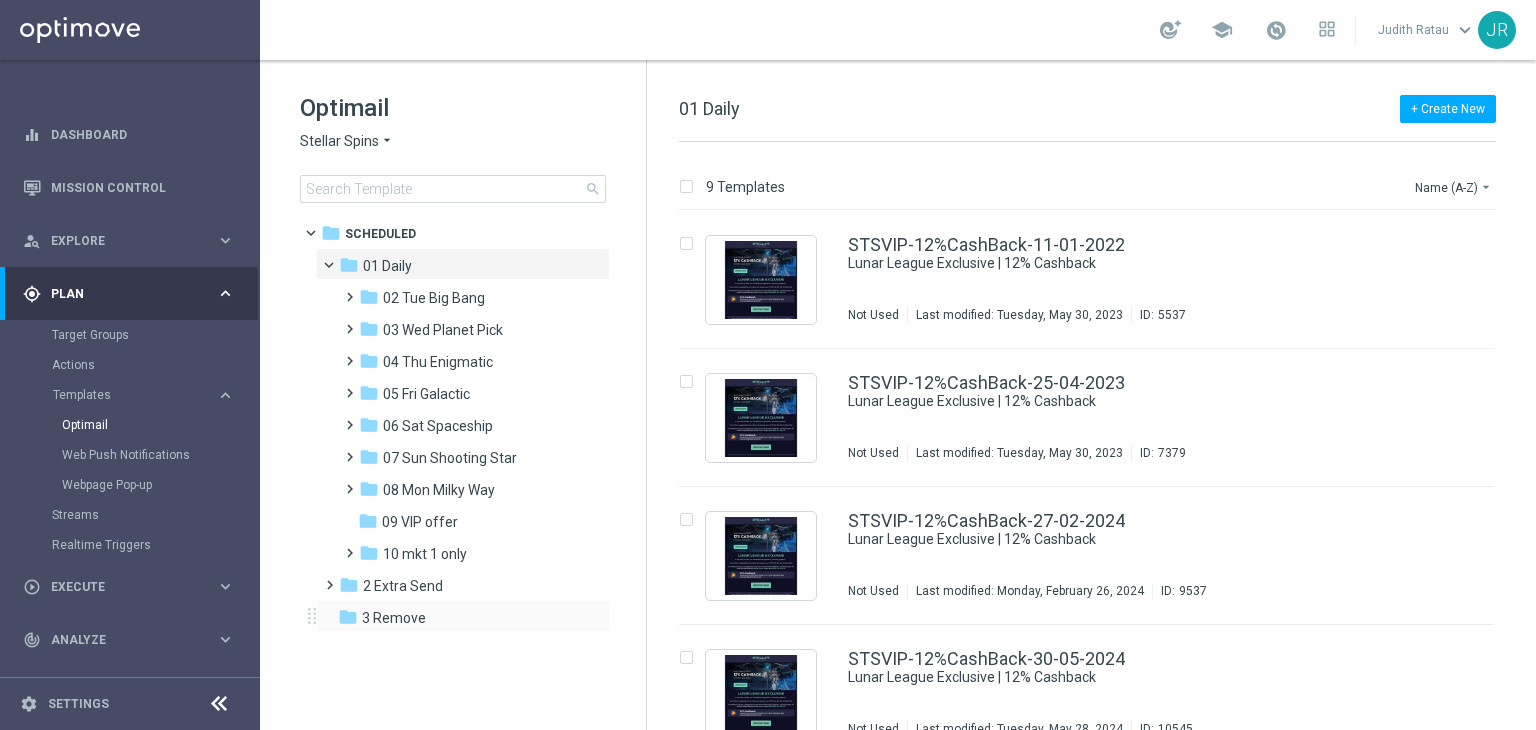 click on "folder
3 Remove
more_vert" at bounding box center [463, 616] 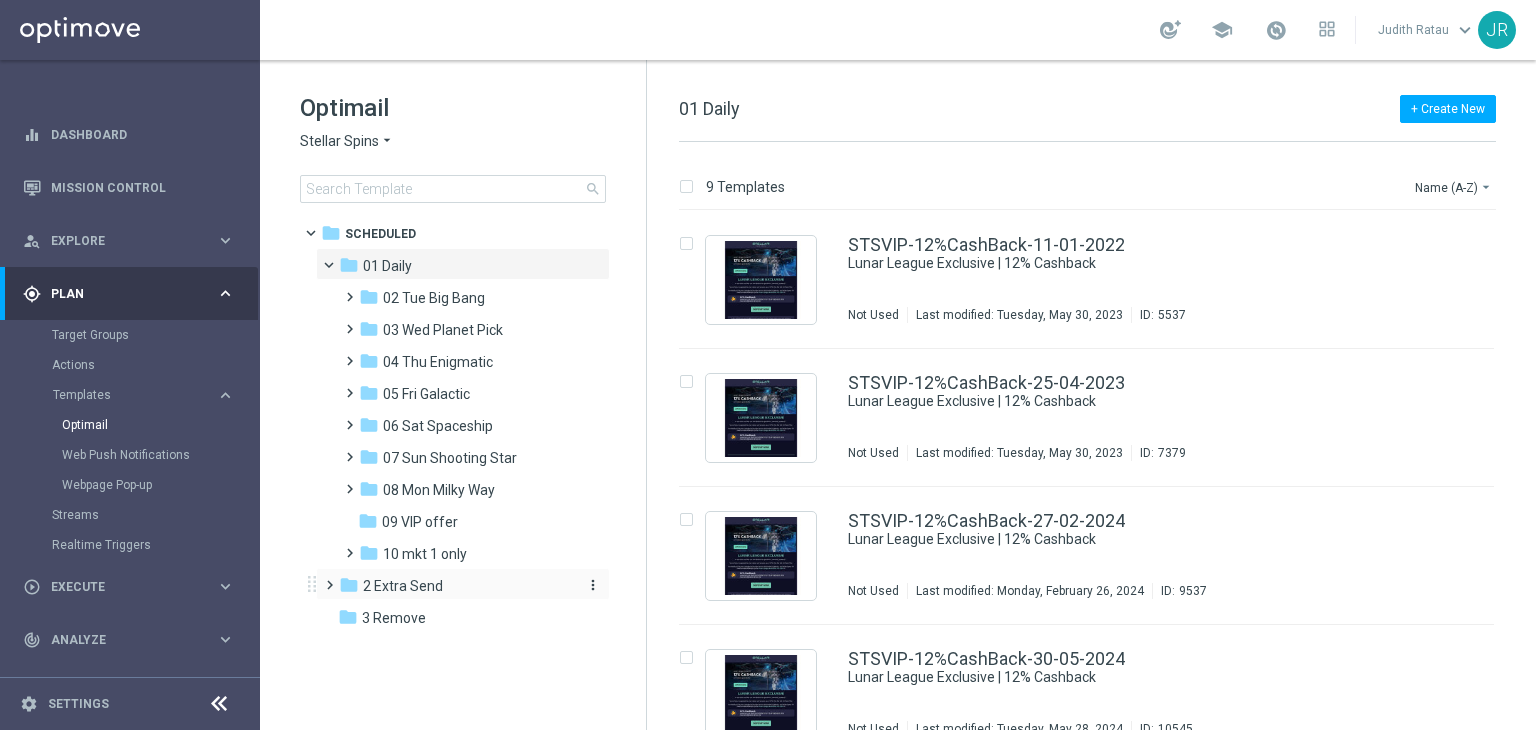 click on "2 Extra Send" at bounding box center (403, 586) 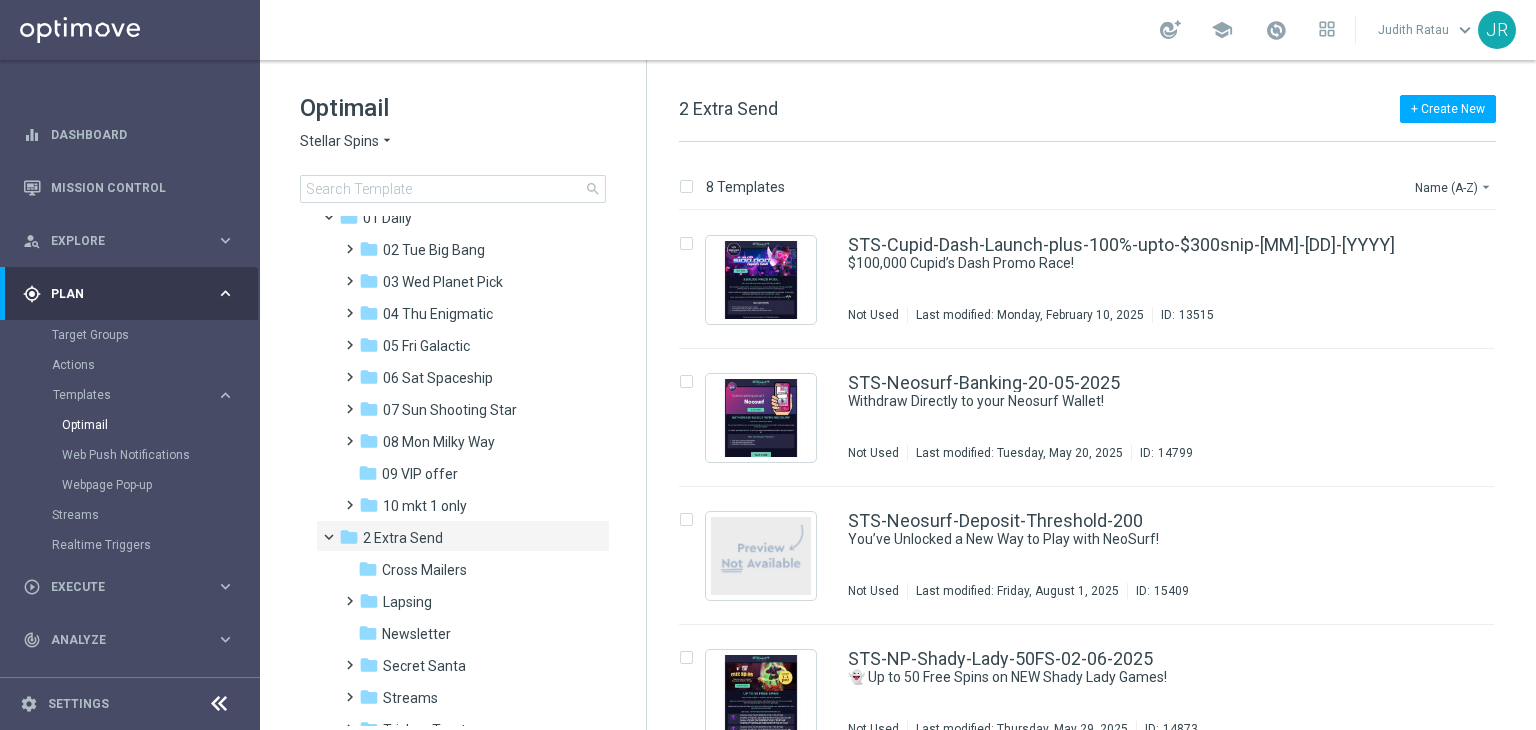 scroll, scrollTop: 133, scrollLeft: 0, axis: vertical 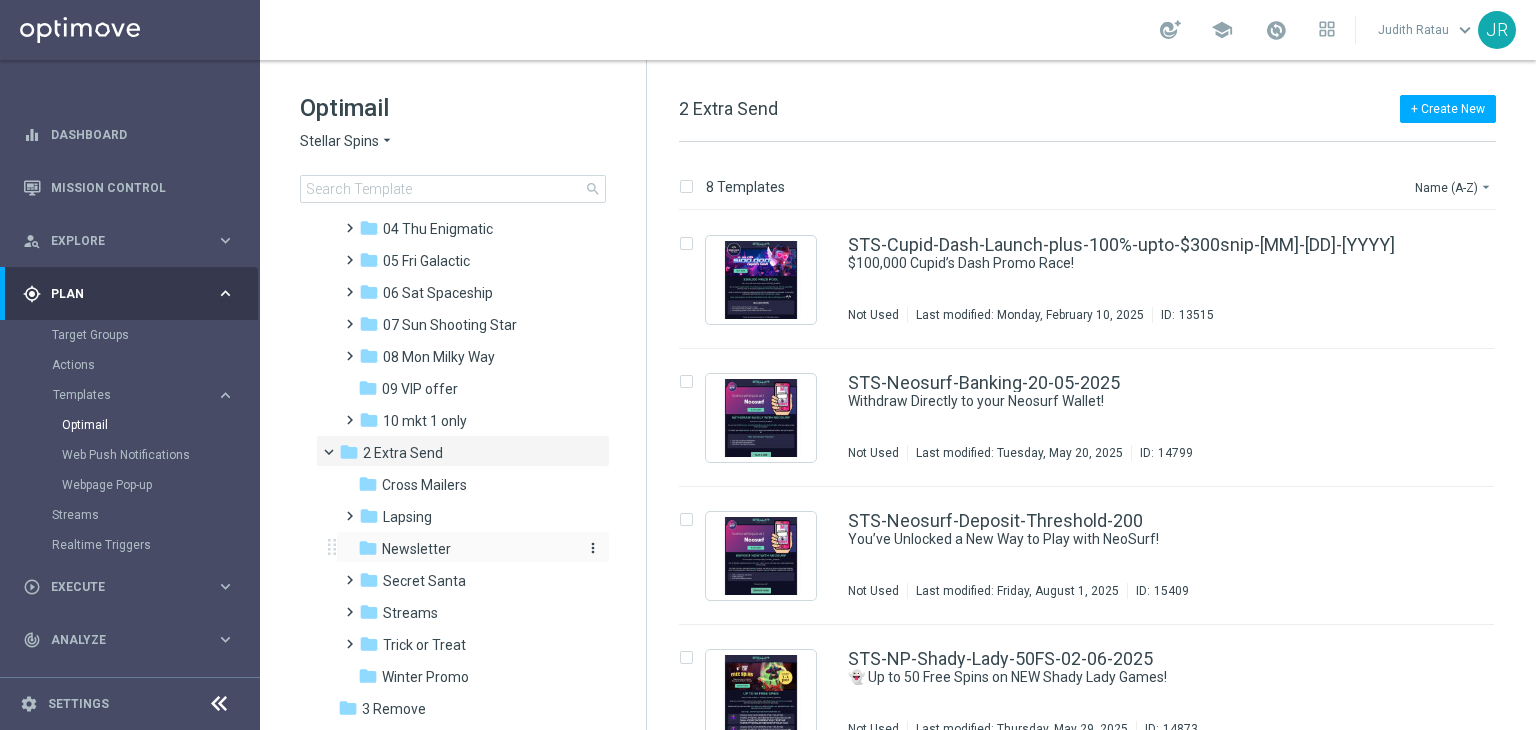 click on "Newsletter" at bounding box center (416, 549) 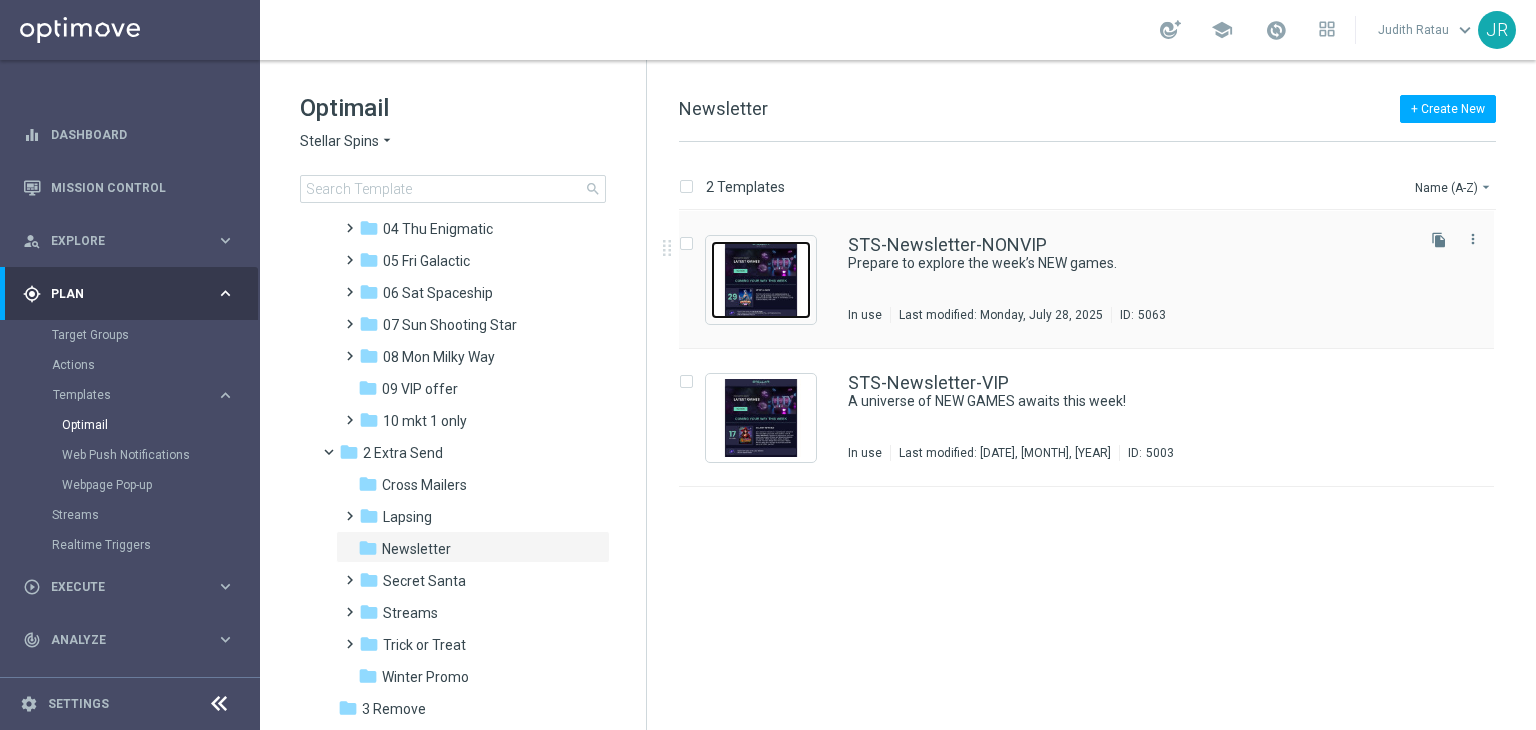 click at bounding box center (761, 280) 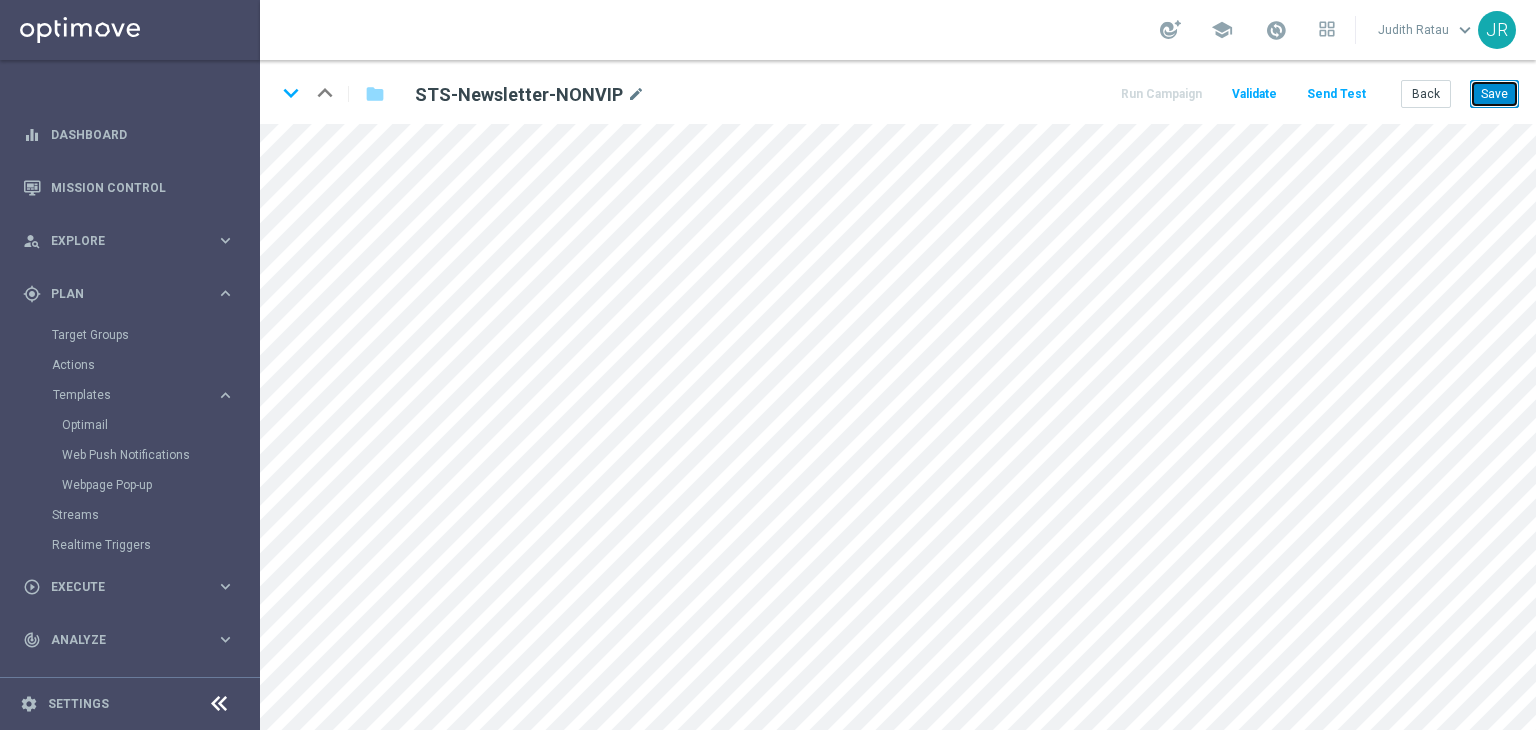 click on "Save" at bounding box center (1494, 94) 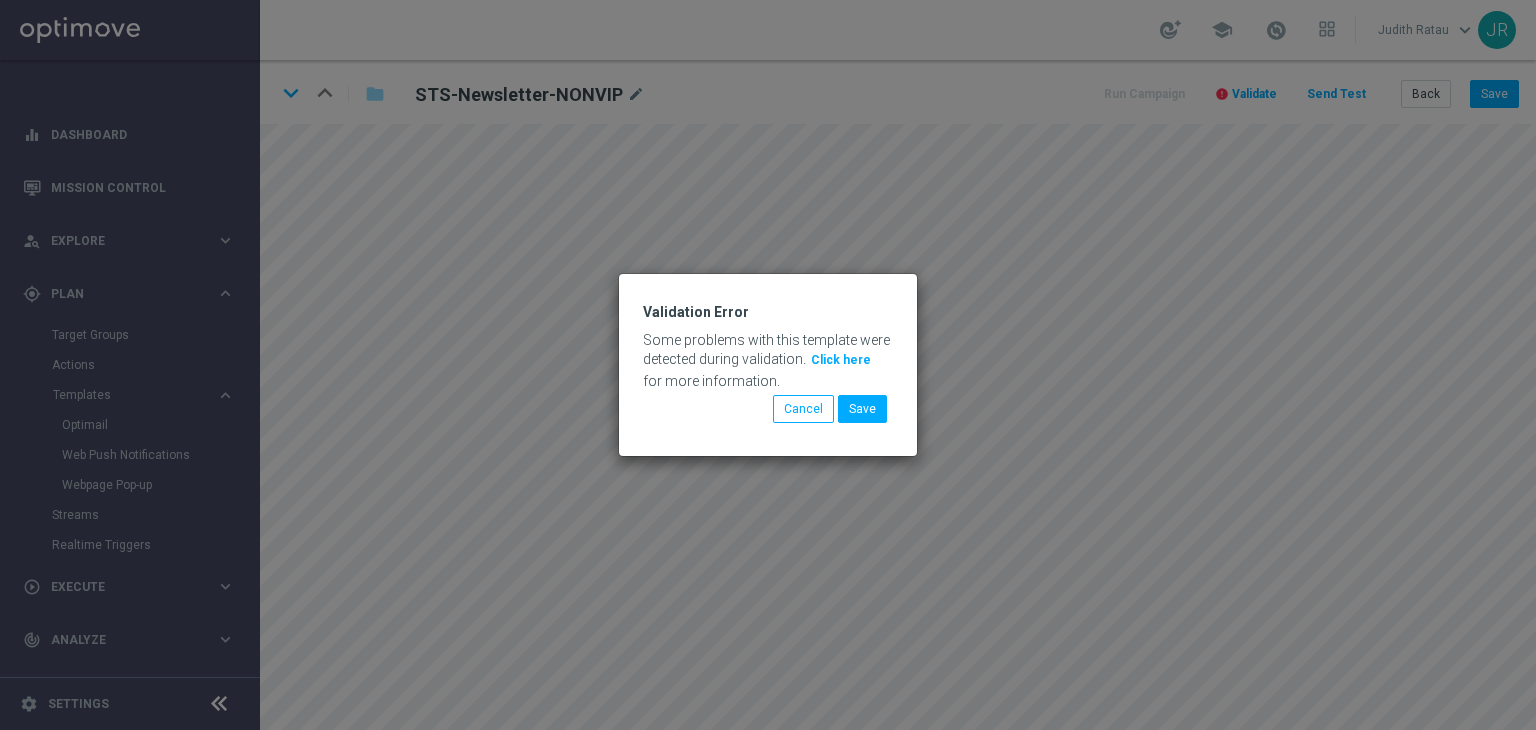 click on "Click here" at bounding box center (841, 360) 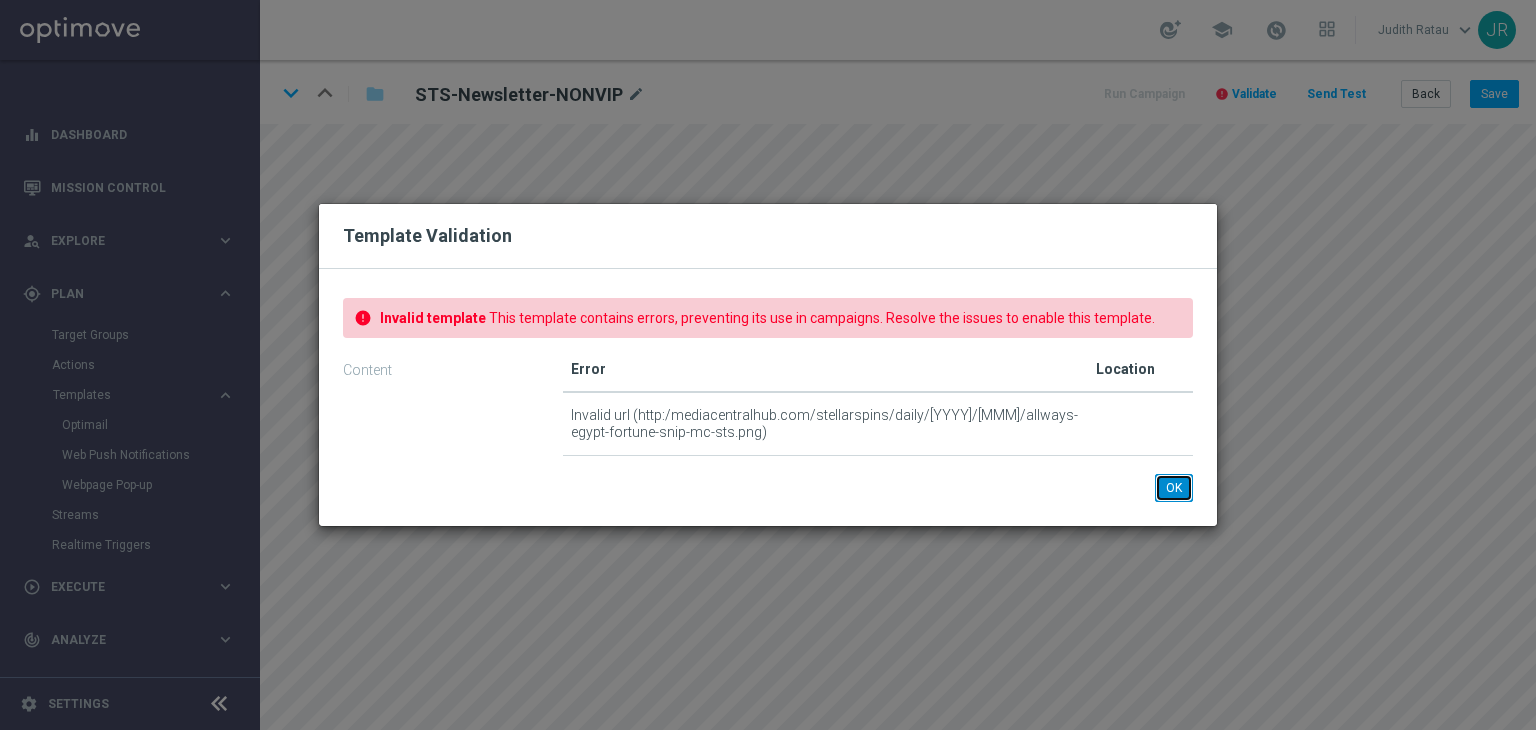 click on "OK" at bounding box center [1174, 488] 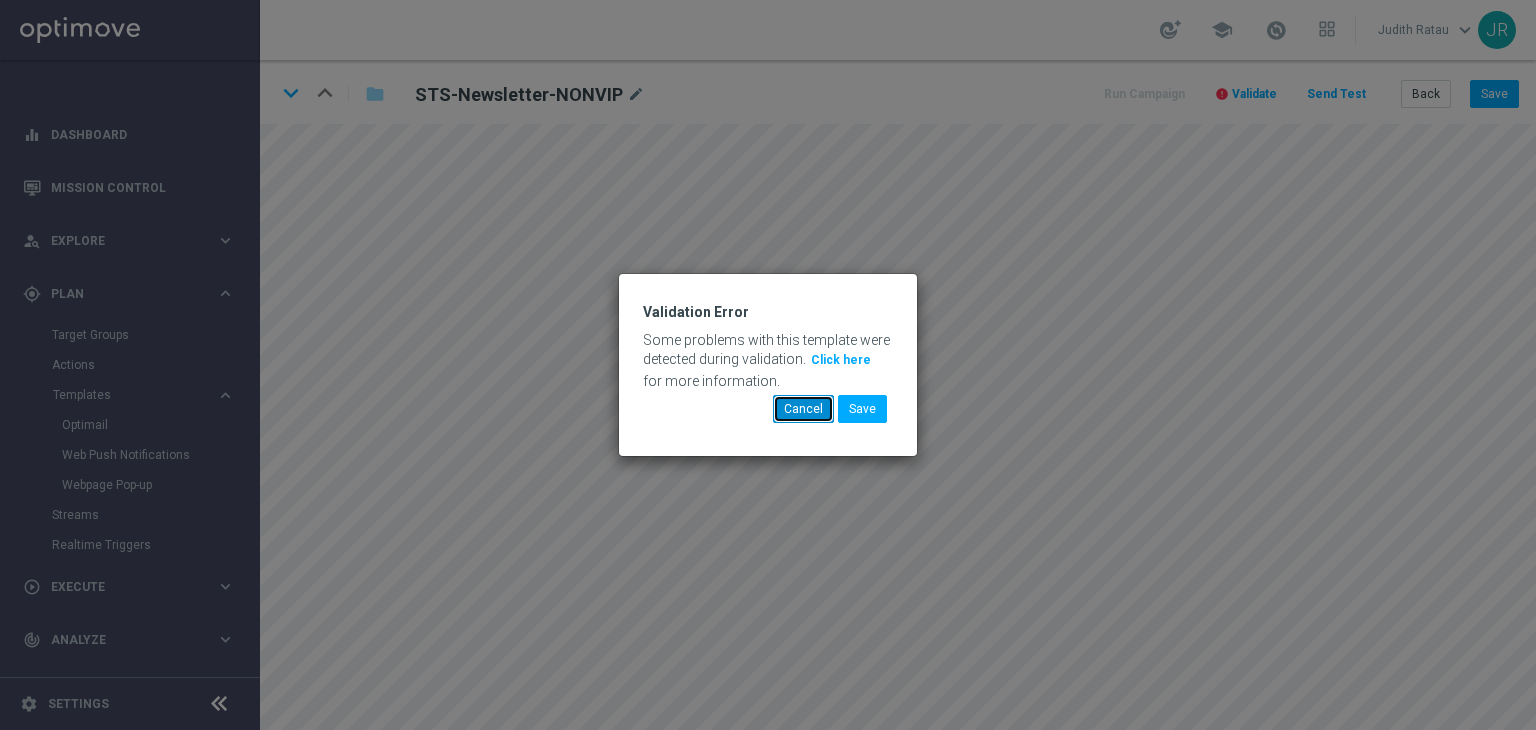 click on "Cancel" at bounding box center (803, 409) 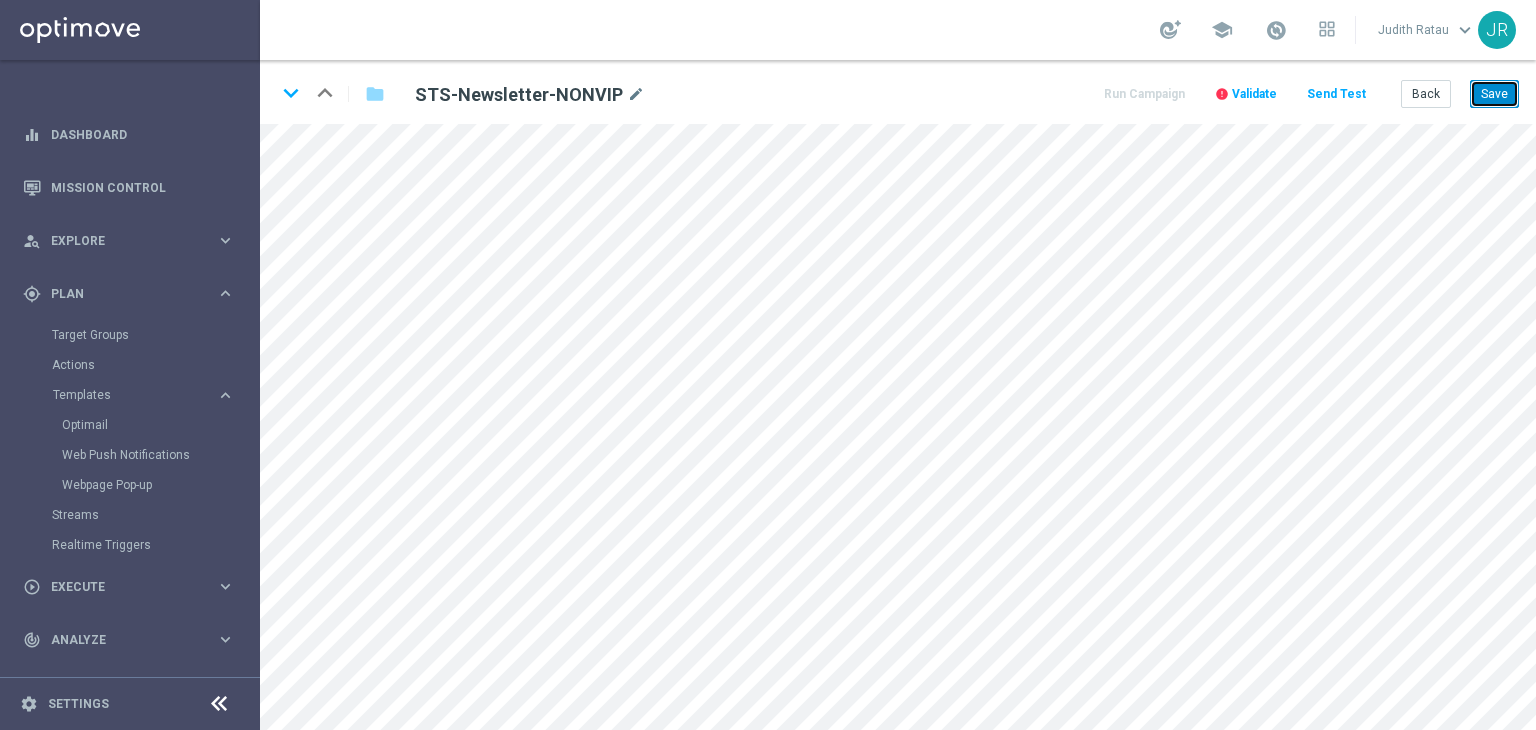 click on "Save" at bounding box center (1494, 94) 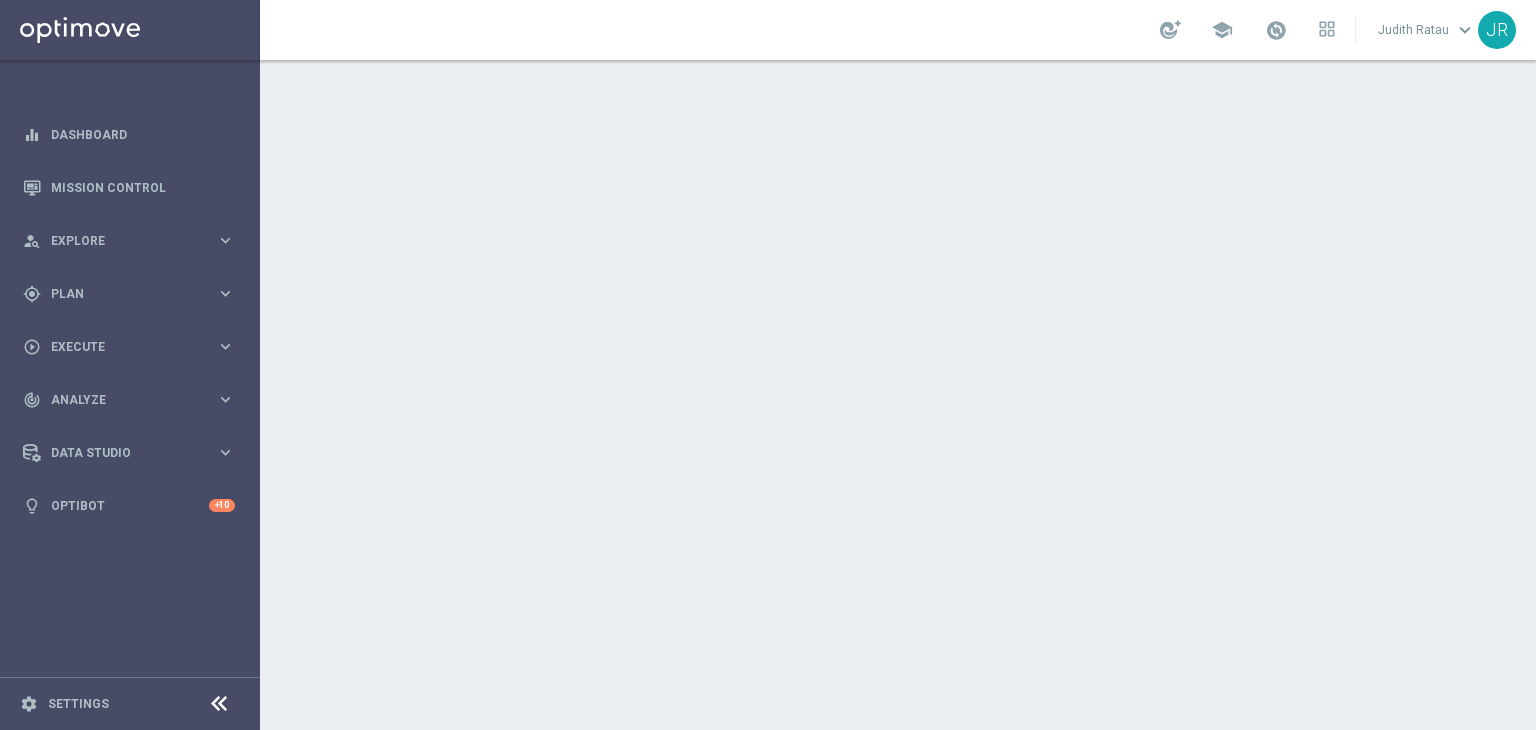 scroll, scrollTop: 0, scrollLeft: 0, axis: both 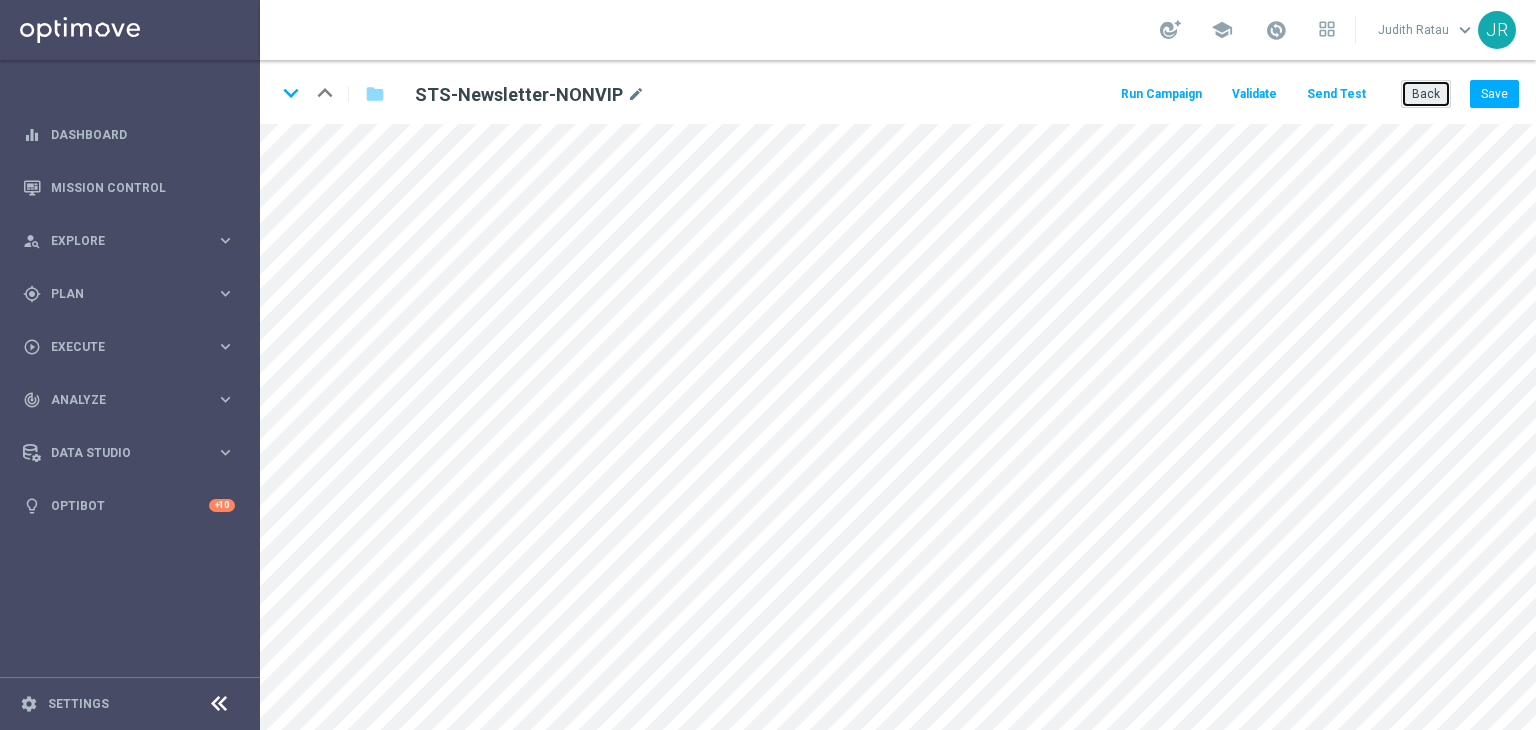 click on "Back" 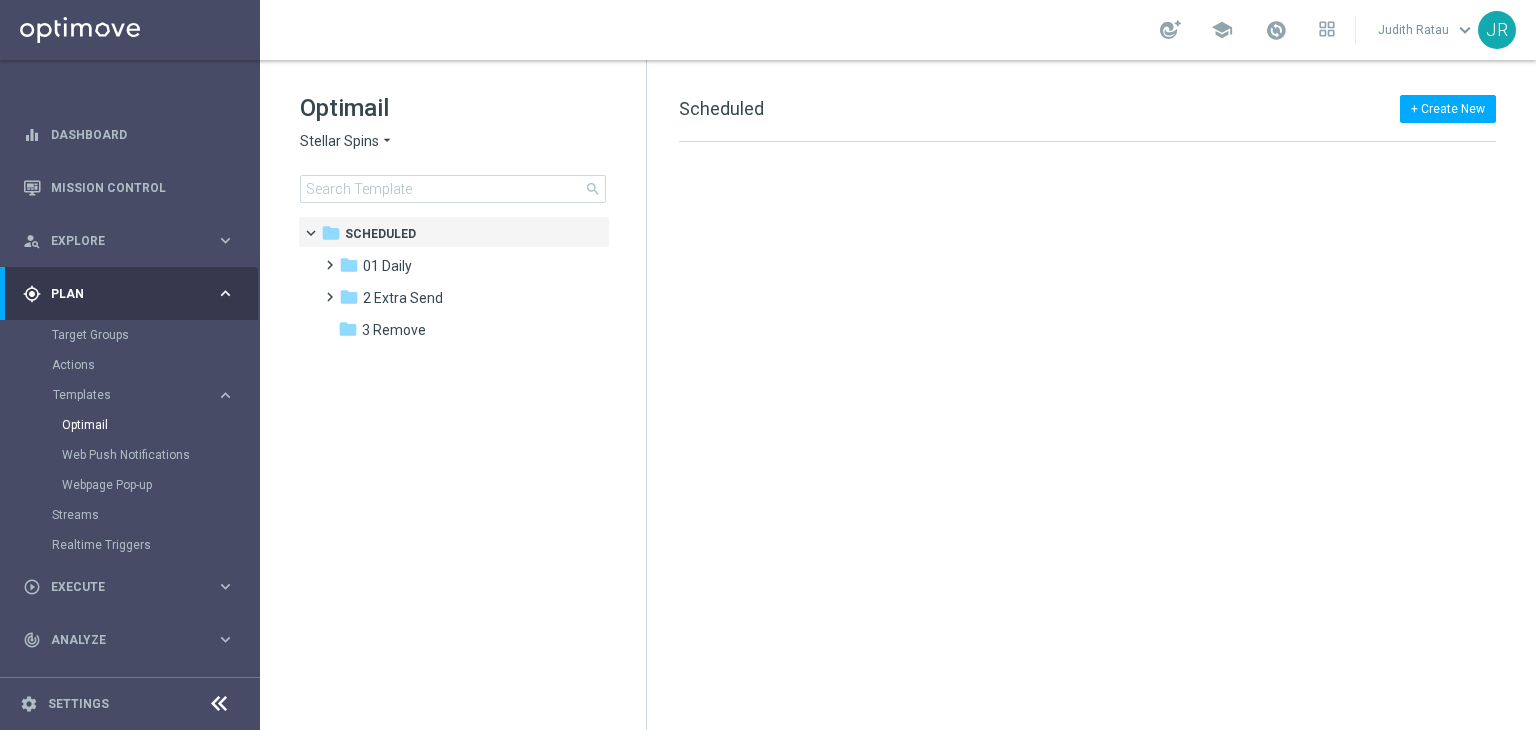 click on "Stellar Spins" 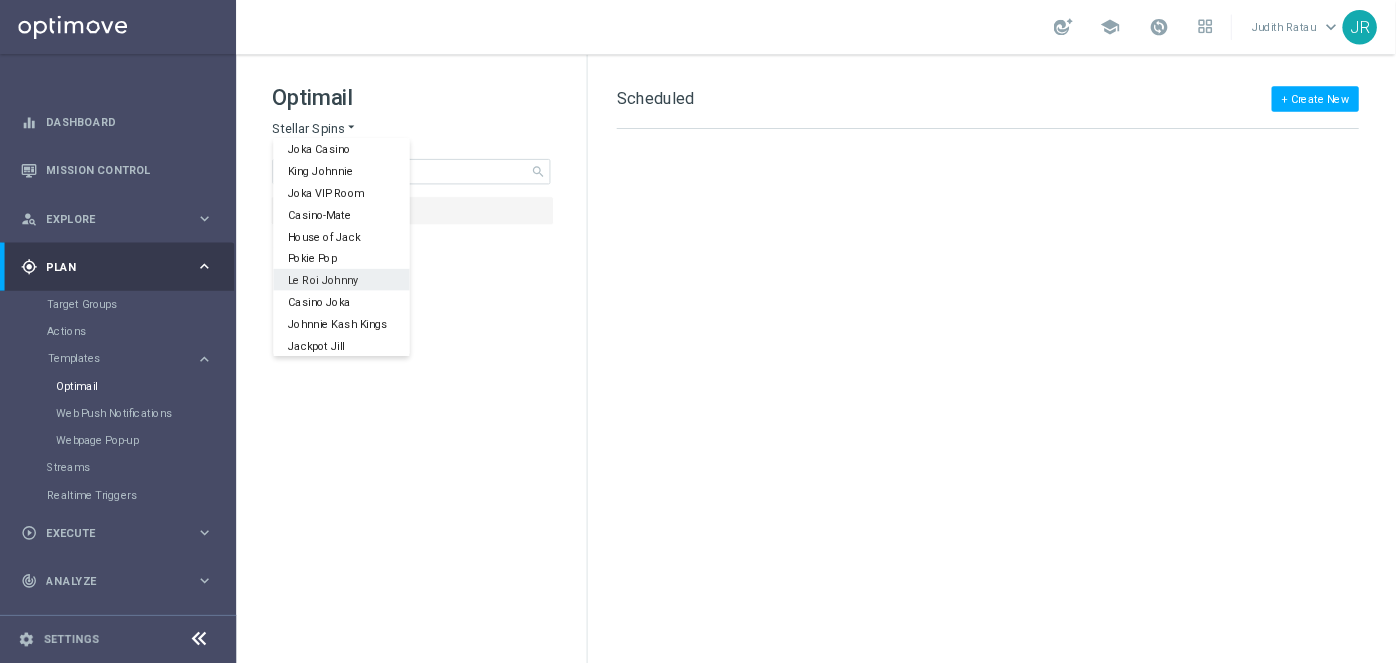 scroll, scrollTop: 72, scrollLeft: 0, axis: vertical 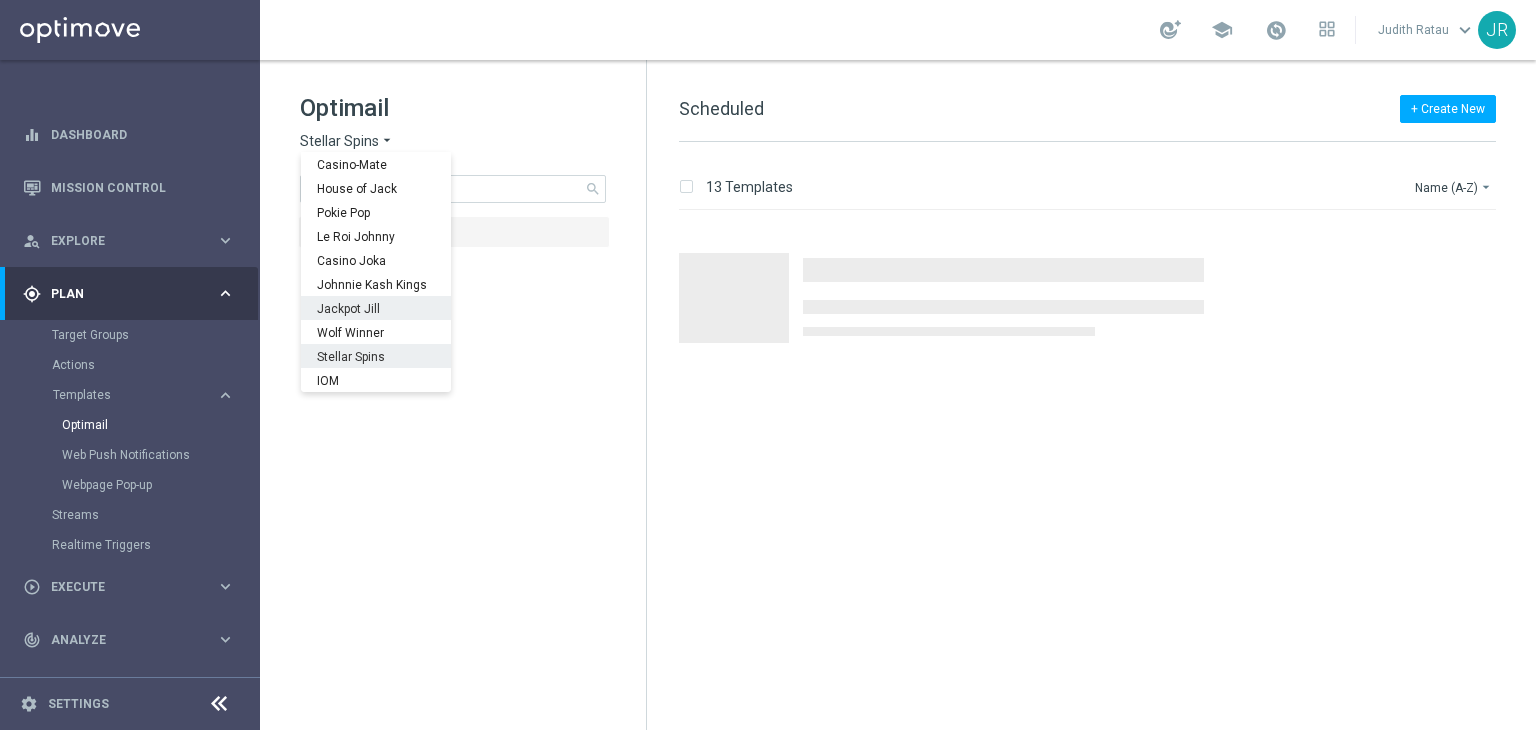 click on "Jackpot Jill" at bounding box center (0, 0) 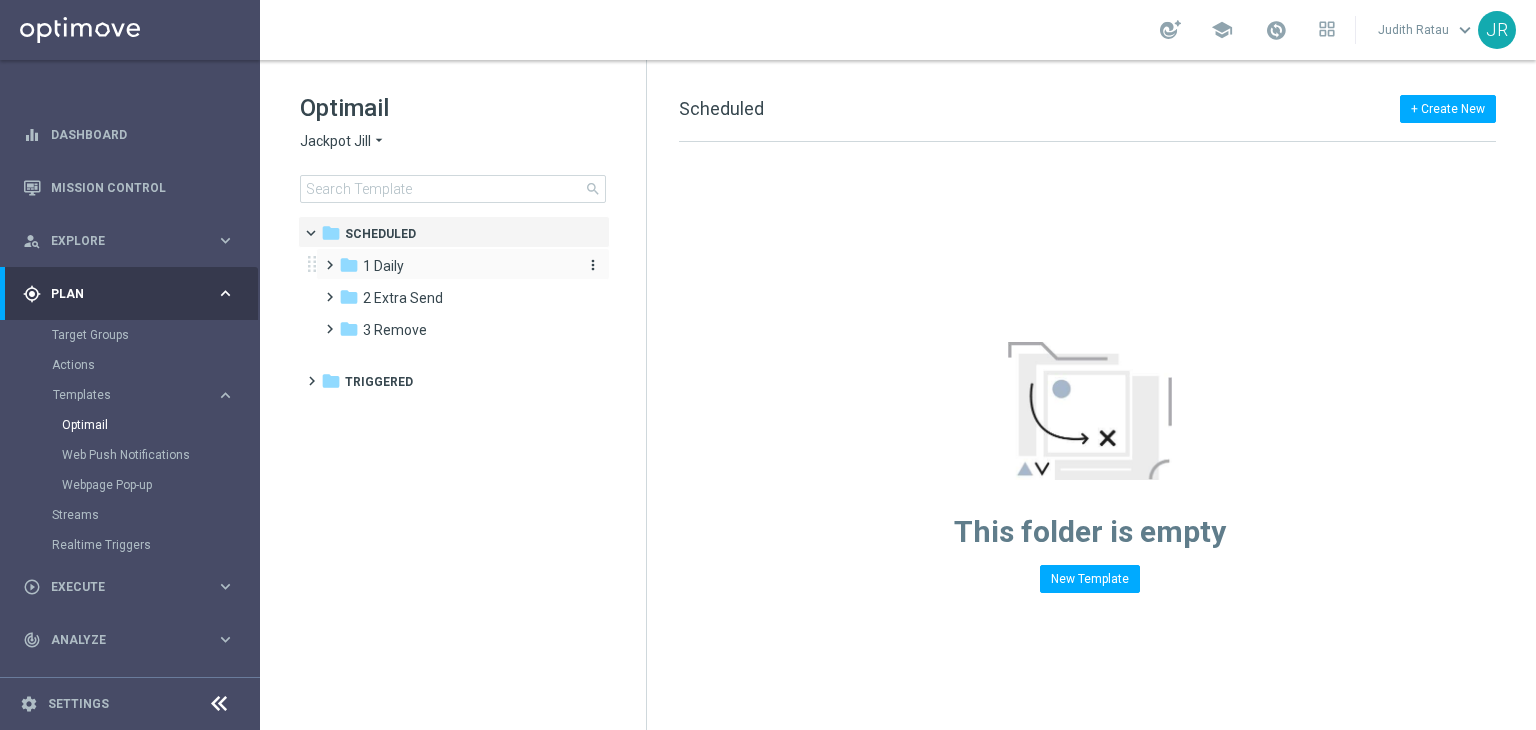 click on "1 Daily" at bounding box center [383, 266] 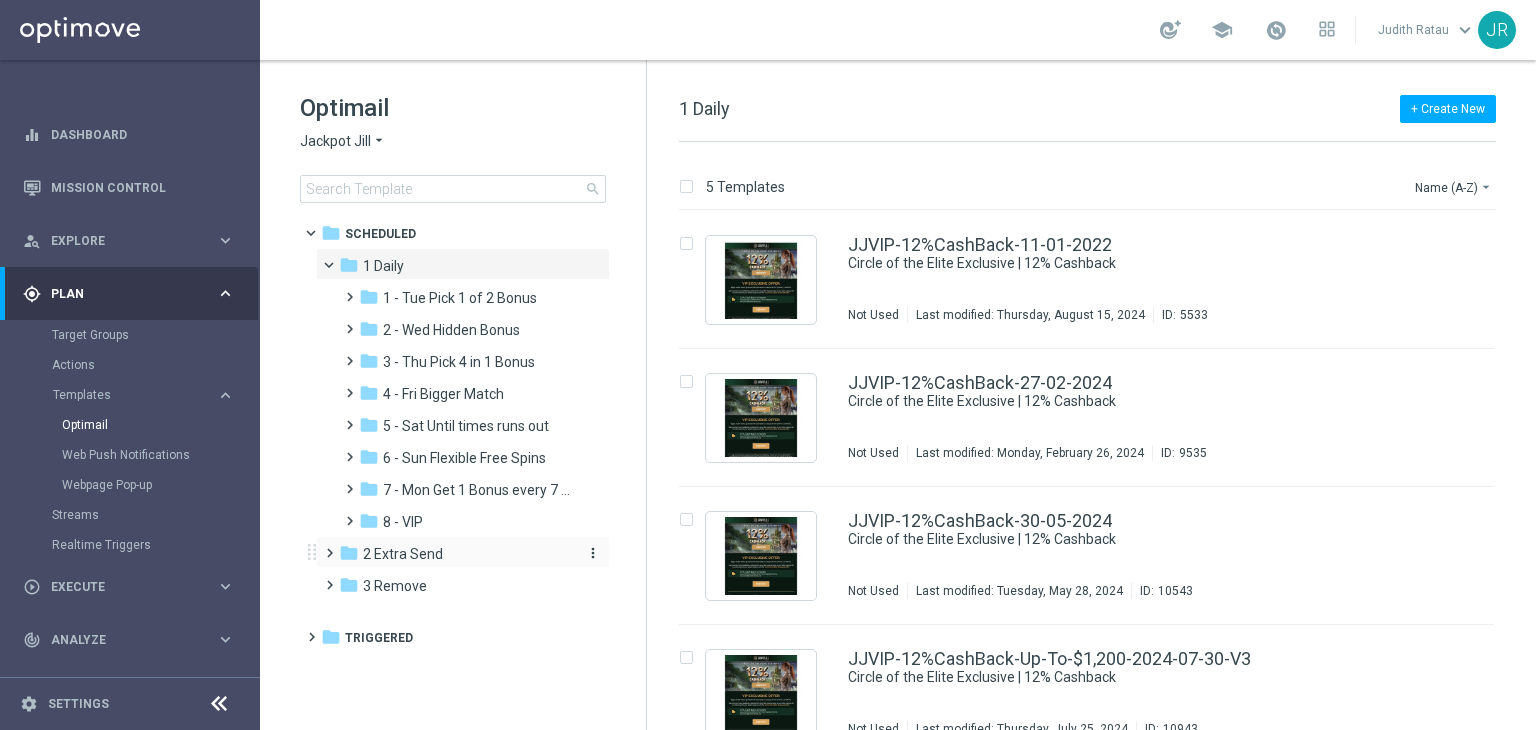 click on "2 Extra Send" at bounding box center [403, 554] 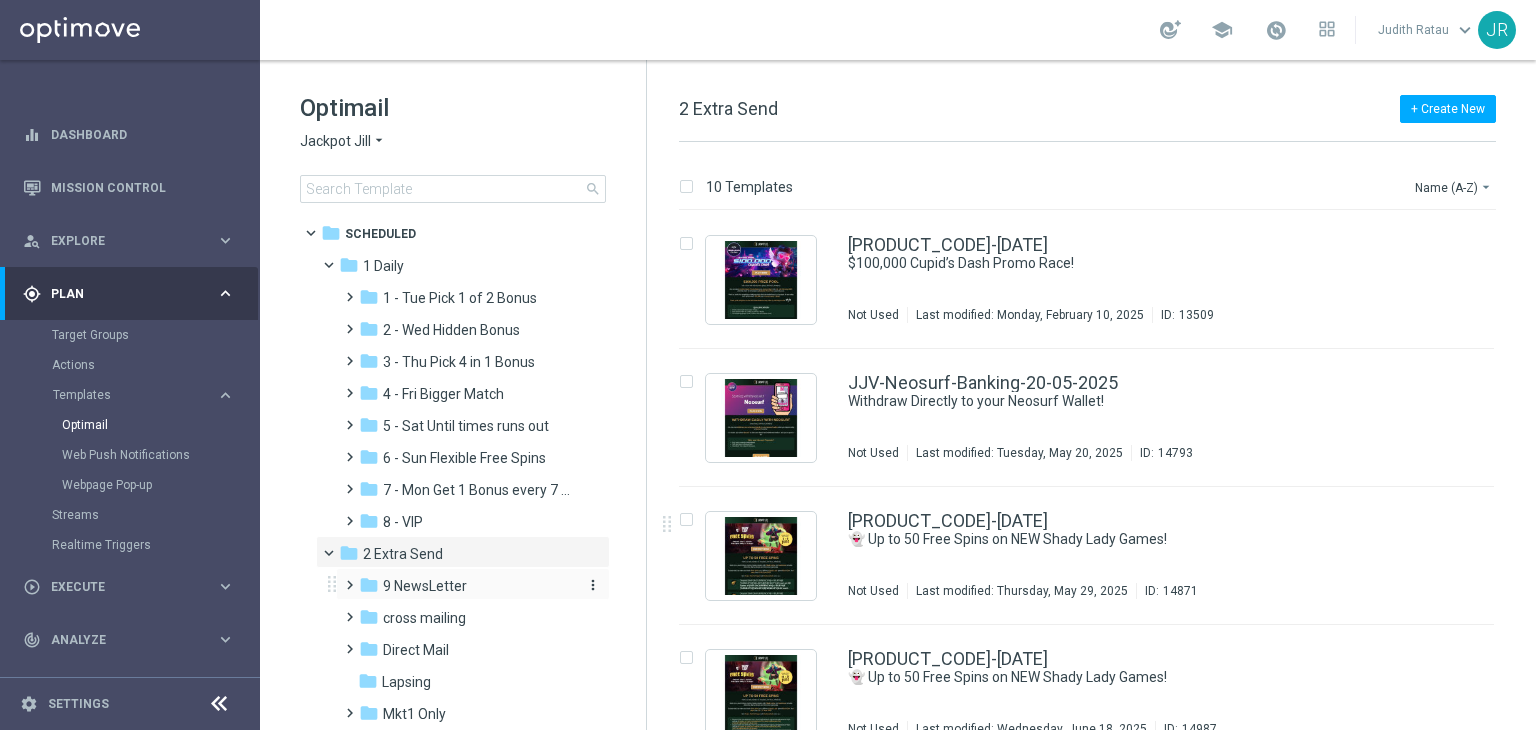 click on "9 NewsLetter" at bounding box center [425, 586] 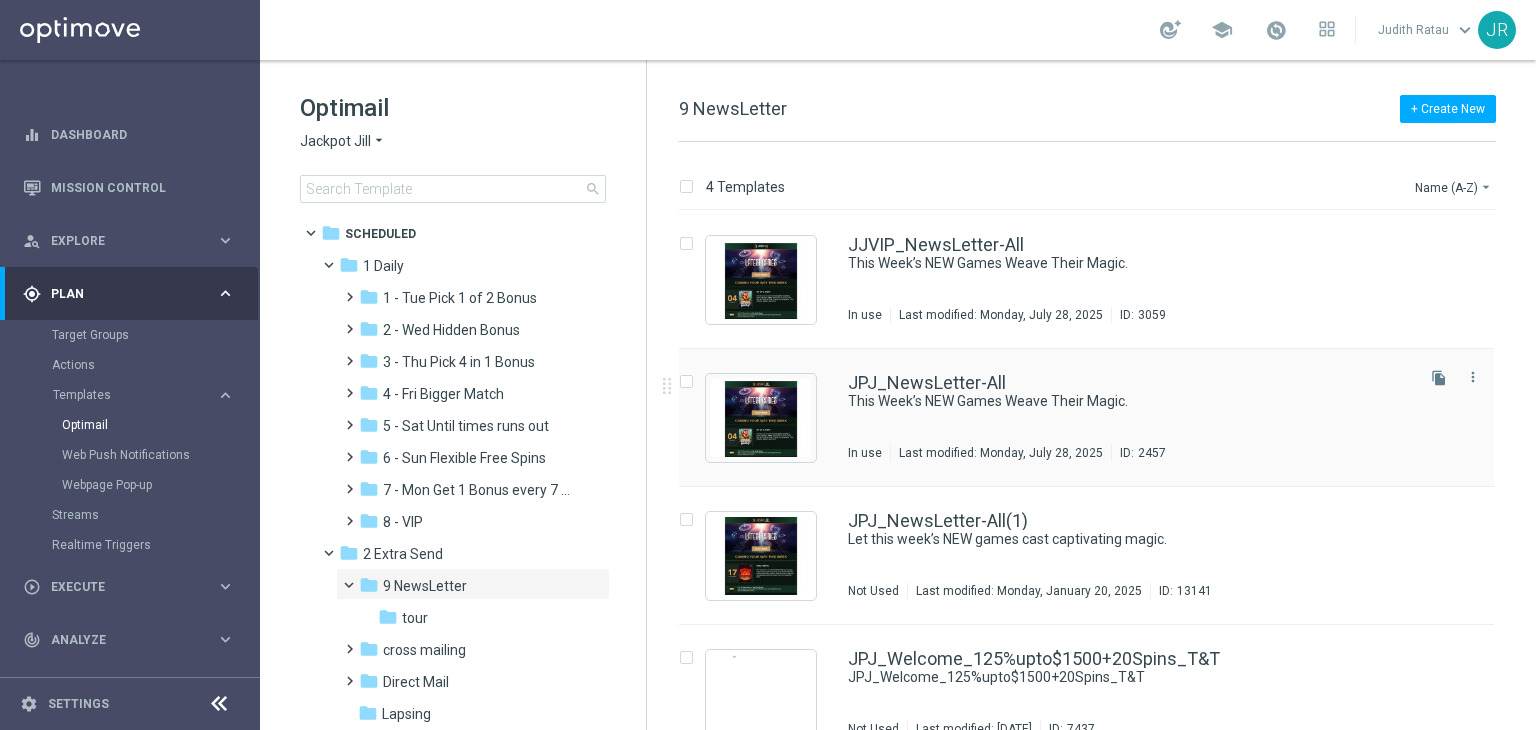 click on "Last modified: [DATE]
ID:
[ID]" at bounding box center [1129, 417] 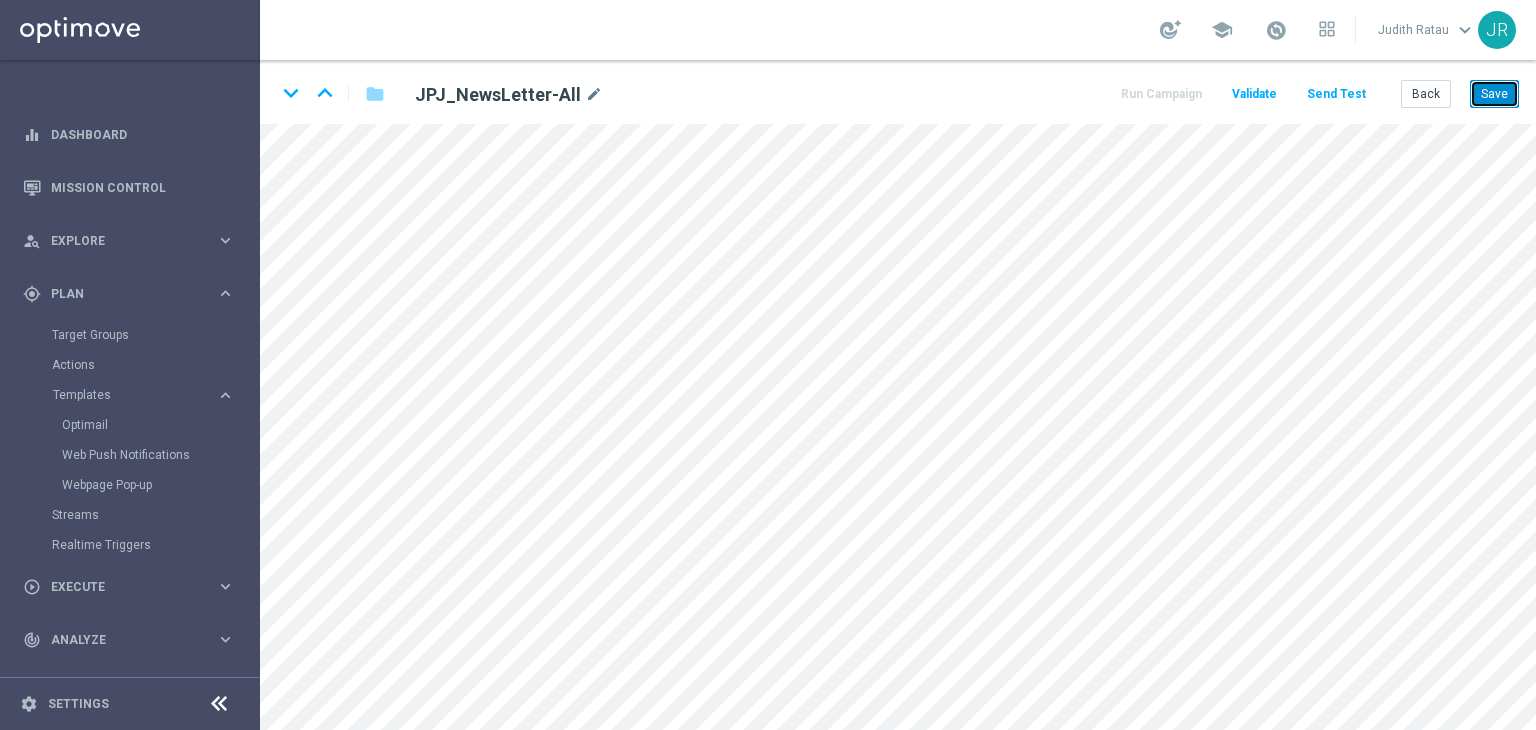 click on "Save" at bounding box center (1494, 94) 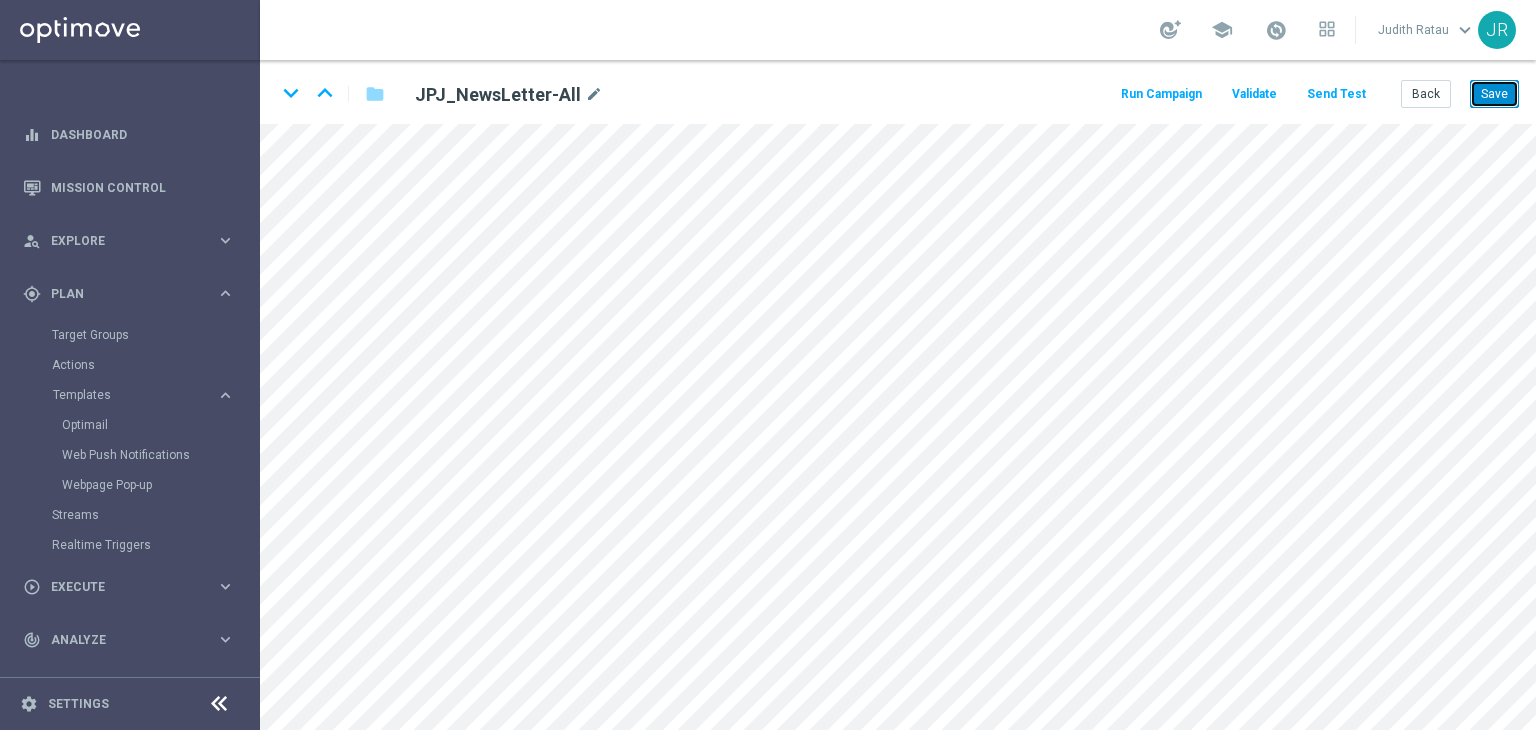 click on "Save" at bounding box center (1494, 94) 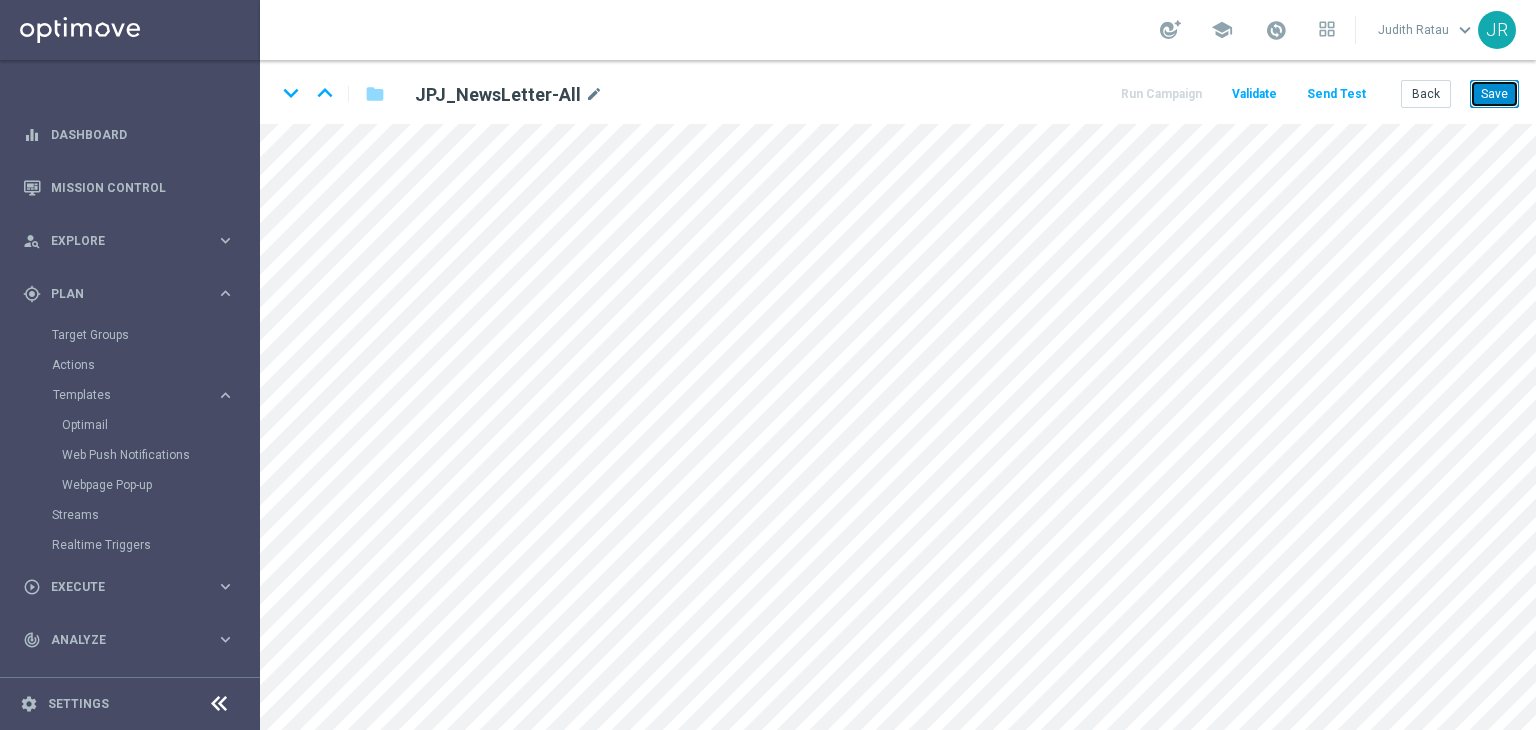 click on "Save" at bounding box center (1494, 94) 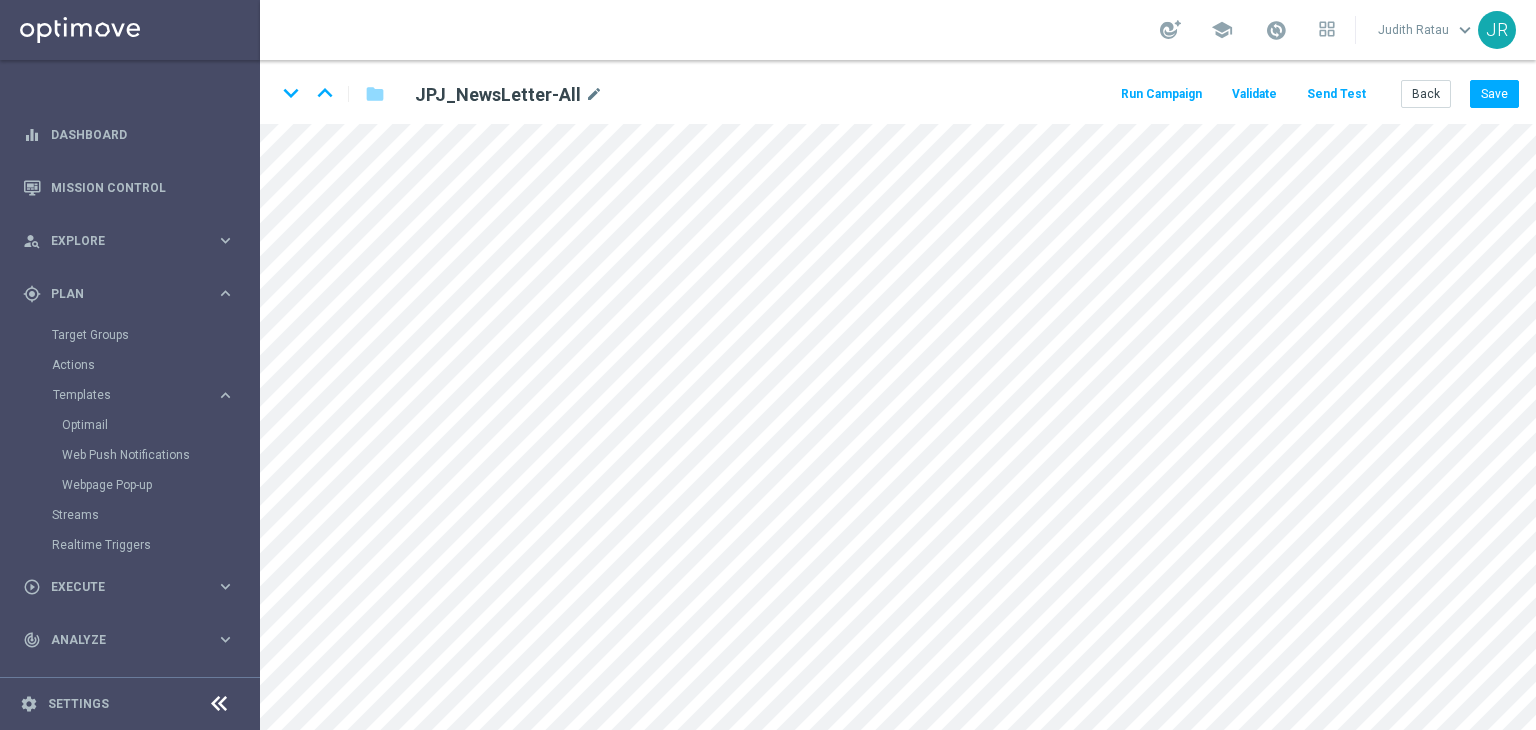 click on "Send Test" 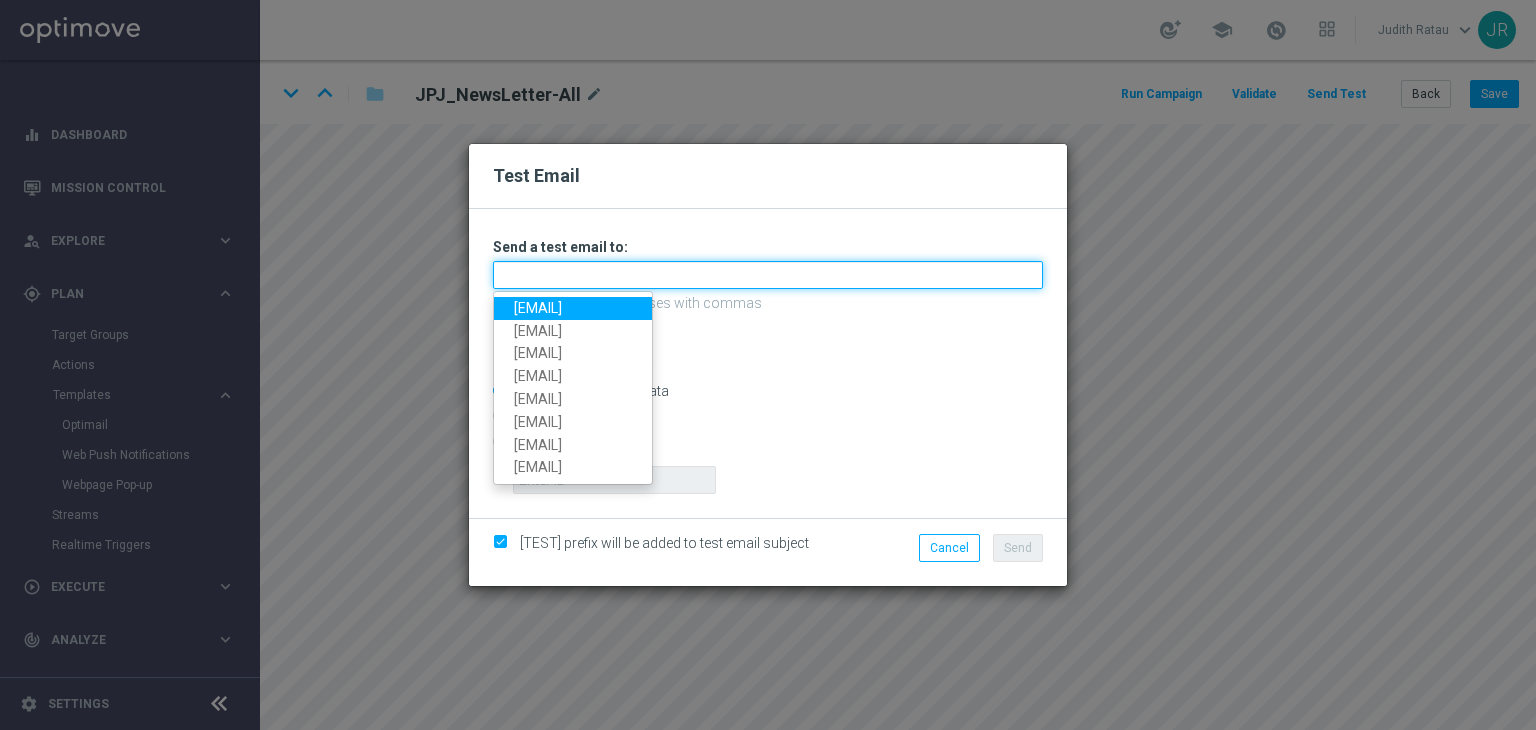 click at bounding box center (768, 275) 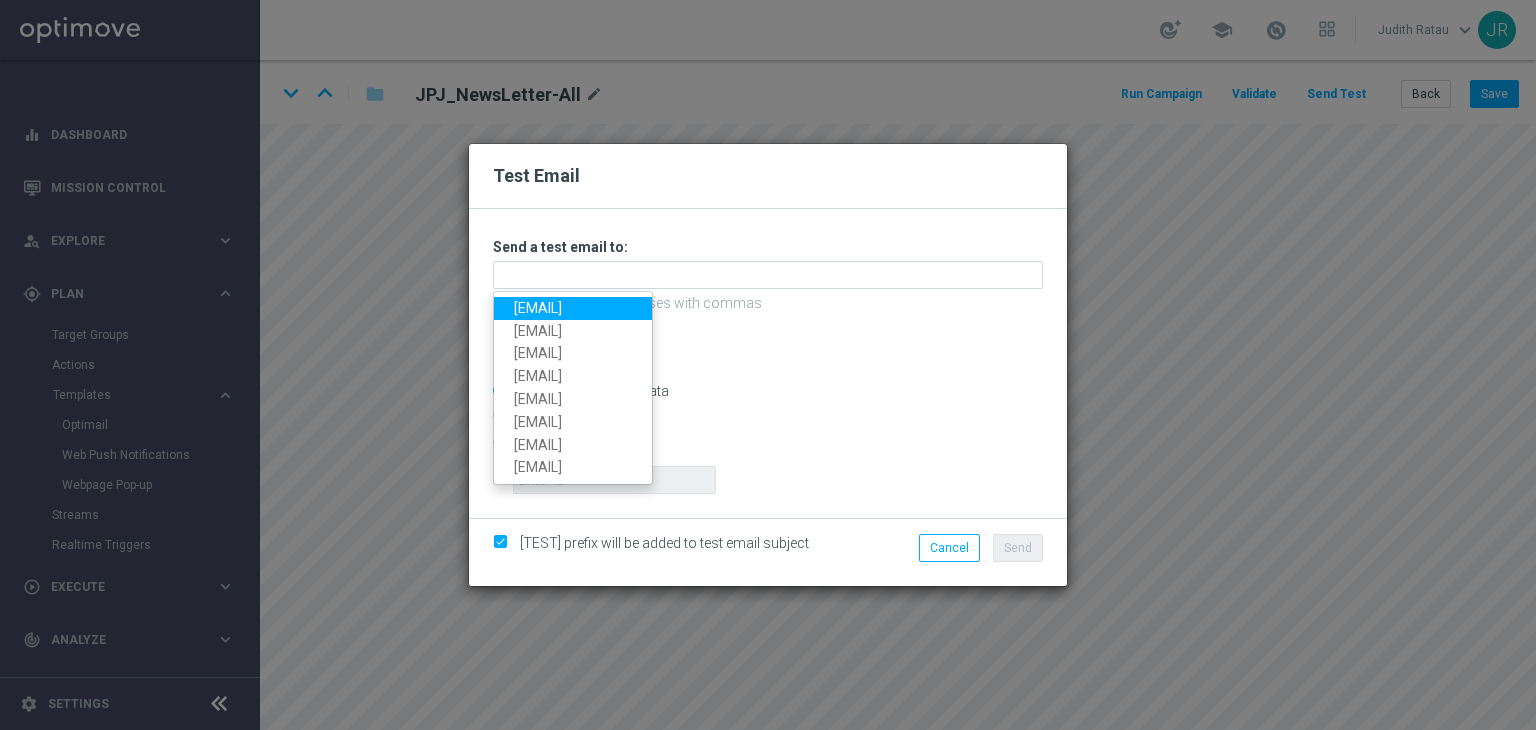 click on "[EMAIL]" at bounding box center (573, 308) 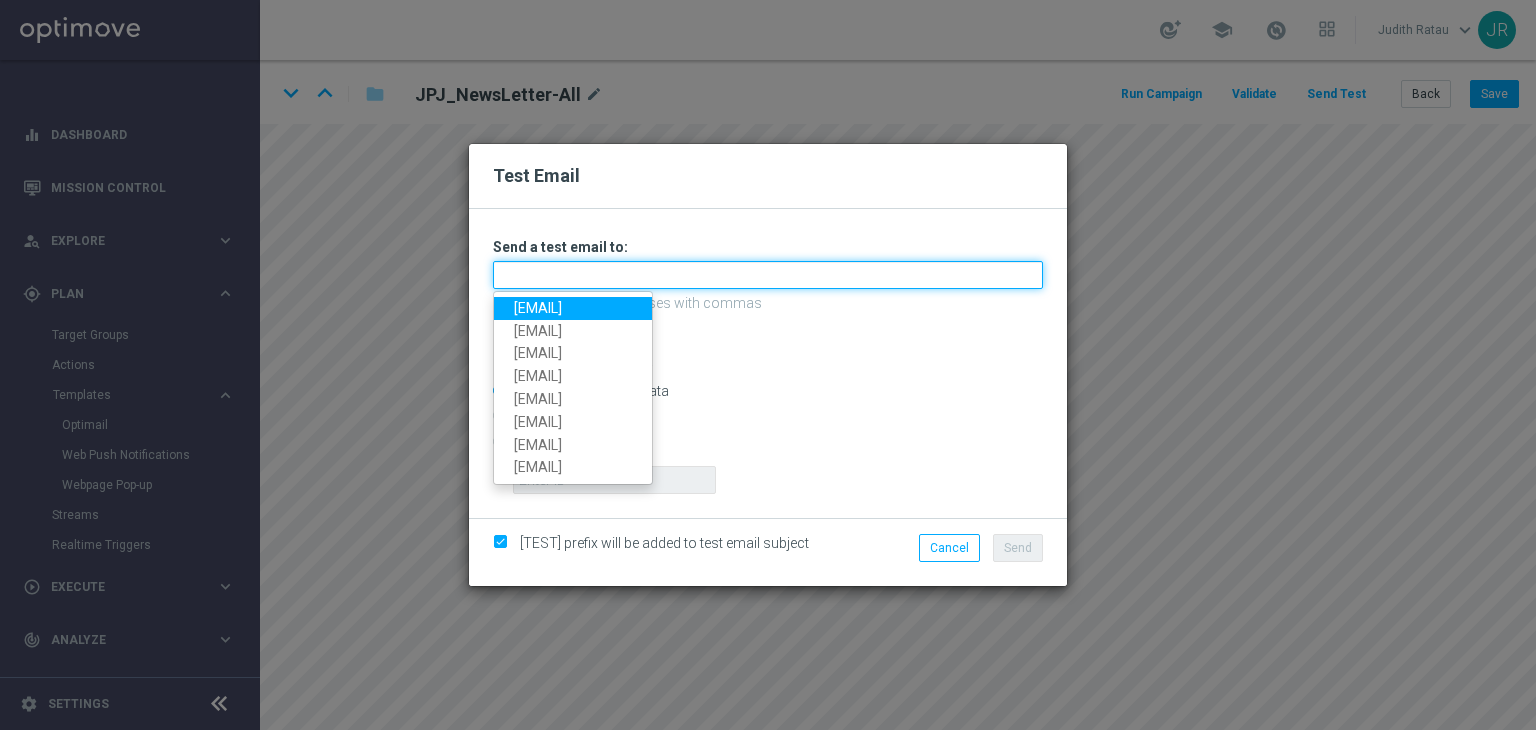 type on "[EMAIL]" 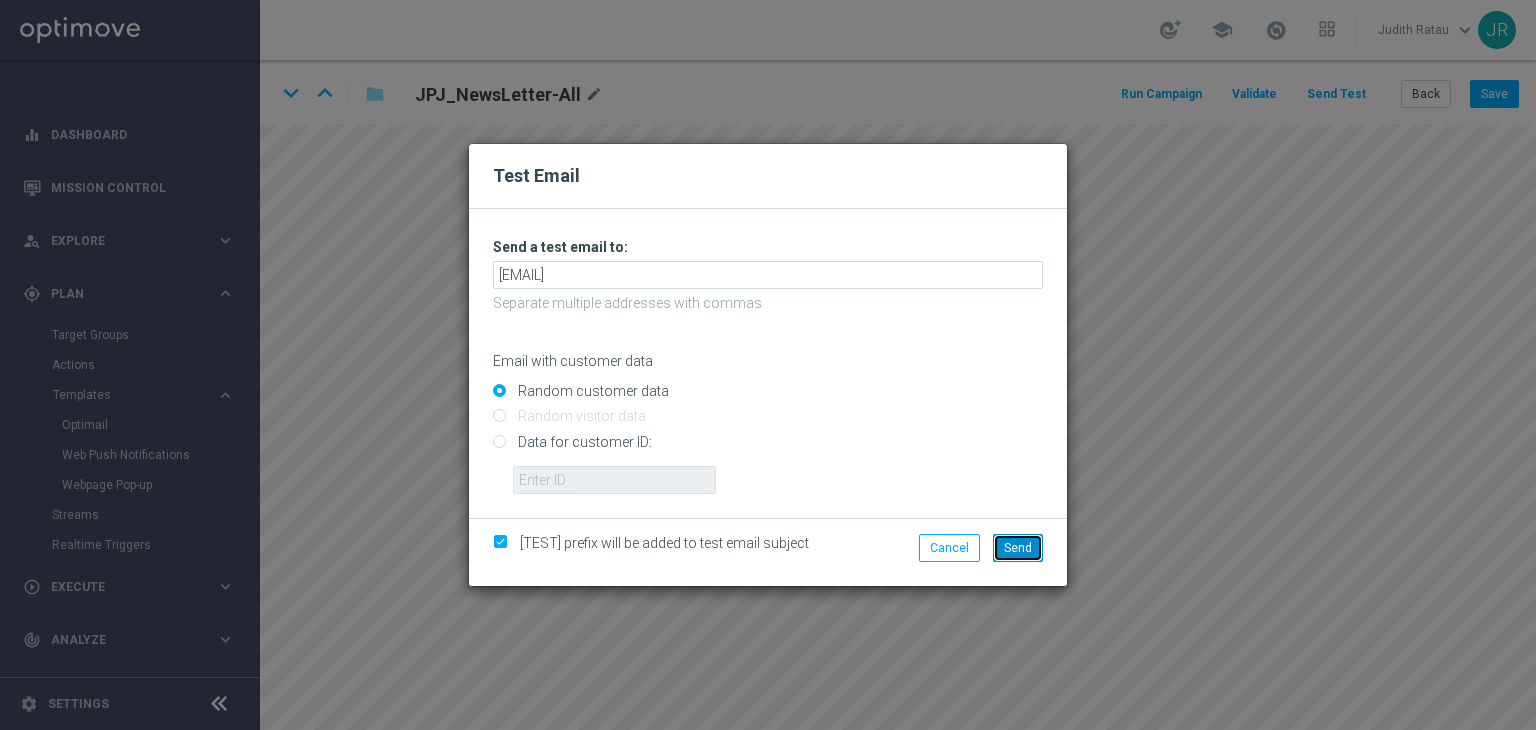 click on "Send" at bounding box center (1018, 548) 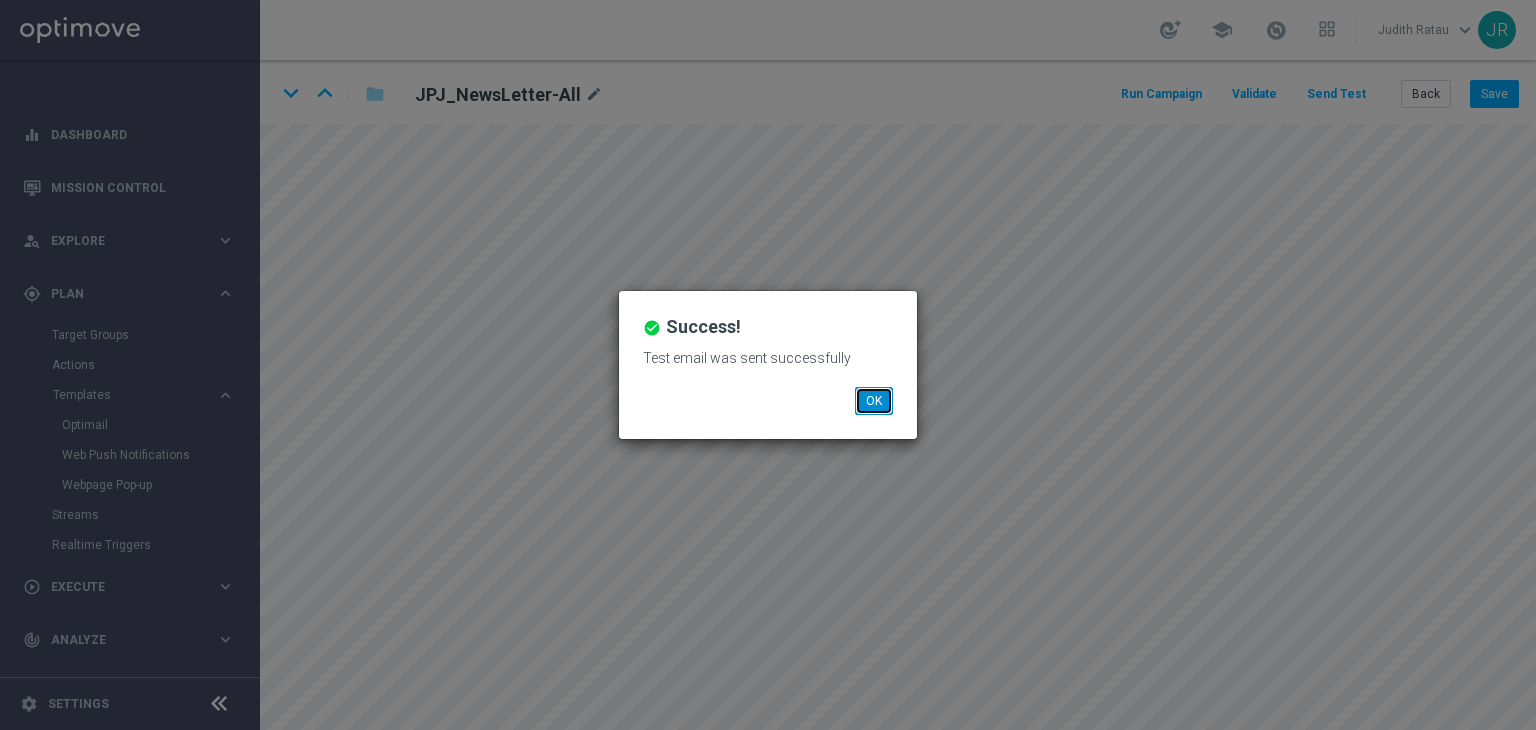 click on "OK" at bounding box center [874, 401] 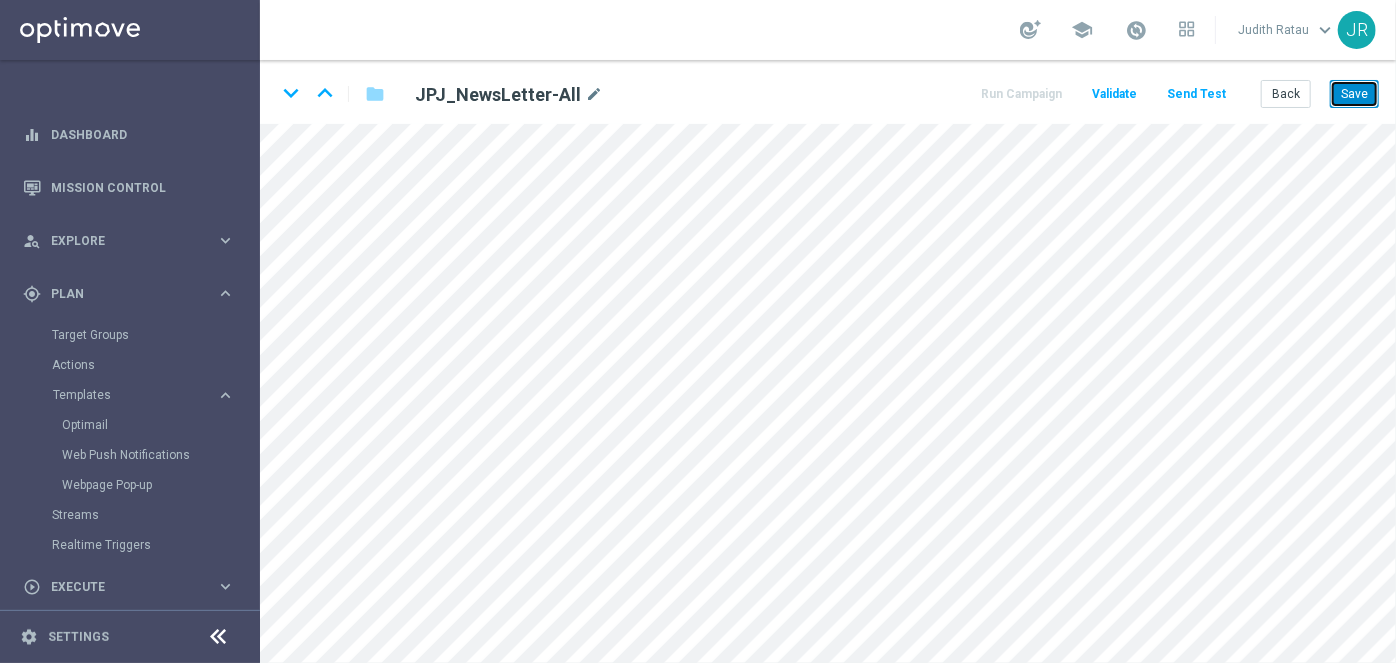 click on "Save" at bounding box center [1354, 94] 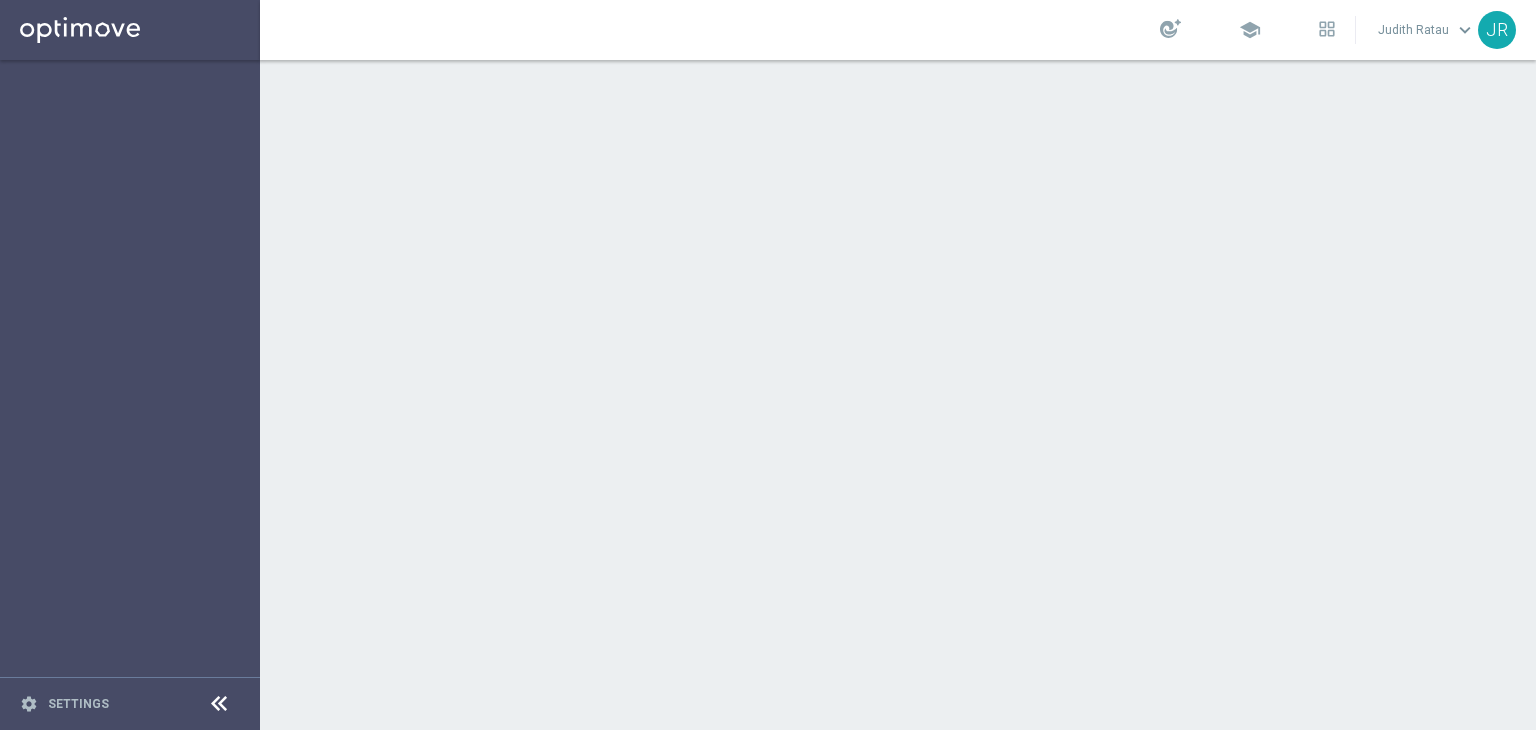 scroll, scrollTop: 0, scrollLeft: 0, axis: both 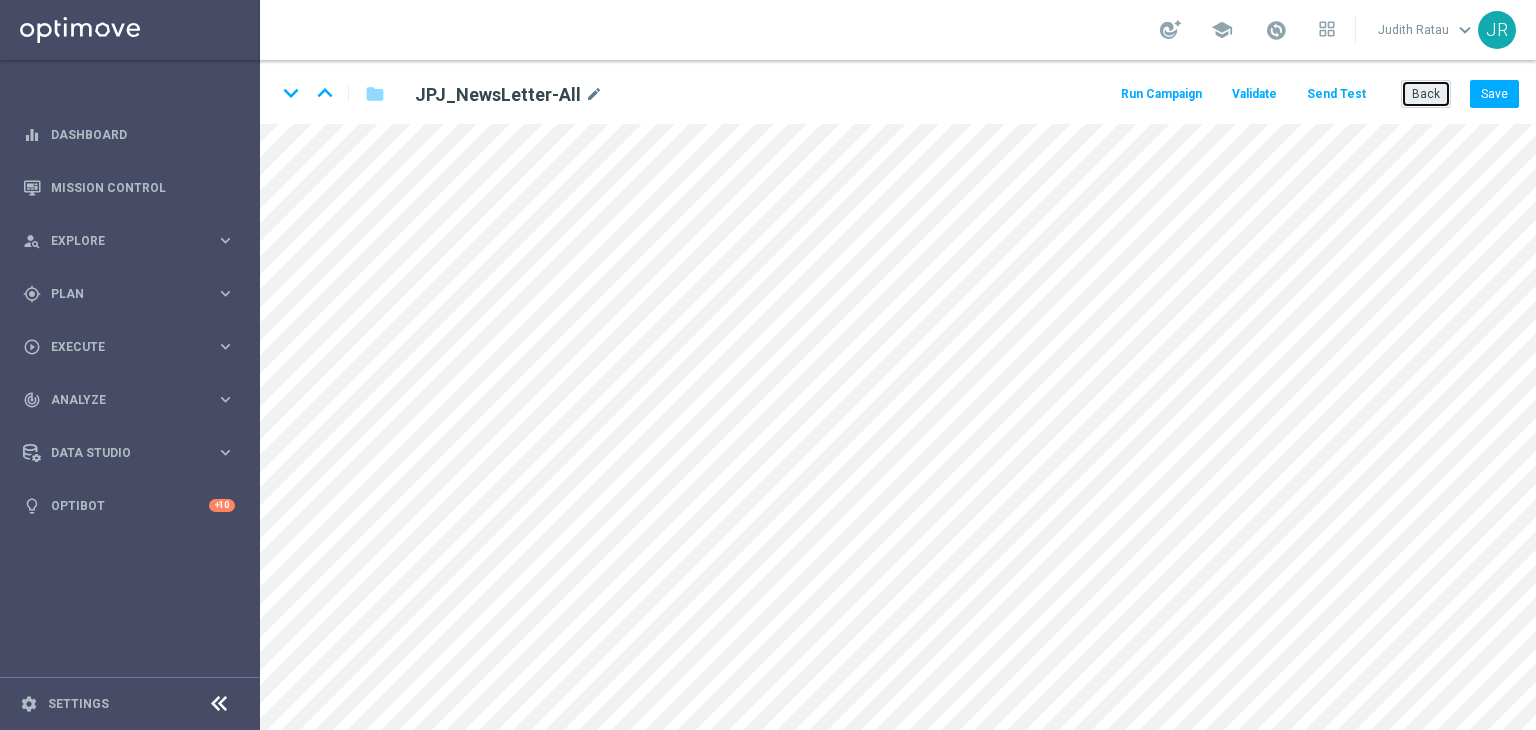 click on "Back" 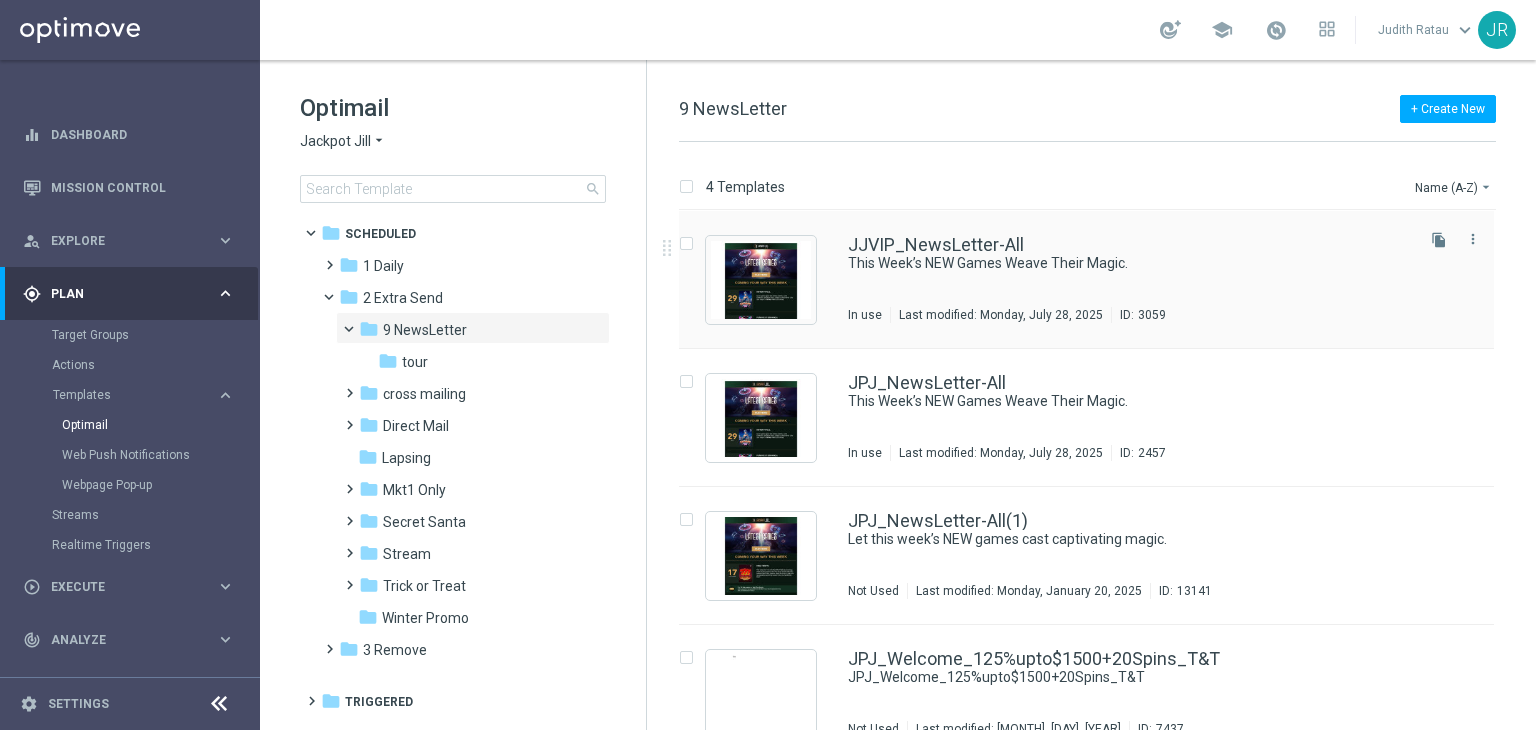 click on "JJVIP_NewsLetter-All
This Week’s NEW Games Weave Their Magic.
In use
Last modified: [MONTH], [DAY], [YEAR]
ID:
3059" at bounding box center [1129, 279] 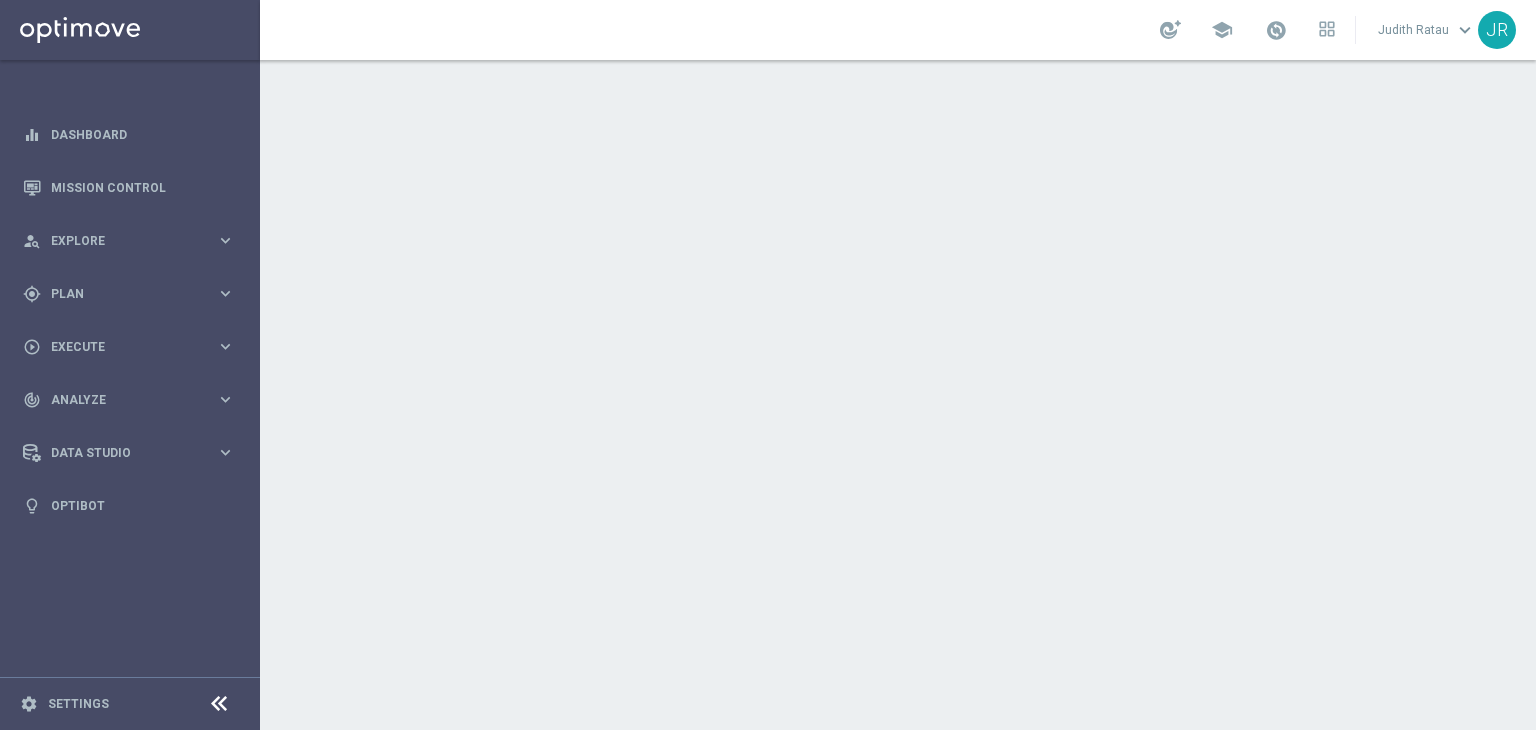 scroll, scrollTop: 0, scrollLeft: 0, axis: both 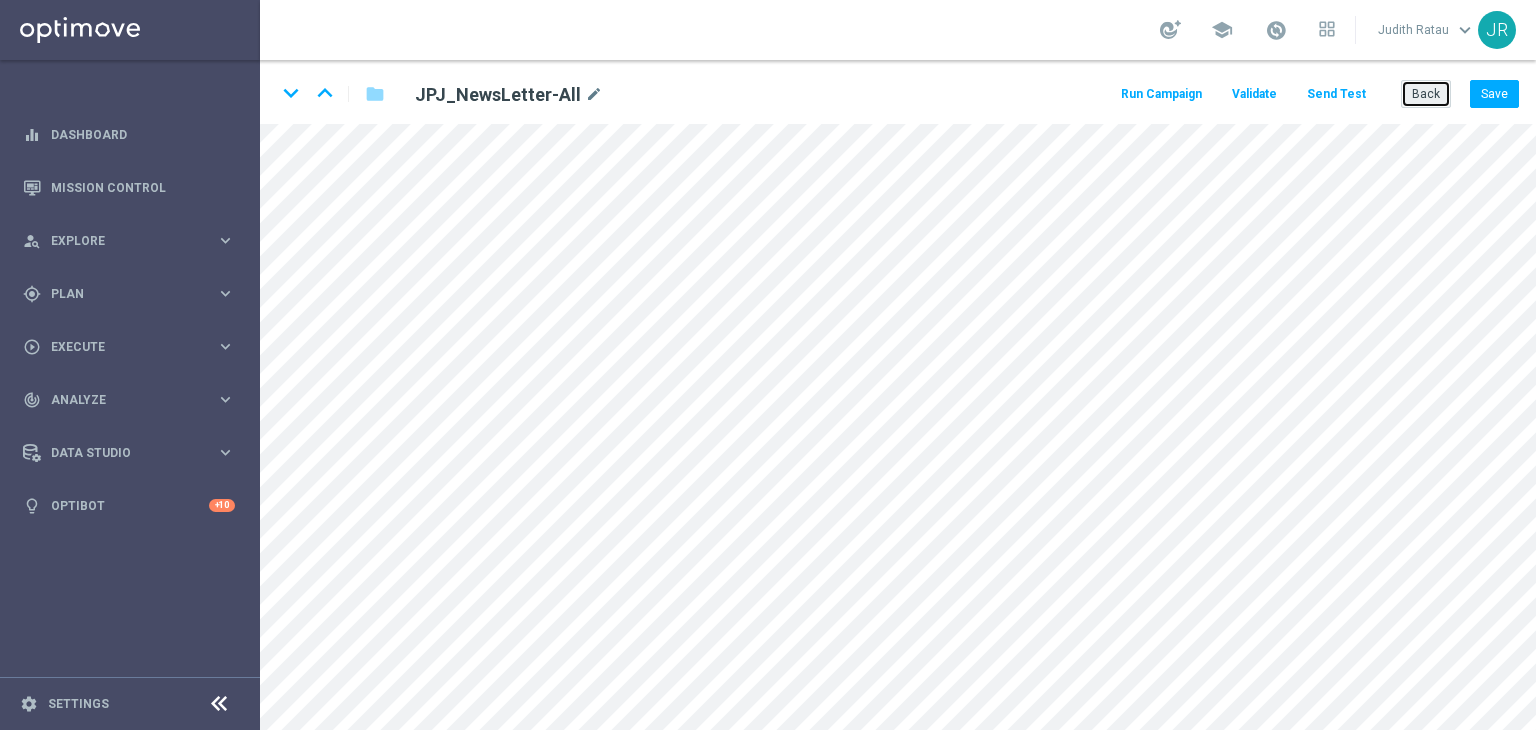 click on "Back" 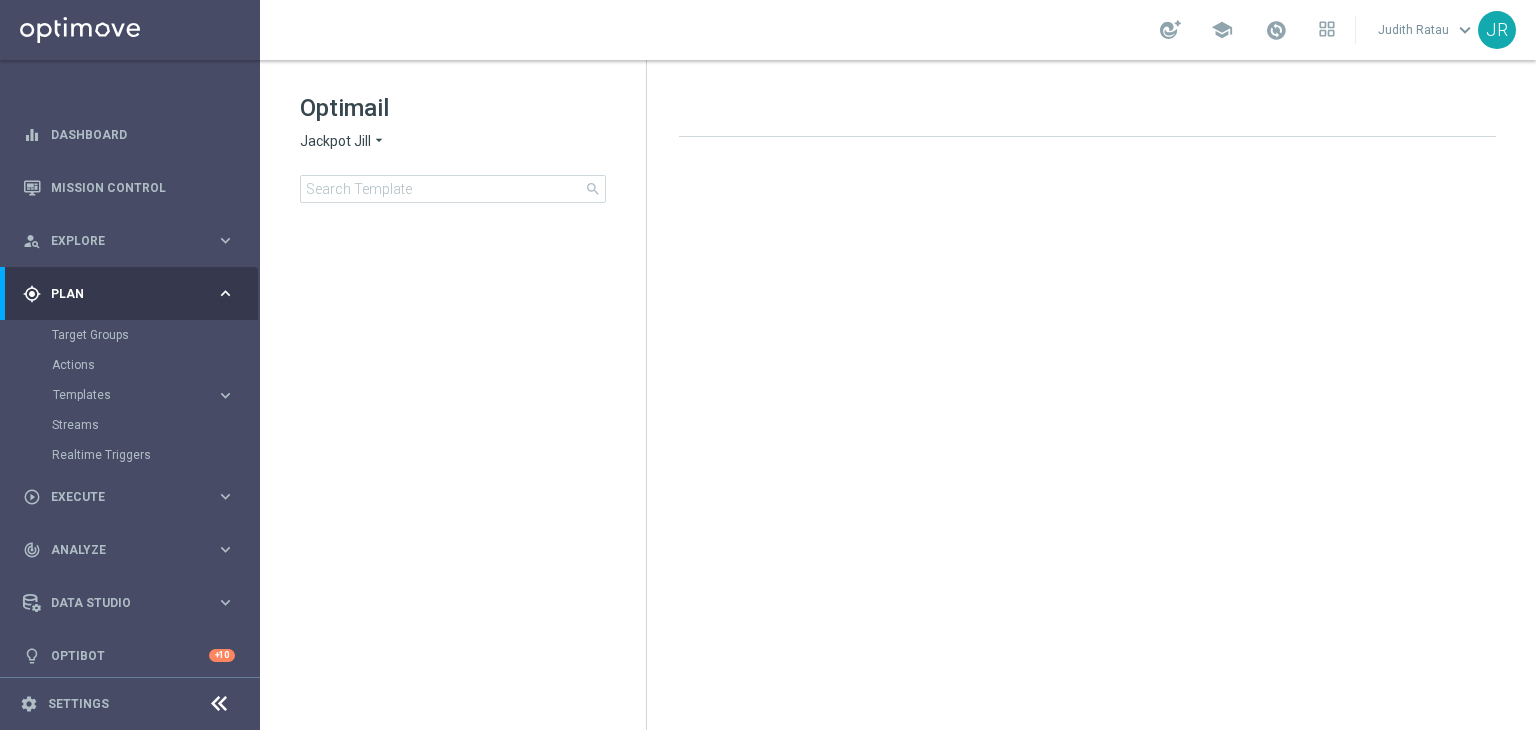 click on "Jackpot Jill" 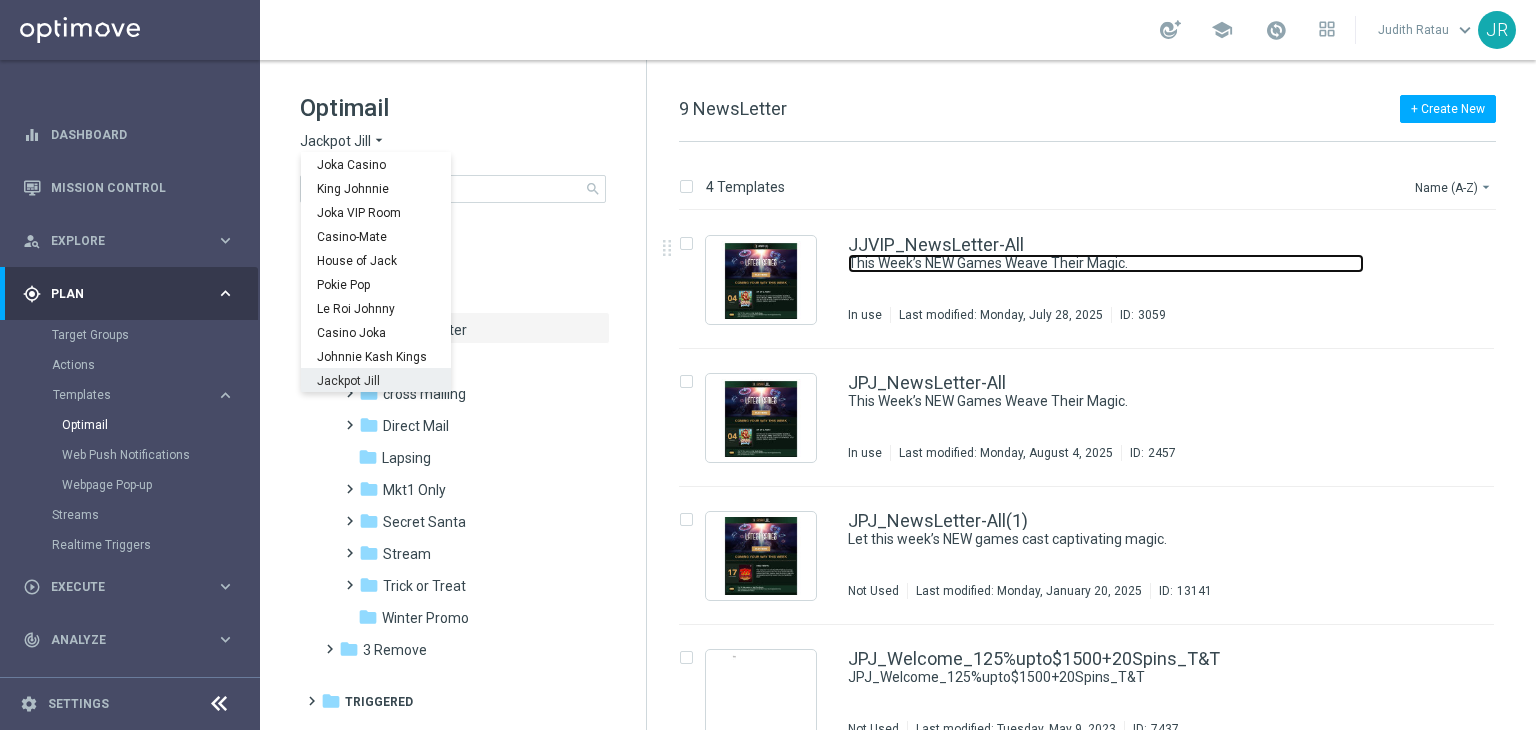 drag, startPoint x: 928, startPoint y: 254, endPoint x: 972, endPoint y: 248, distance: 44.407207 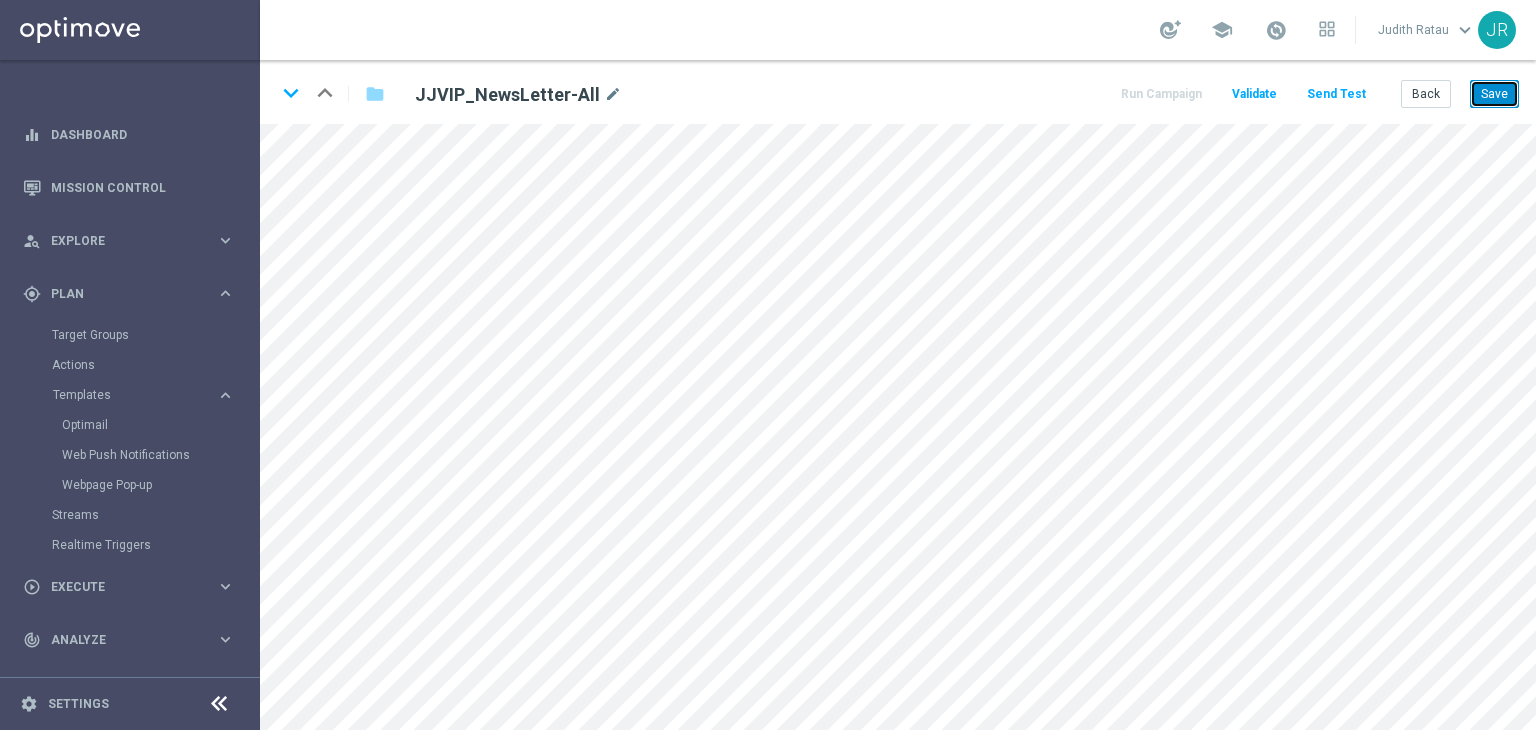 click on "Save" at bounding box center (1494, 94) 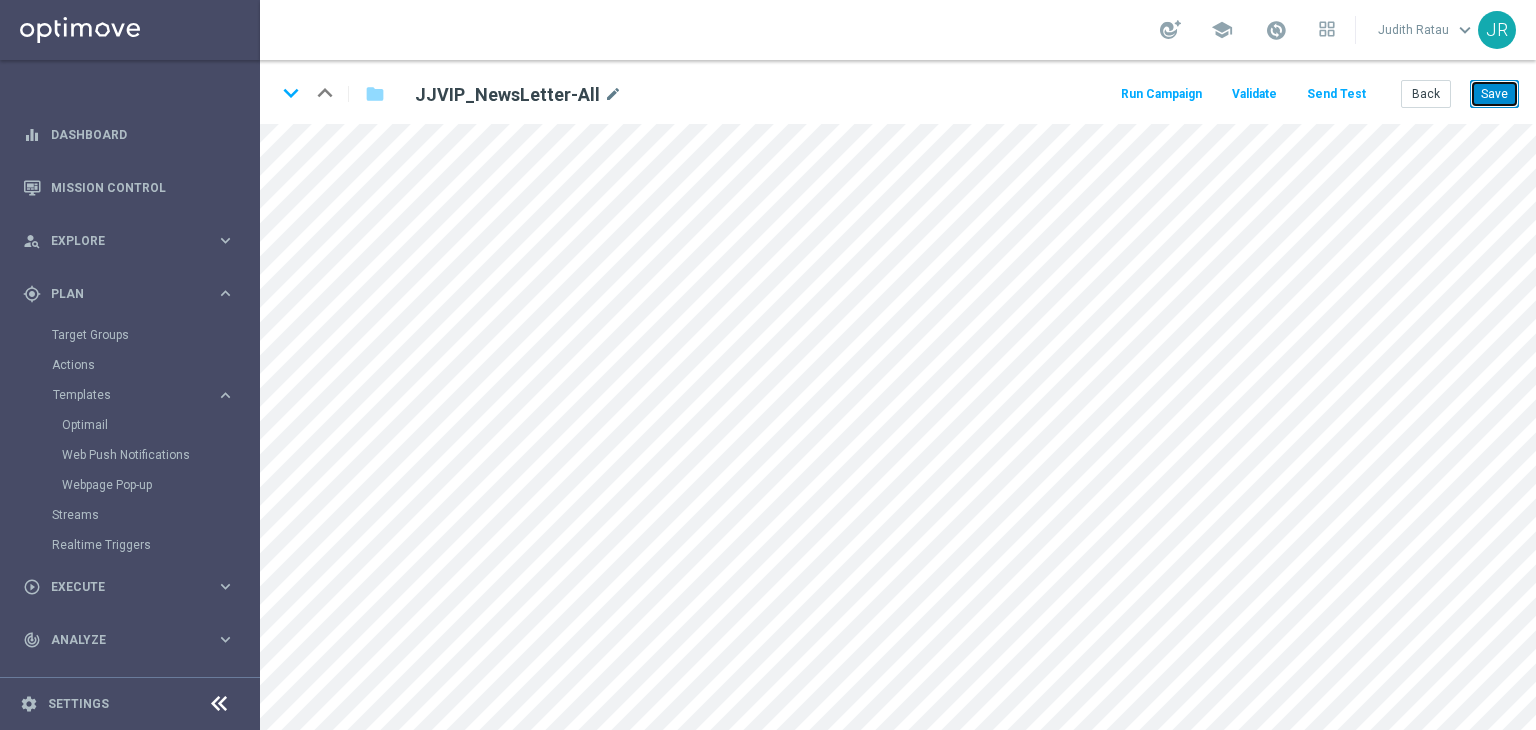 click on "Save" at bounding box center (1494, 94) 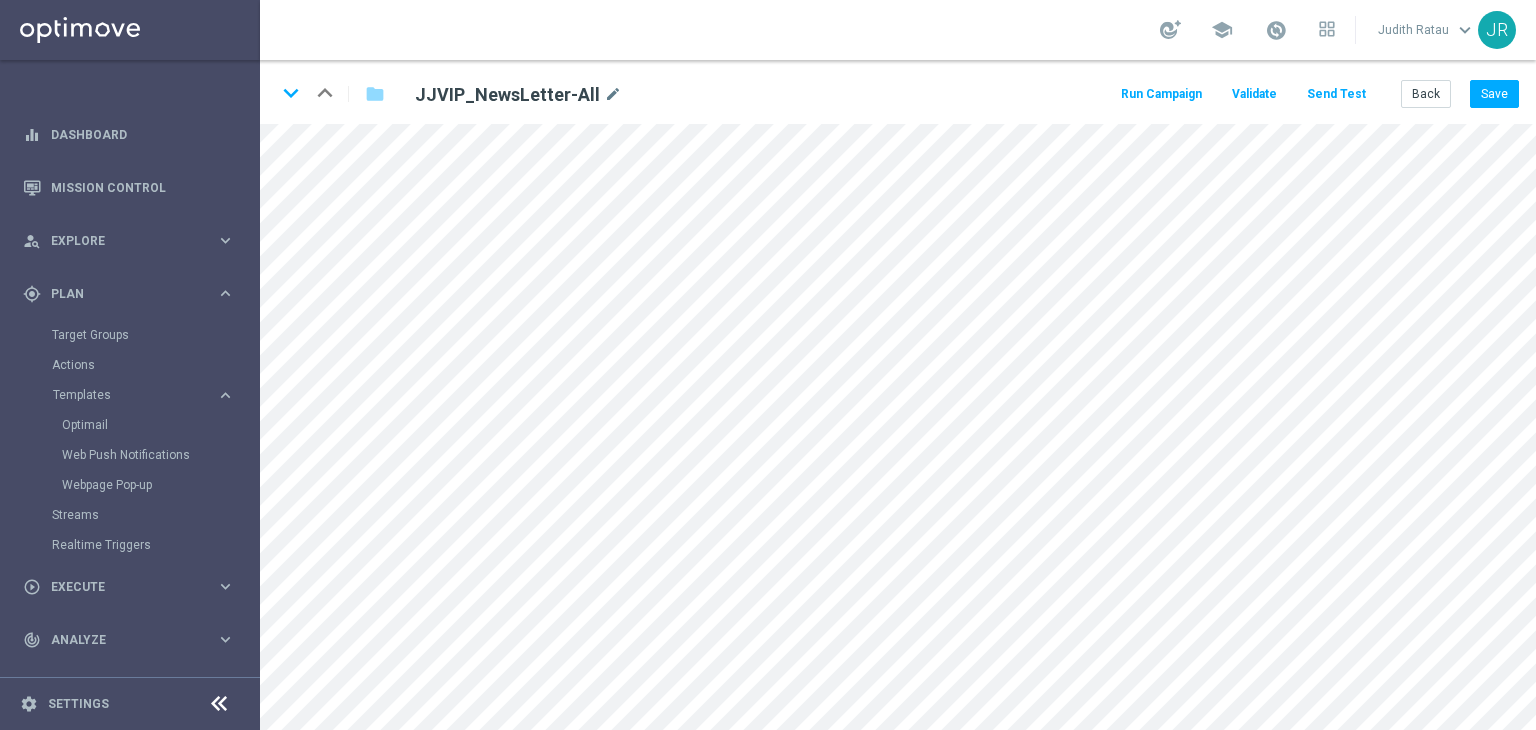 click on "Send Test" 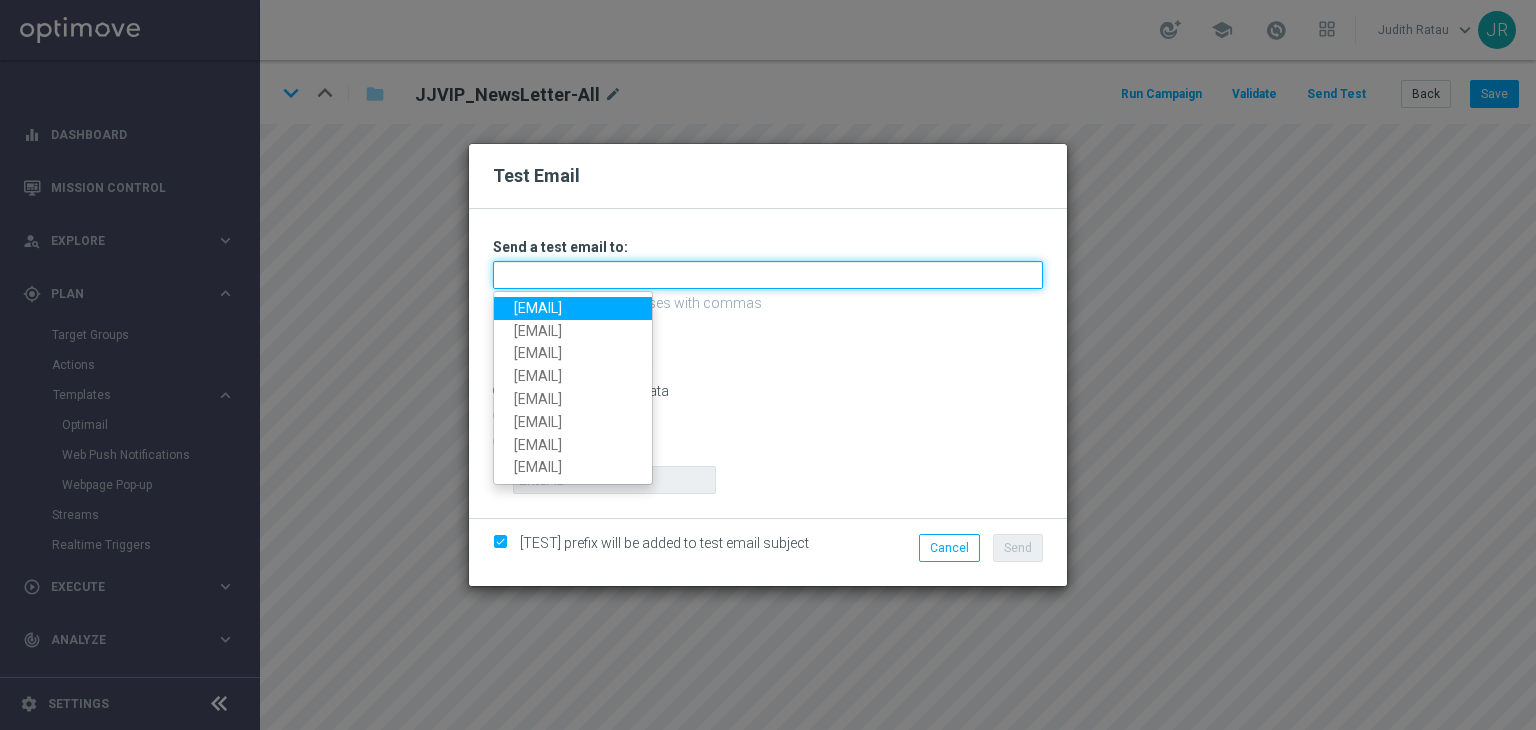 drag, startPoint x: 534, startPoint y: 284, endPoint x: 528, endPoint y: 297, distance: 14.3178215 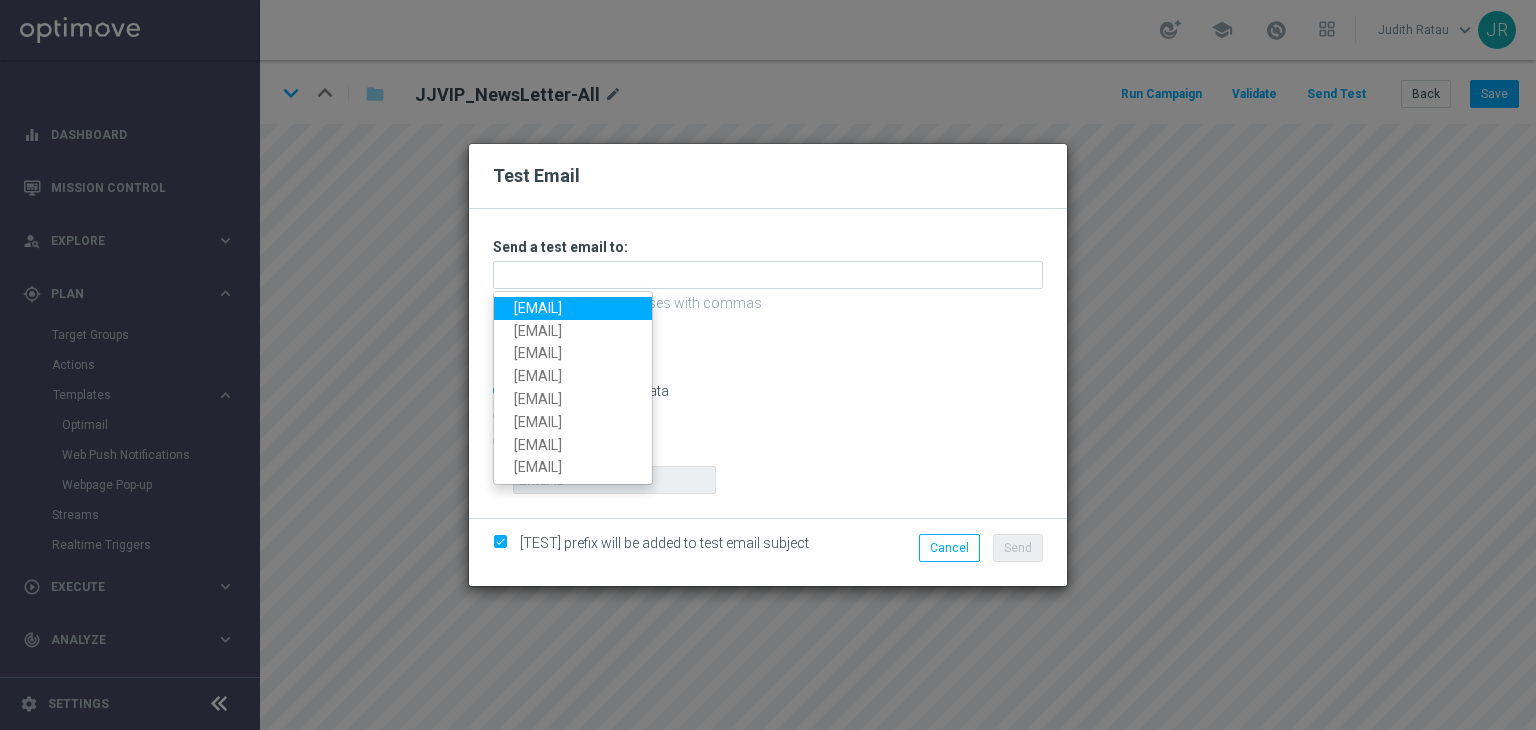 drag, startPoint x: 526, startPoint y: 312, endPoint x: 566, endPoint y: 349, distance: 54.48853 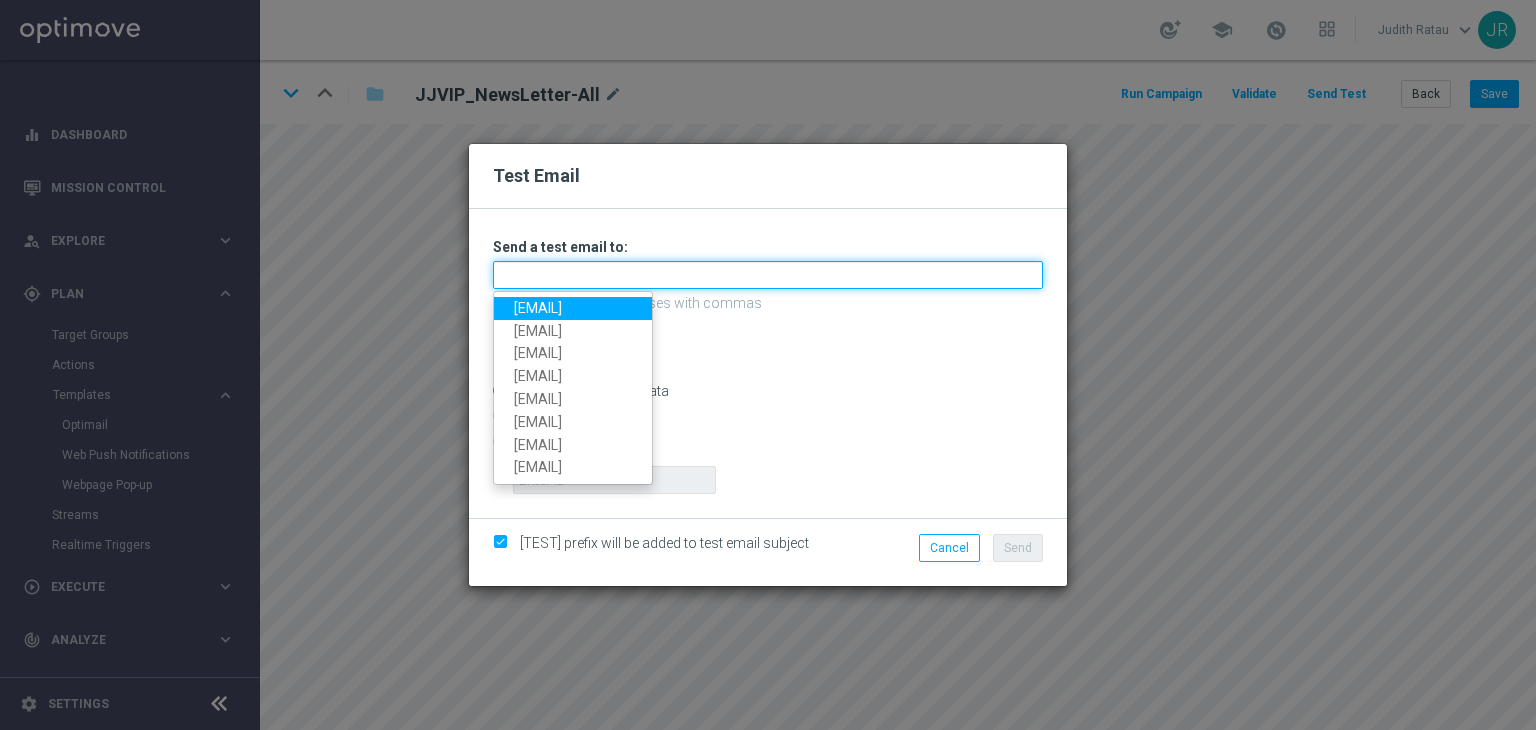 type on "[EMAIL]" 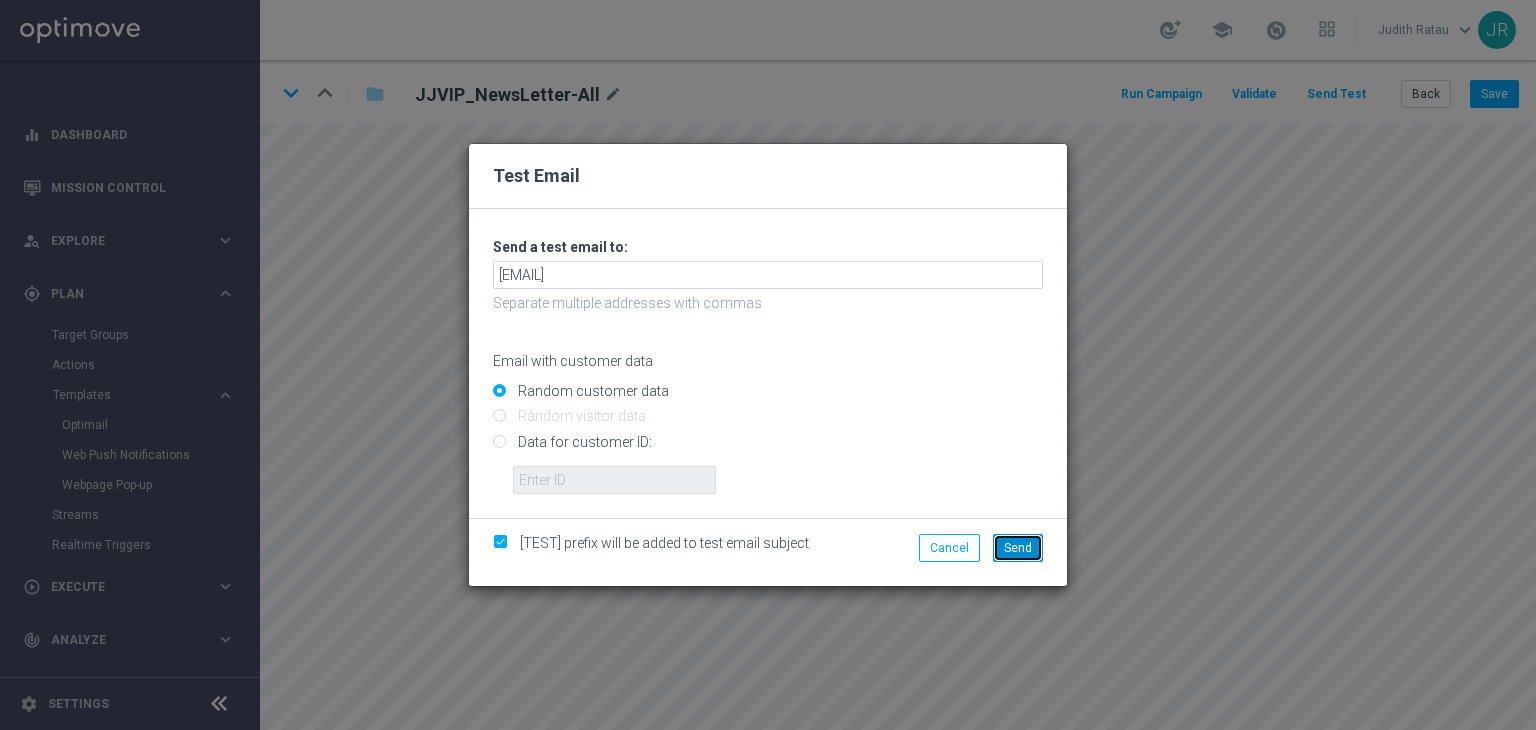click on "Send" at bounding box center [1018, 548] 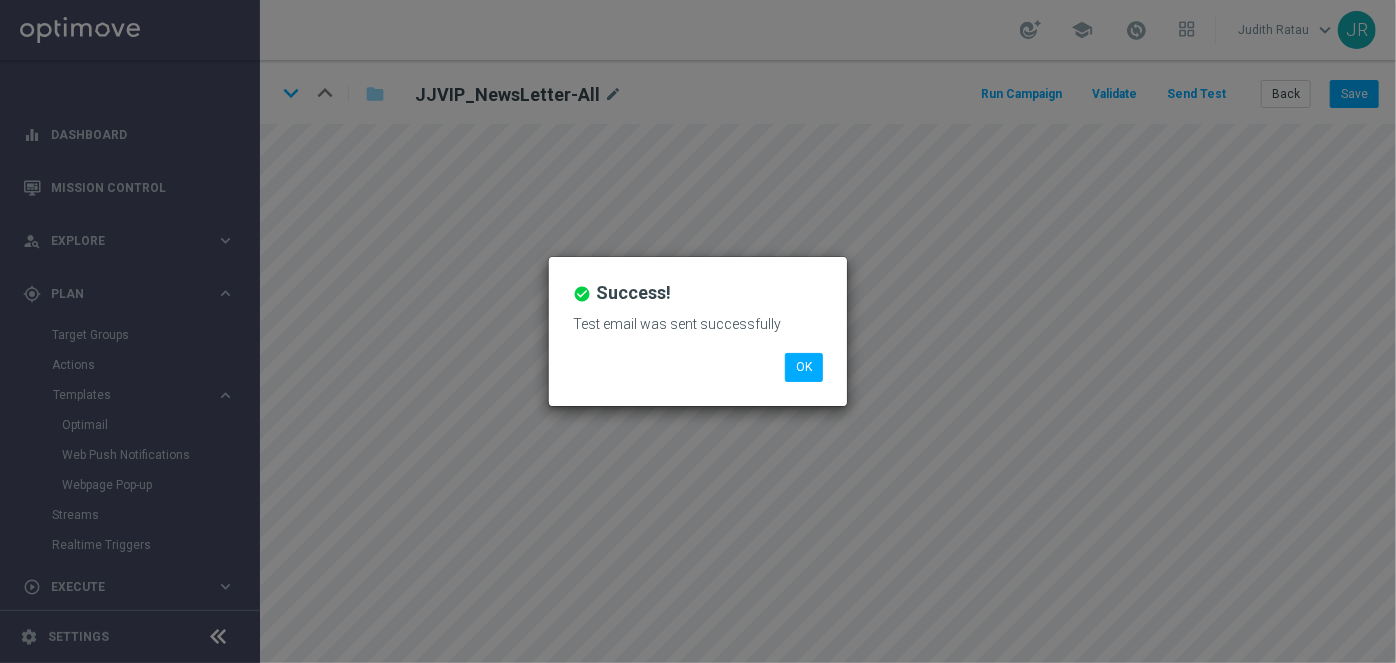 click on "Test email was sent successfully" at bounding box center (698, 331) 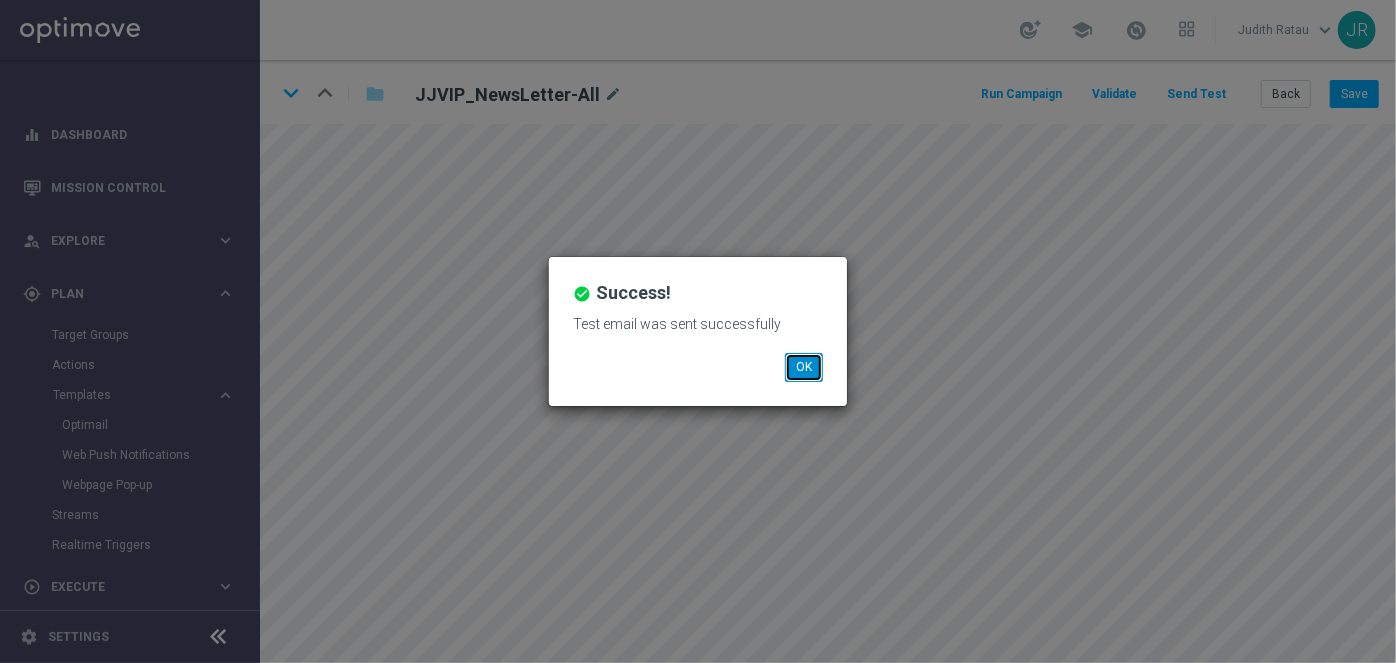 click on "OK" at bounding box center [804, 367] 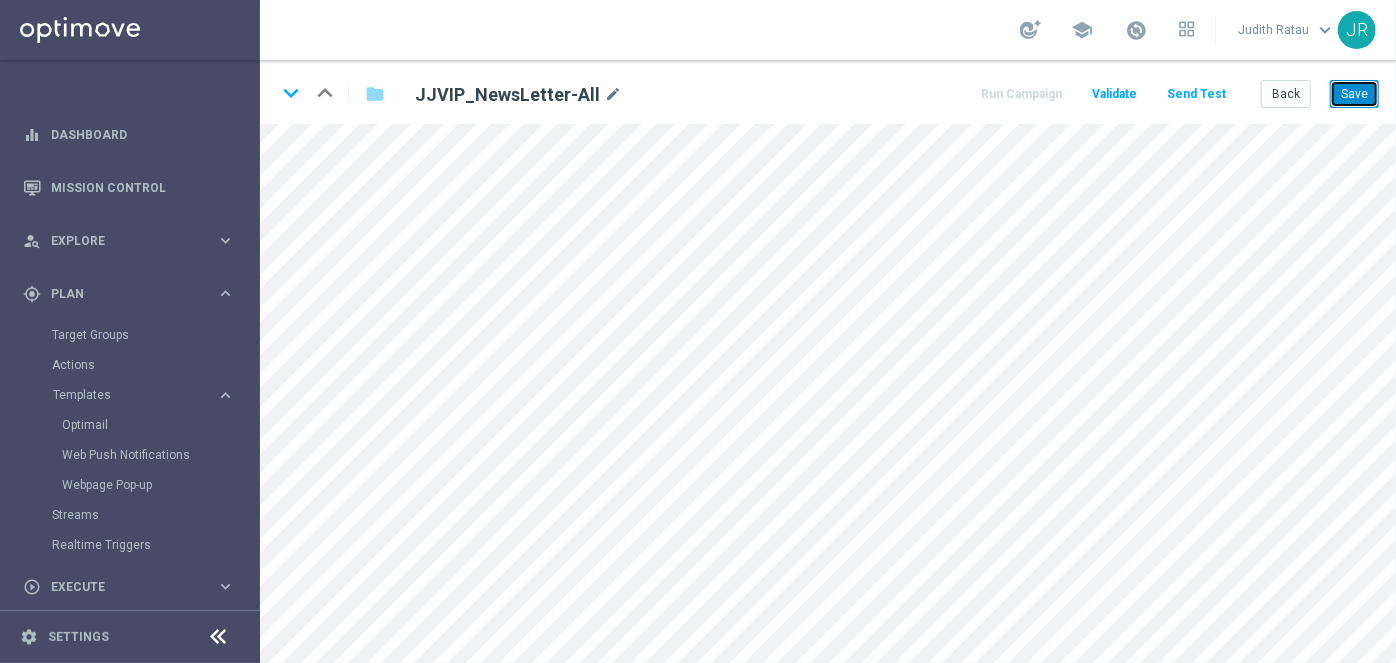 click on "Save" at bounding box center (1354, 94) 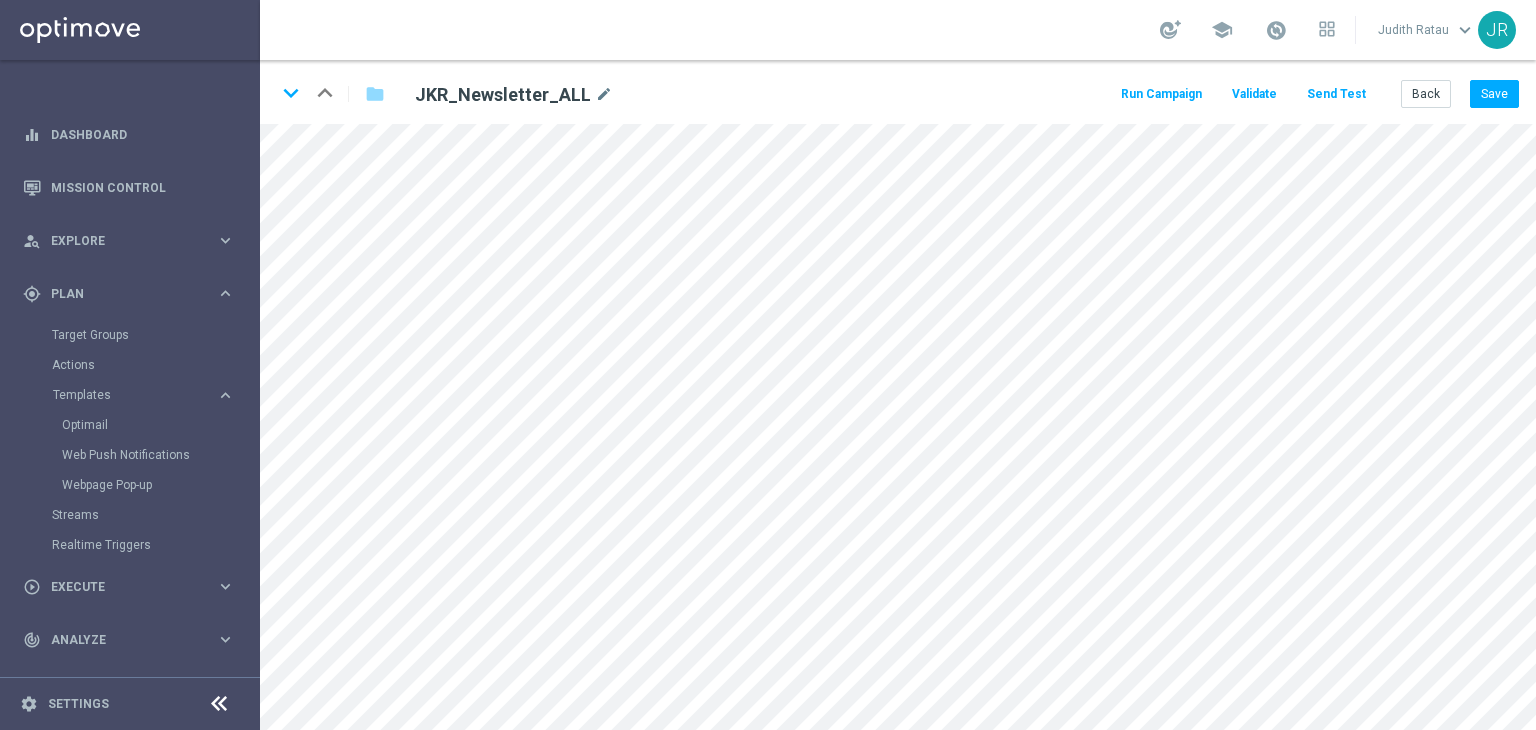scroll, scrollTop: 0, scrollLeft: 0, axis: both 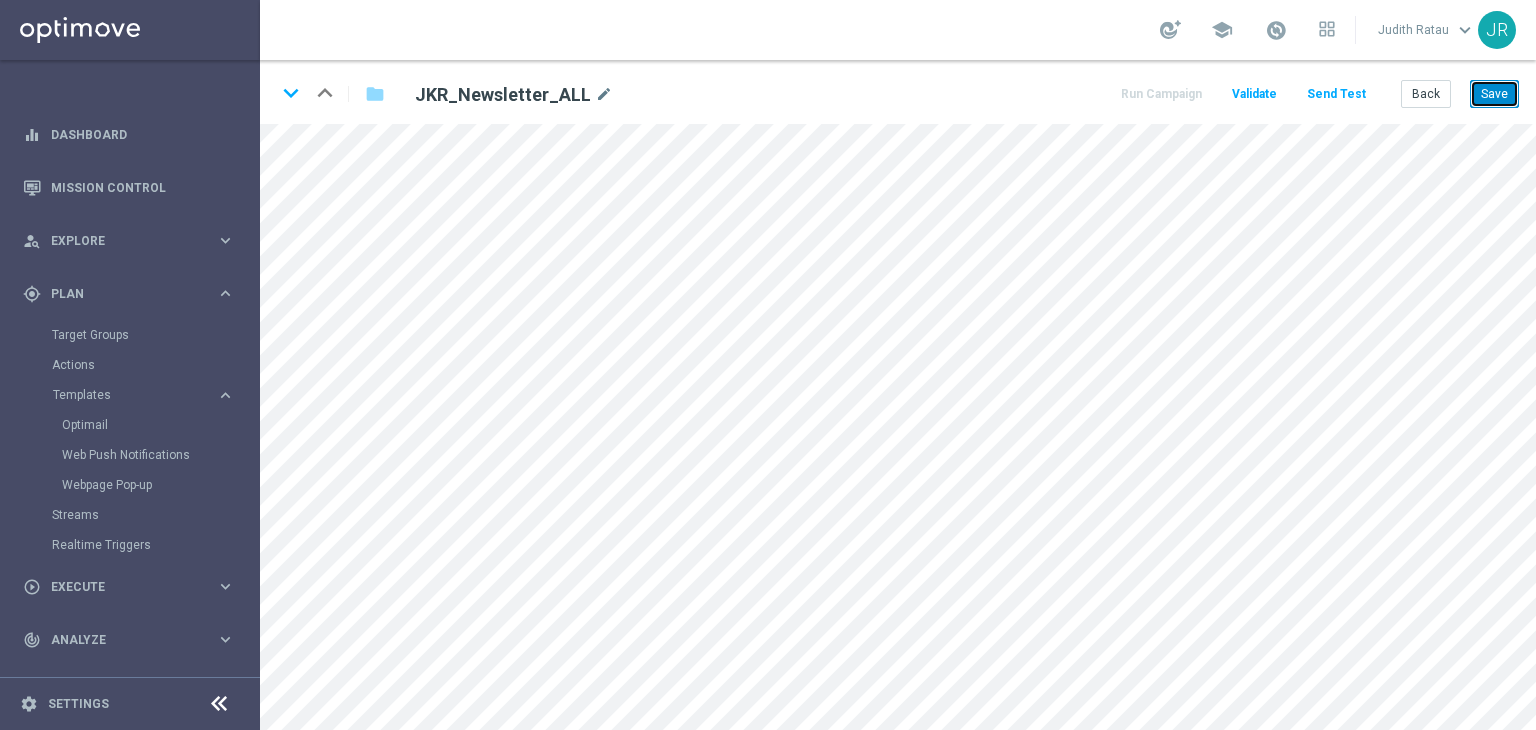 click on "Save" at bounding box center (1494, 94) 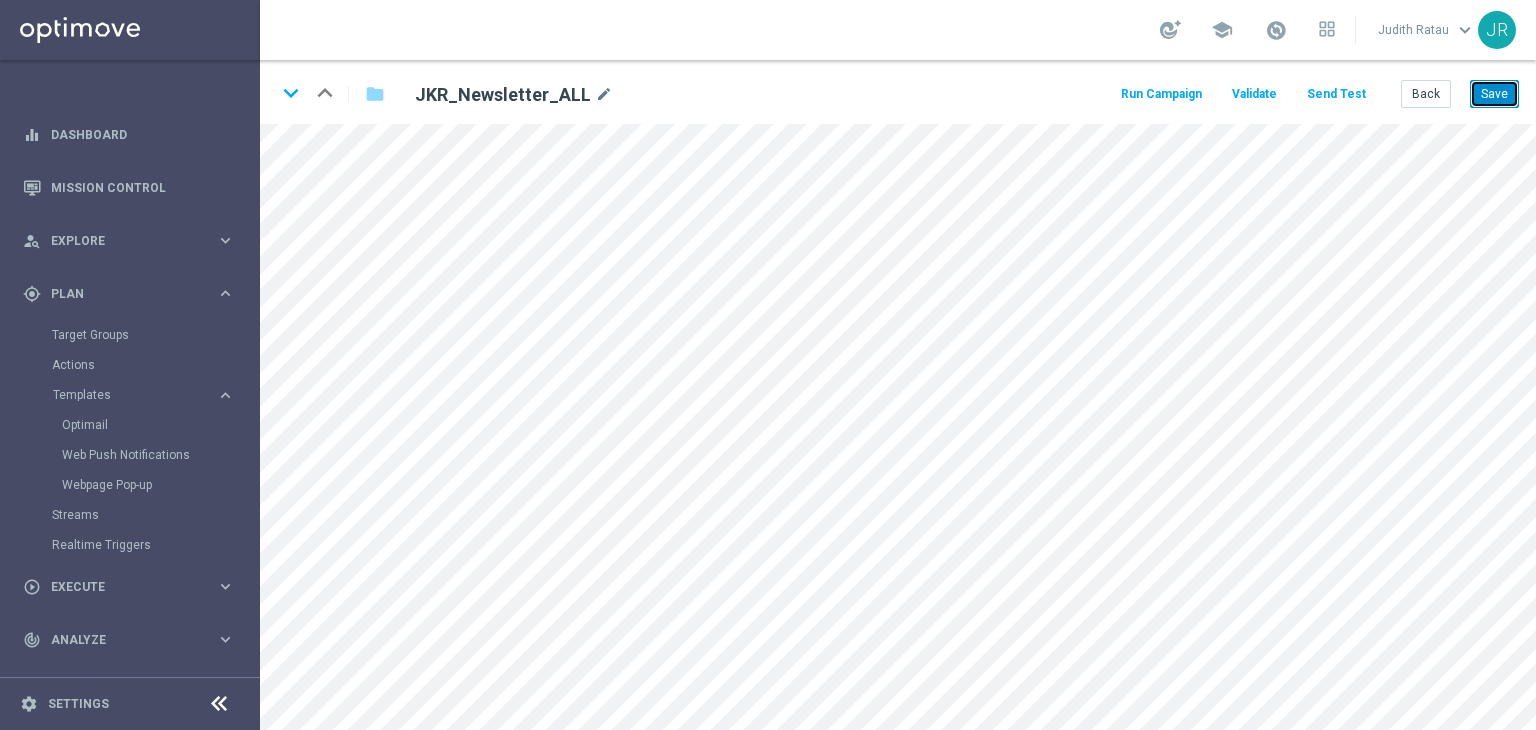 click on "Save" at bounding box center (1494, 94) 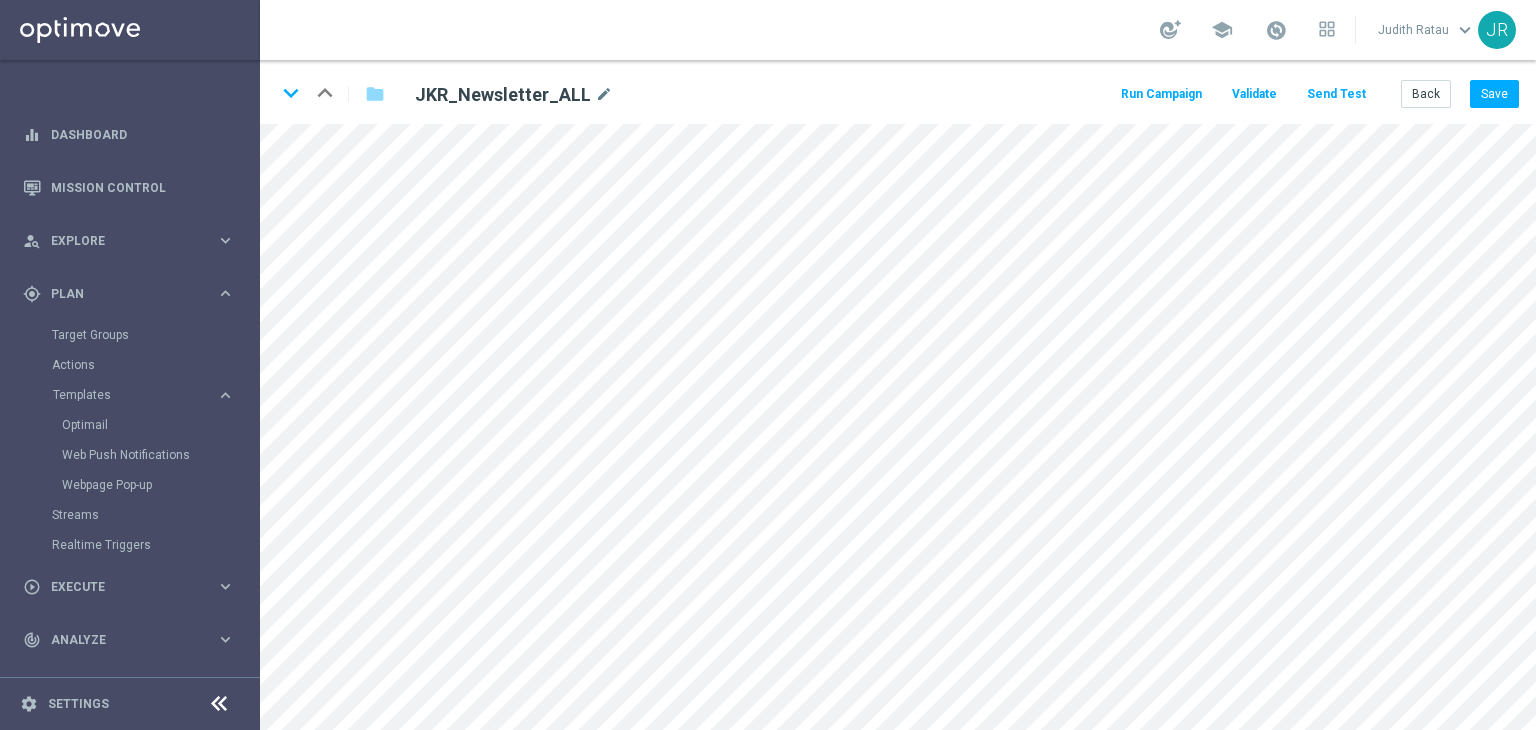 click on "Send Test" 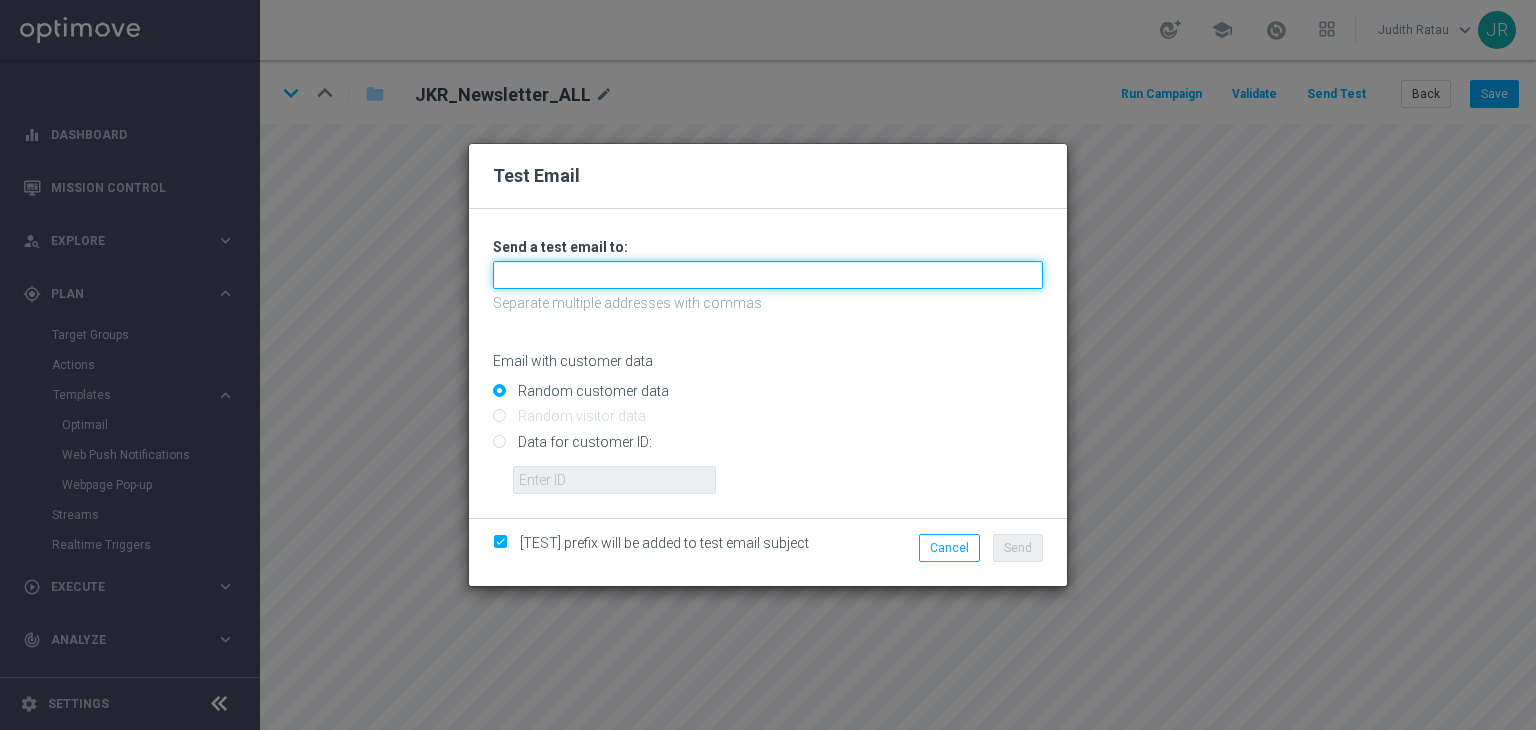 drag, startPoint x: 531, startPoint y: 268, endPoint x: 487, endPoint y: 291, distance: 49.648766 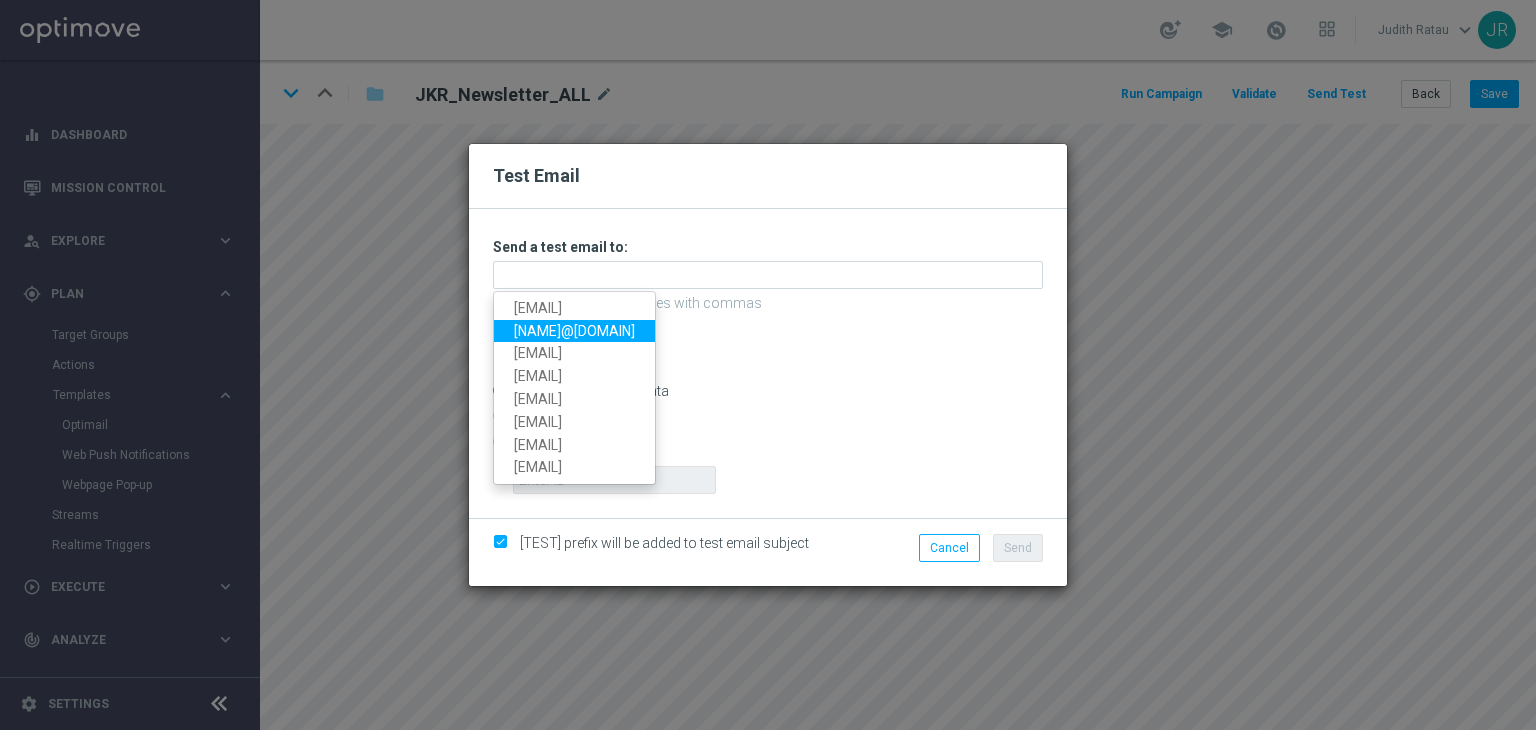 click on "[NAME]@[DOMAIN]" at bounding box center (574, 331) 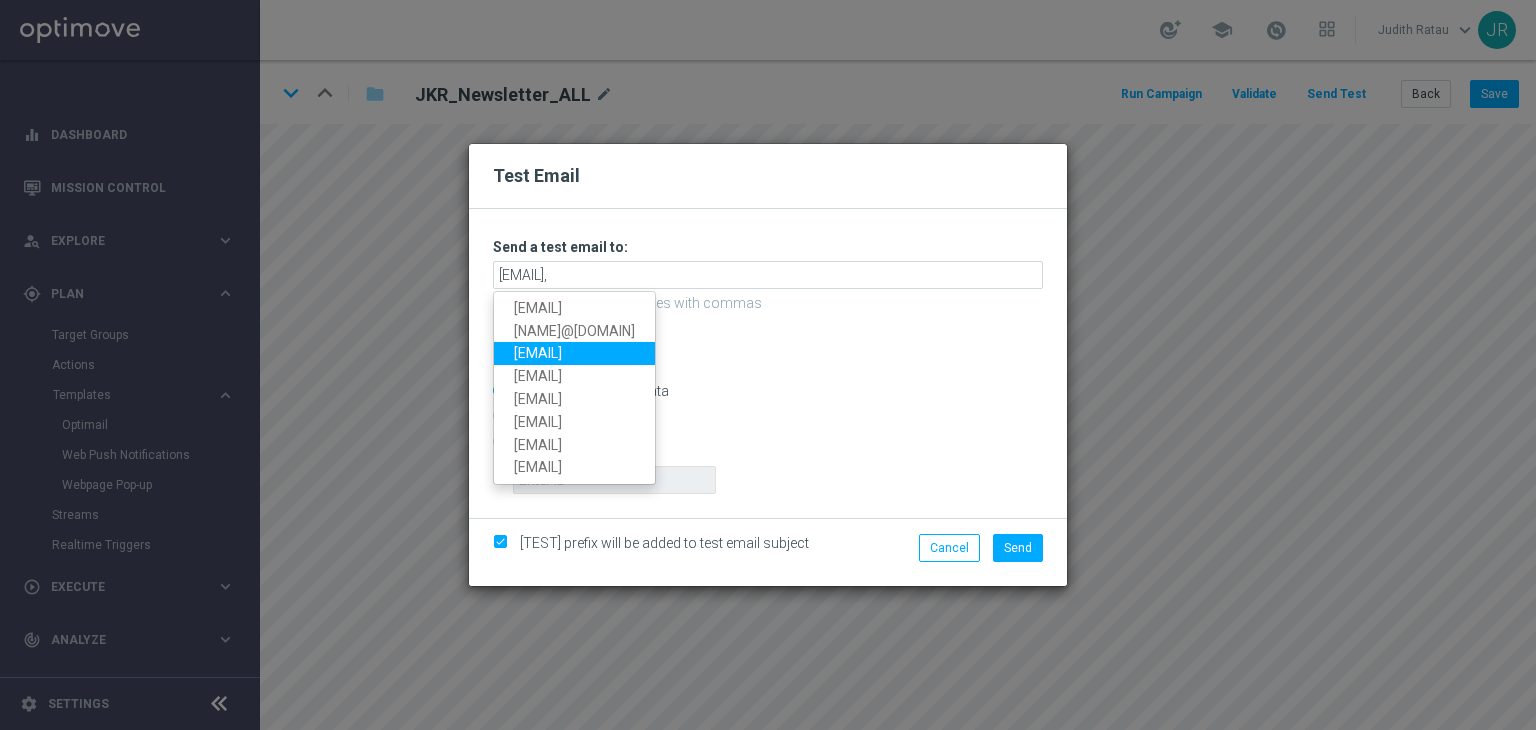 click on "[EMAIL]" at bounding box center [574, 353] 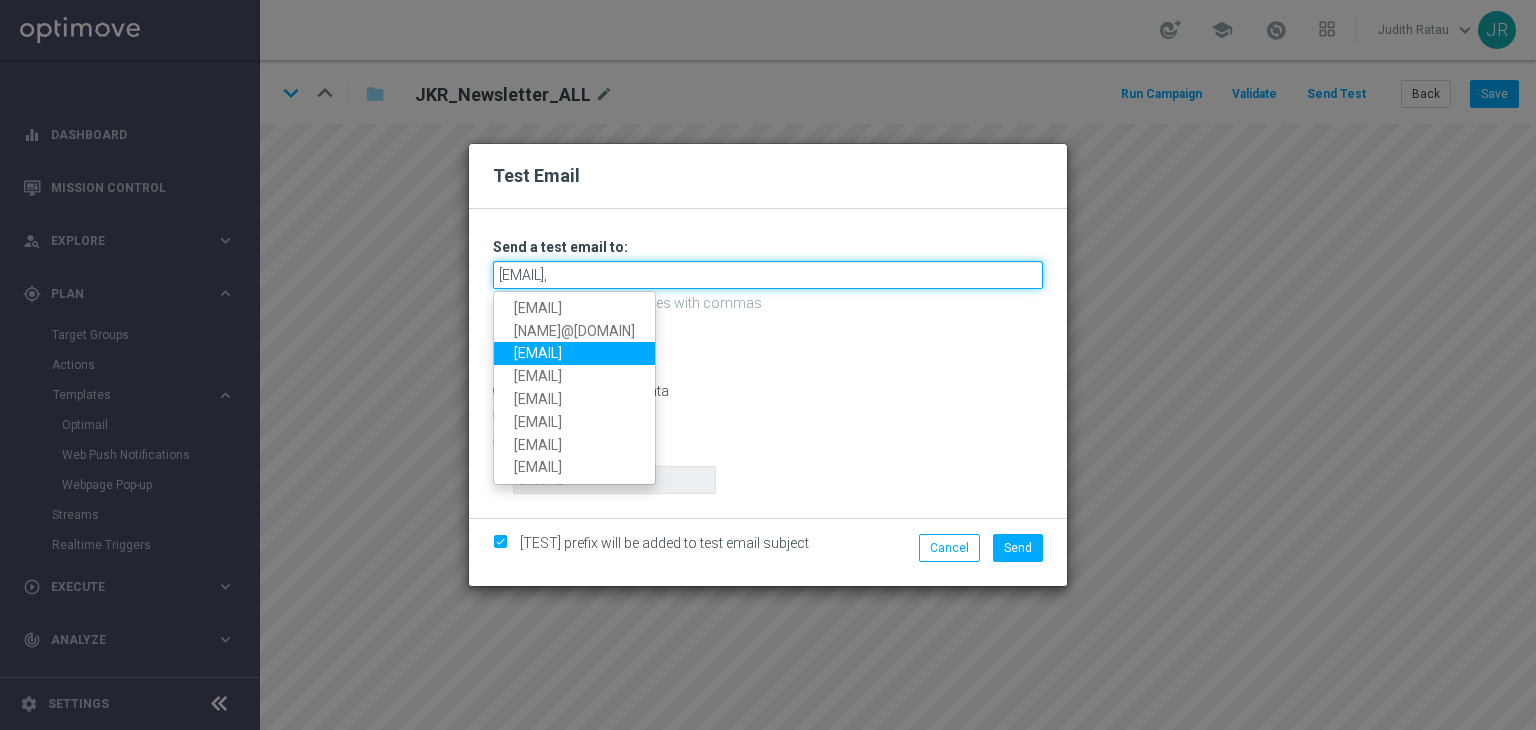 type on "[EMAIL],[EMAIL]" 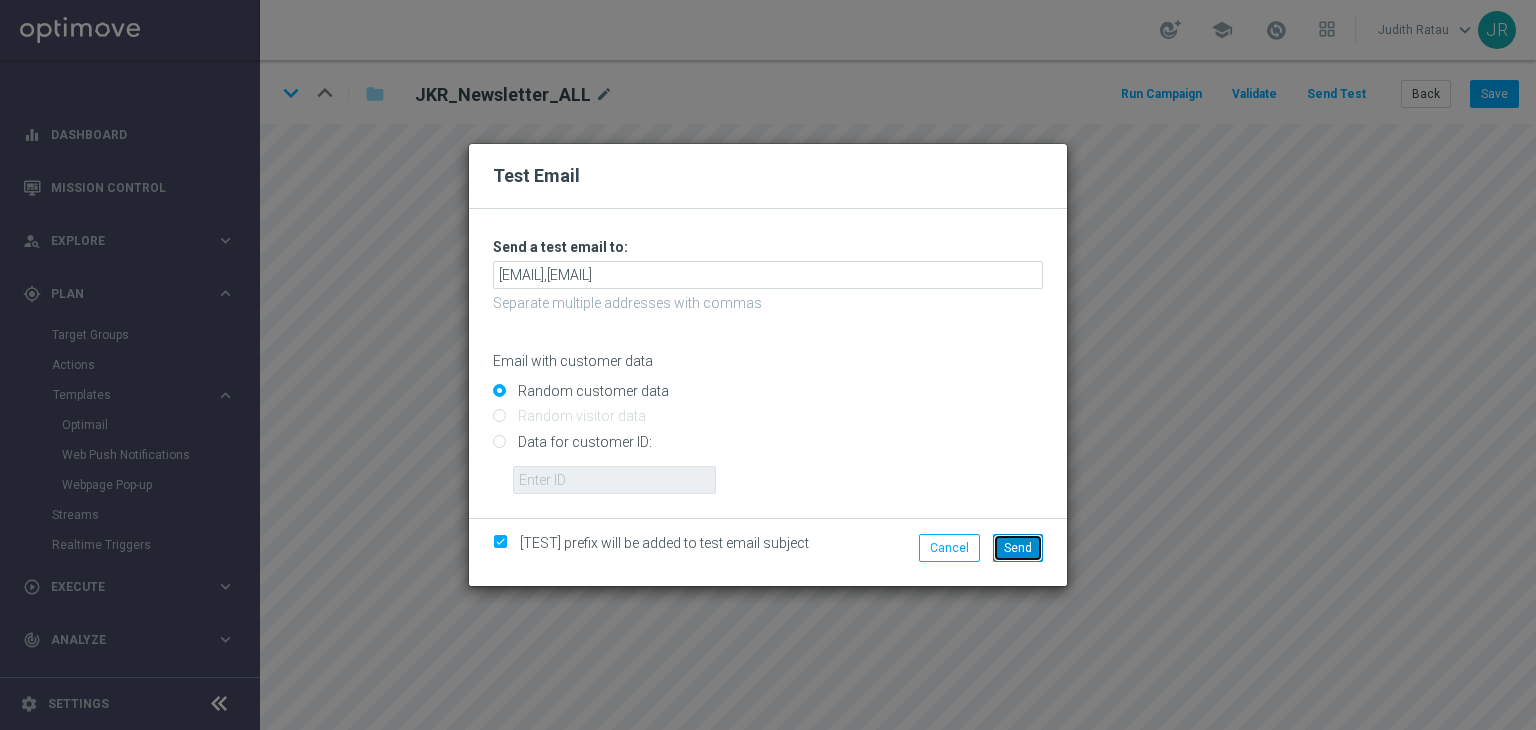 click on "Send" at bounding box center (1018, 548) 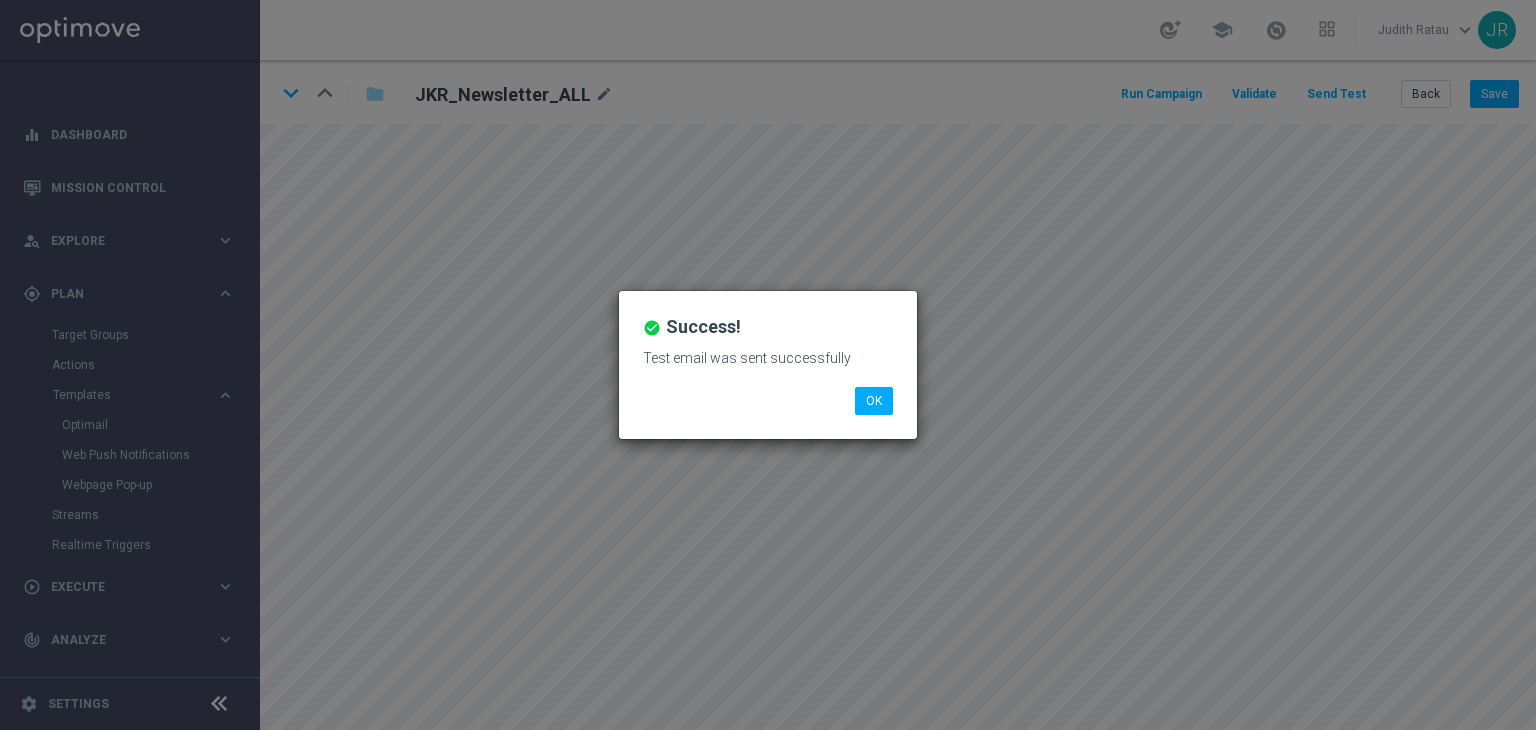 click on "OK" at bounding box center (874, 401) 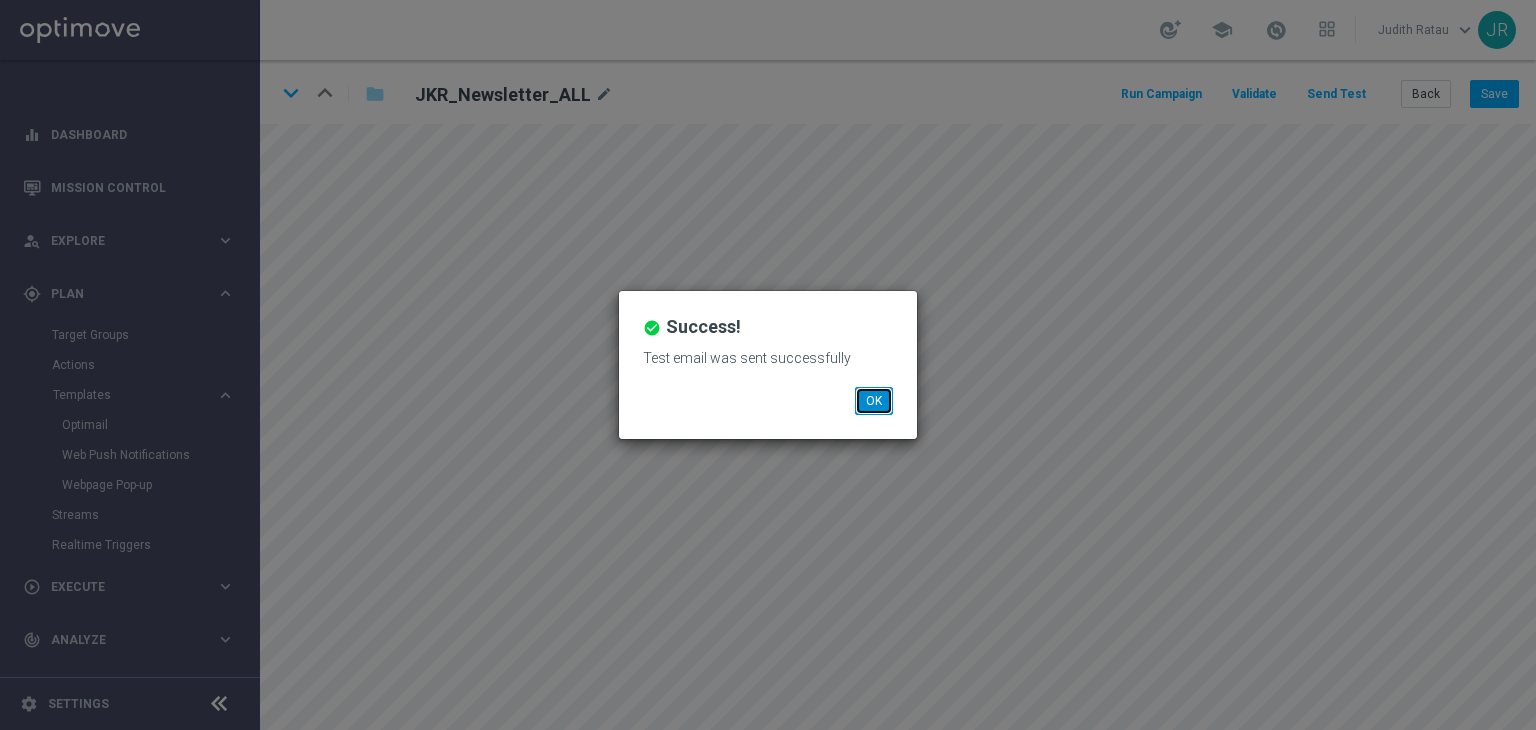 click on "OK" at bounding box center [874, 401] 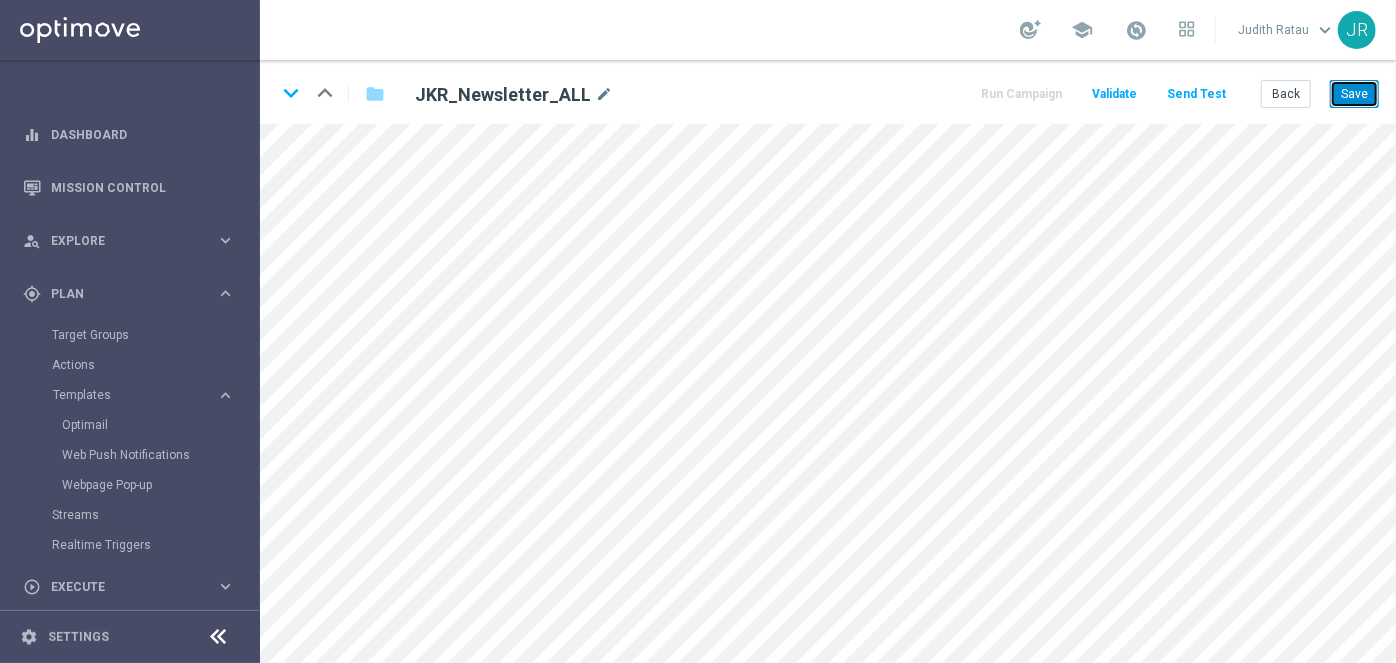 click on "Save" at bounding box center [1354, 94] 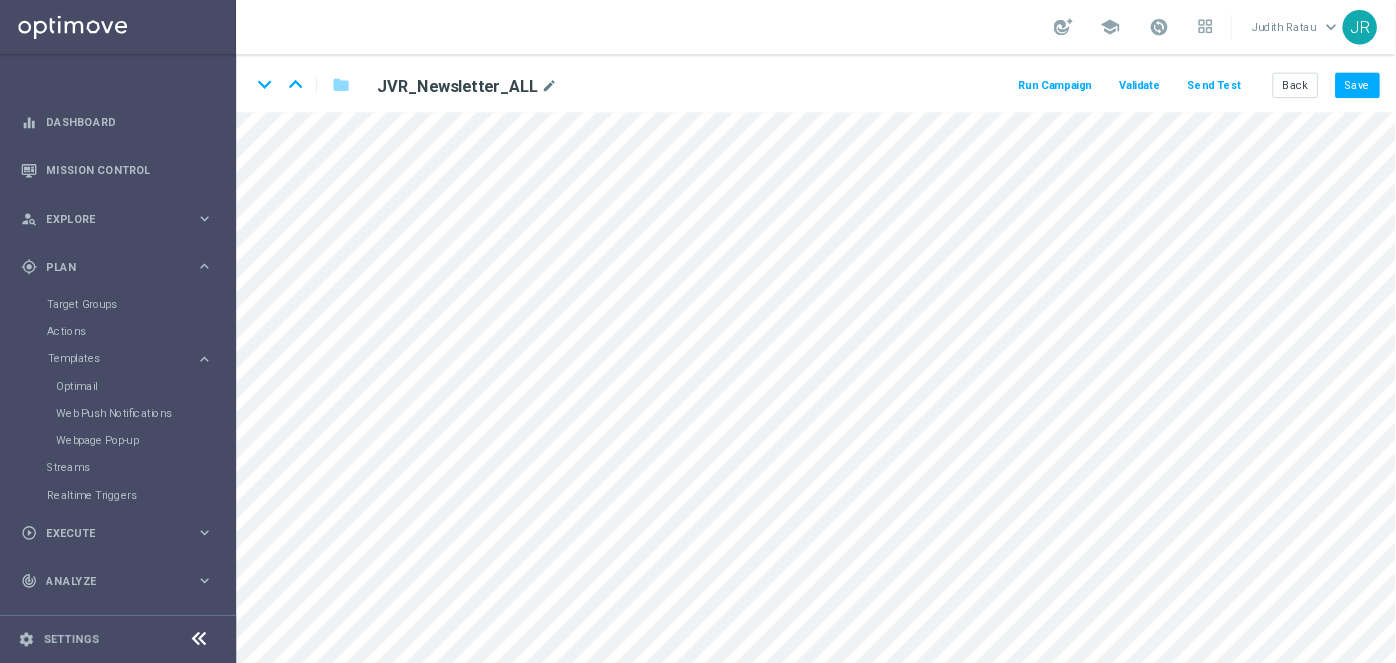 scroll, scrollTop: 0, scrollLeft: 0, axis: both 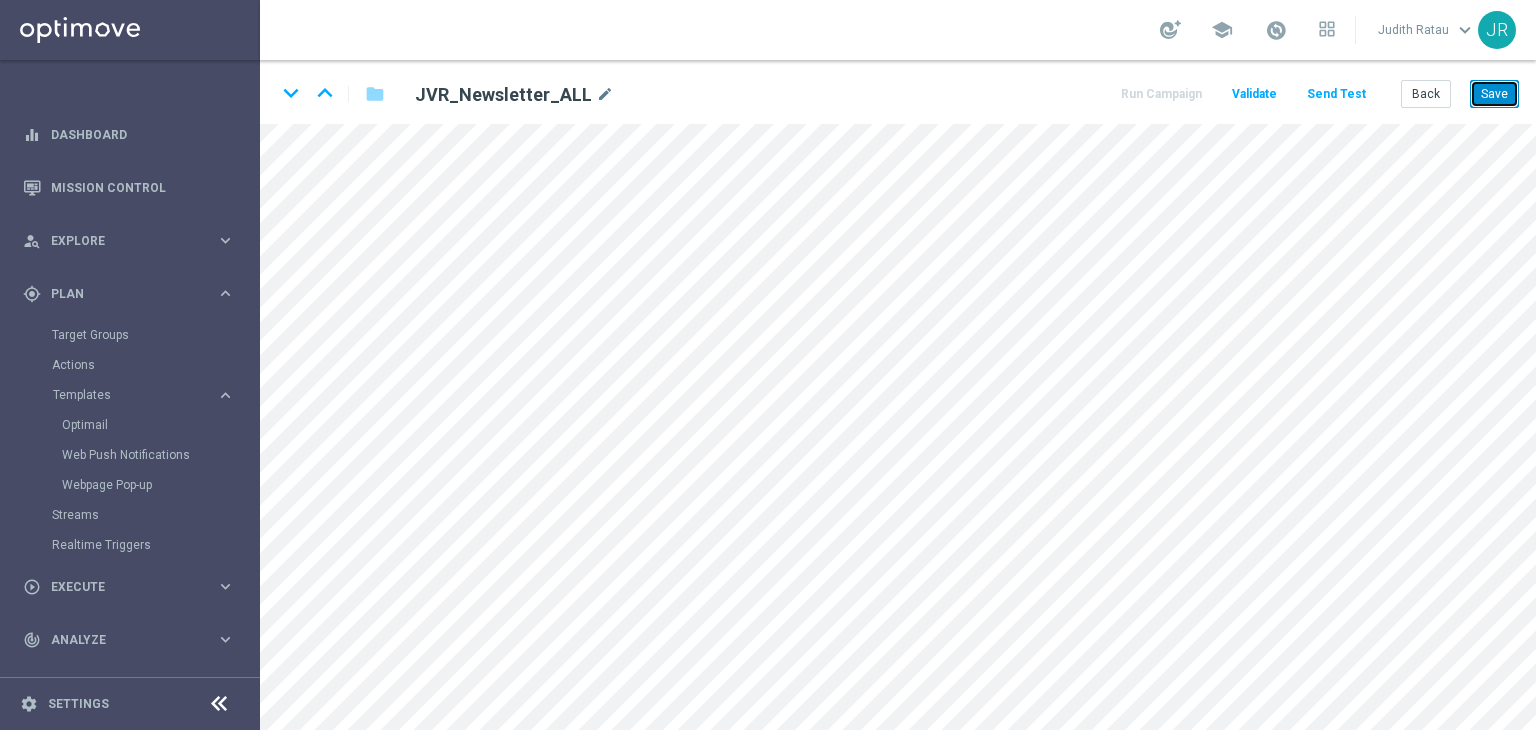 click on "Save" at bounding box center (1494, 94) 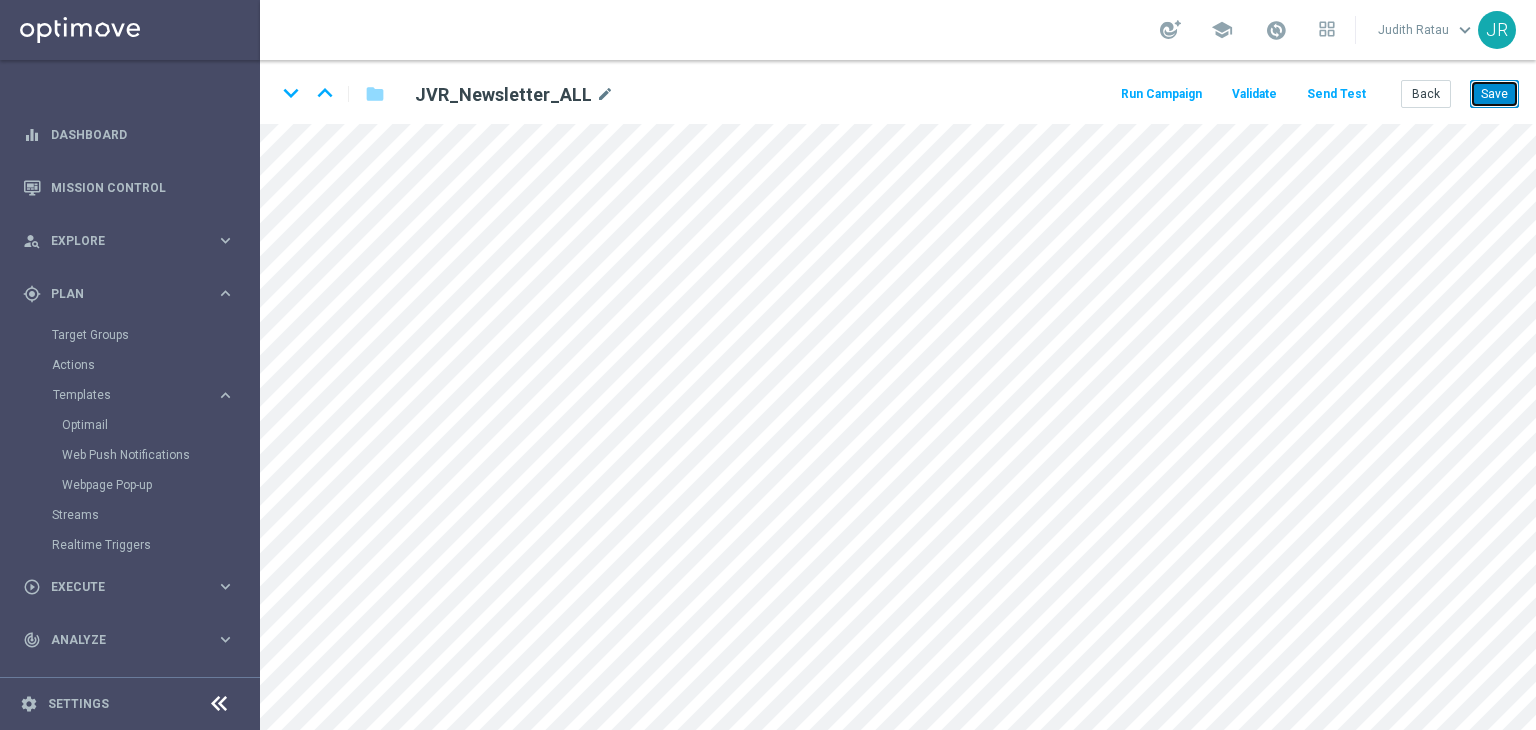 click on "Save" at bounding box center [1494, 94] 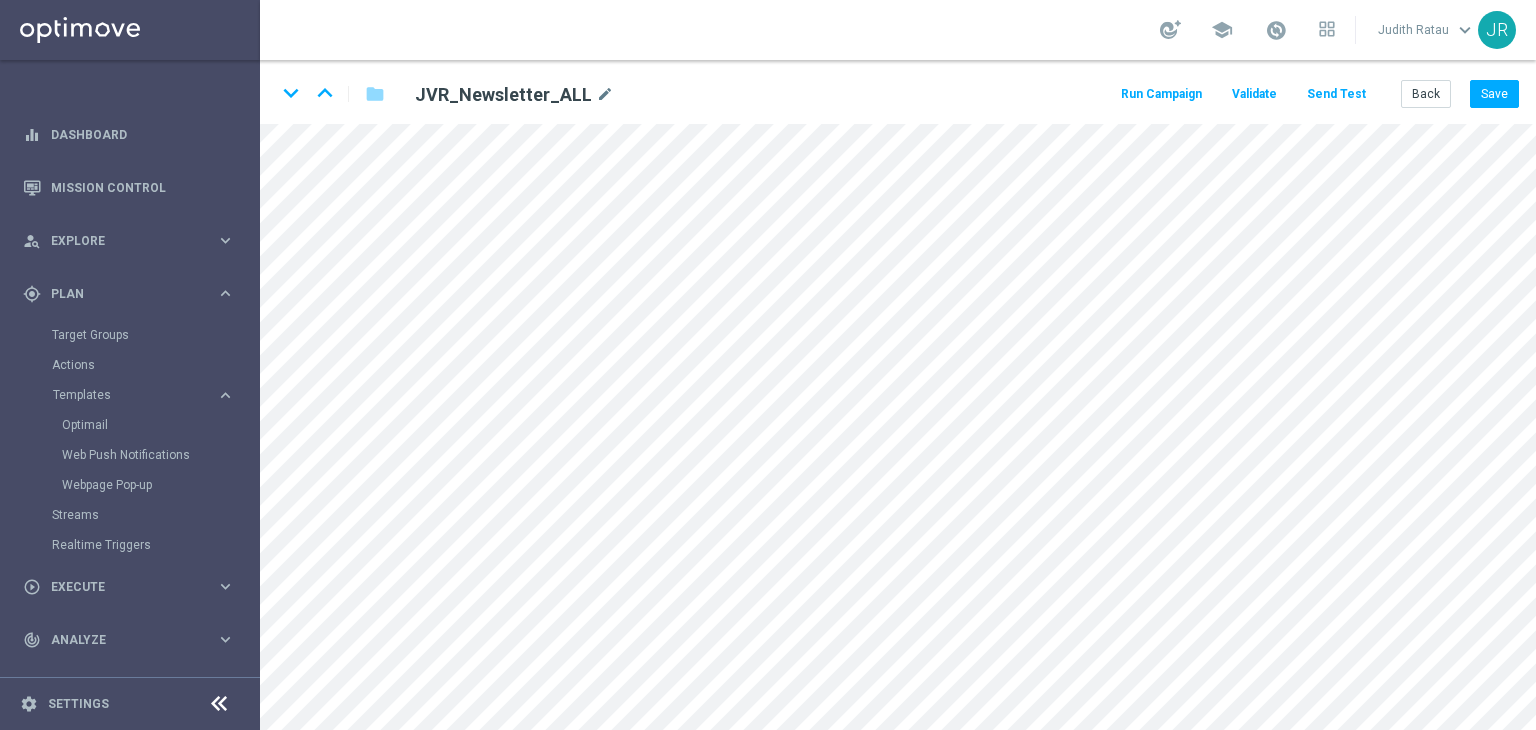 click on "Send Test" 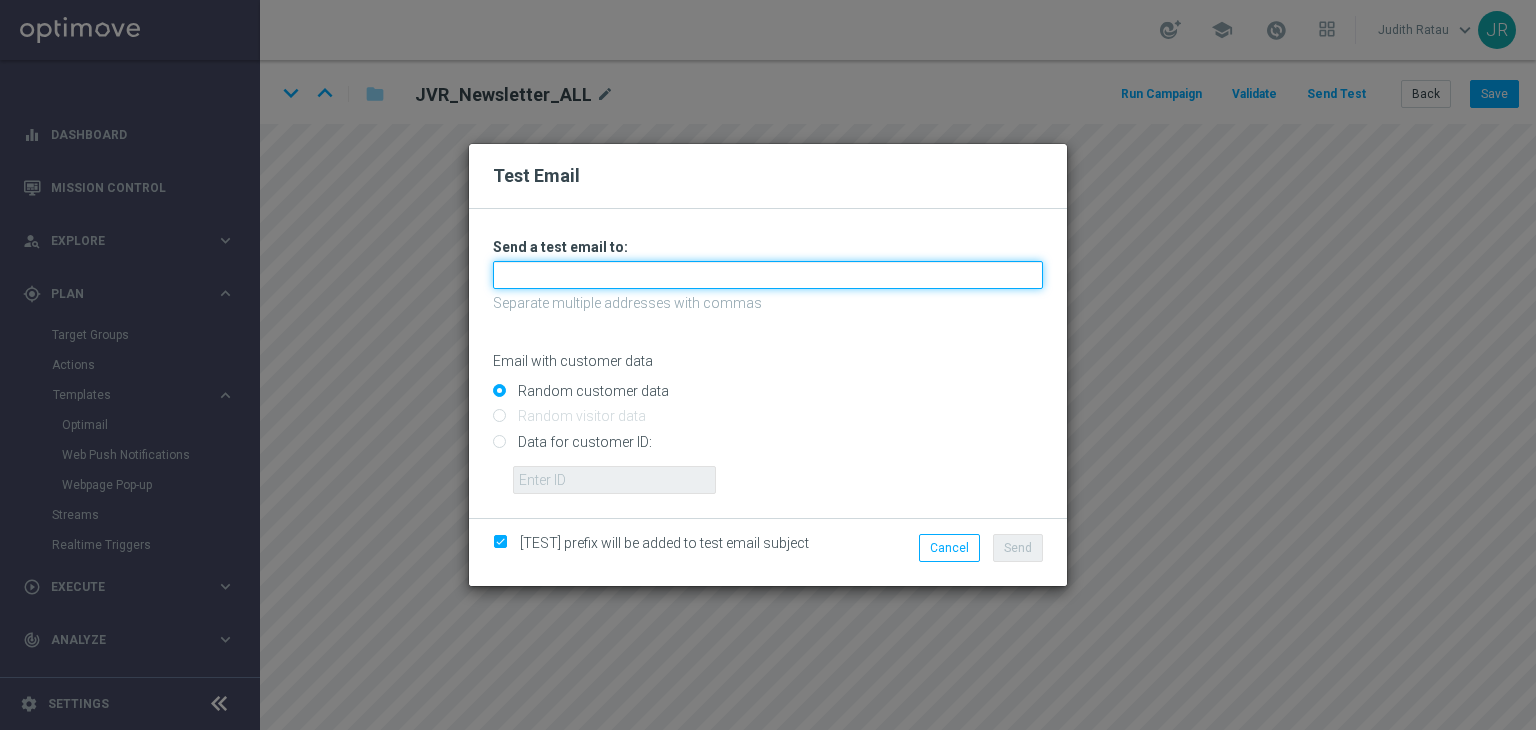 click at bounding box center (768, 275) 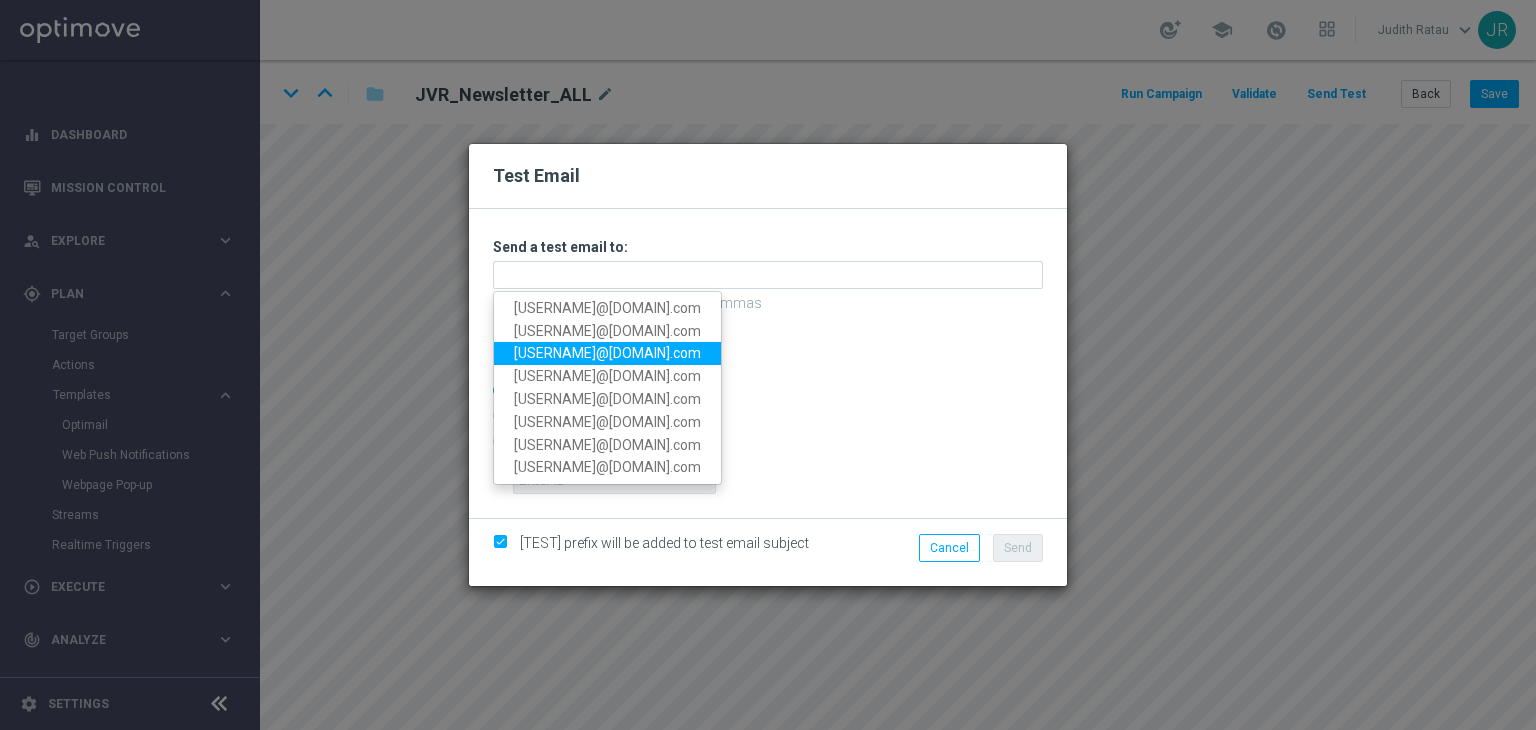 drag, startPoint x: 544, startPoint y: 355, endPoint x: 876, endPoint y: 409, distance: 336.36288 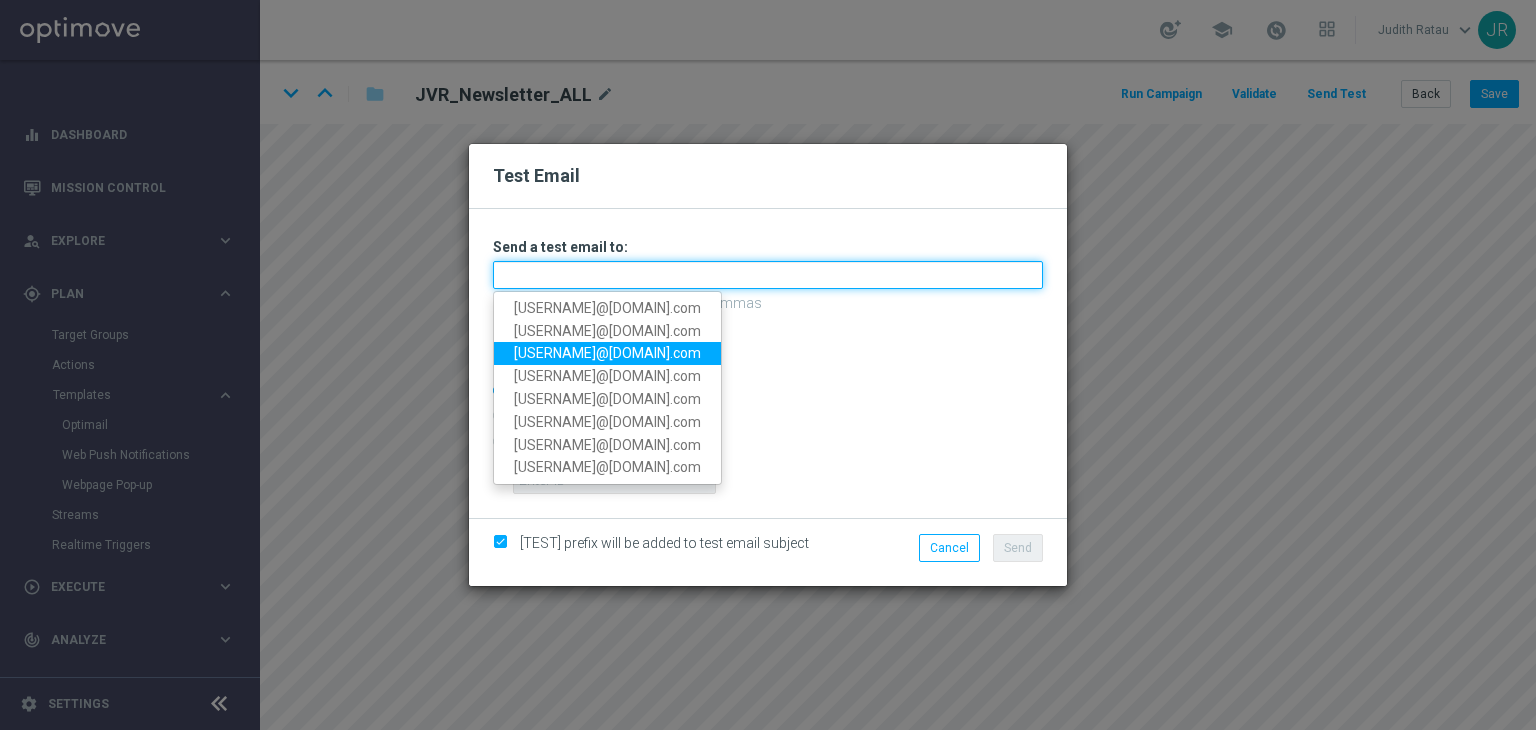 type on "[USERNAME]@[DOMAIN].com" 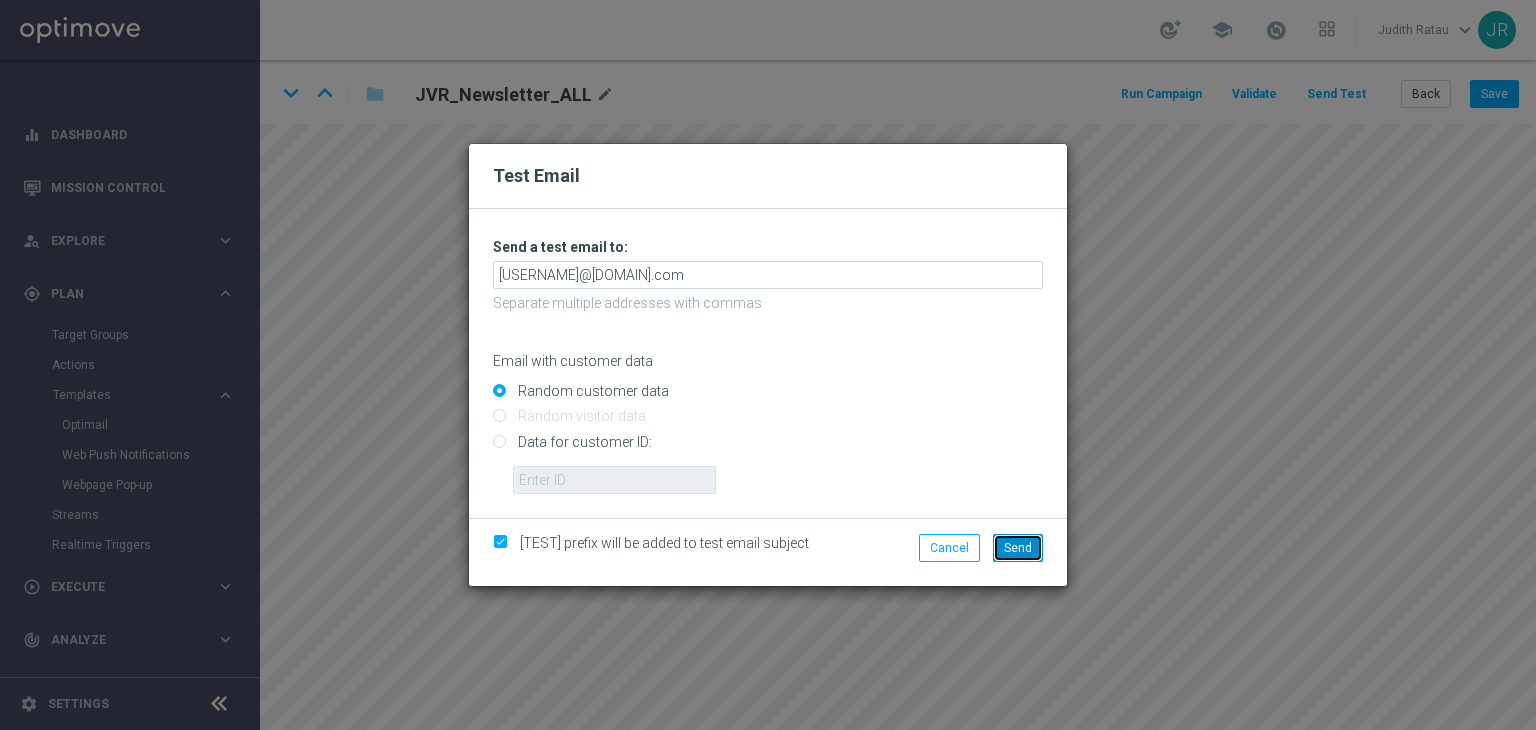 click on "Send" at bounding box center [1018, 548] 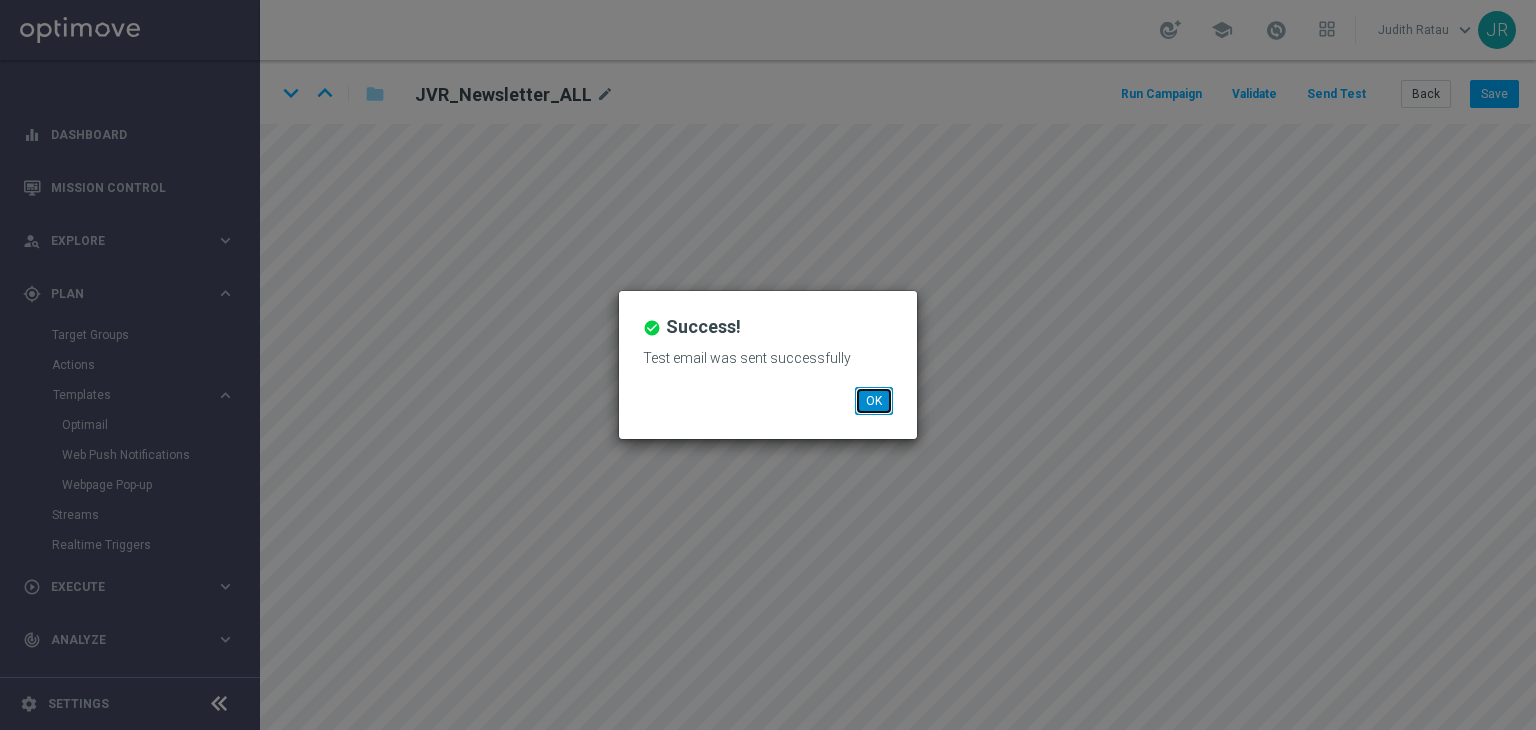 click on "OK" at bounding box center [874, 401] 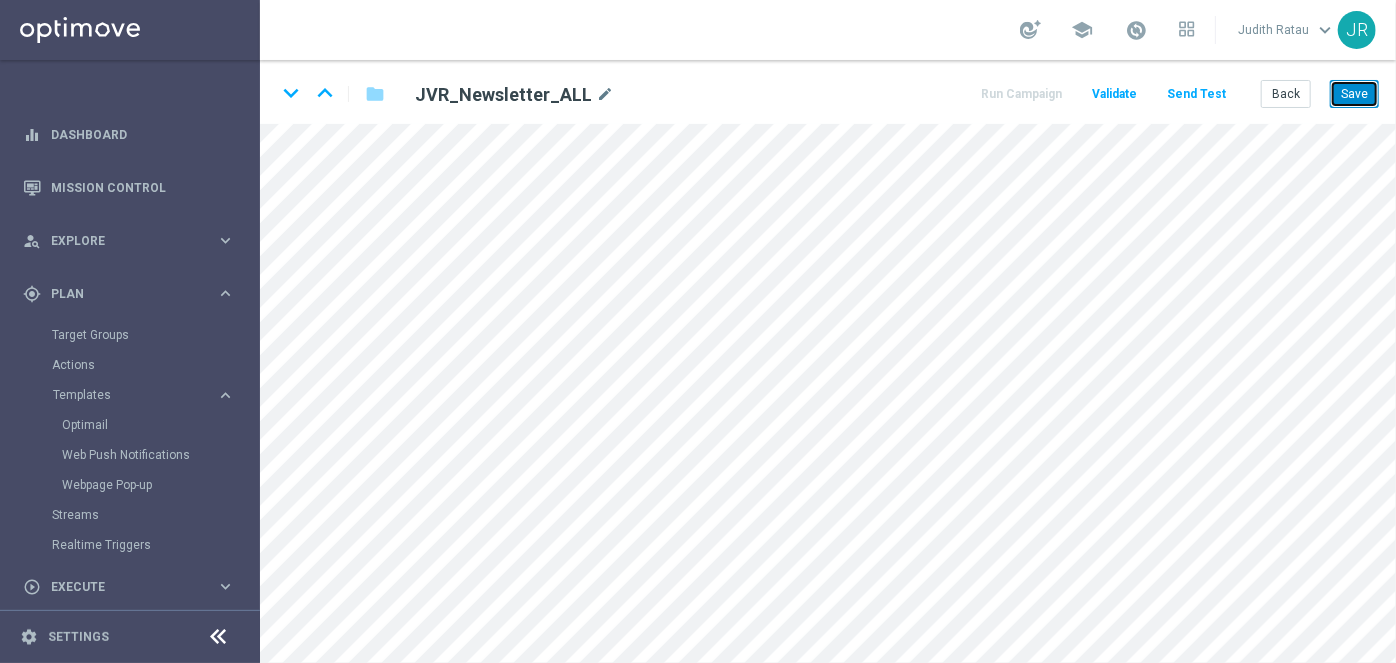 click on "Save" at bounding box center (1354, 94) 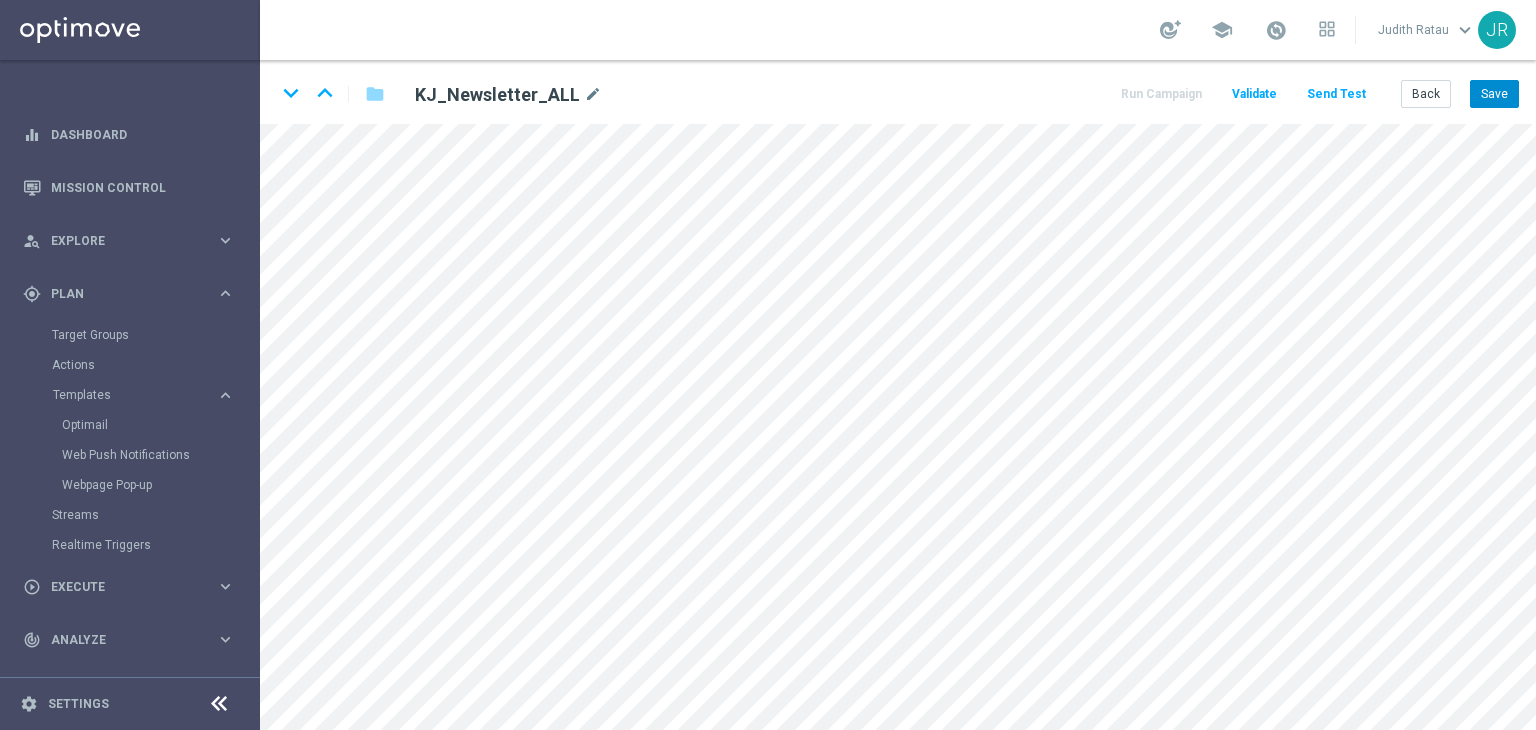 scroll, scrollTop: 0, scrollLeft: 0, axis: both 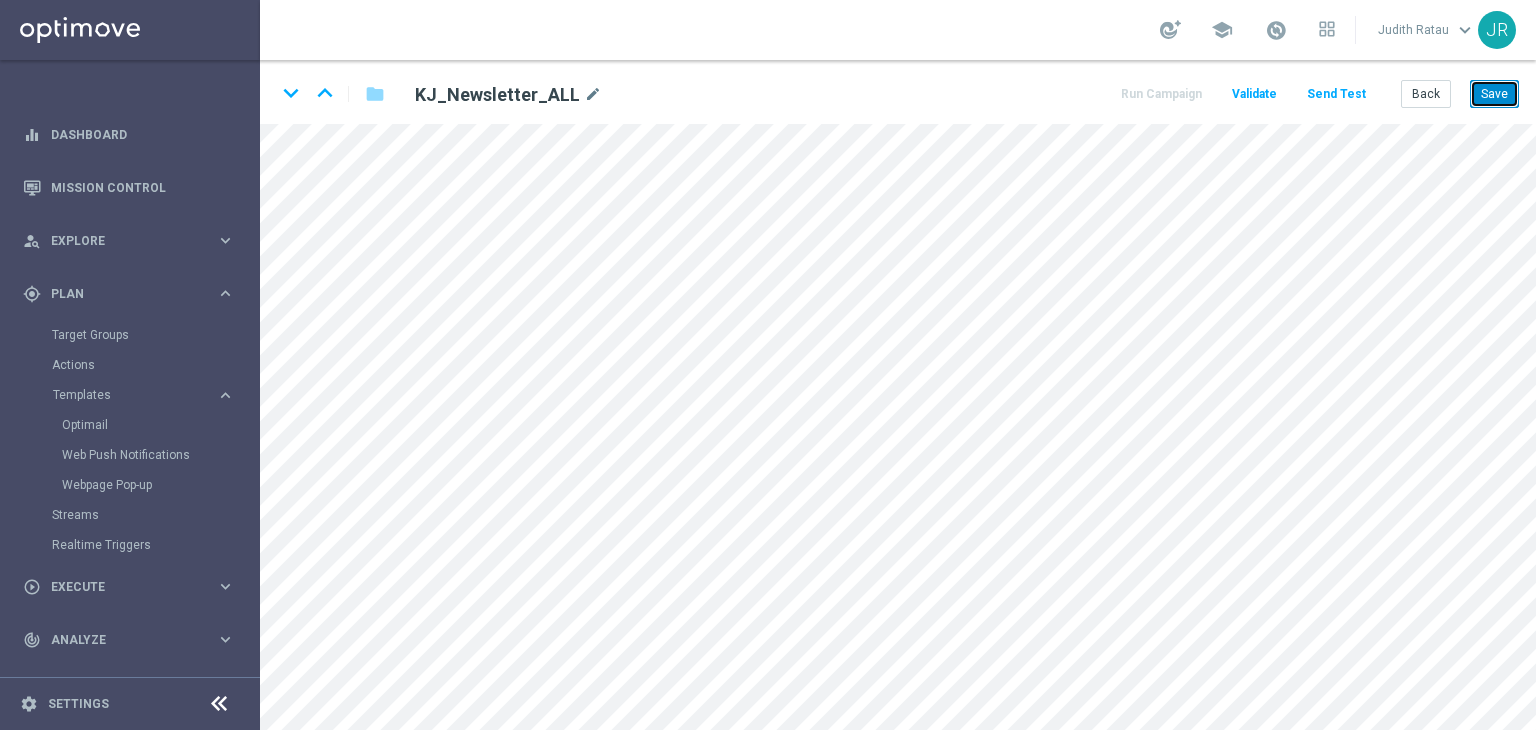 click on "Save" at bounding box center [1494, 94] 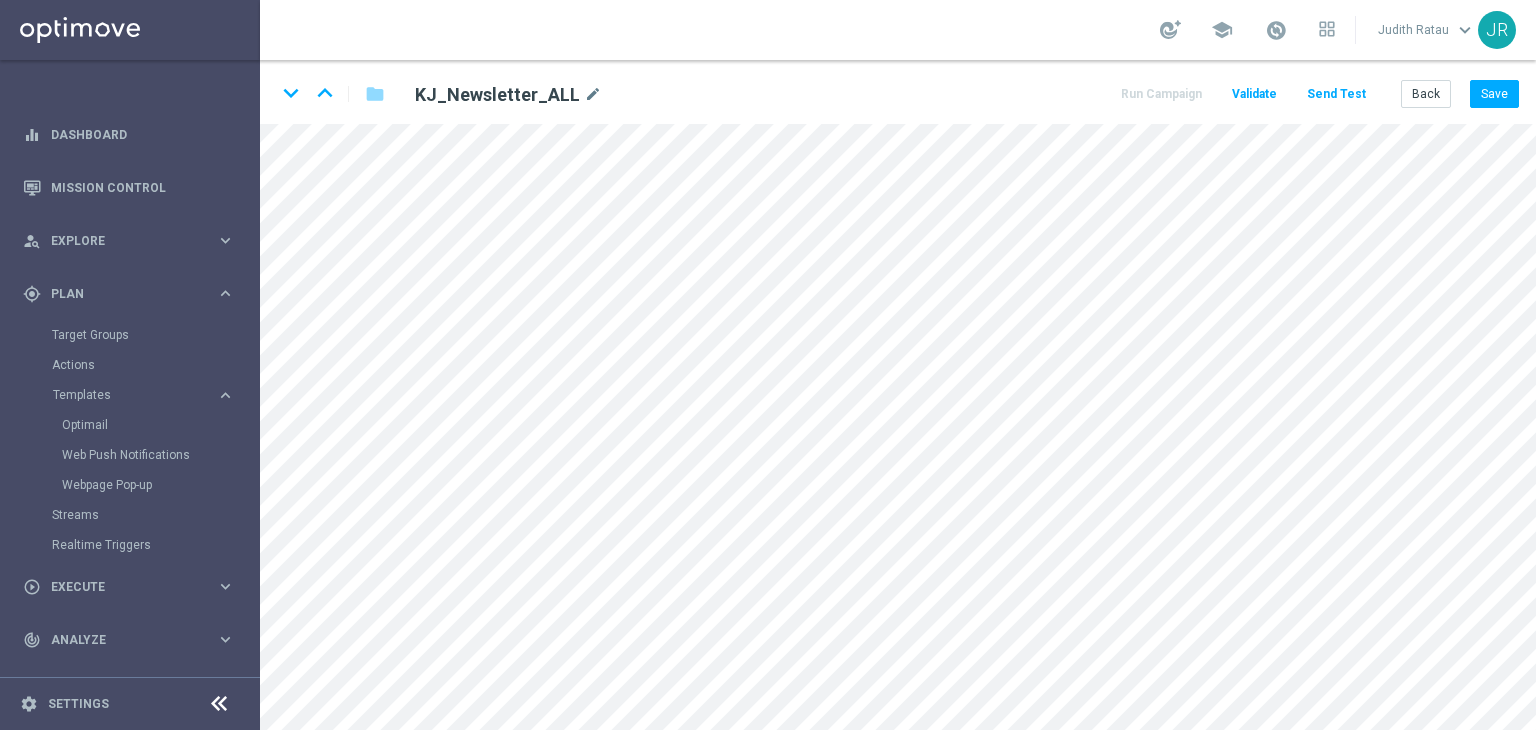 scroll, scrollTop: 0, scrollLeft: 0, axis: both 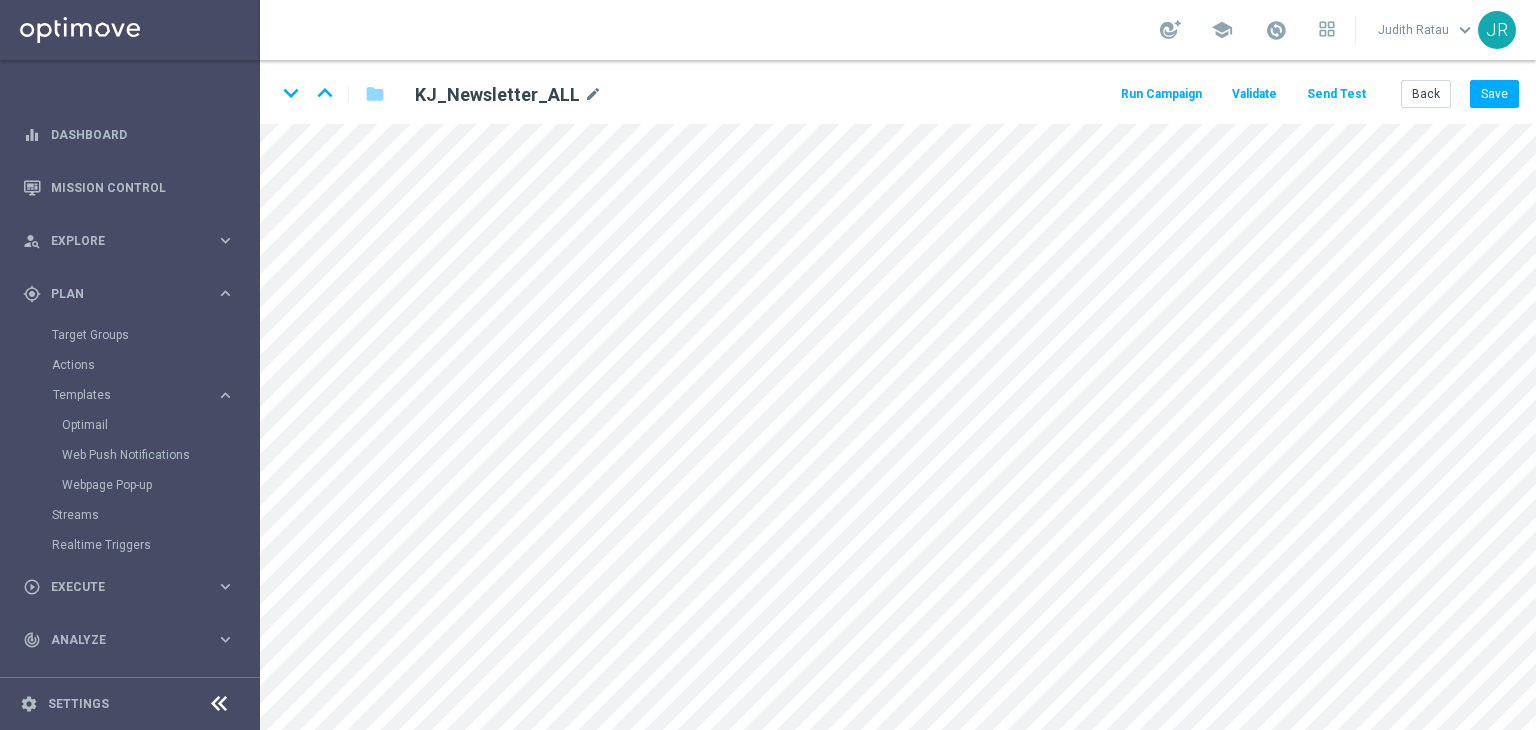 click on "Send Test" 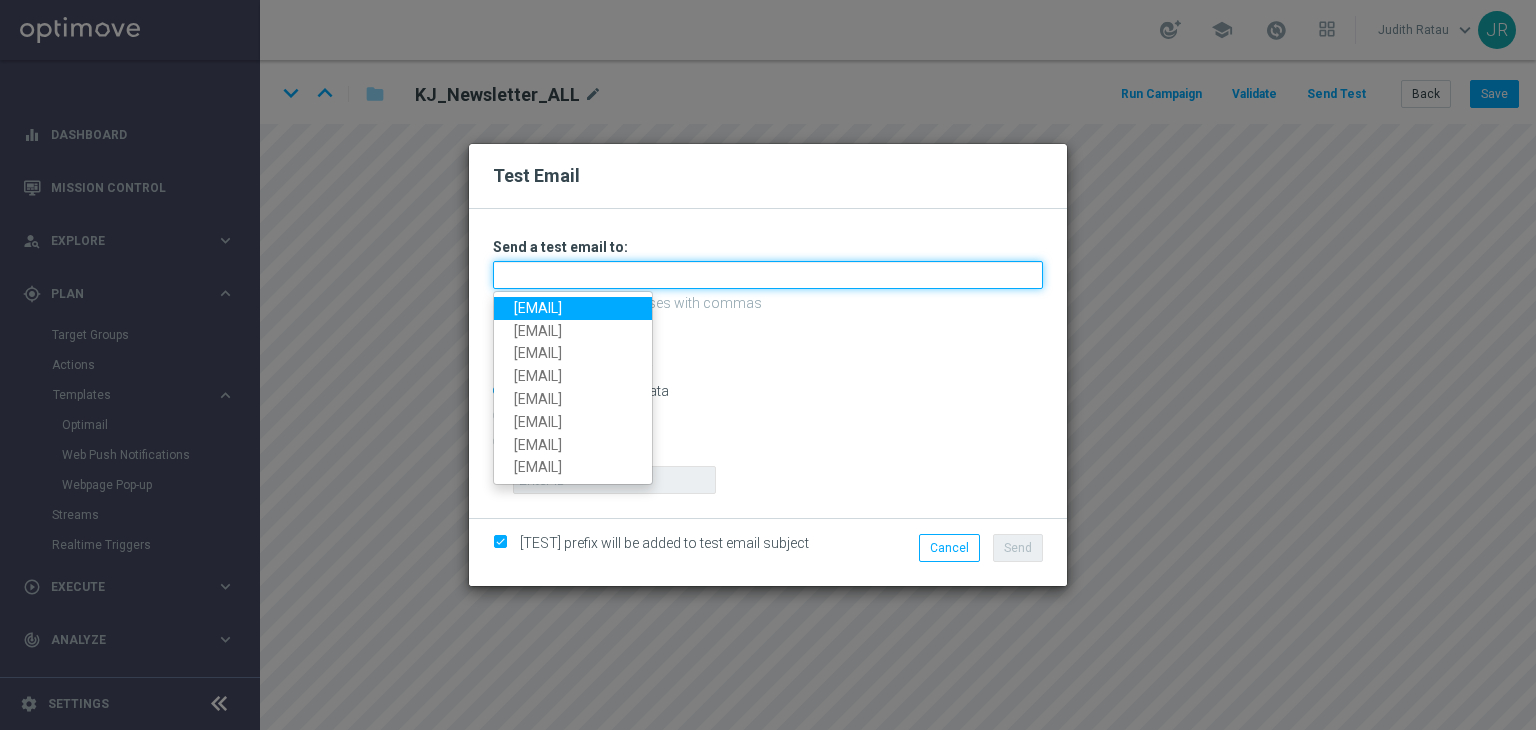 drag, startPoint x: 559, startPoint y: 273, endPoint x: 509, endPoint y: 298, distance: 55.9017 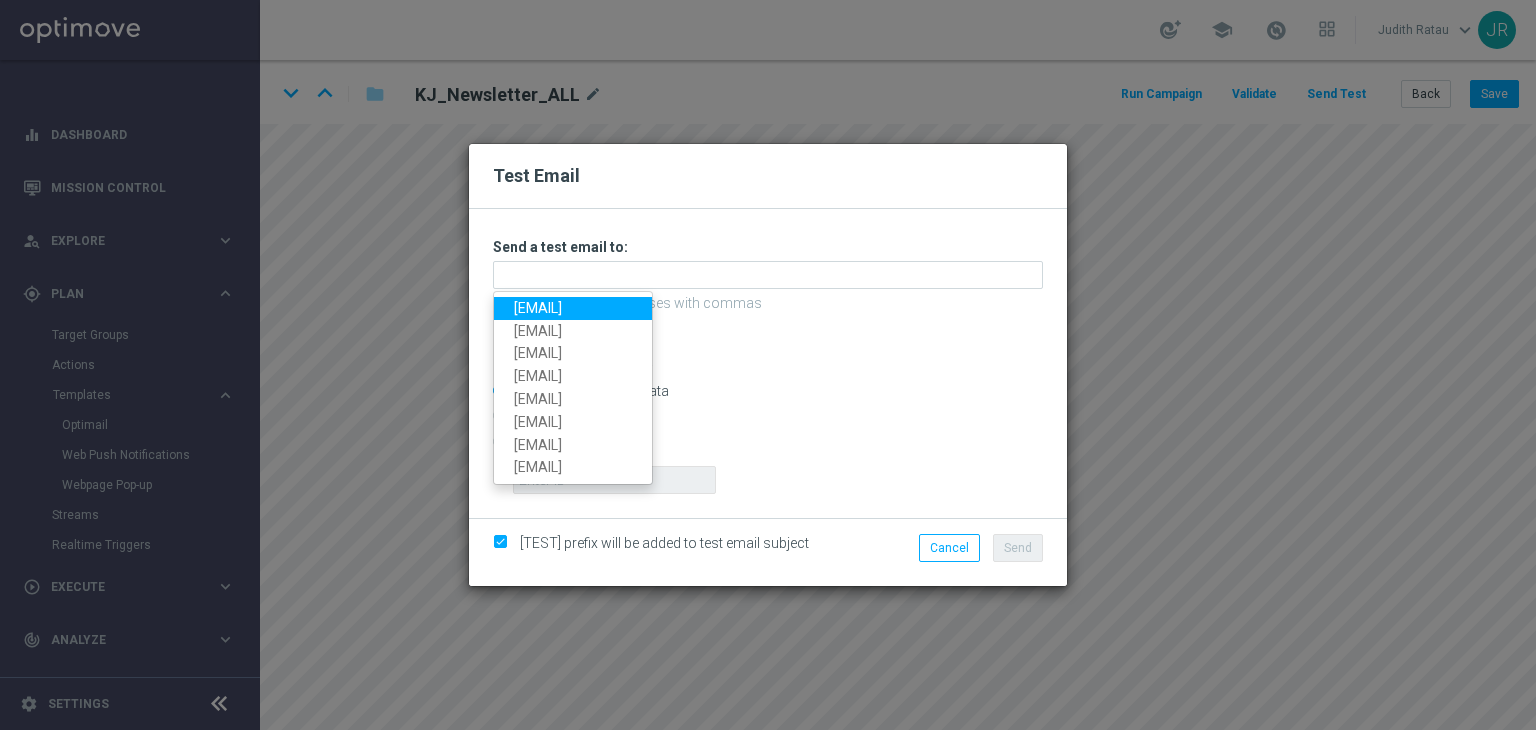 click on "[USERNAME]@[DOMAIN]" at bounding box center (573, 308) 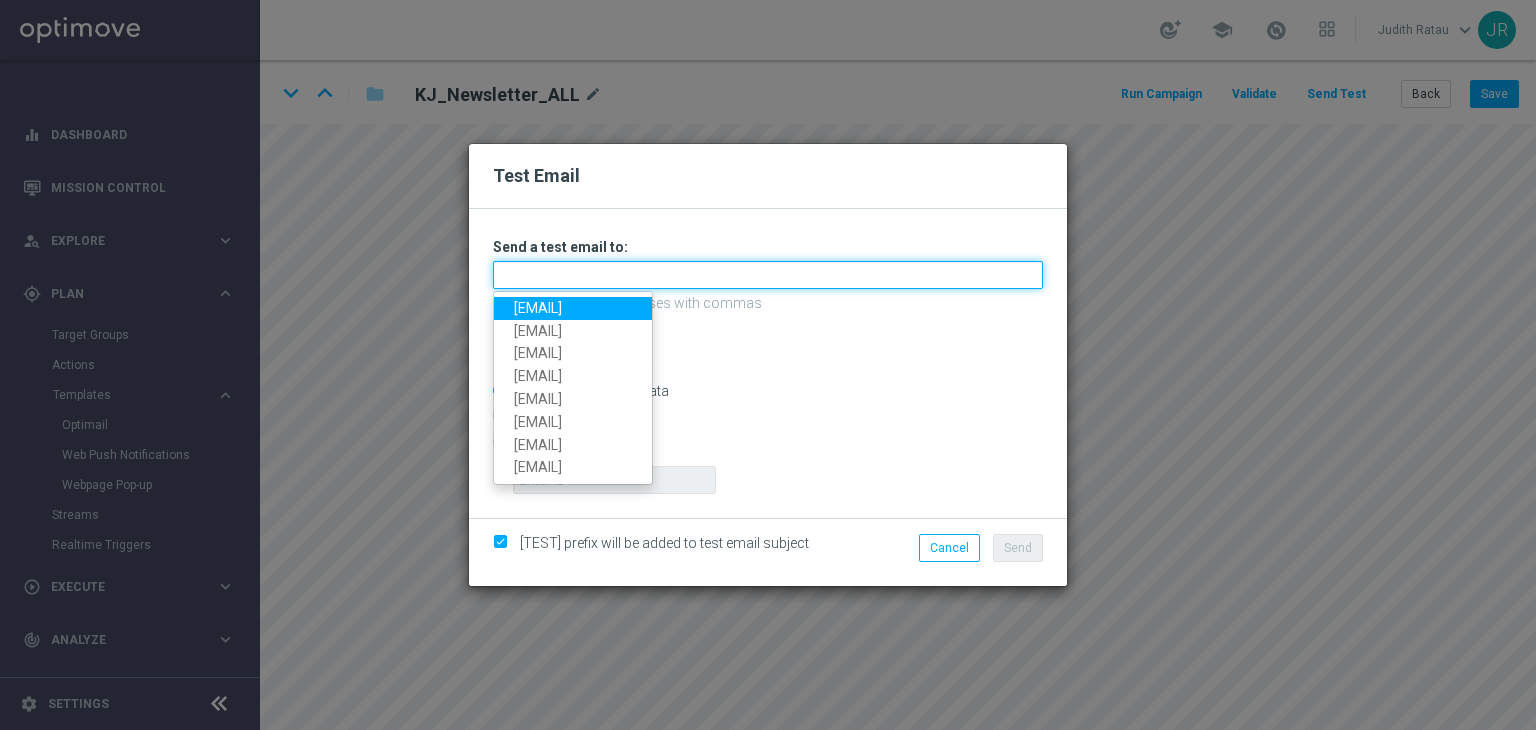 type on "[USERNAME]@[DOMAIN]" 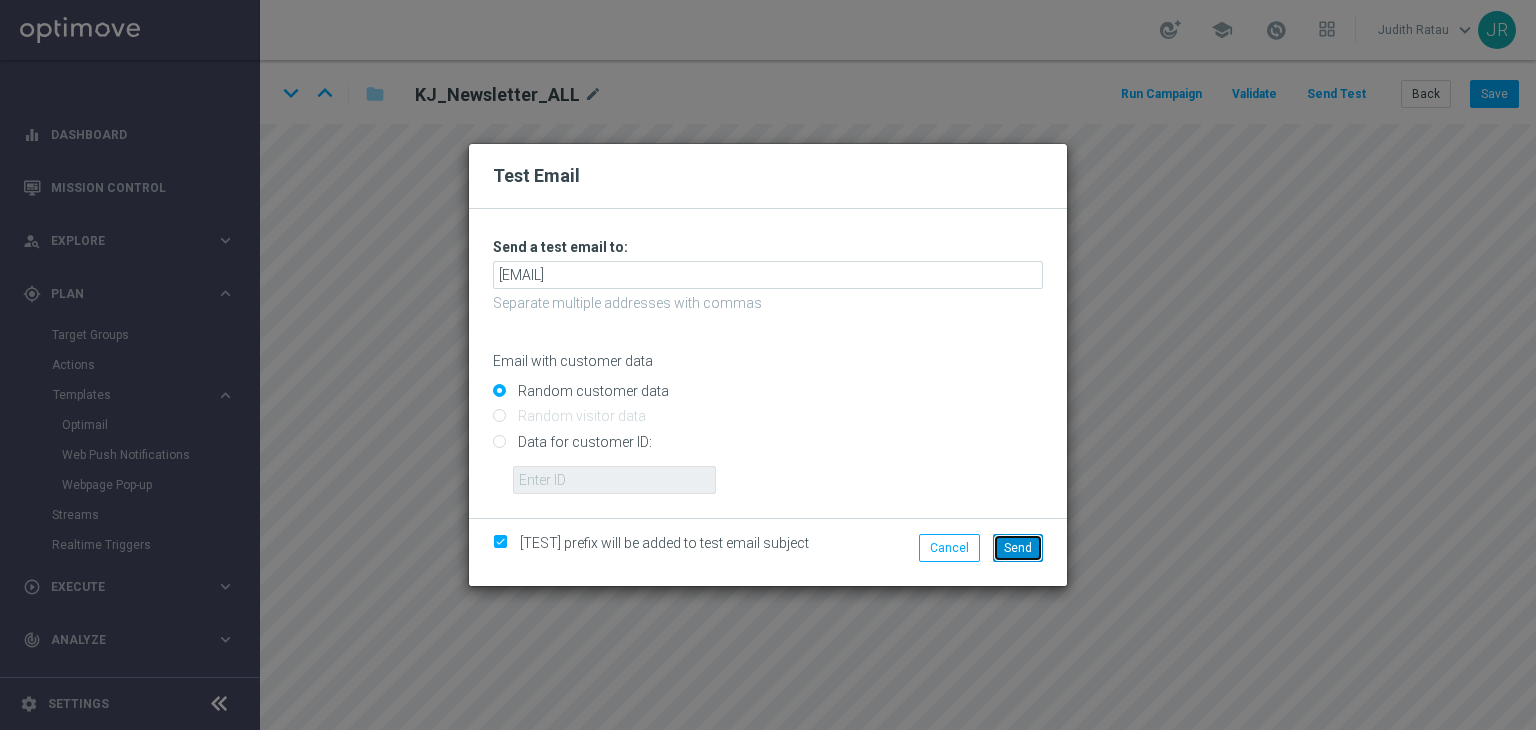 click on "Send" at bounding box center (1018, 548) 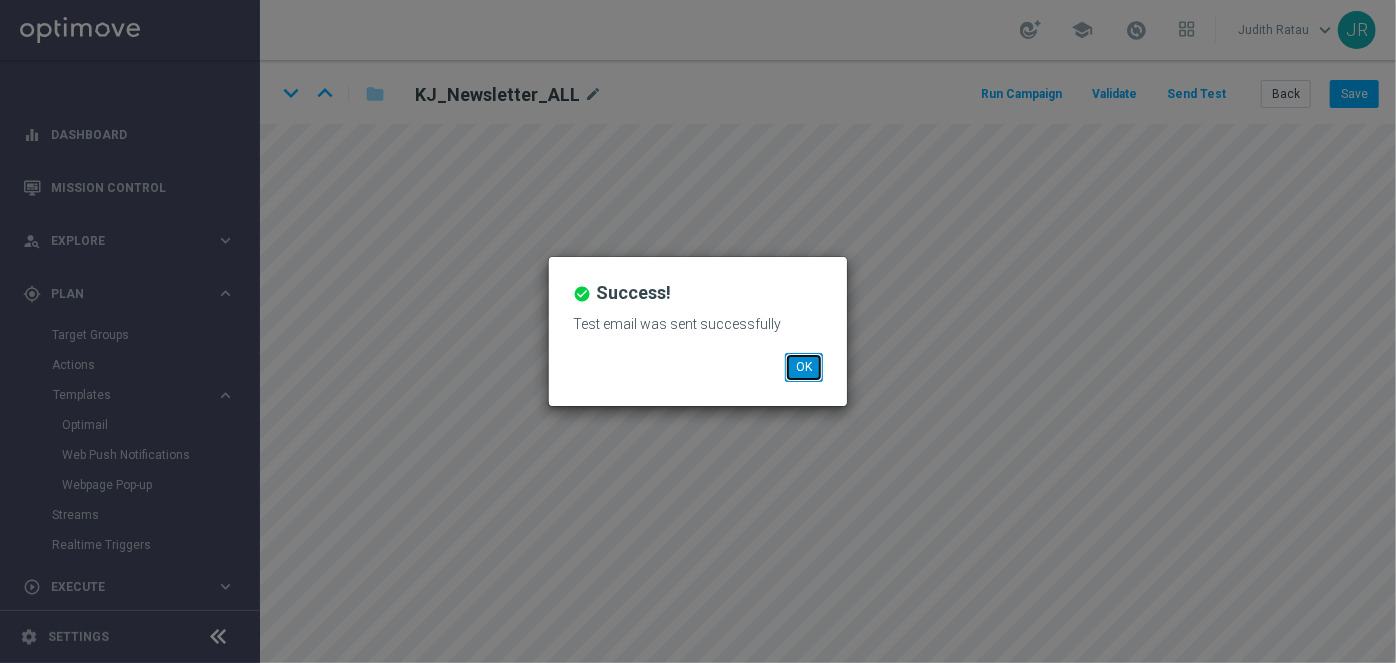 drag, startPoint x: 815, startPoint y: 368, endPoint x: 804, endPoint y: 366, distance: 11.18034 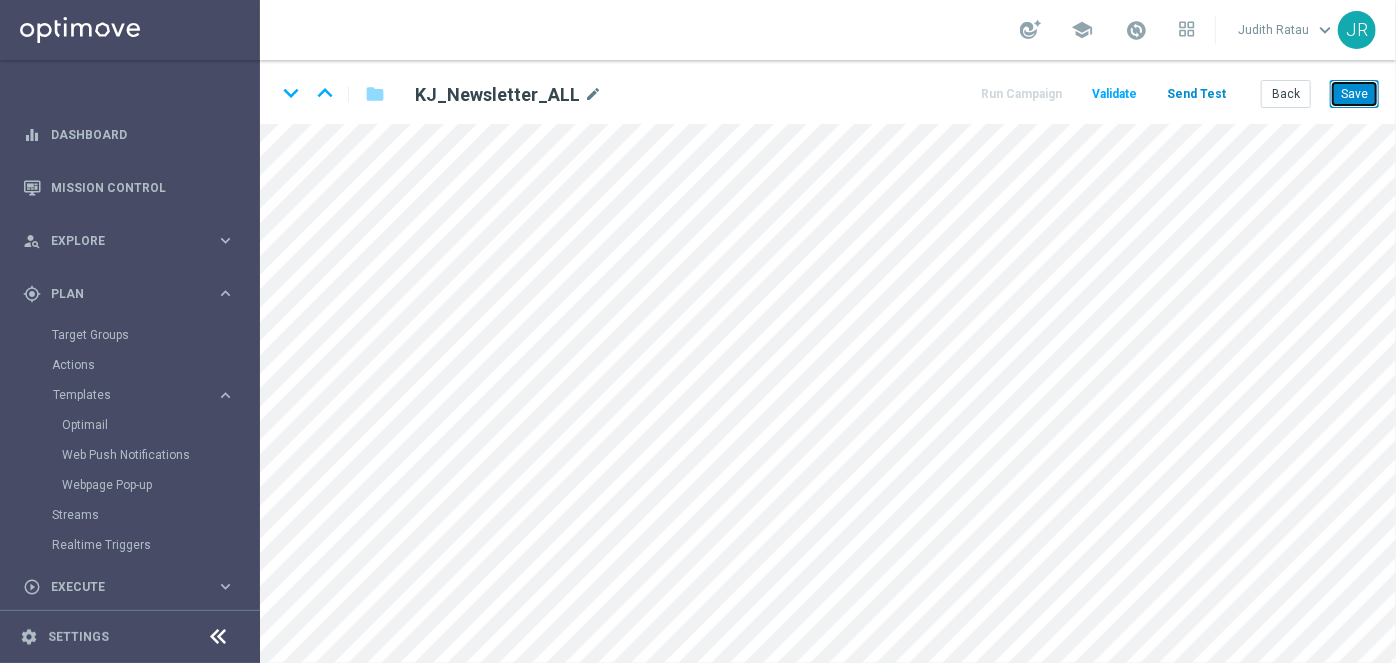 click on "Save" at bounding box center [1354, 94] 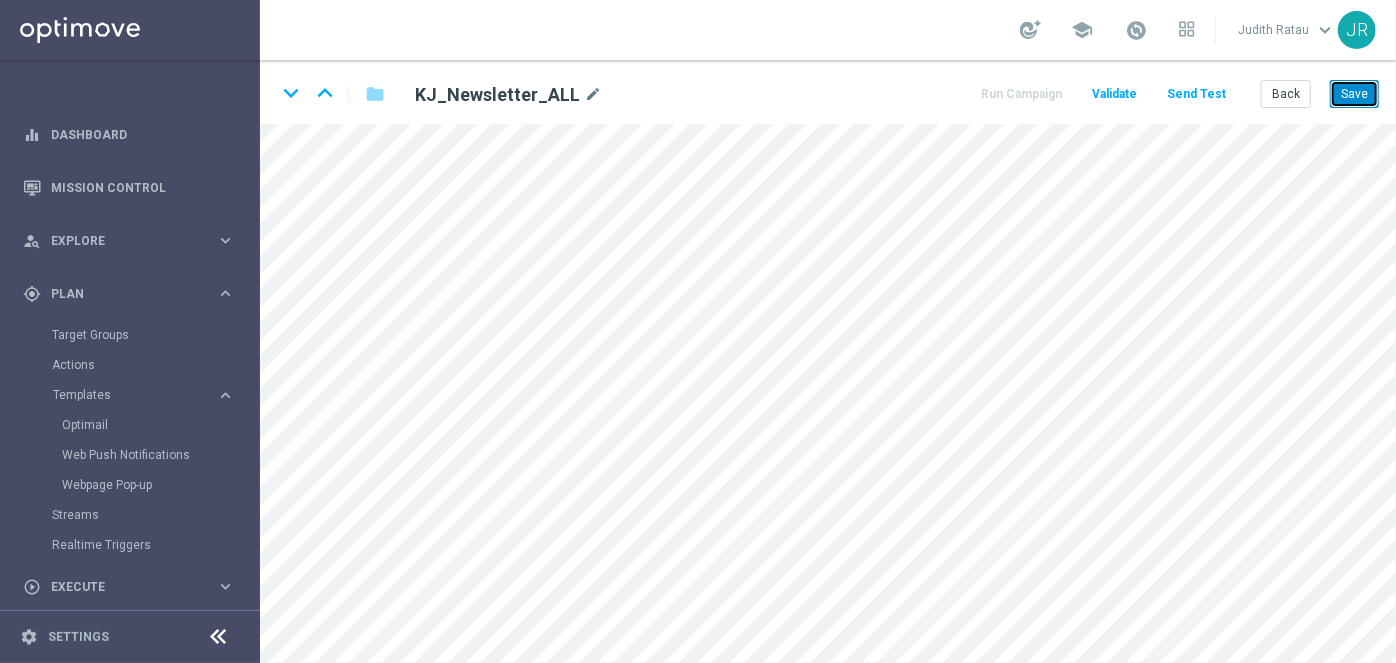 click on "Save" at bounding box center (1354, 94) 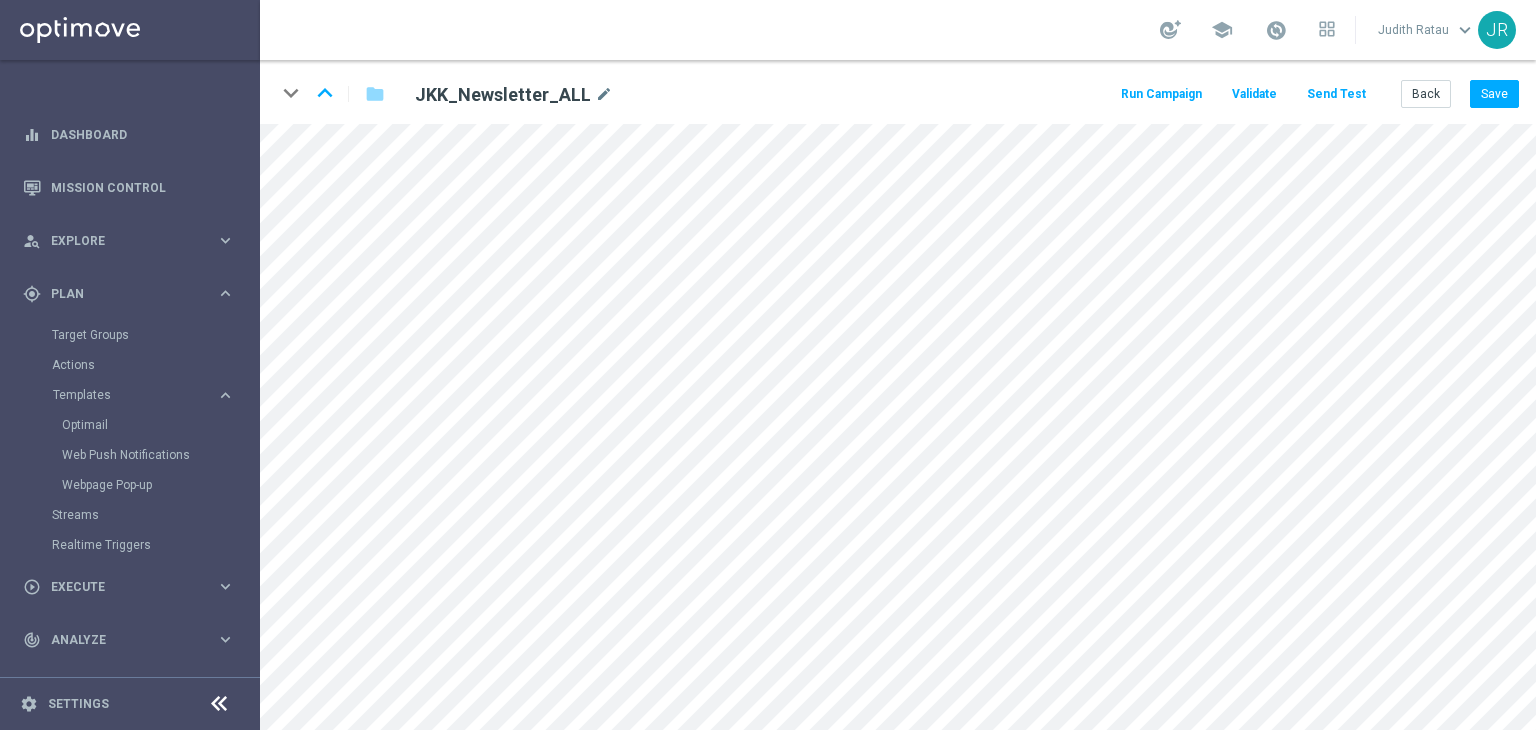 scroll, scrollTop: 0, scrollLeft: 0, axis: both 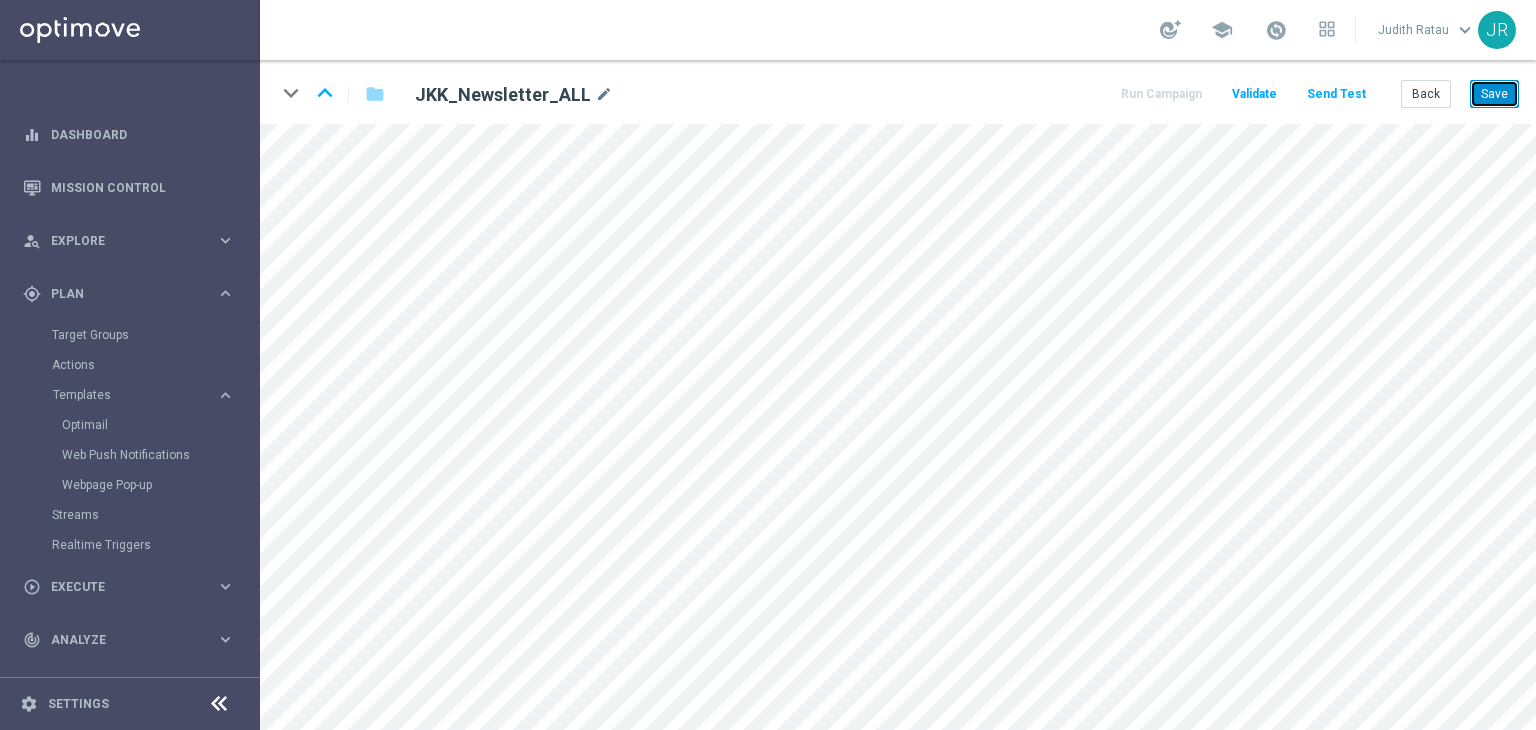 click on "Save" at bounding box center (1494, 94) 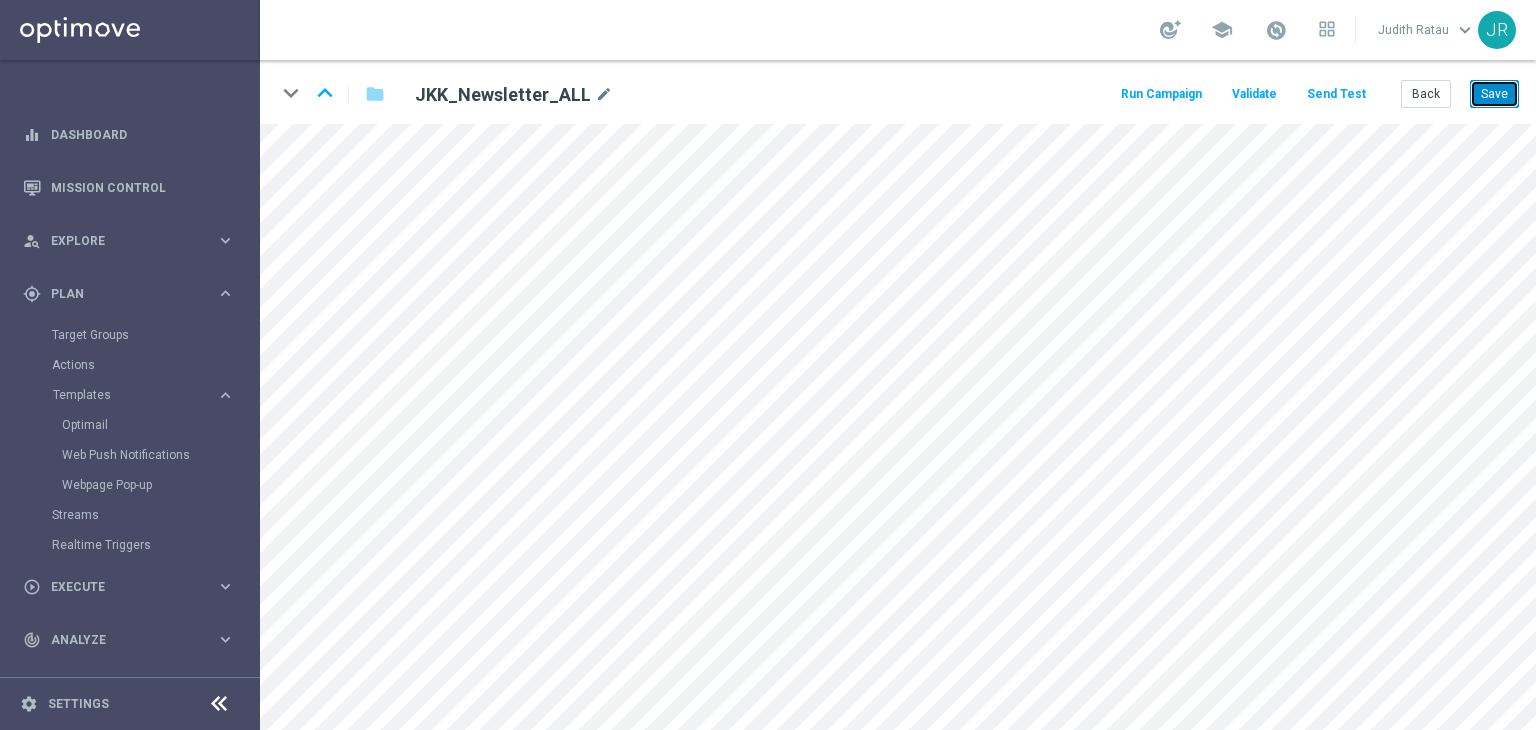 click on "Save" at bounding box center (1494, 94) 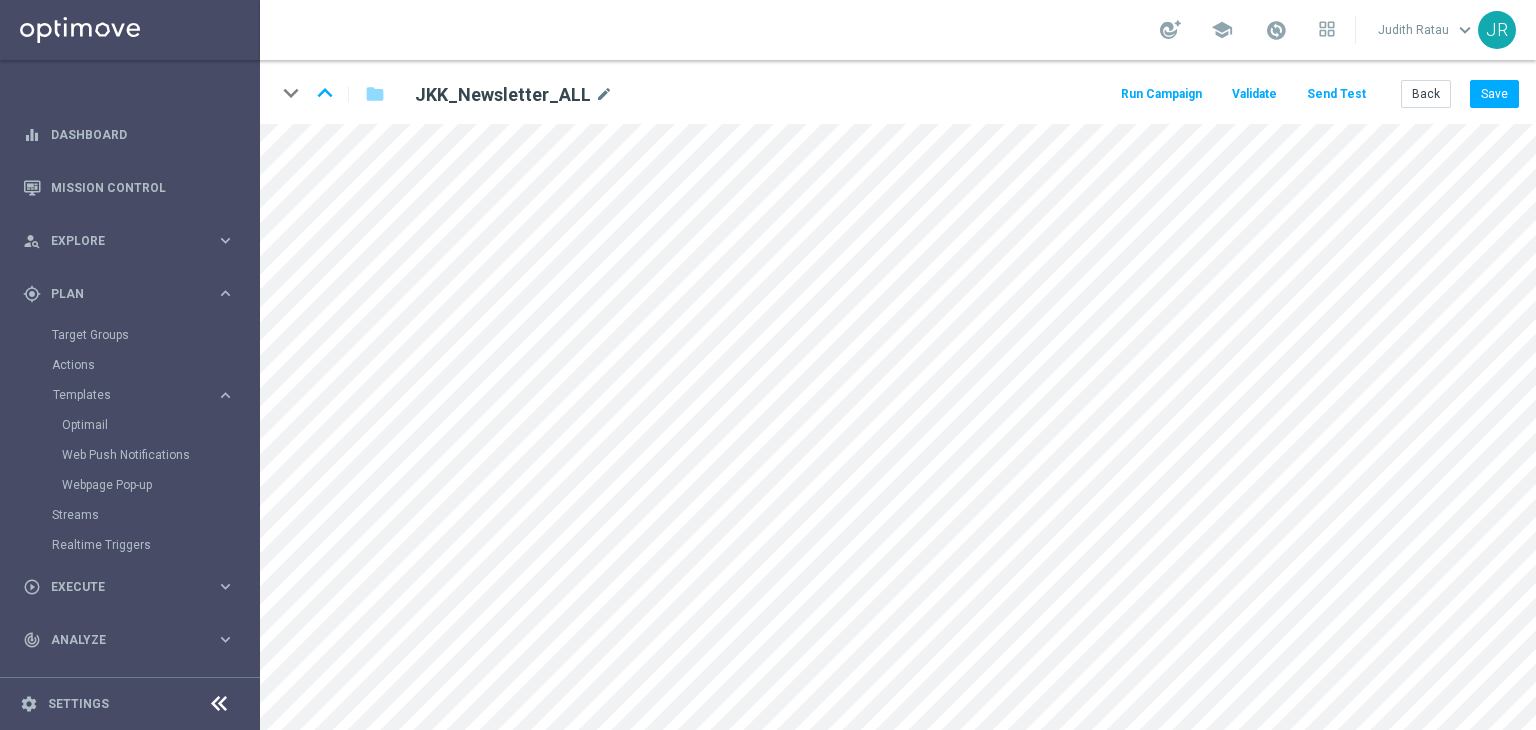 click on "Send Test" 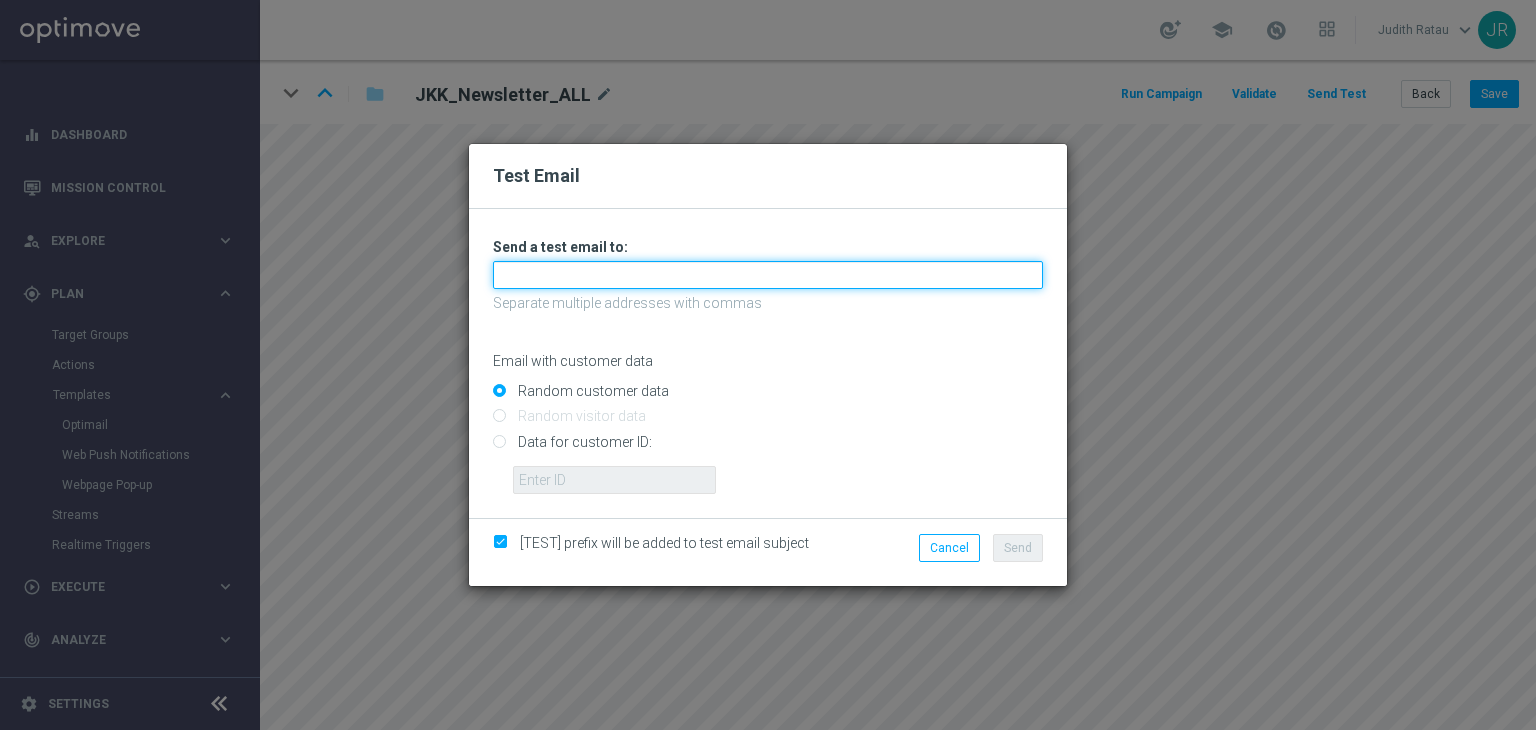 drag, startPoint x: 630, startPoint y: 263, endPoint x: 568, endPoint y: 285, distance: 65.78754 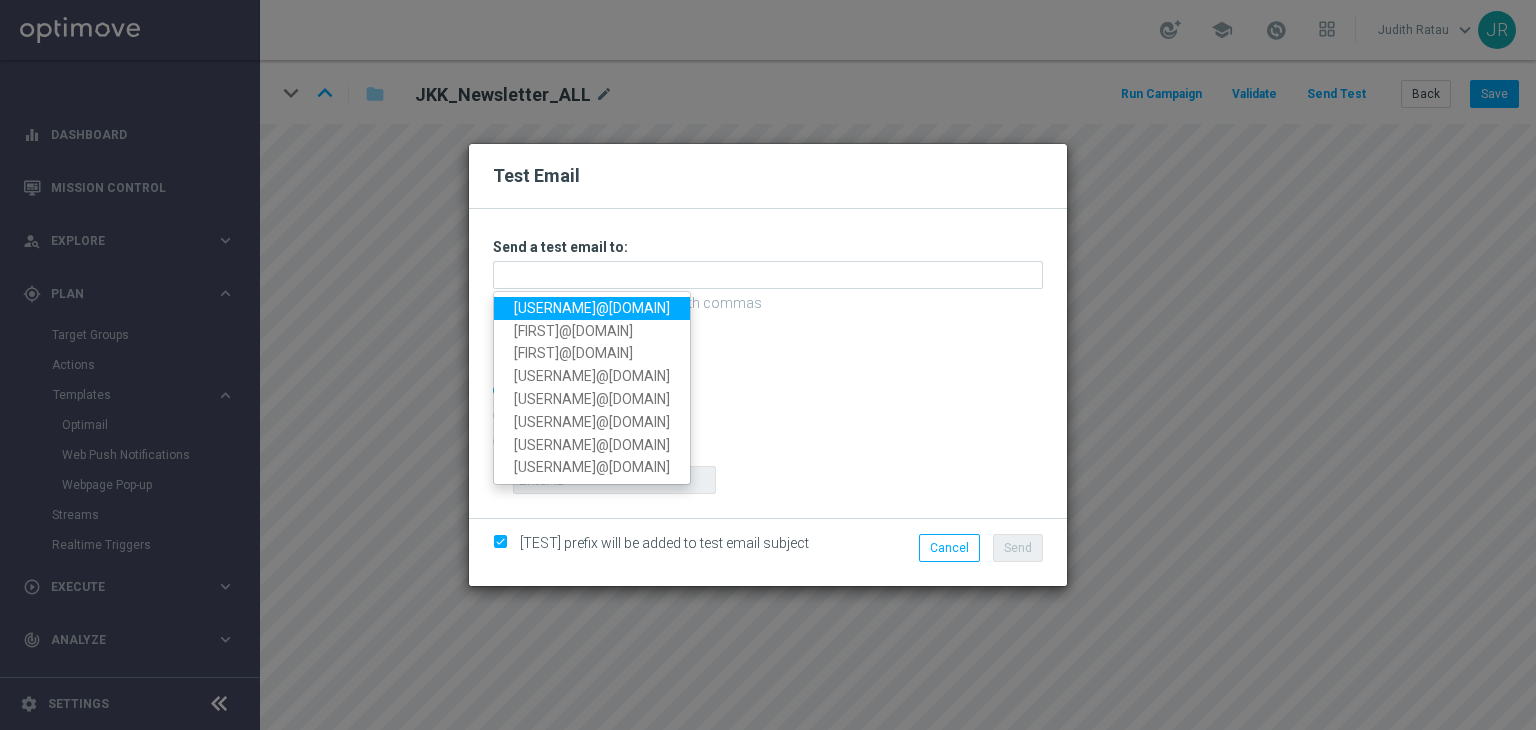 click on "[USERNAME]@[DOMAIN]" at bounding box center [592, 308] 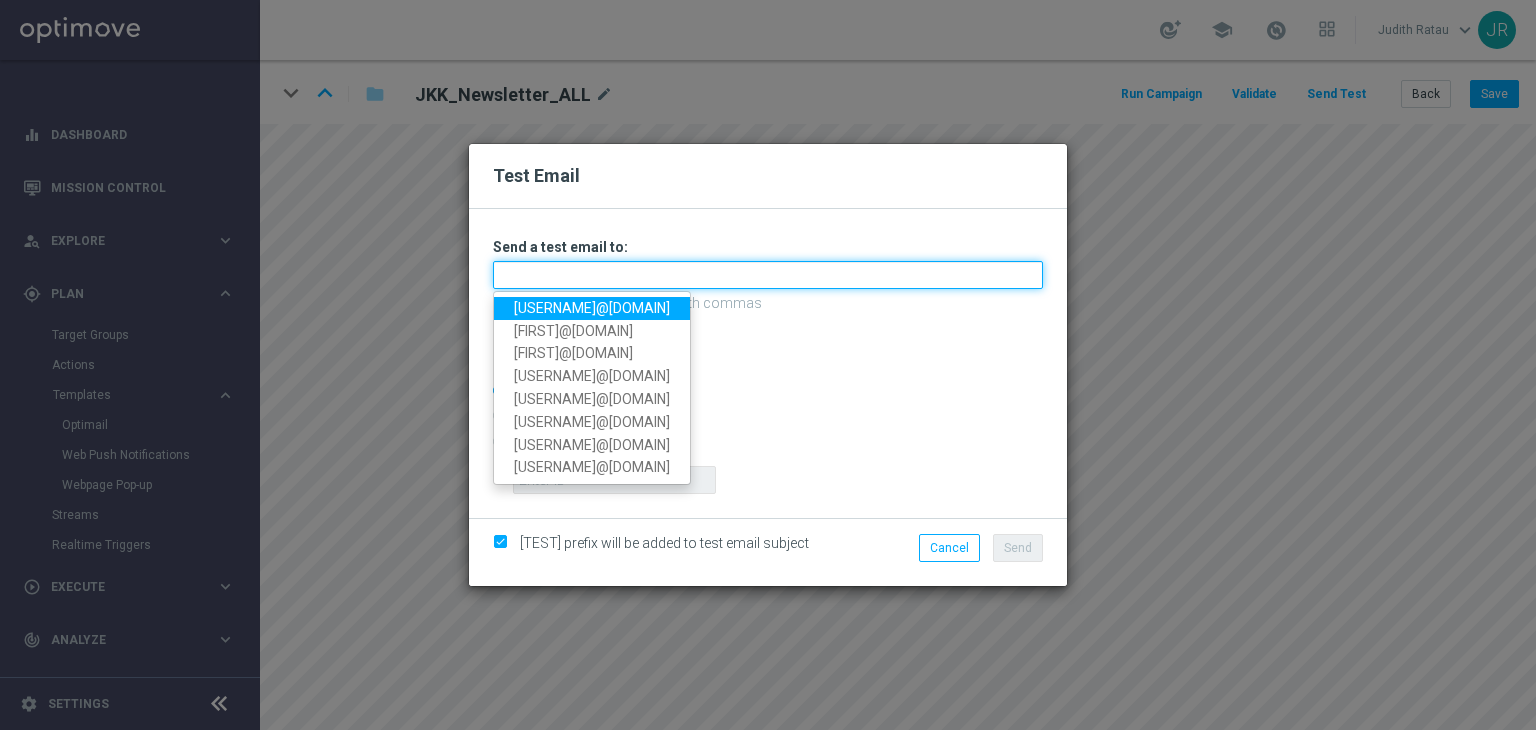 type on "[USERNAME]@[DOMAIN]" 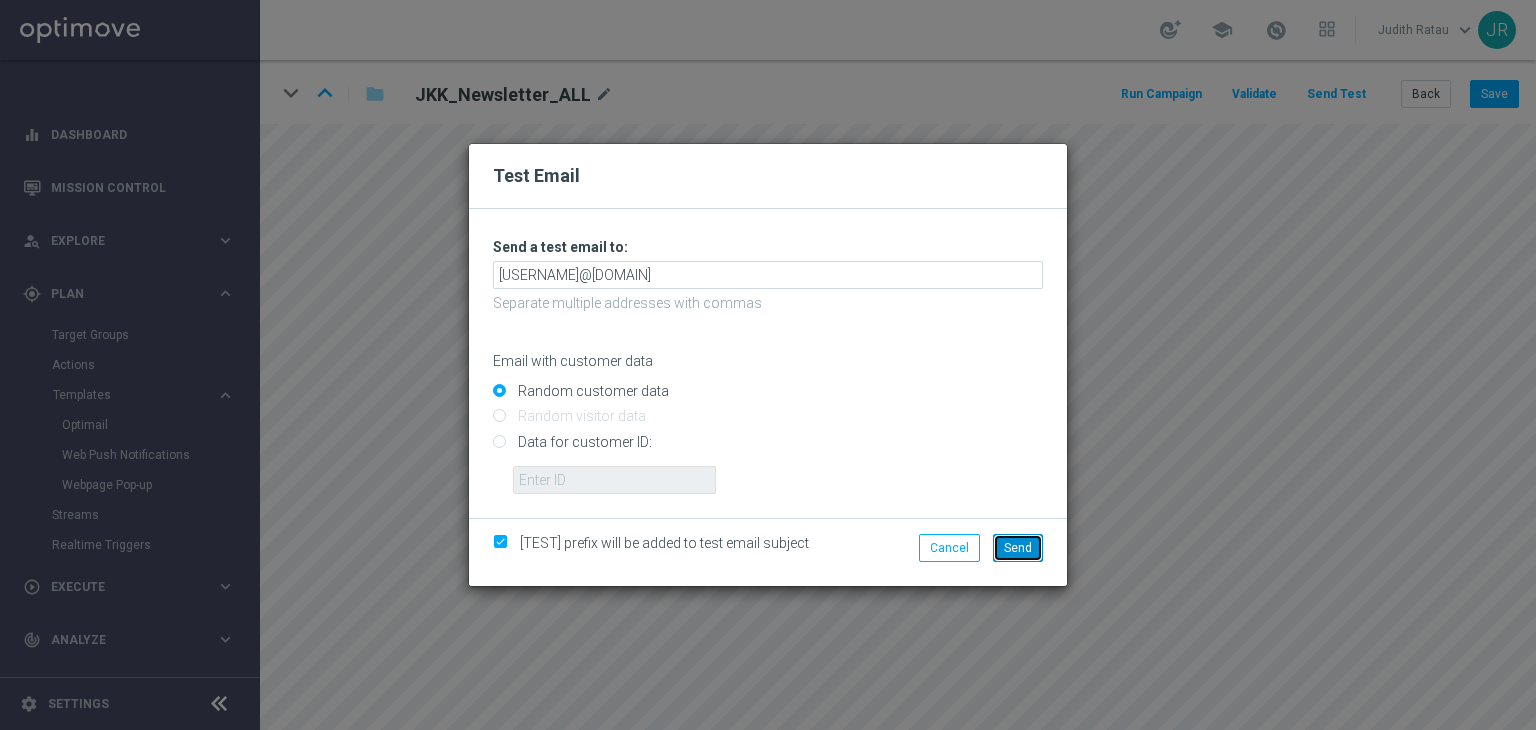 click on "Send" at bounding box center (1018, 548) 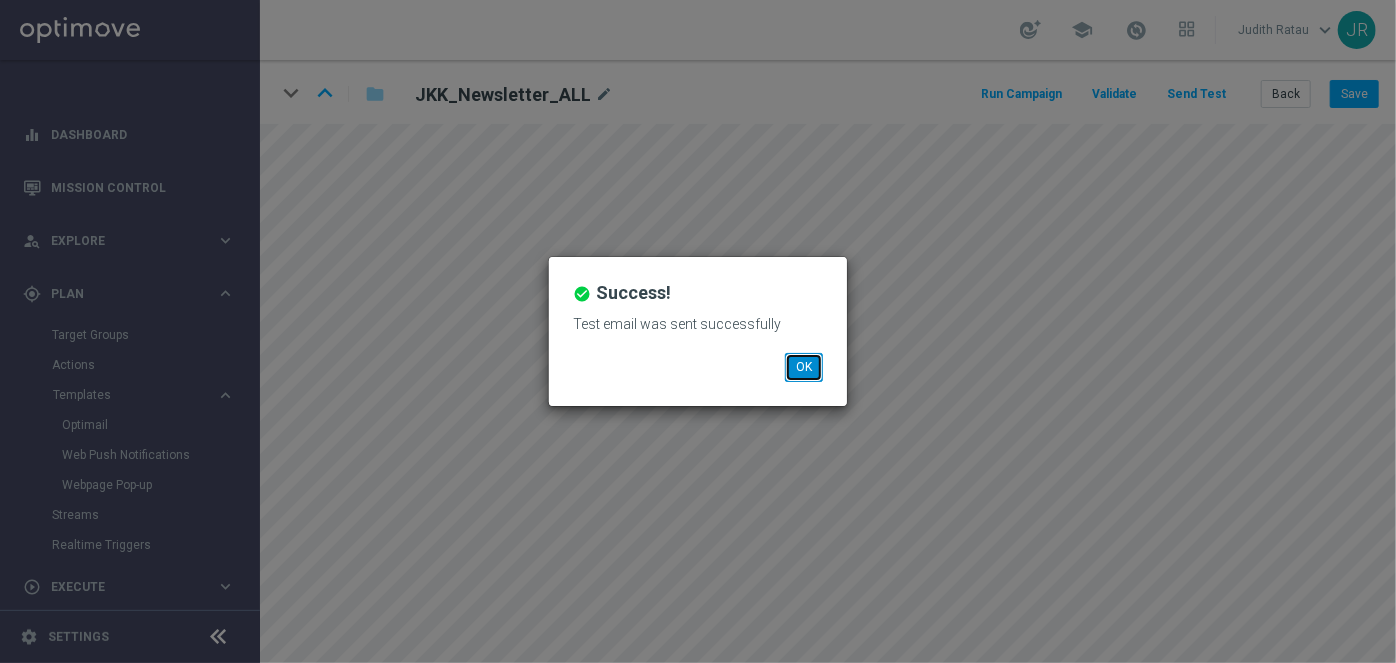 click on "OK" at bounding box center [804, 367] 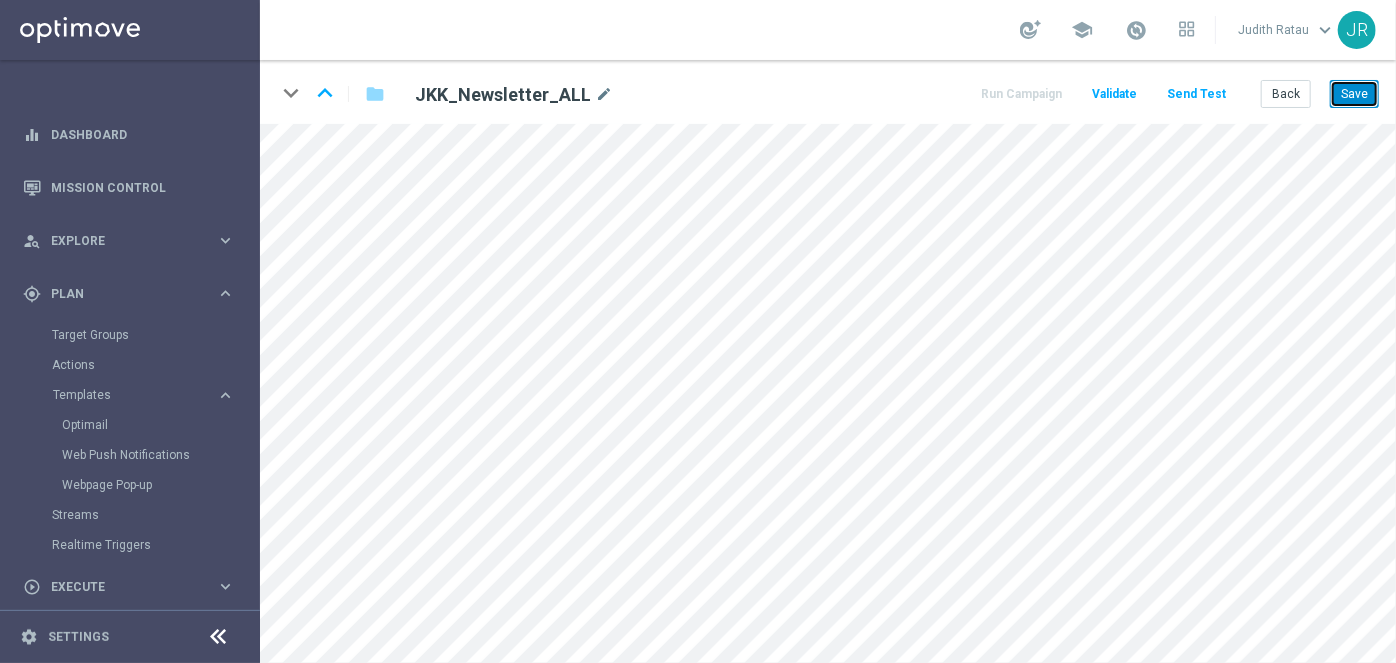 click on "Save" at bounding box center [1354, 94] 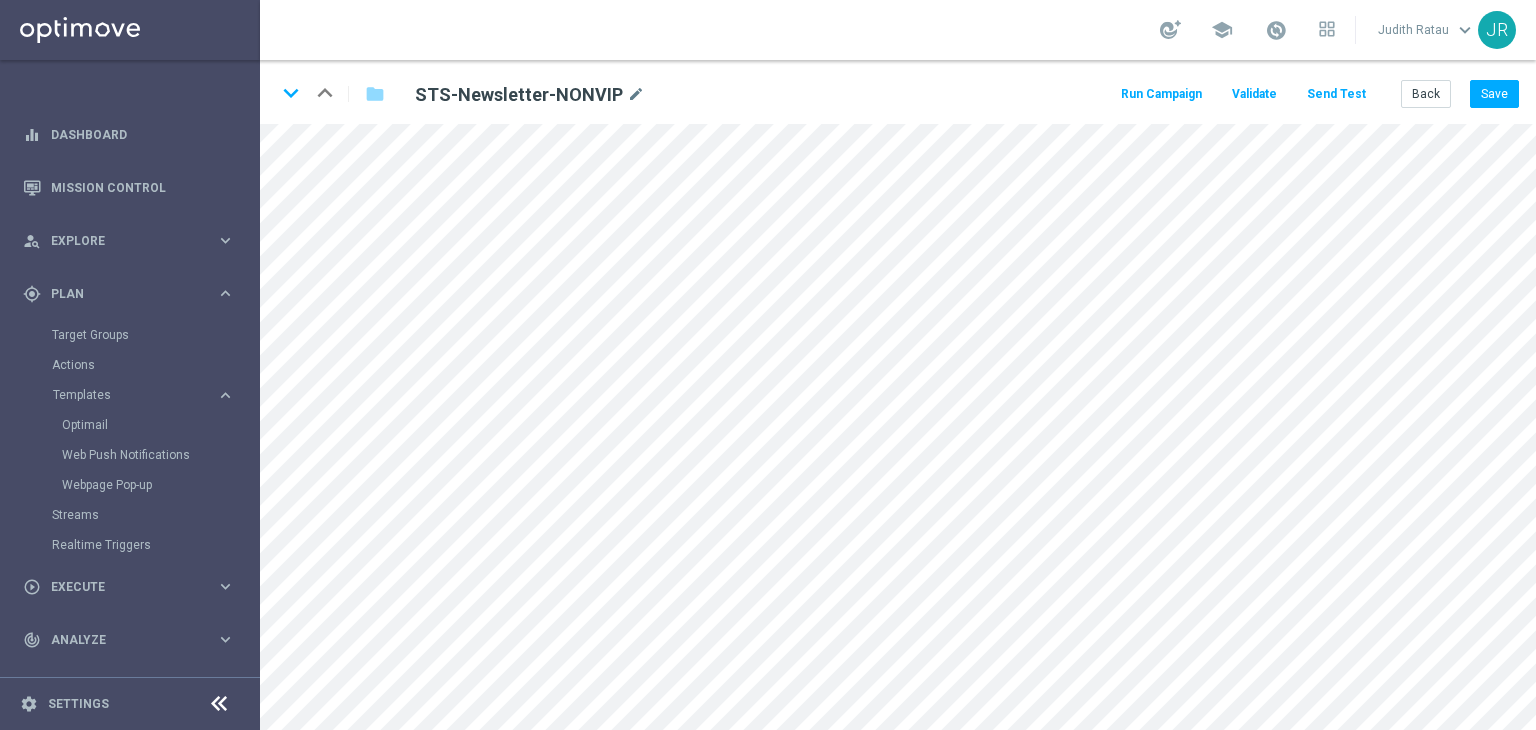 scroll, scrollTop: 0, scrollLeft: 0, axis: both 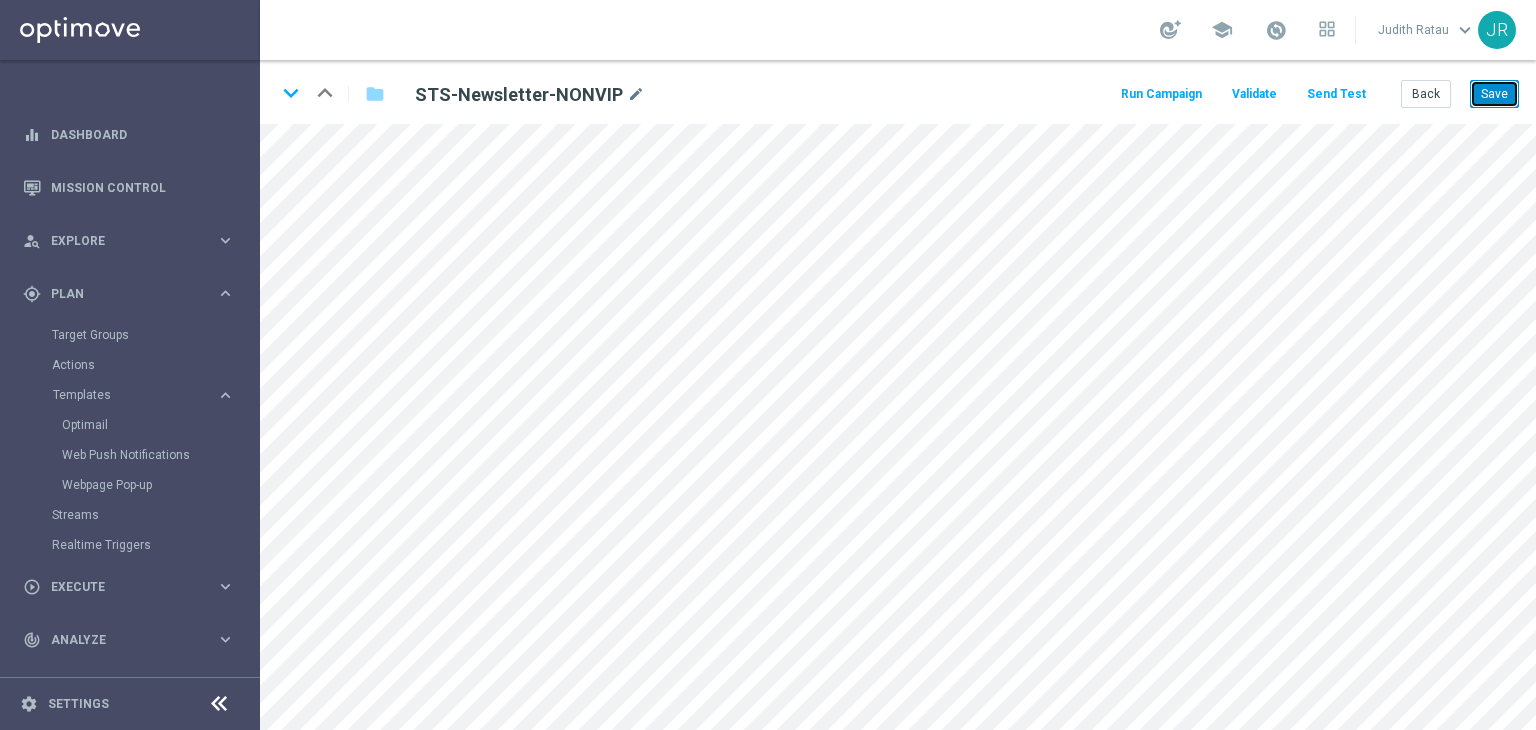 click on "Save" at bounding box center (1494, 94) 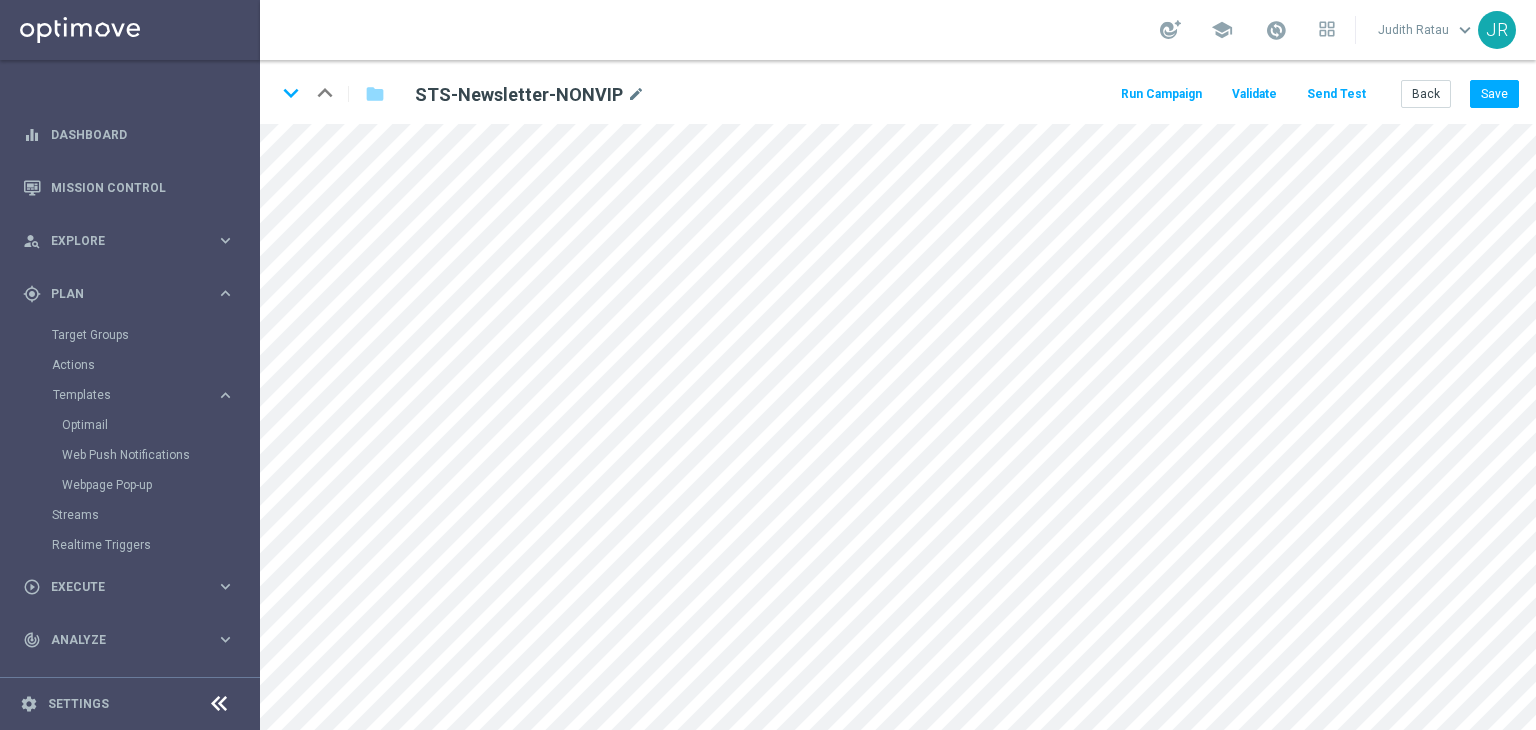 click on "Send Test" 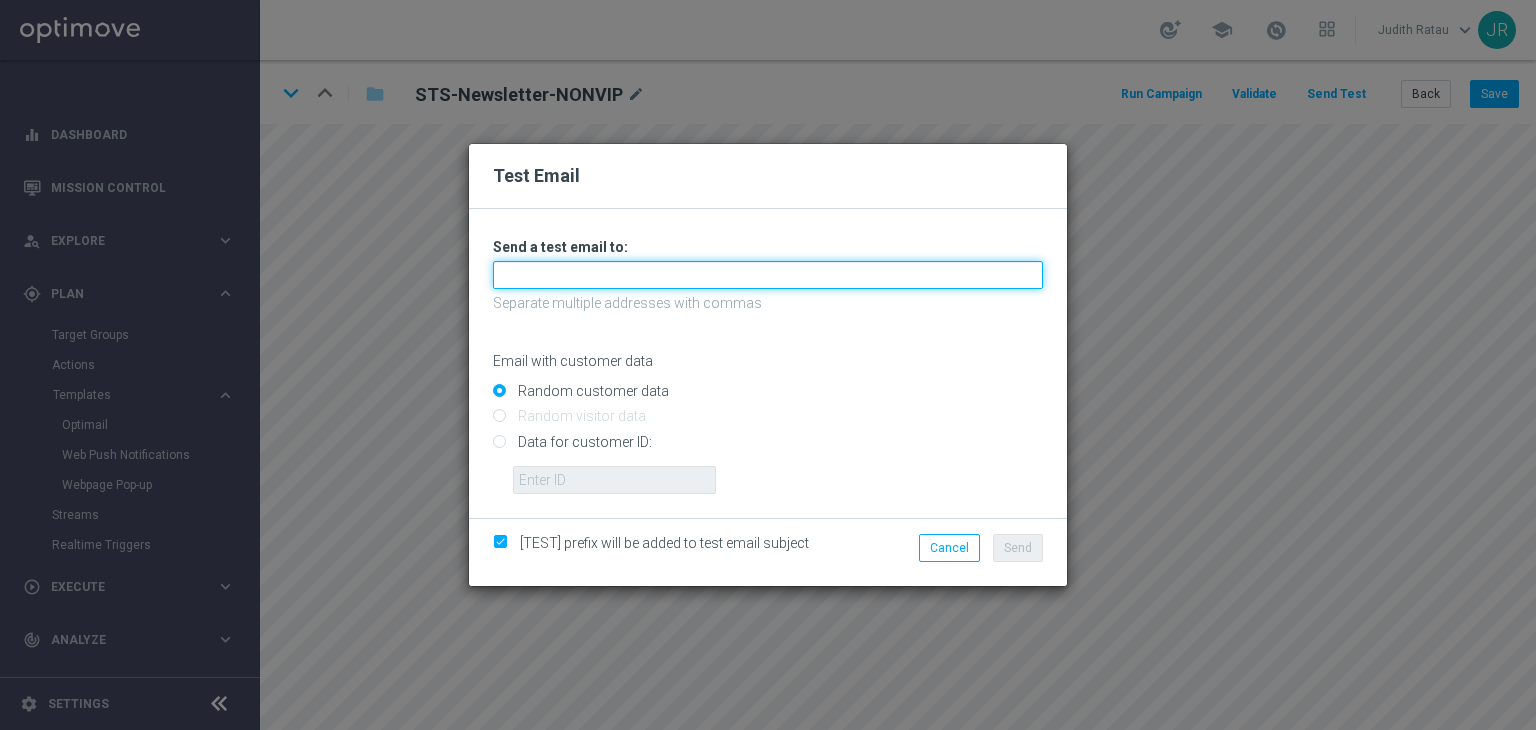 drag, startPoint x: 531, startPoint y: 285, endPoint x: 519, endPoint y: 294, distance: 15 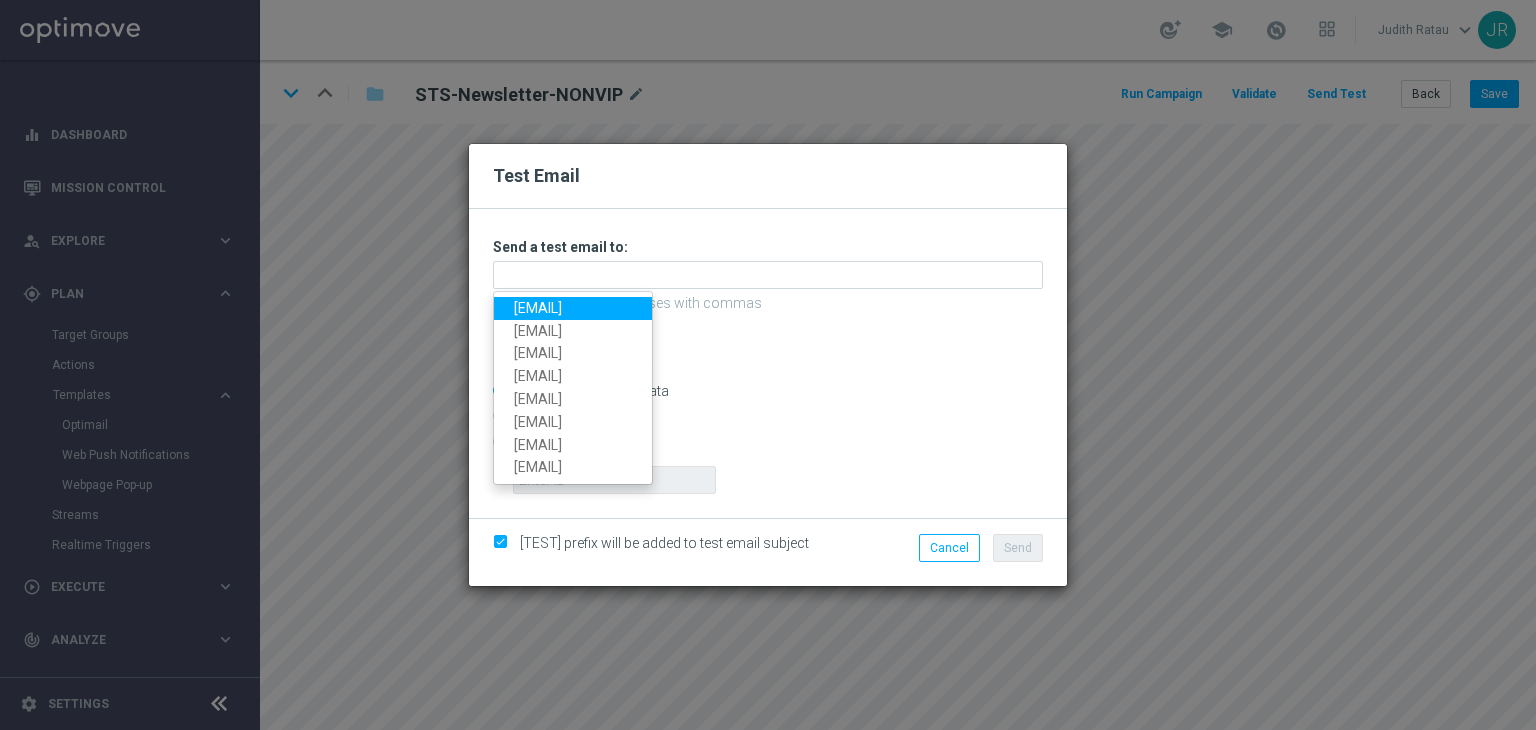 drag, startPoint x: 516, startPoint y: 303, endPoint x: 874, endPoint y: 385, distance: 367.27103 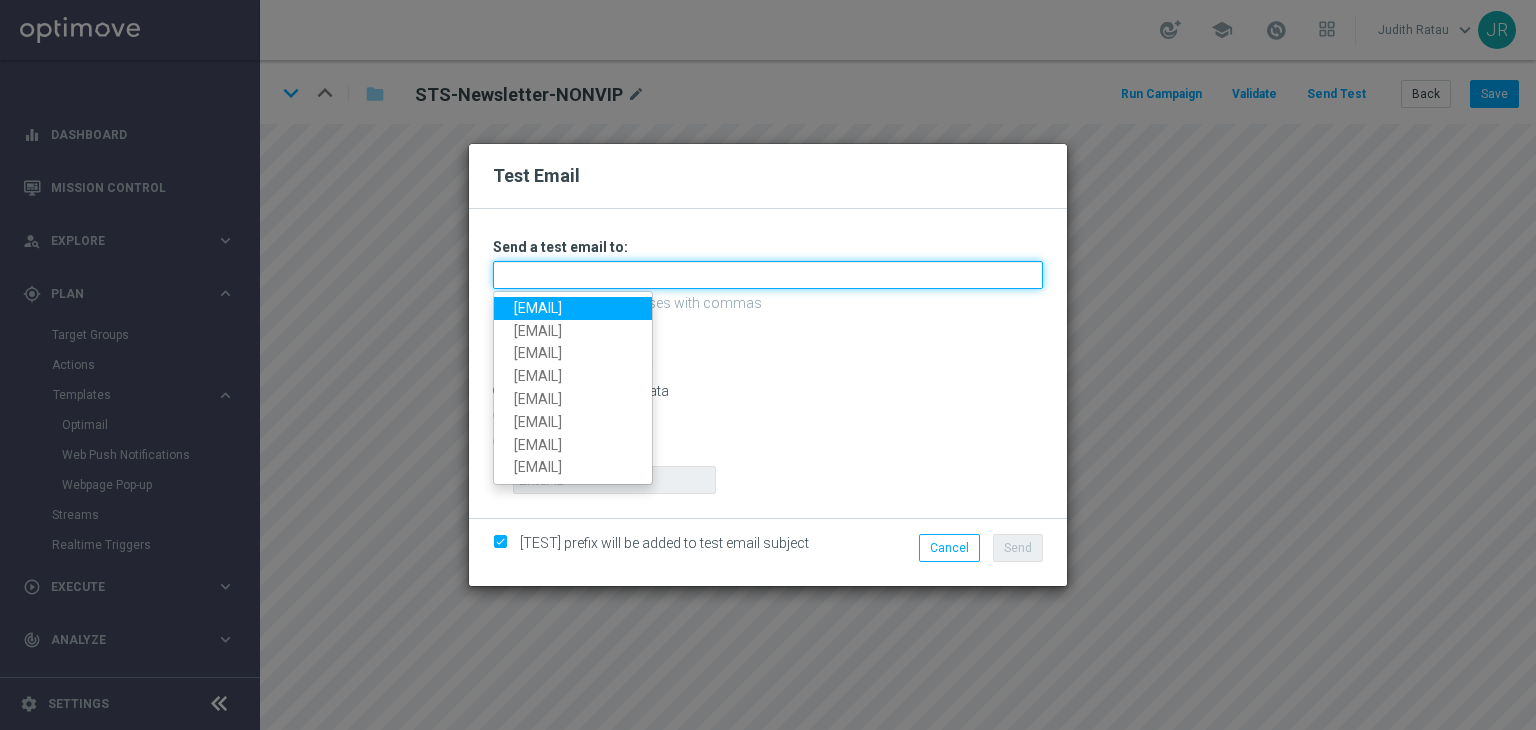 type on "[USERNAME]@[DOMAIN]" 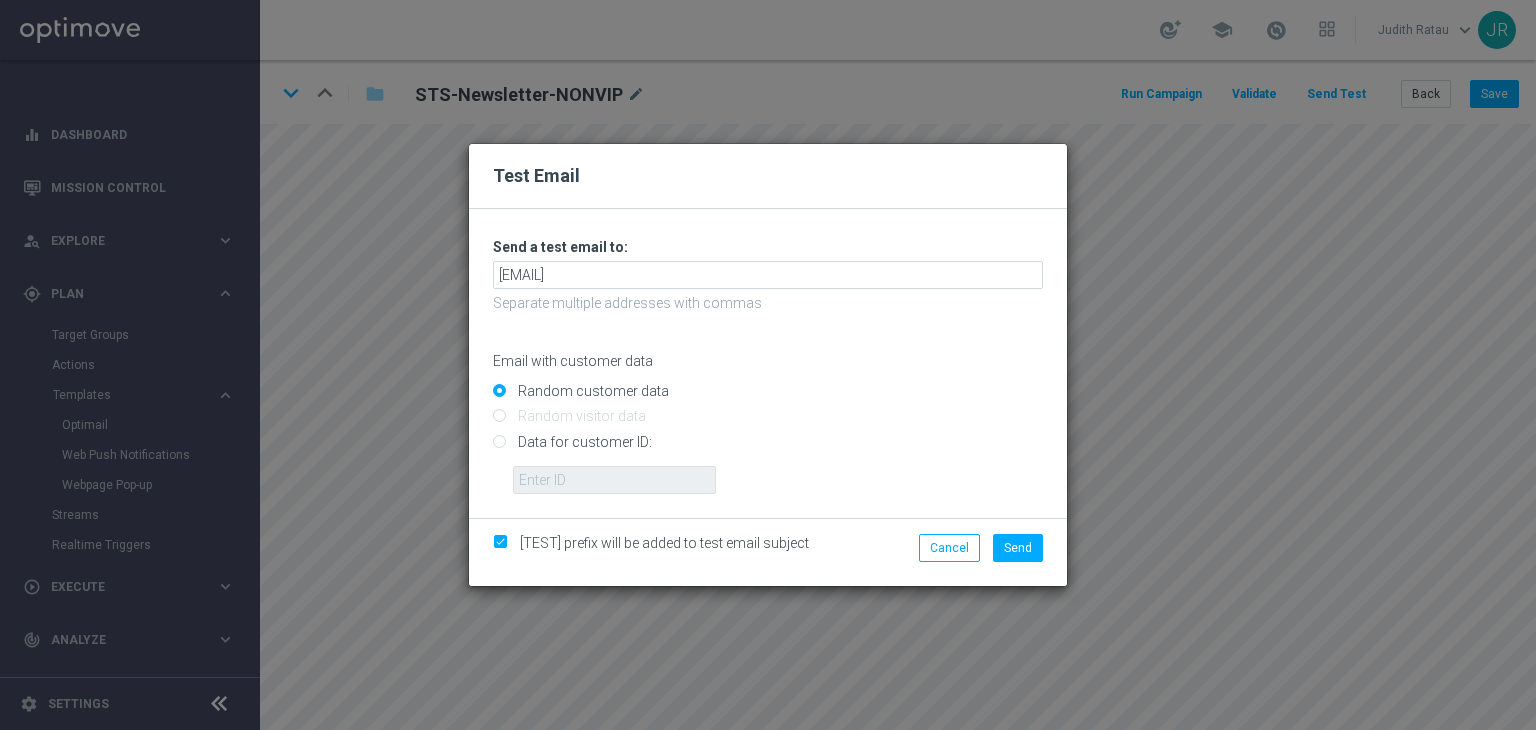 click on "Send" at bounding box center (1018, 548) 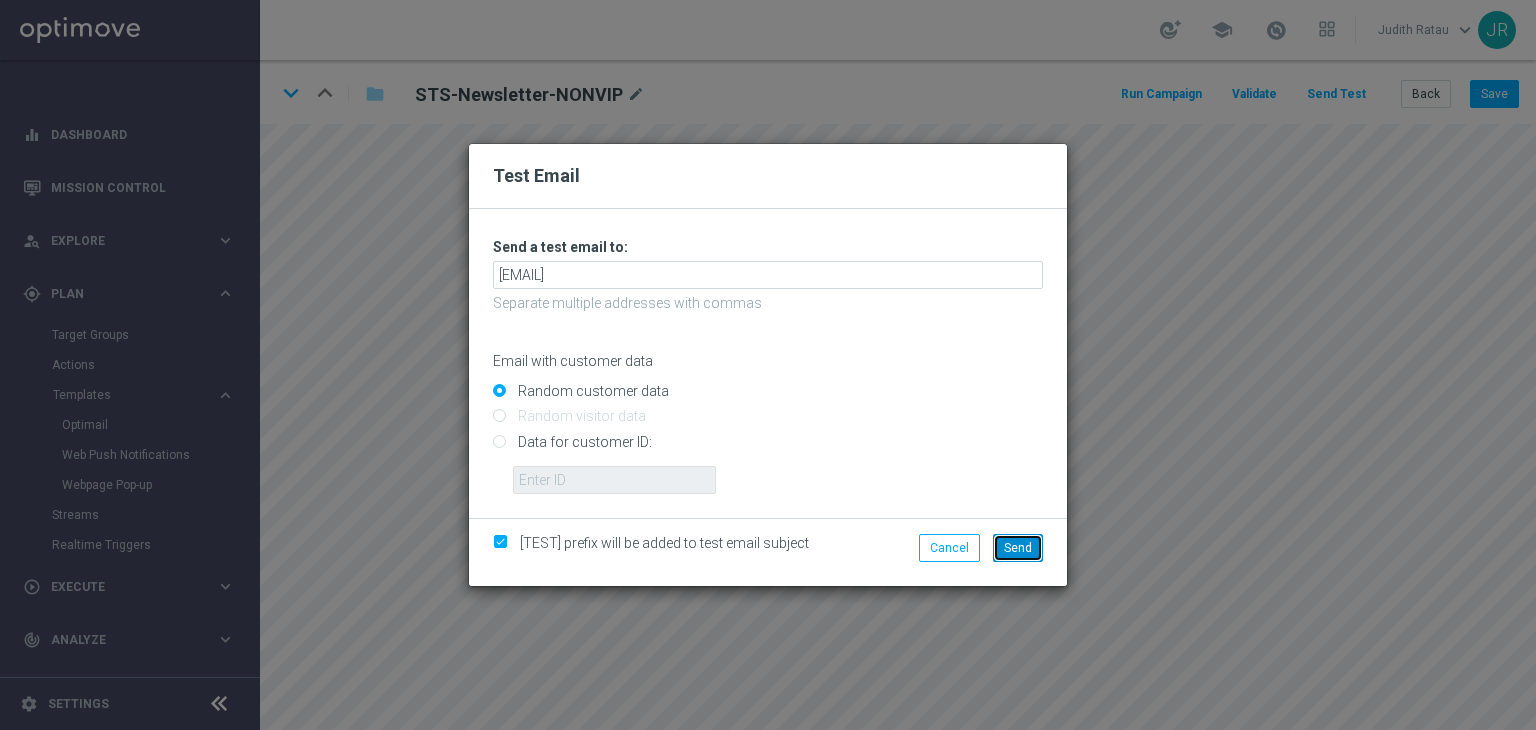 click on "Send" at bounding box center [1018, 548] 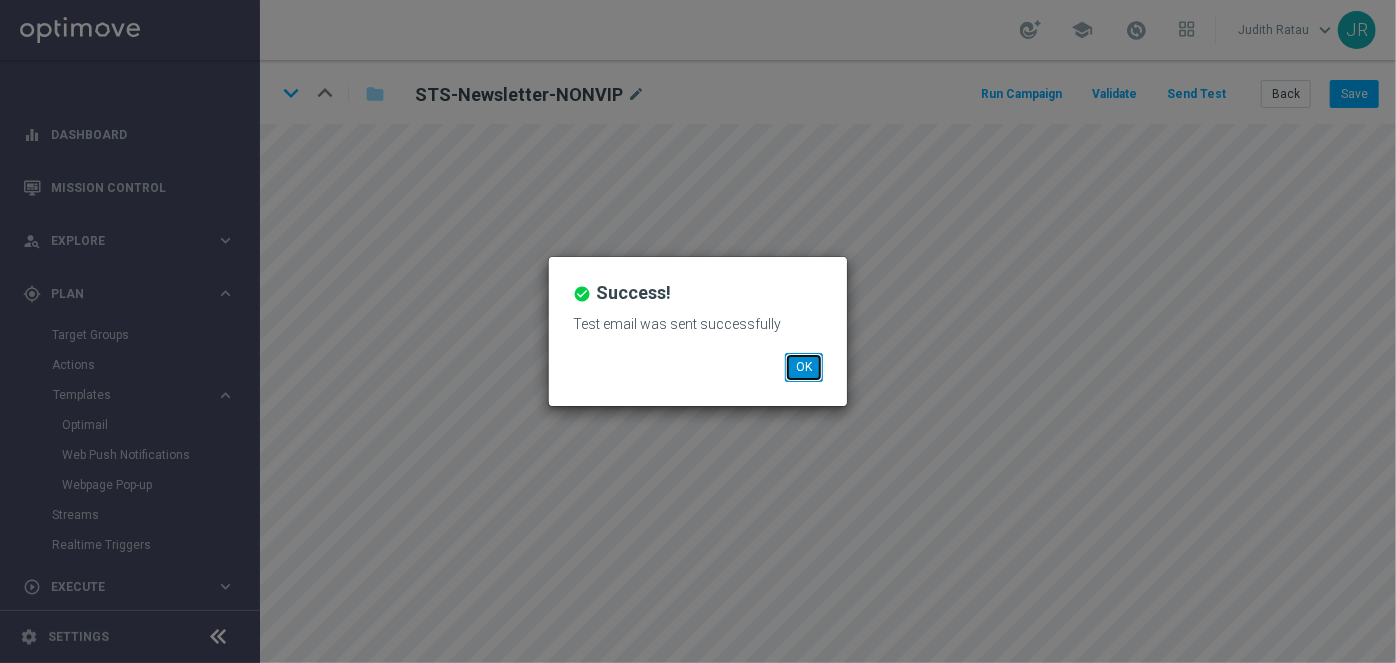 click on "OK" at bounding box center (804, 367) 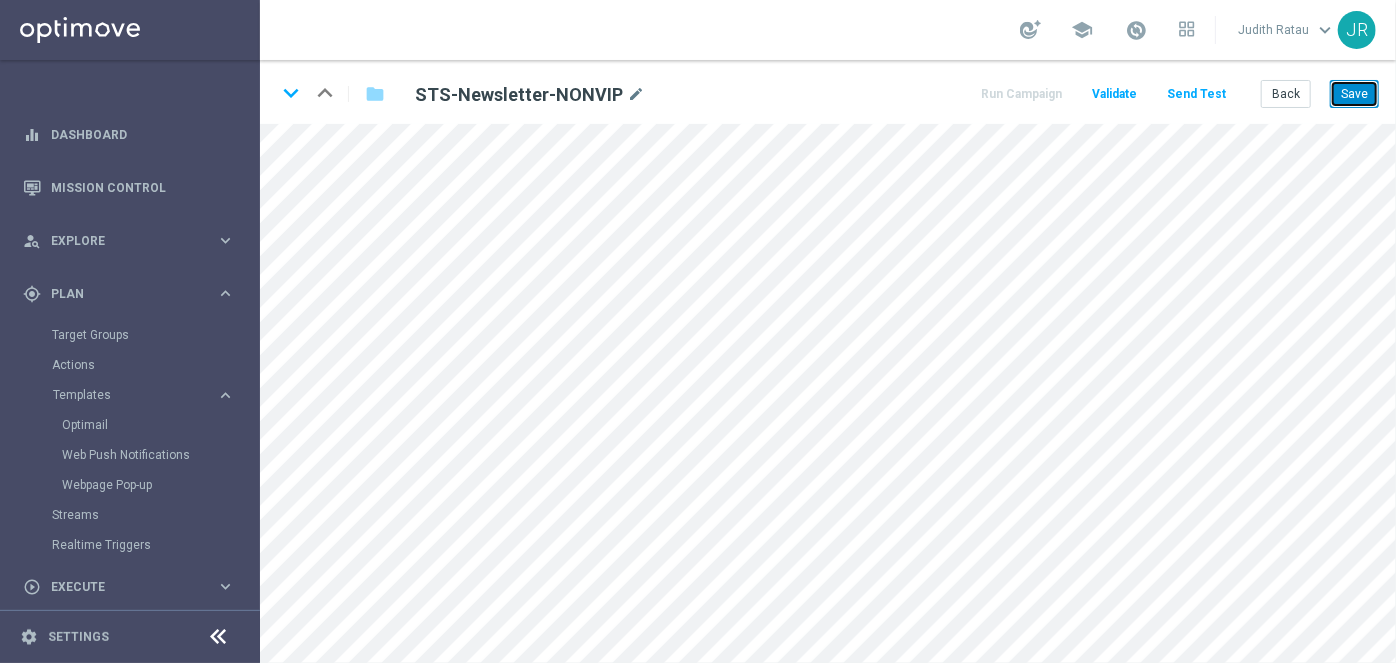 drag, startPoint x: 1360, startPoint y: 97, endPoint x: 997, endPoint y: 7, distance: 373.99063 